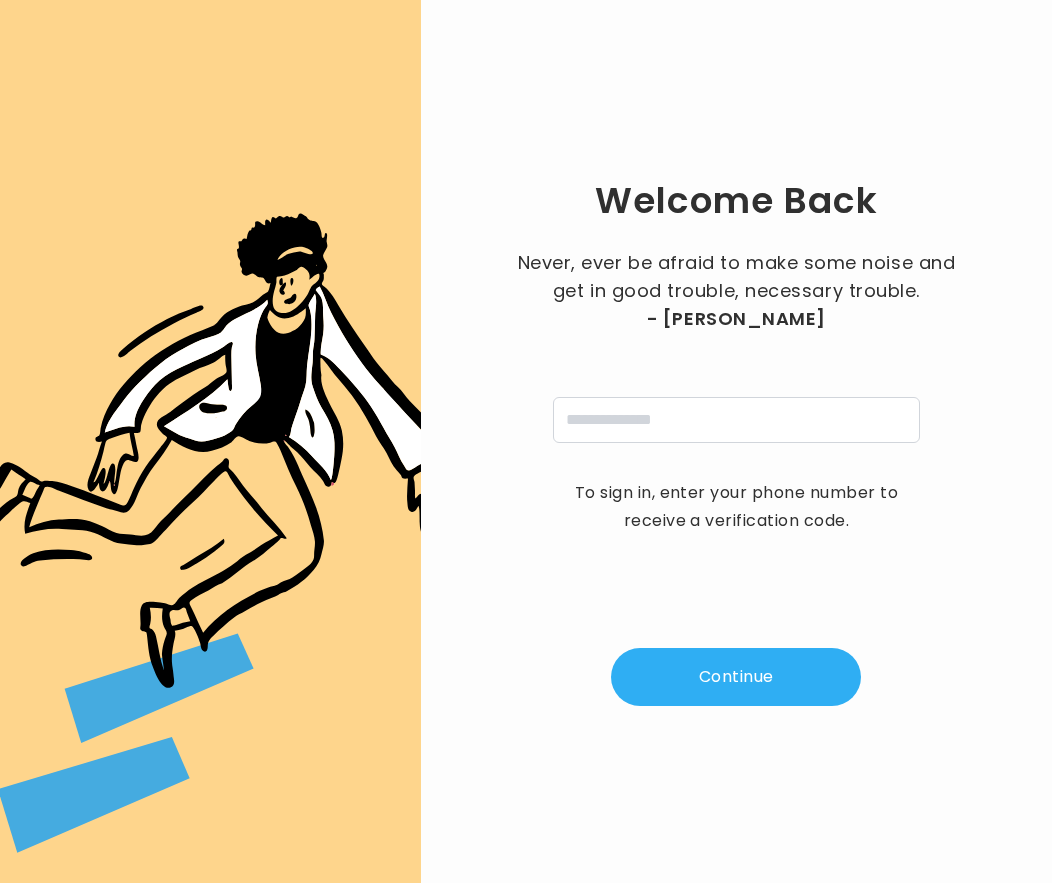 scroll, scrollTop: 0, scrollLeft: 0, axis: both 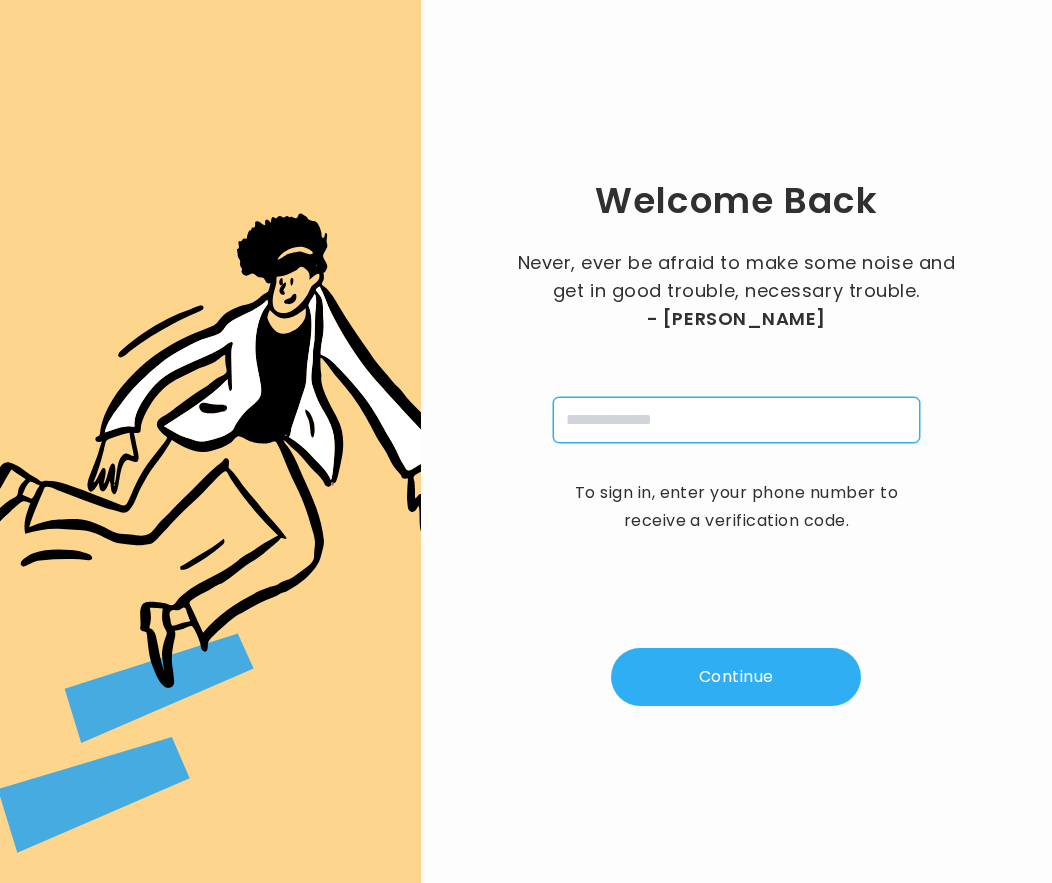 click at bounding box center (736, 420) 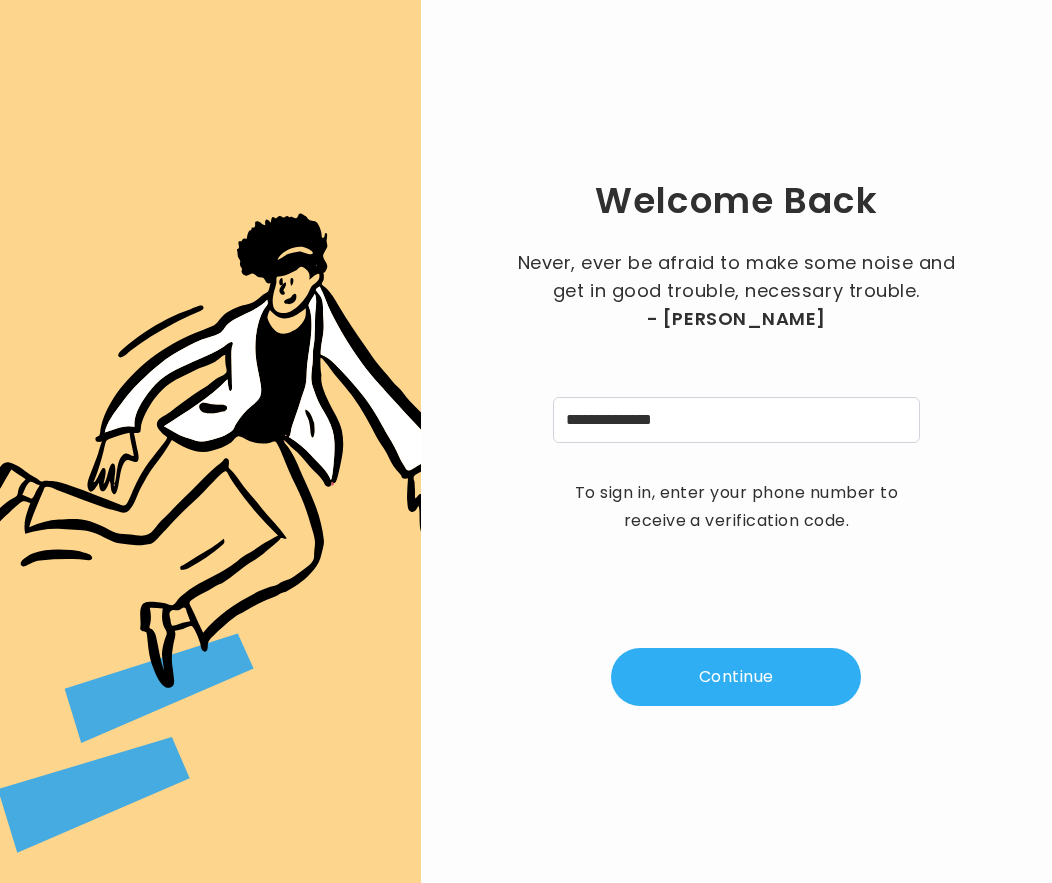 click on "Continue" at bounding box center [736, 677] 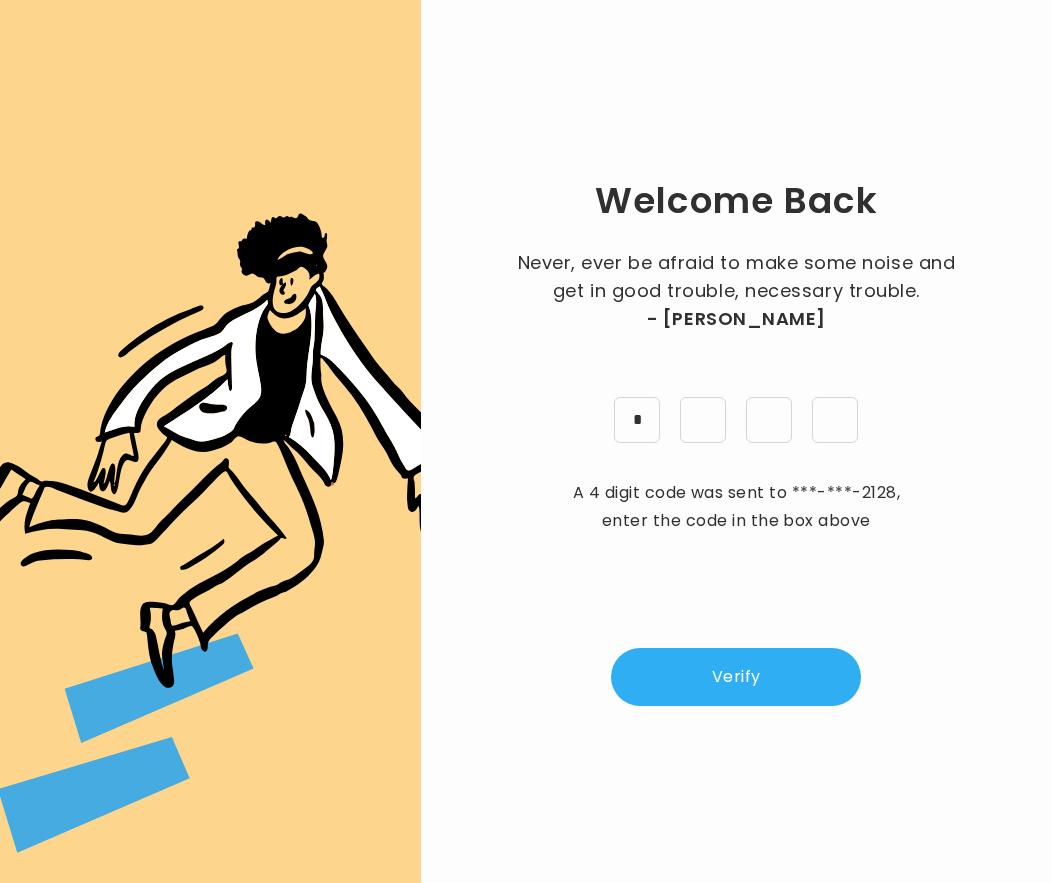 type on "*" 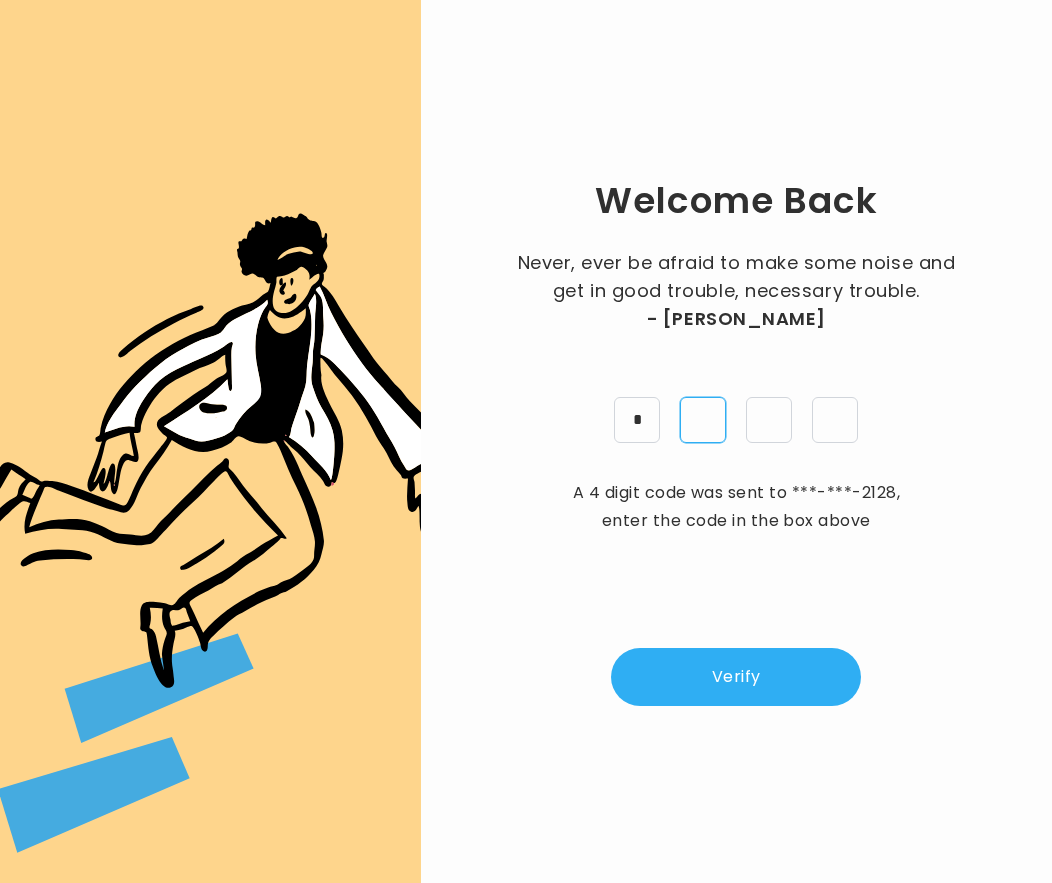 type on "*" 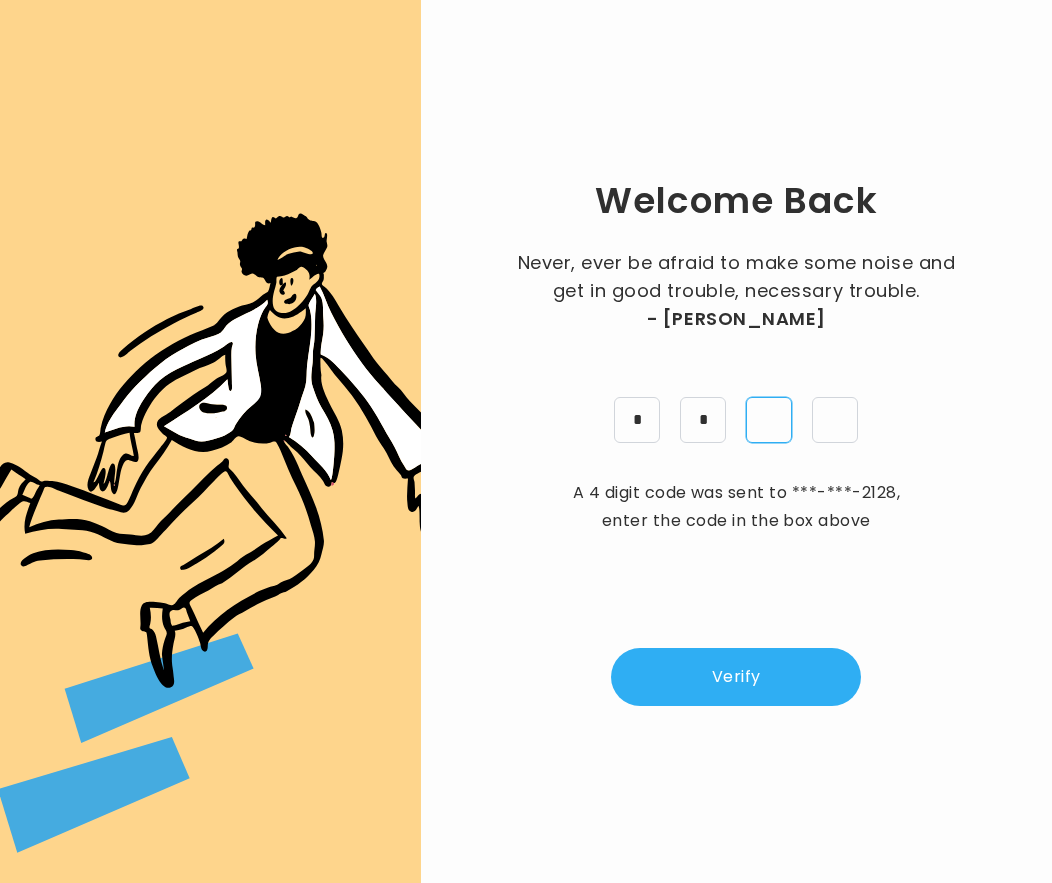 type on "*" 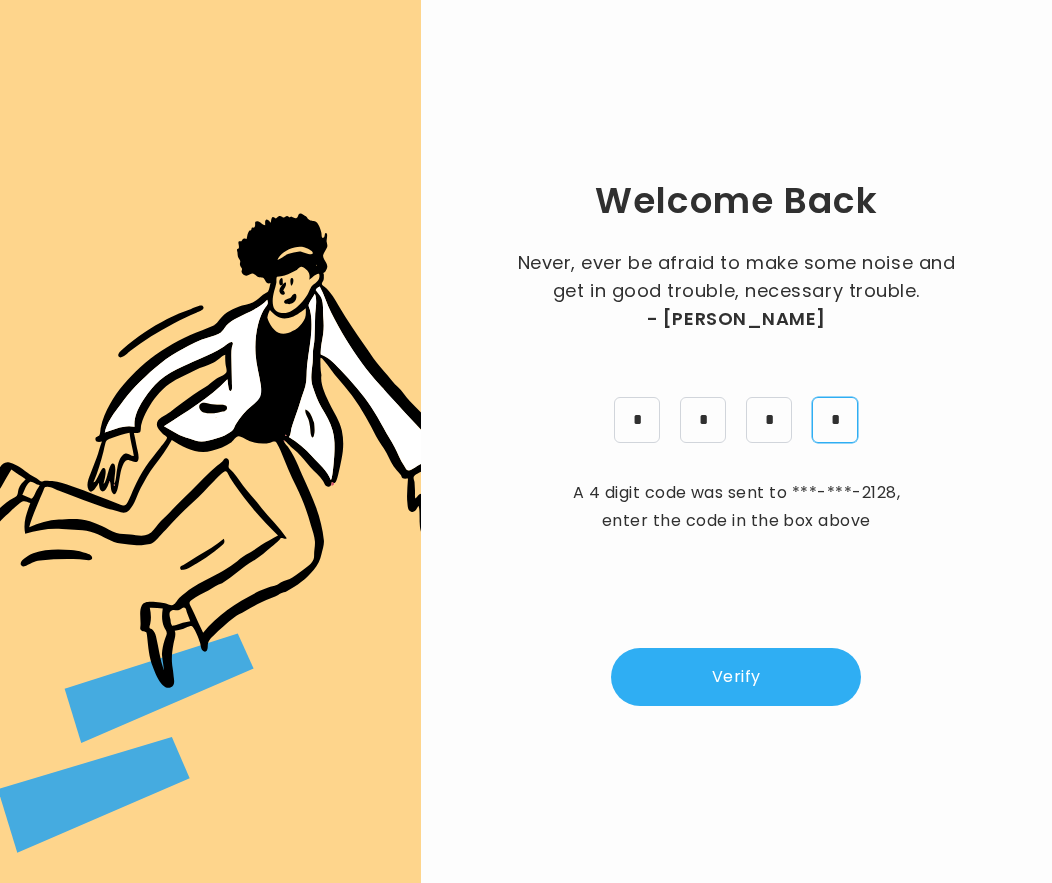 type on "*" 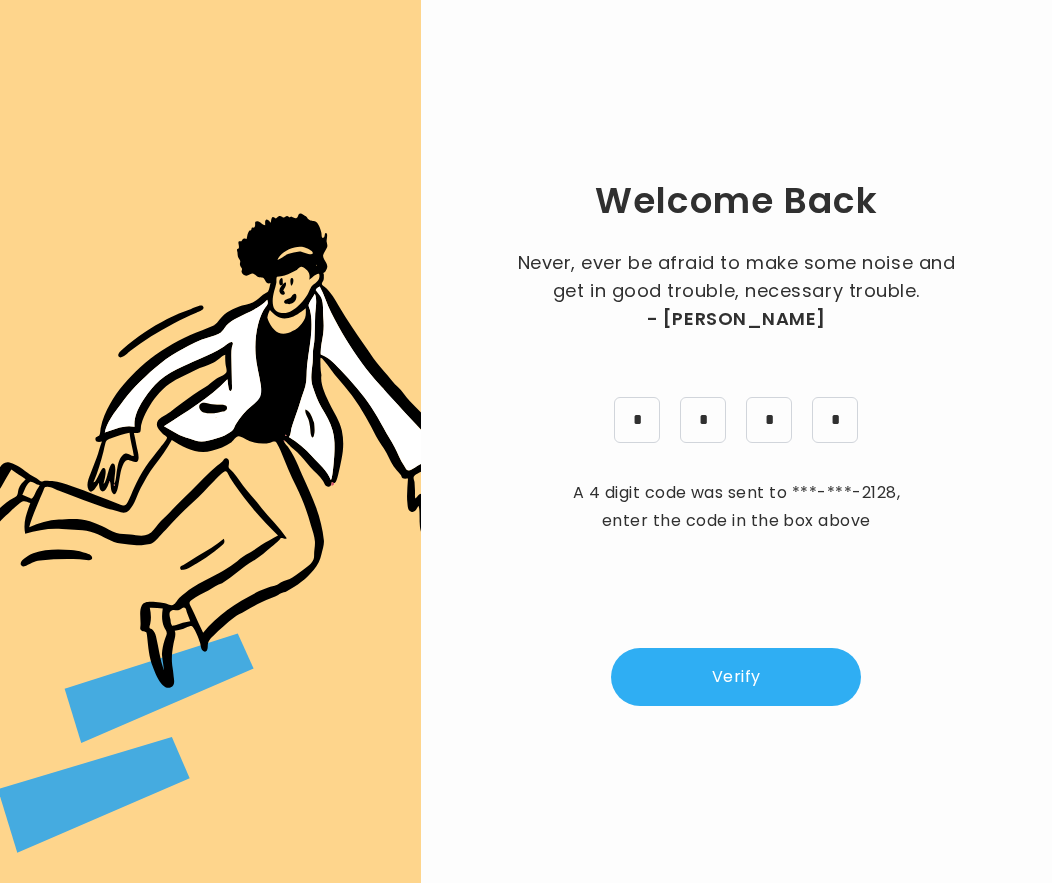 drag, startPoint x: 740, startPoint y: 743, endPoint x: 744, endPoint y: 714, distance: 29.274563 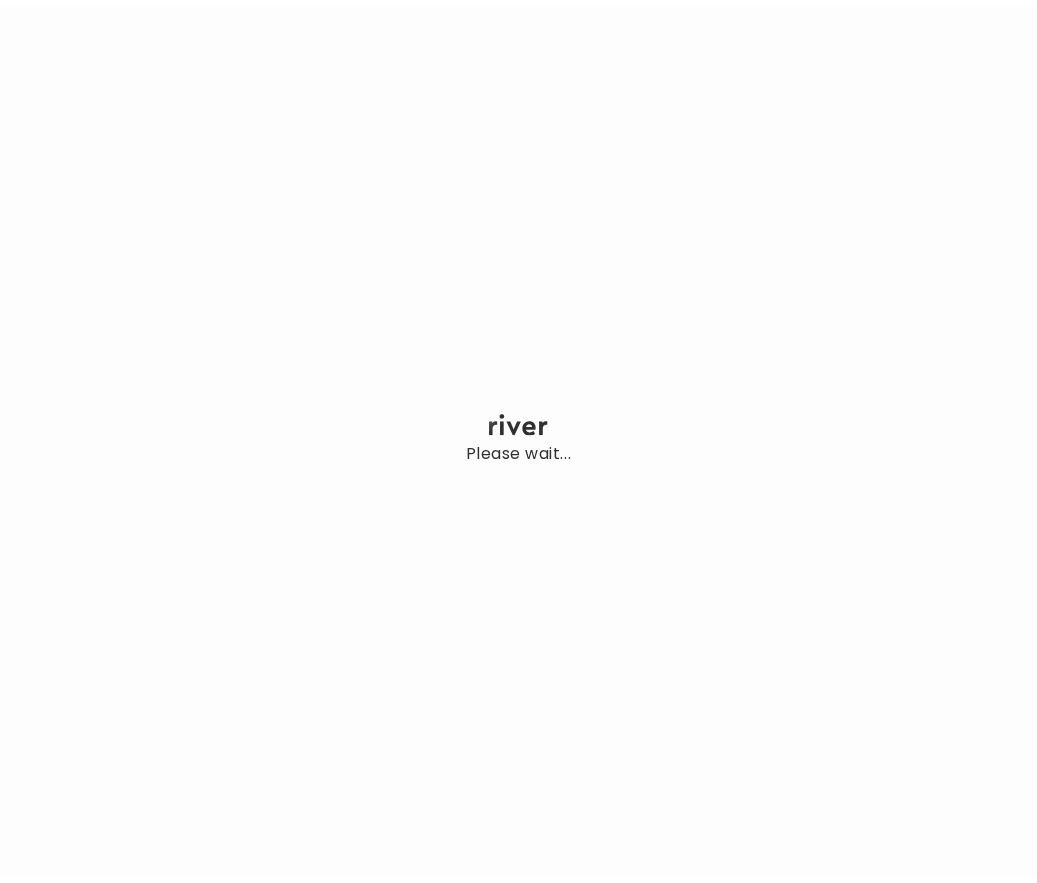 scroll, scrollTop: 0, scrollLeft: 0, axis: both 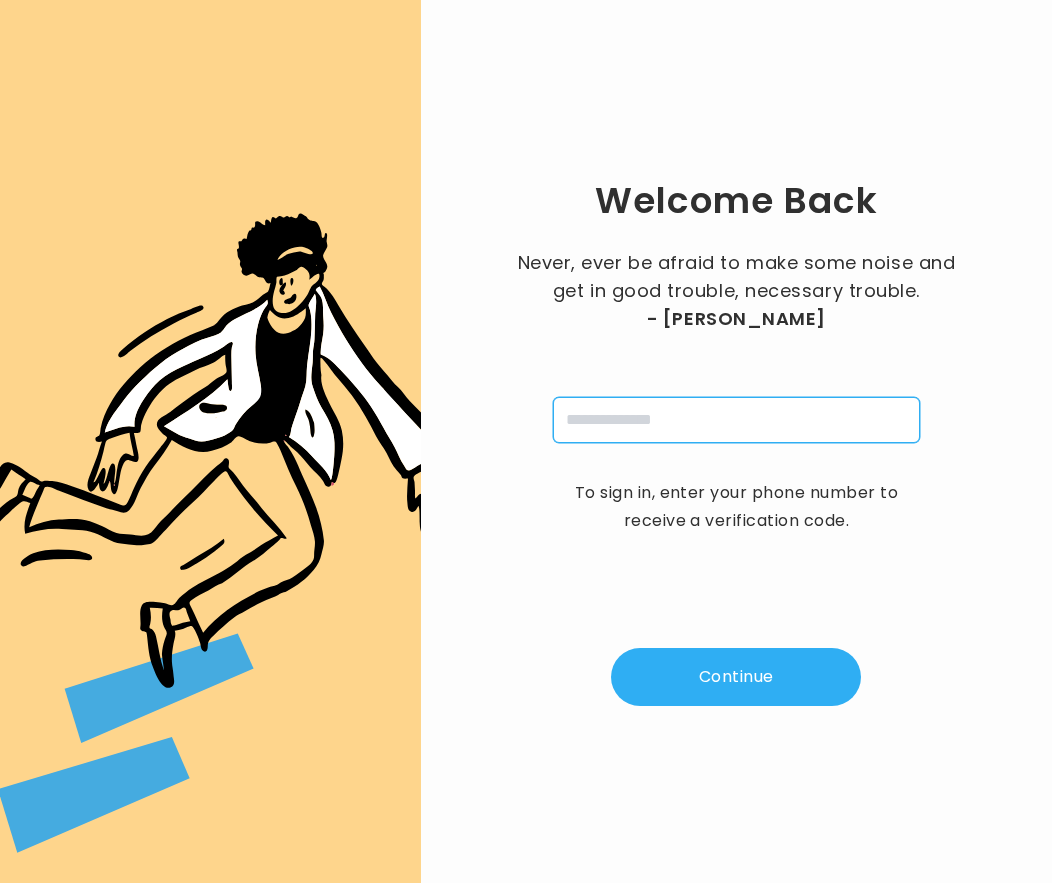 click at bounding box center (736, 420) 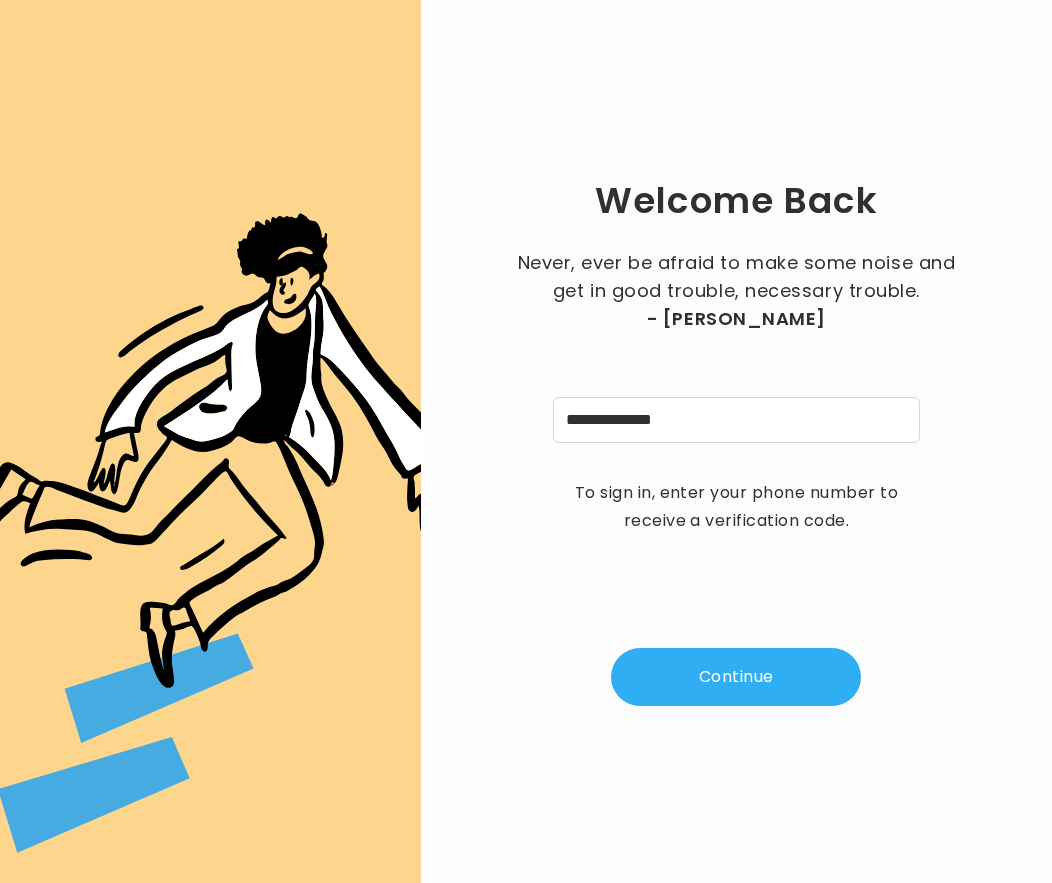 click on "Continue" at bounding box center [736, 677] 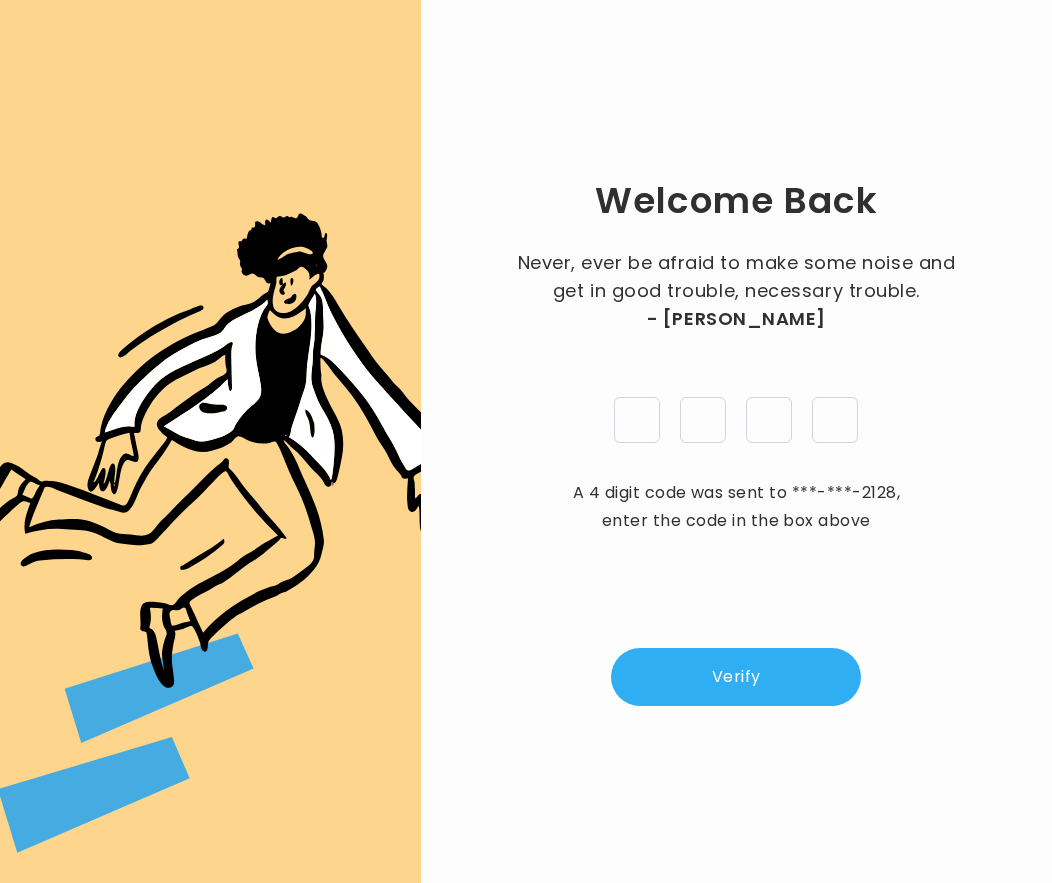 type on "*" 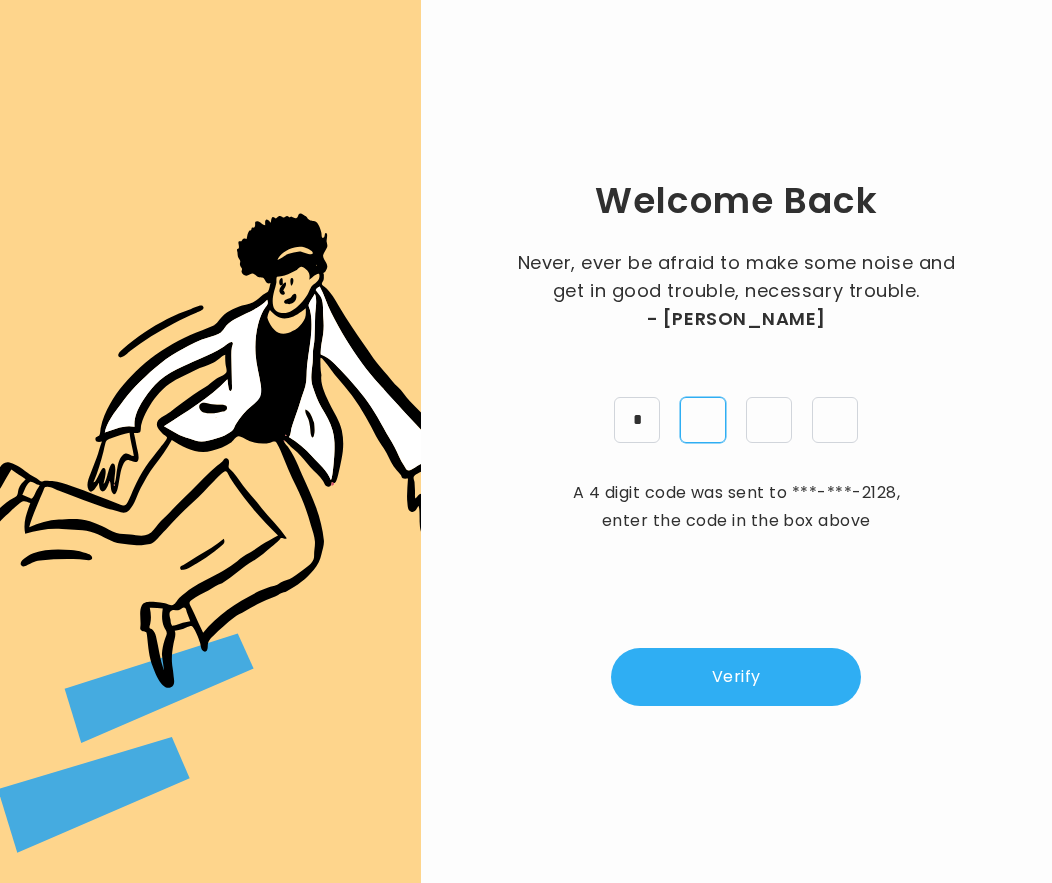 type on "*" 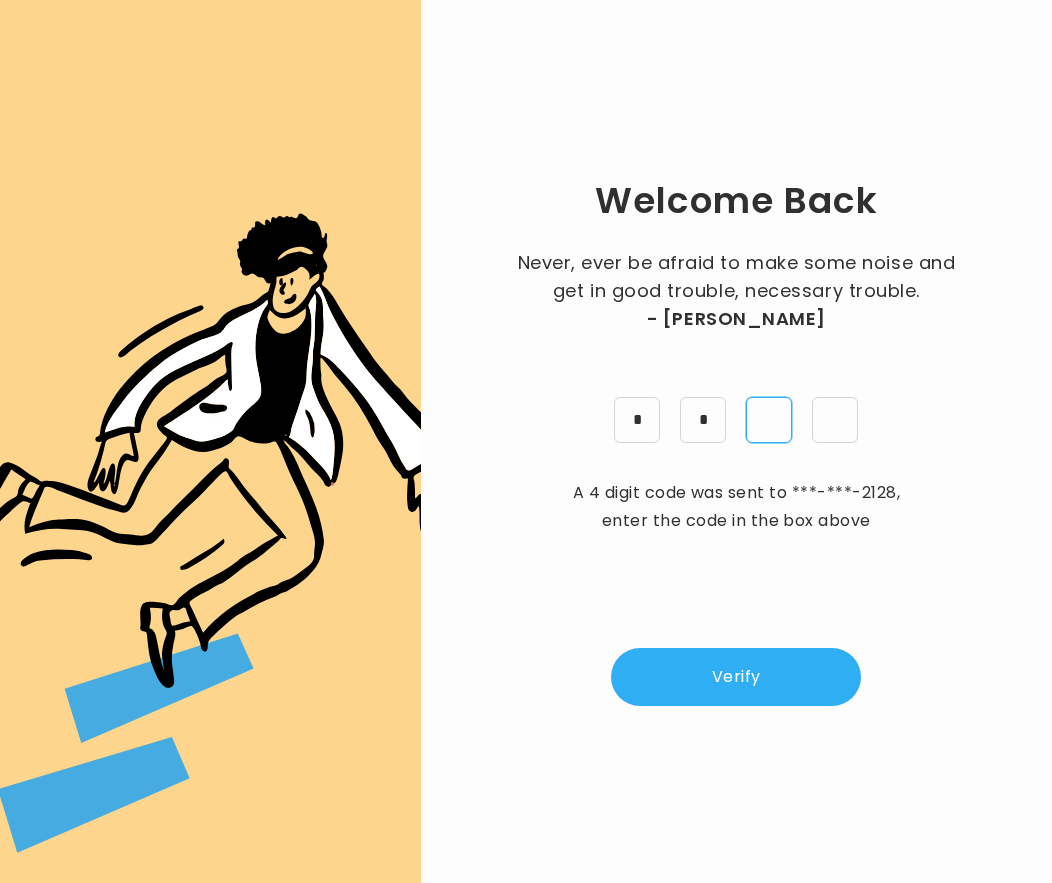 type on "*" 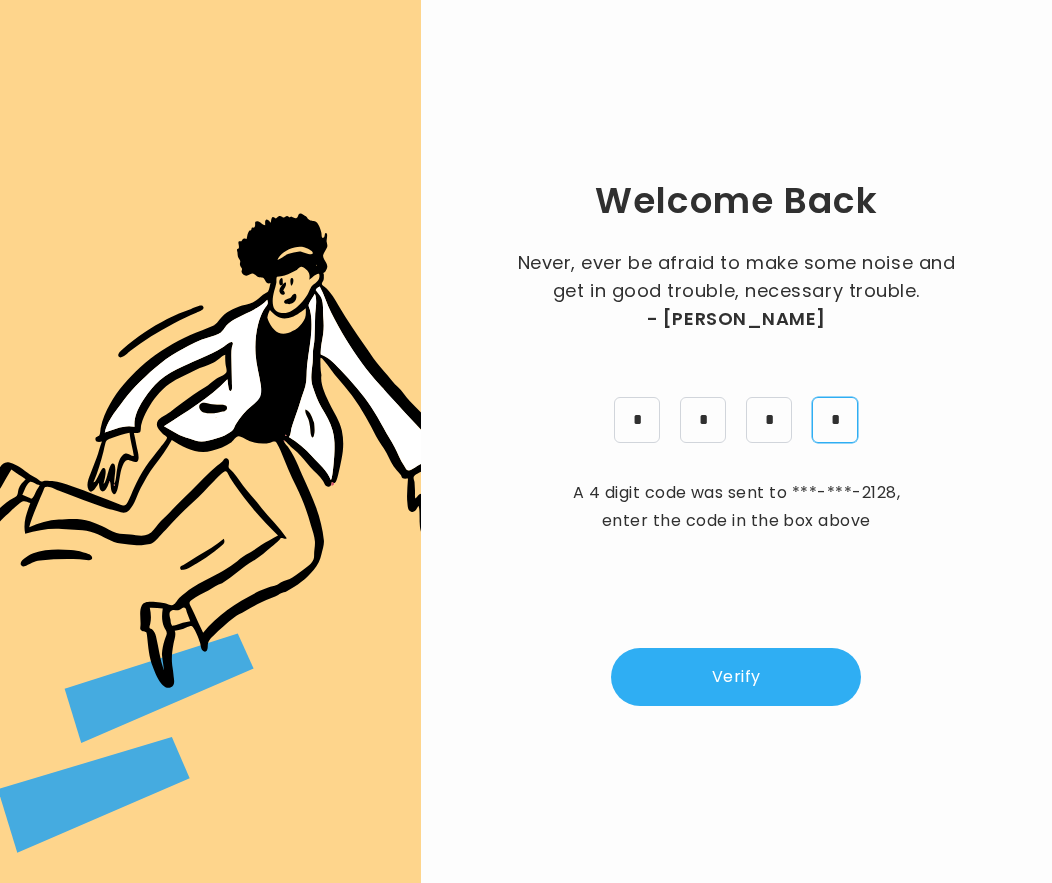 type on "*" 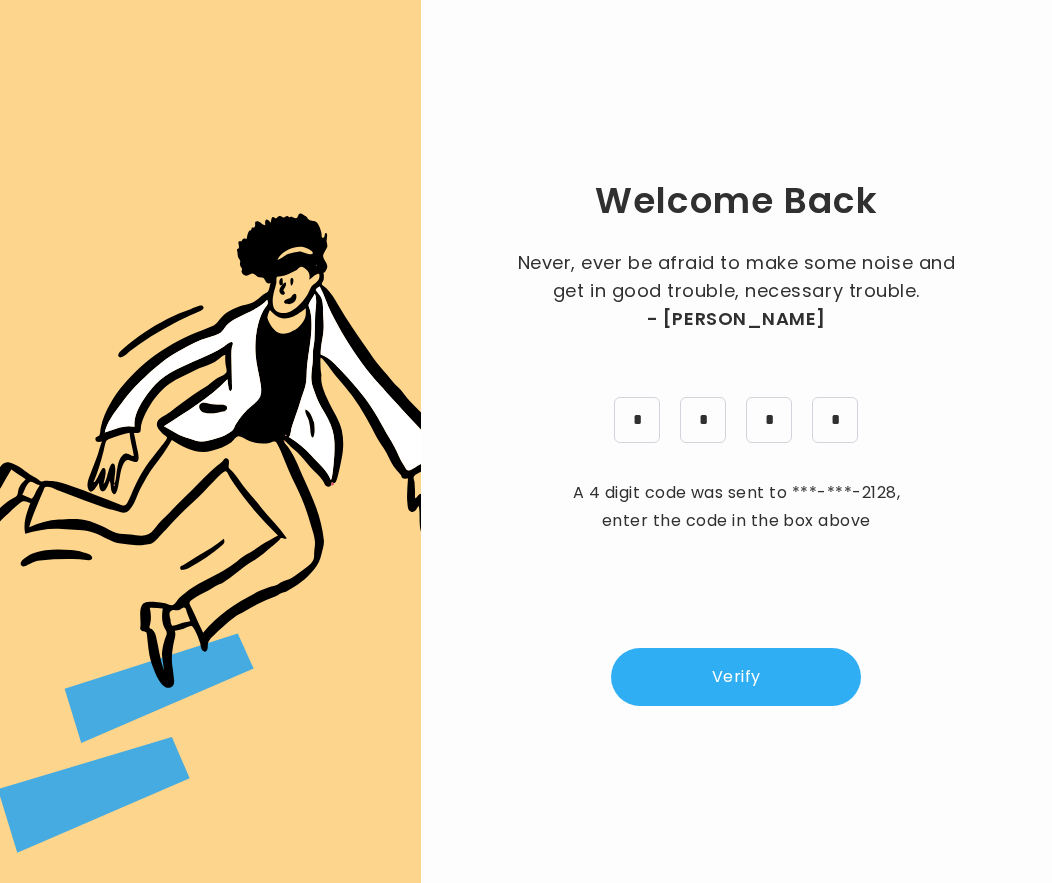 click on "Verify" at bounding box center [736, 677] 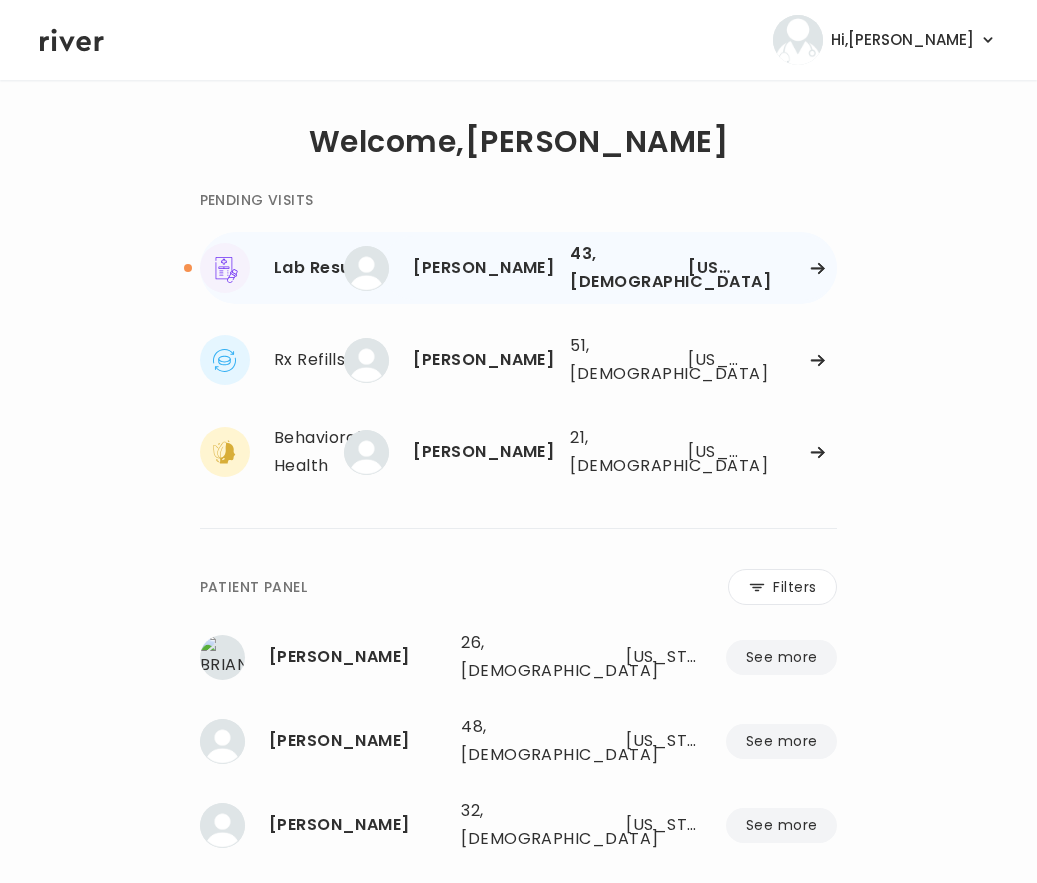 click at bounding box center [798, 268] 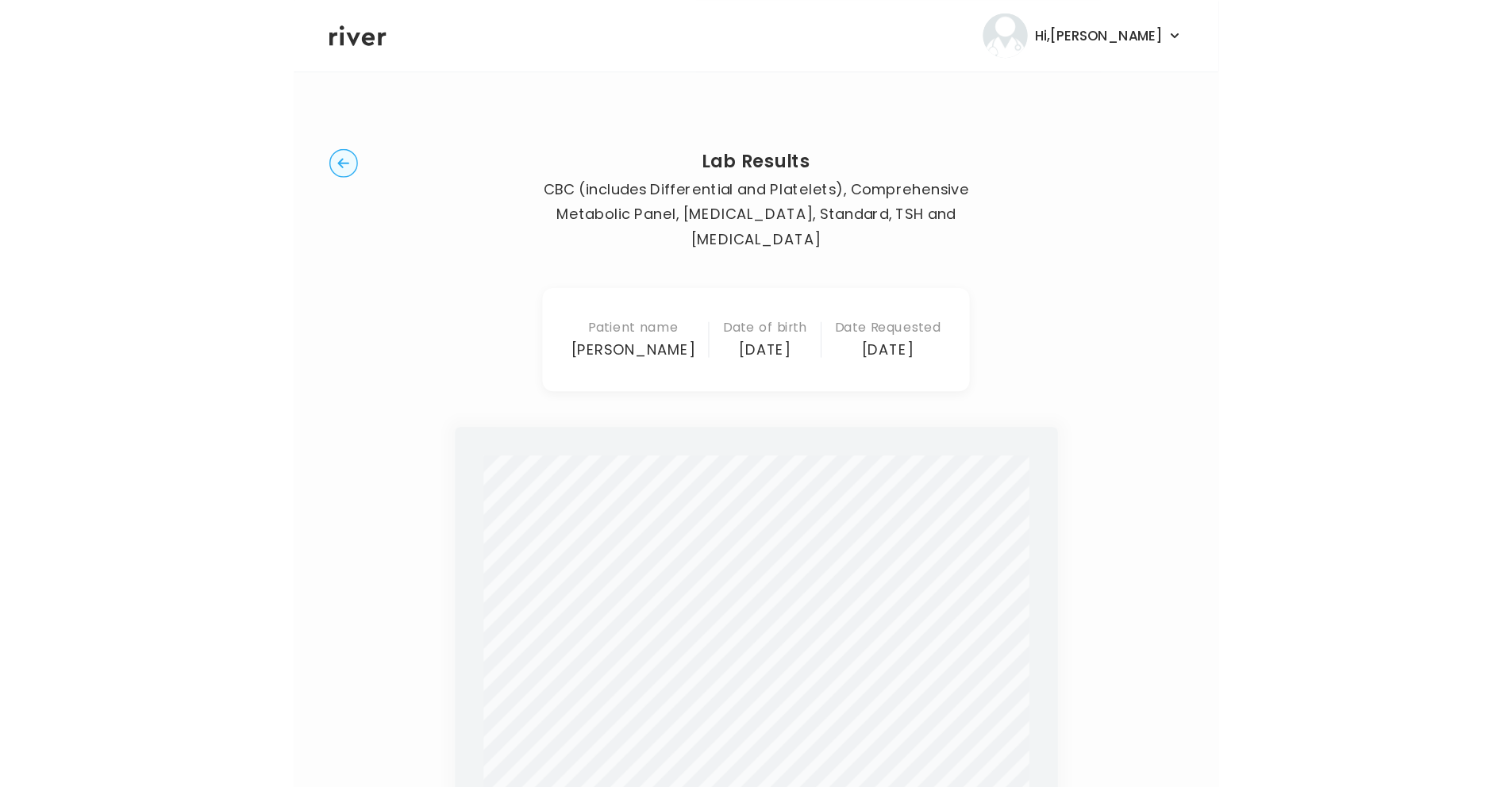scroll, scrollTop: 0, scrollLeft: 0, axis: both 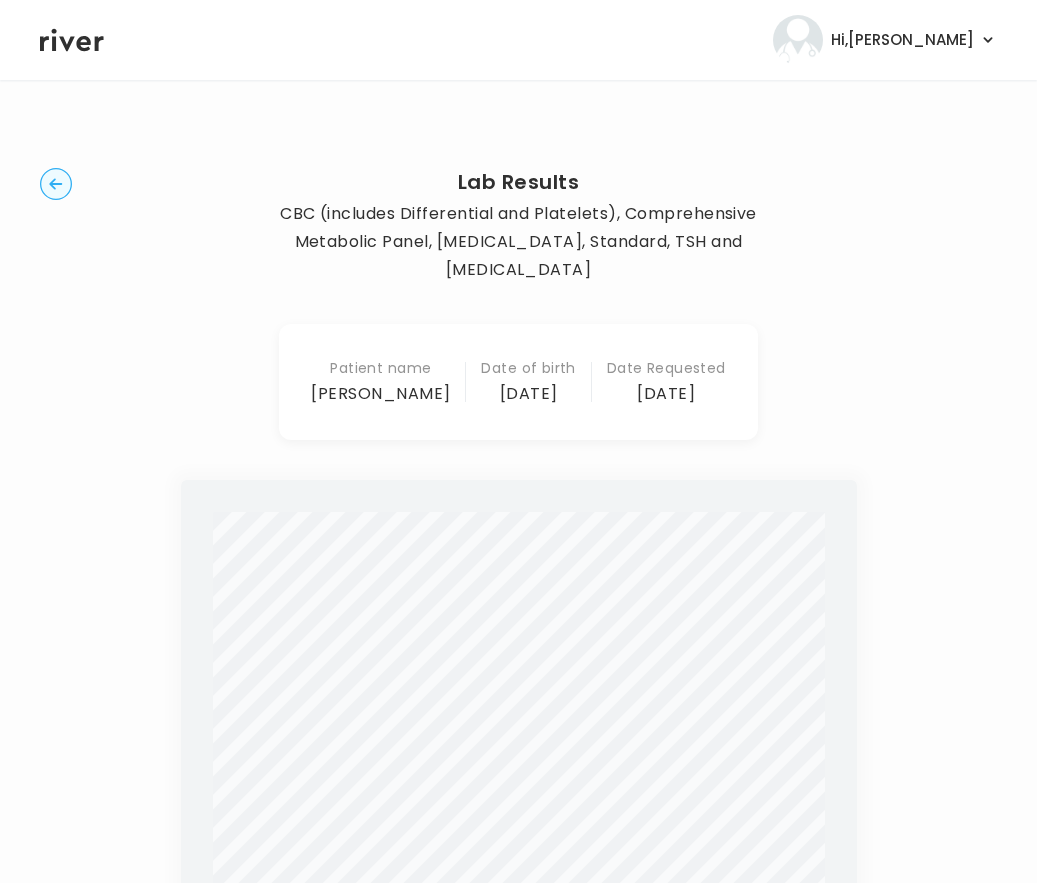 click on "Lab Results CBC (includes Differential and Platelets), Comprehensive Metabolic Panel, [MEDICAL_DATA], Standard, TSH and [MEDICAL_DATA] Patient name [PERSON_NAME] Date of birth [DEMOGRAPHIC_DATA] Date Requested [DATE] Report Status: Final [PERSON_NAME] Patient Information   Specimen Information   Client Information [PERSON_NAME]: [DEMOGRAPHIC_DATA]   AGE: [DEMOGRAPHIC_DATA] Gender:   [DEMOGRAPHIC_DATA]   Fasting: Y Phone:   [PHONE_NUMBER] Patient ID: [MEDICAL_RECORD_NUMBER] Health ID: 8573037120791621 Specimen:   CZ206064G Requisition: 0027000 Lab Ref #:   363536 Collected:   [DATE] / 07:50 EDT Received:   [DATE] / 00:04 EDT Reported:   [DATE] / 03:01 EDT Client #: 97553290   MAIL992 [GEOGRAPHIC_DATA][PERSON_NAME][DOMAIN_NAME] [STREET_ADDRESS][PERSON_NAME][PERSON_NAME] CLIENT SERVICES: 866.697.8378   SPECIMEN: CZ206064G Quest, Quest Diagnostics, the associated logo and all associated Quest Diagnostics marks are the trademarks of Quest Diagnostics. COMMENTS:   FASTING:YES Test Name   In Range   Out Of Range   Reference Range   Lab [MEDICAL_DATA], STANDARD   234 H" at bounding box center [518, 830] 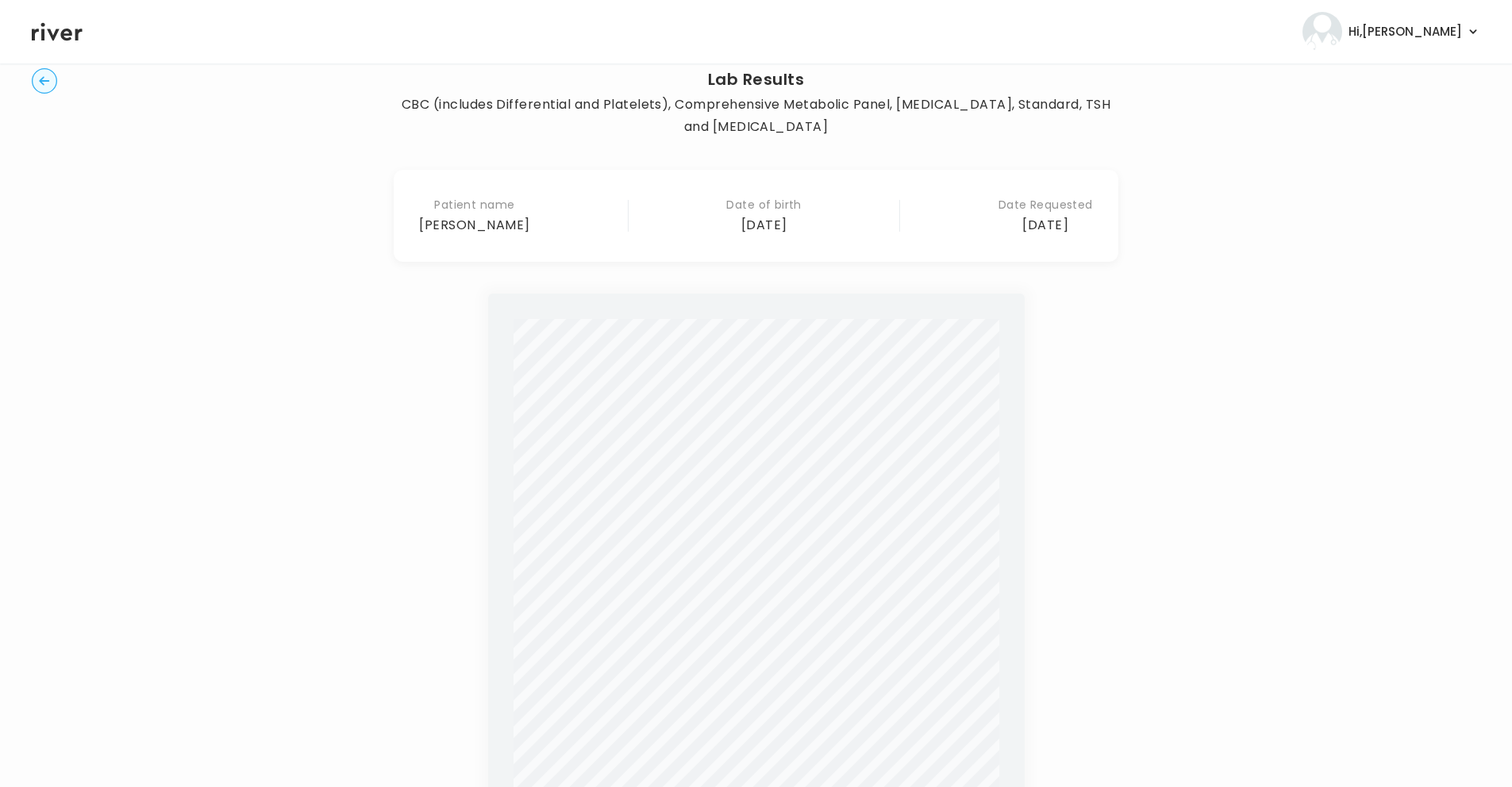 scroll, scrollTop: 78, scrollLeft: 0, axis: vertical 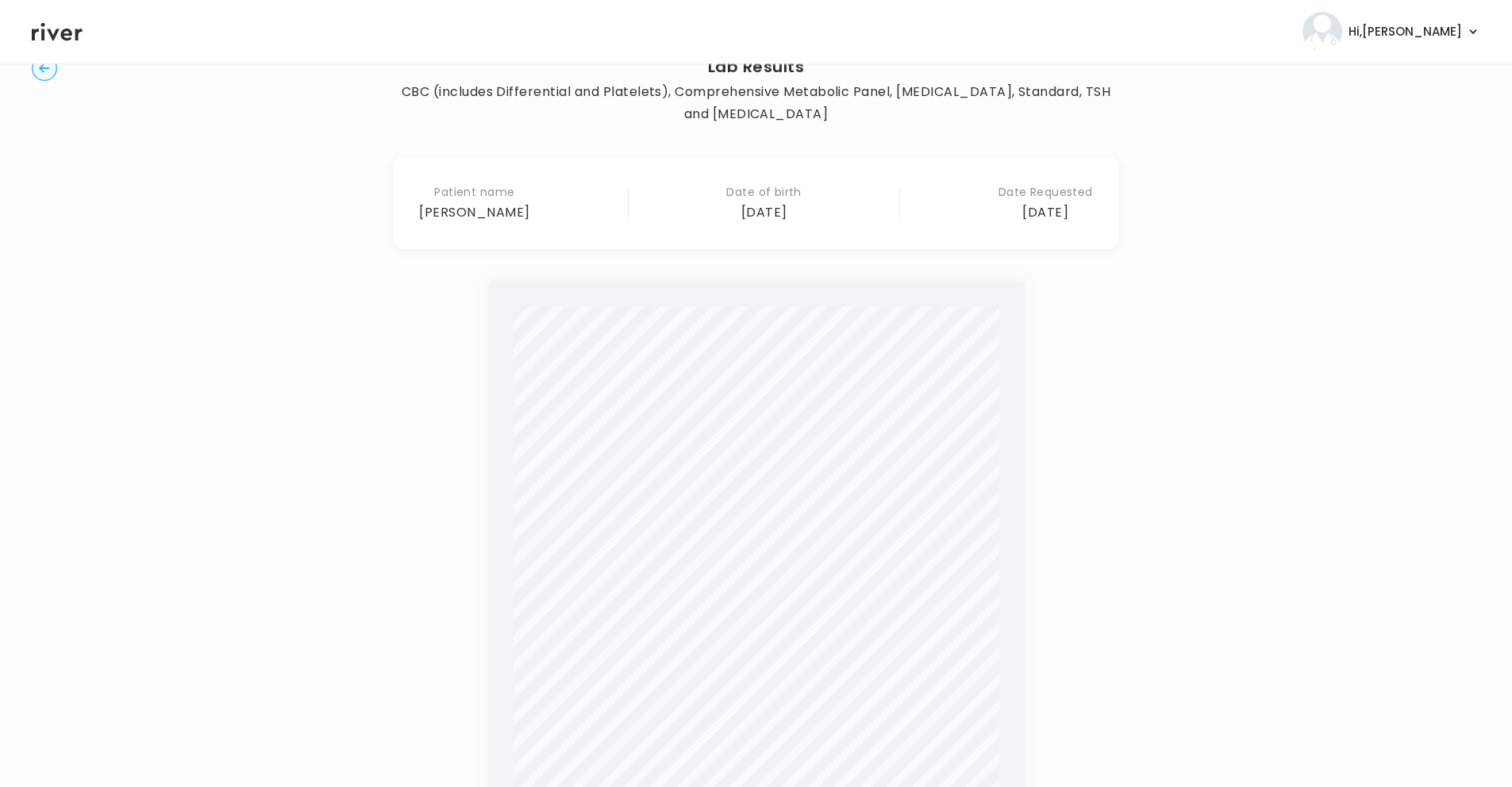 click 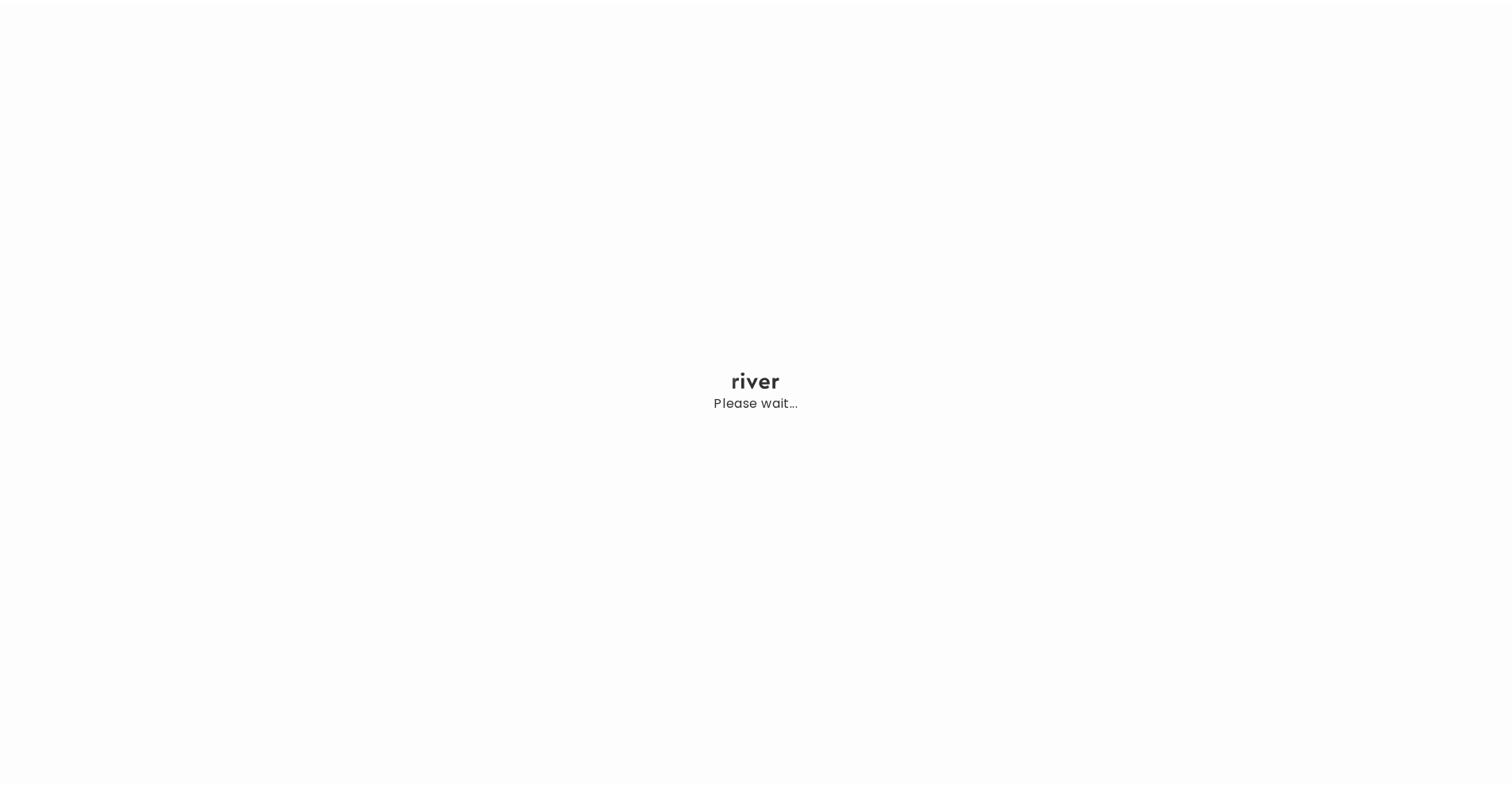 scroll, scrollTop: 0, scrollLeft: 0, axis: both 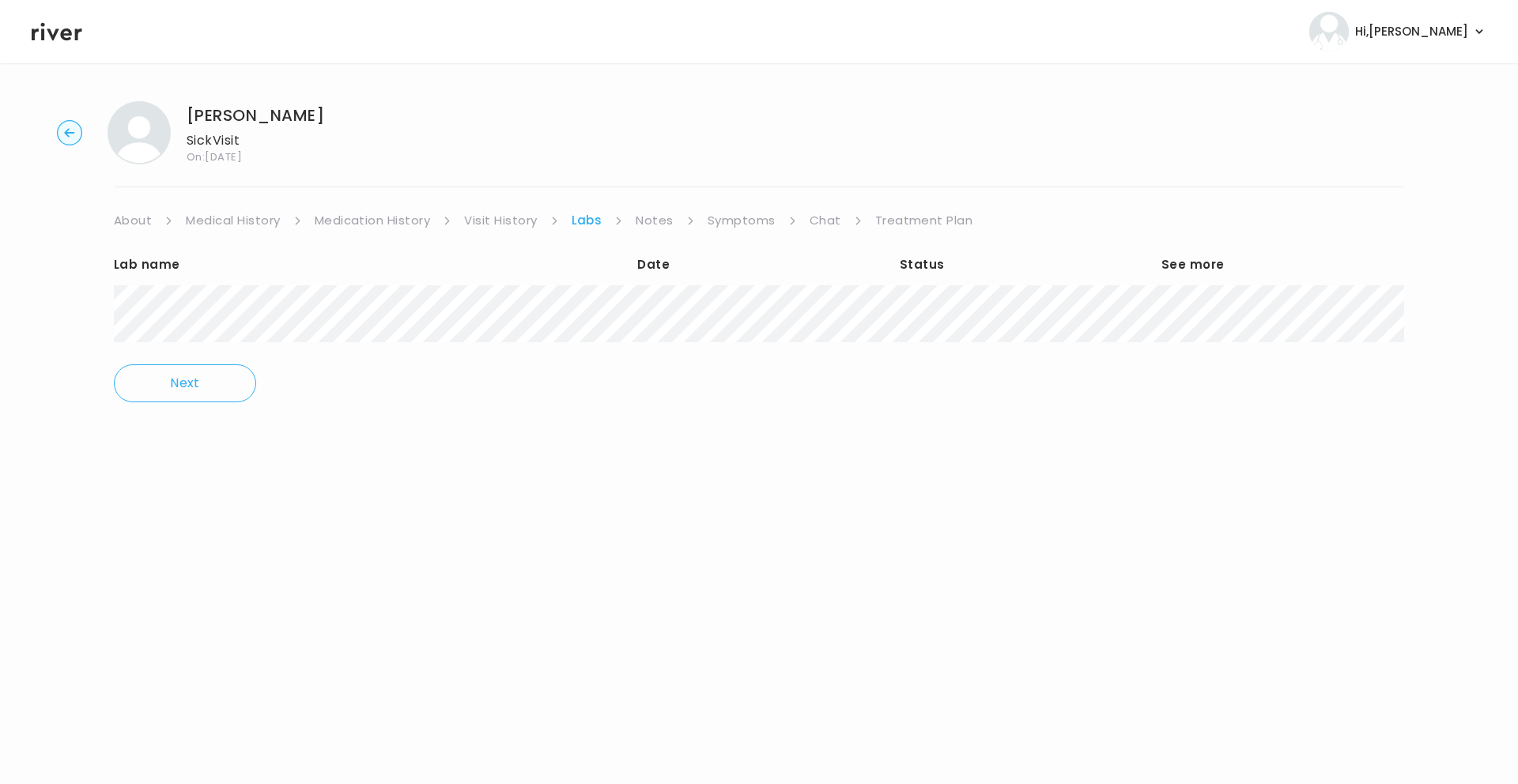 click on "Treatment Plan" at bounding box center (924, 220) 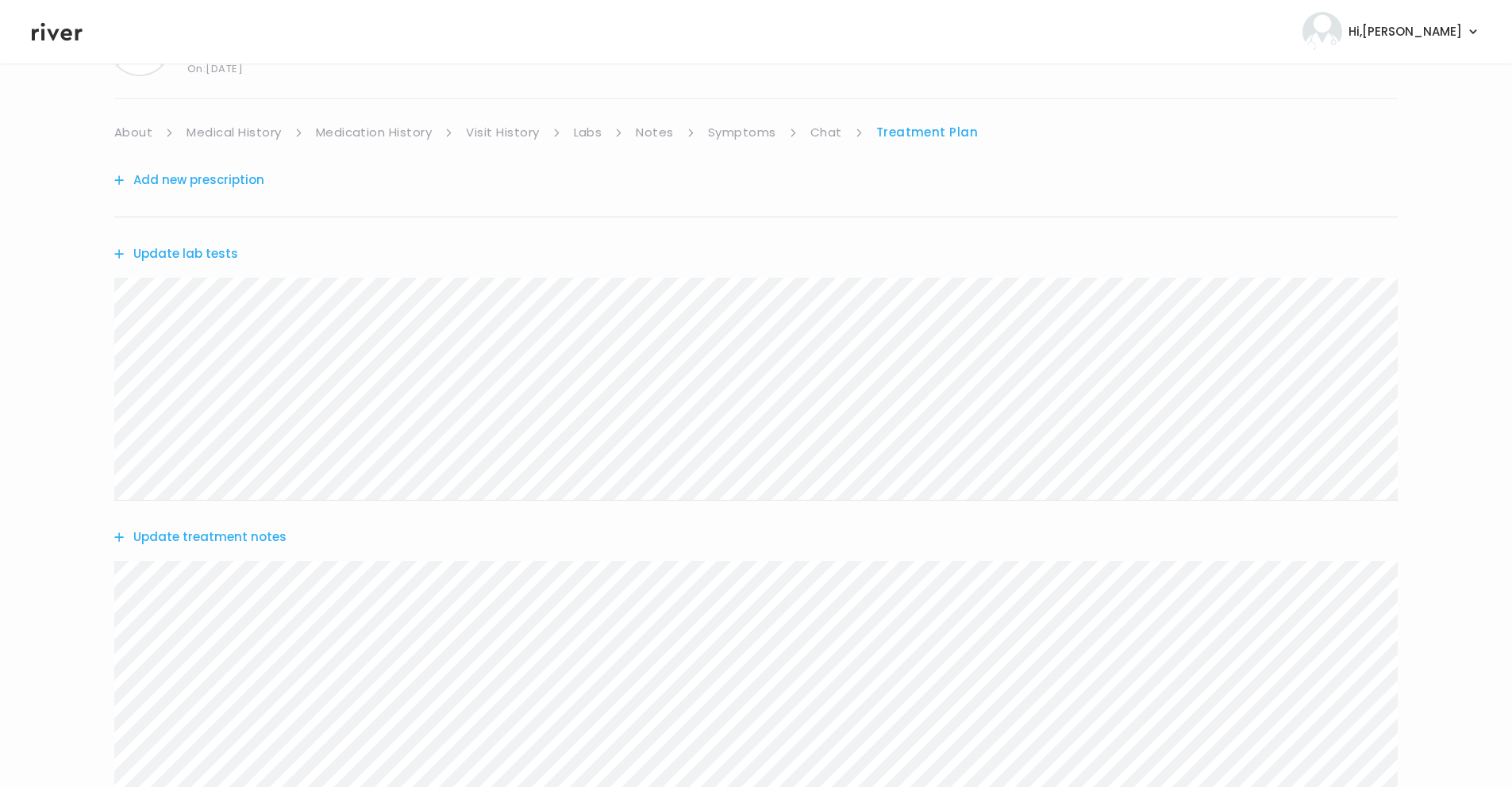 scroll, scrollTop: 0, scrollLeft: 0, axis: both 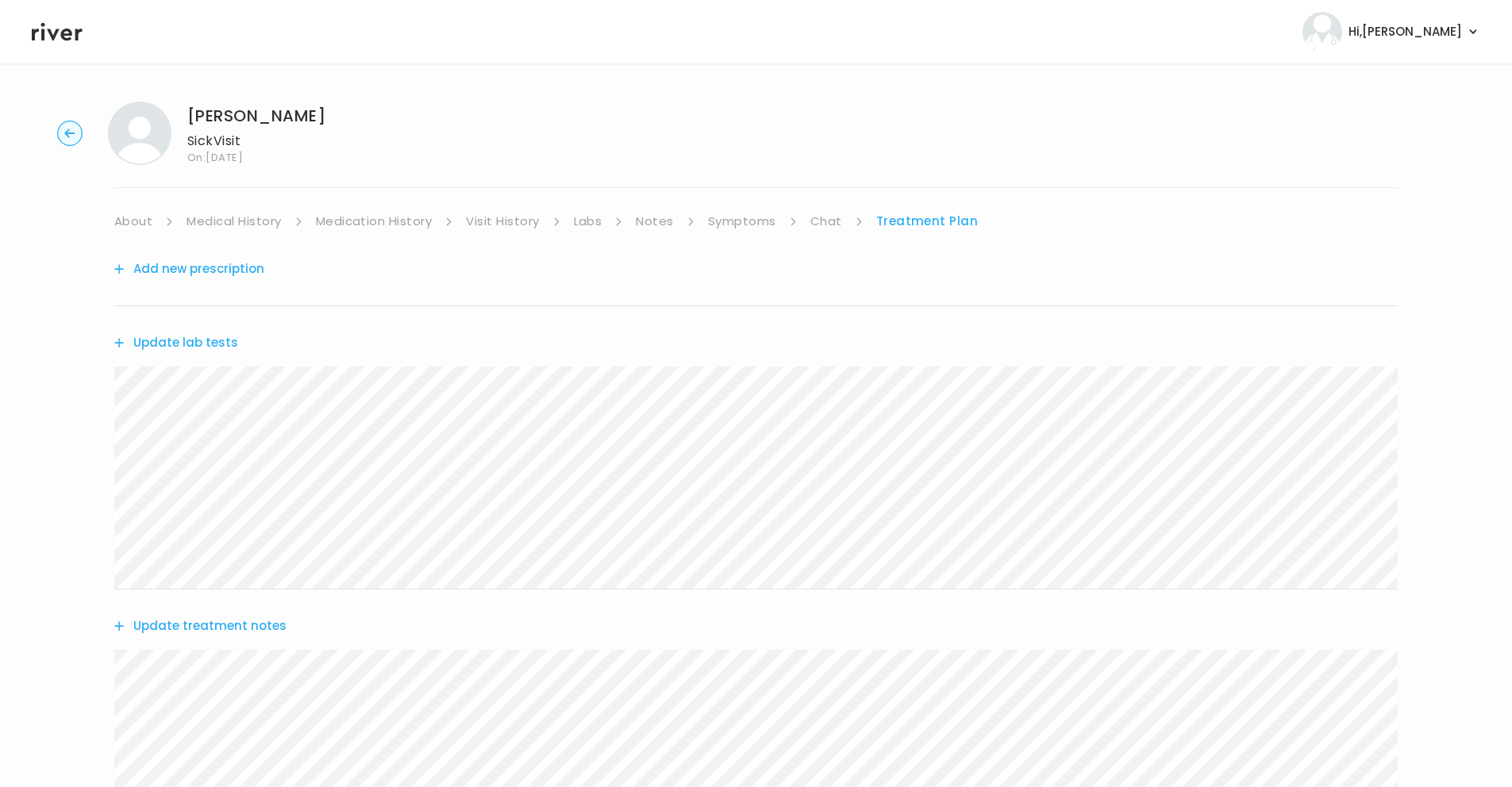 click on "Symptoms" at bounding box center [742, 221] 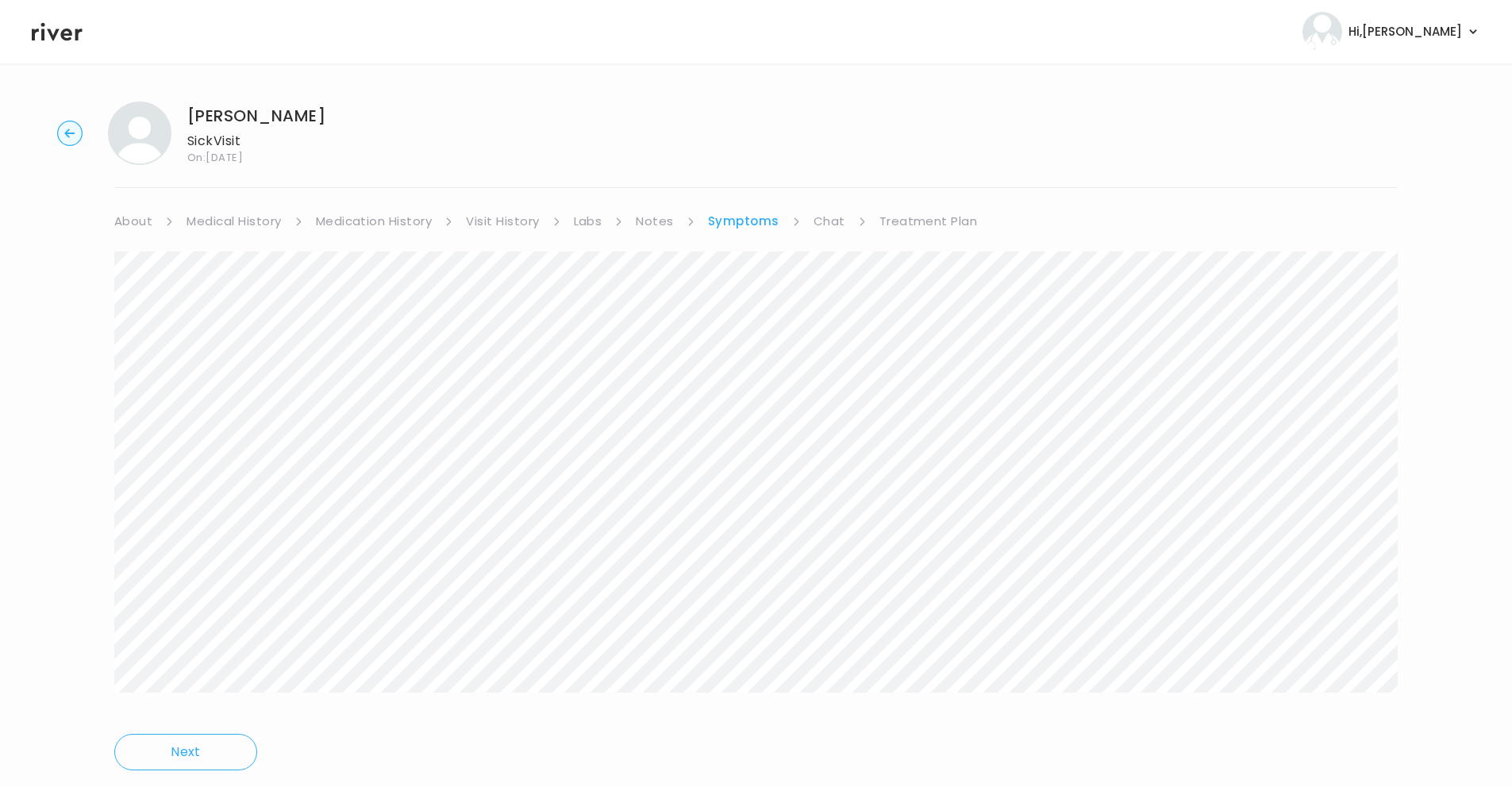 click on "Chat" at bounding box center [829, 221] 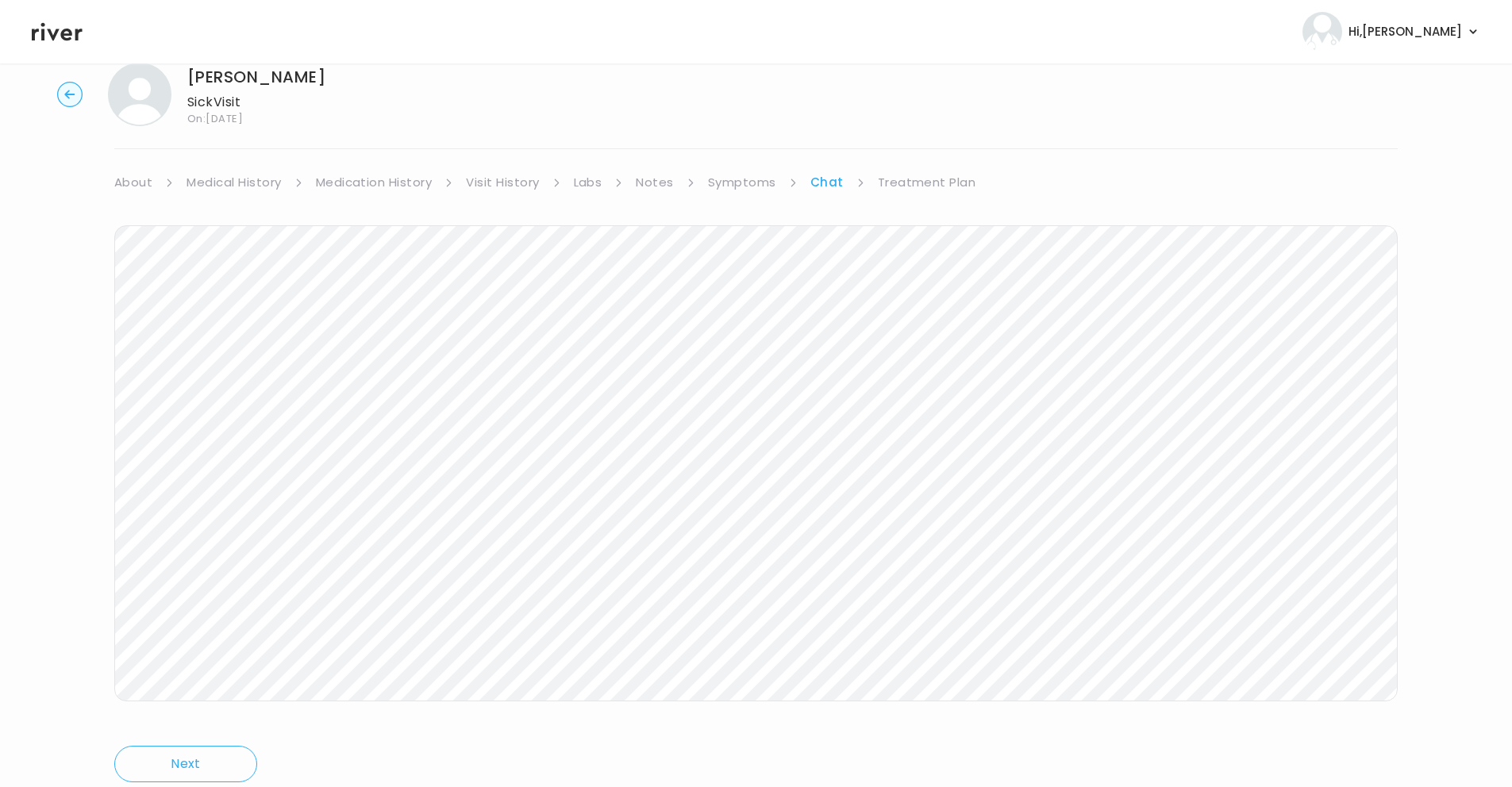 scroll, scrollTop: 36, scrollLeft: 0, axis: vertical 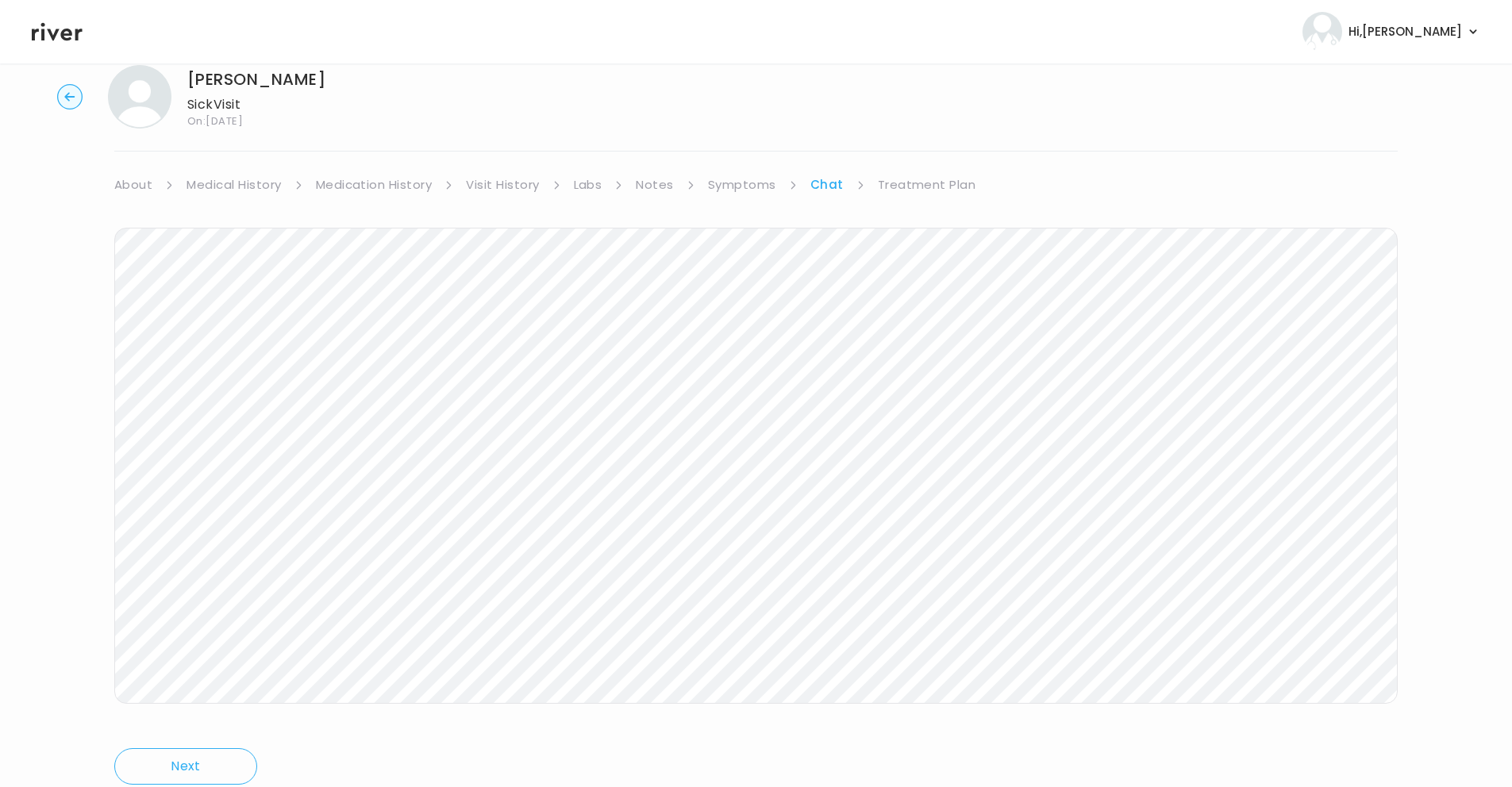 click on "Treatment Plan" at bounding box center (927, 185) 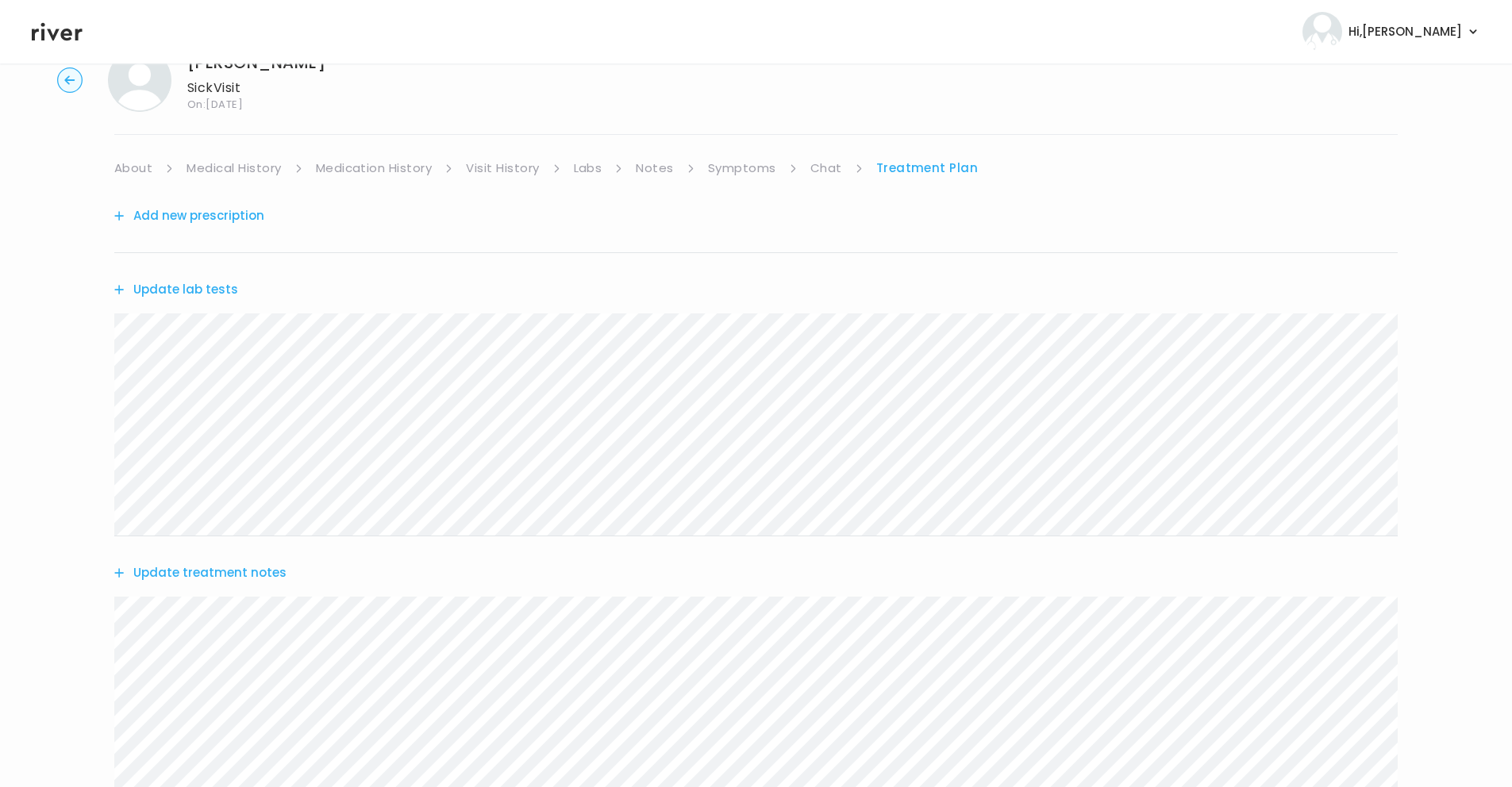 scroll, scrollTop: 0, scrollLeft: 0, axis: both 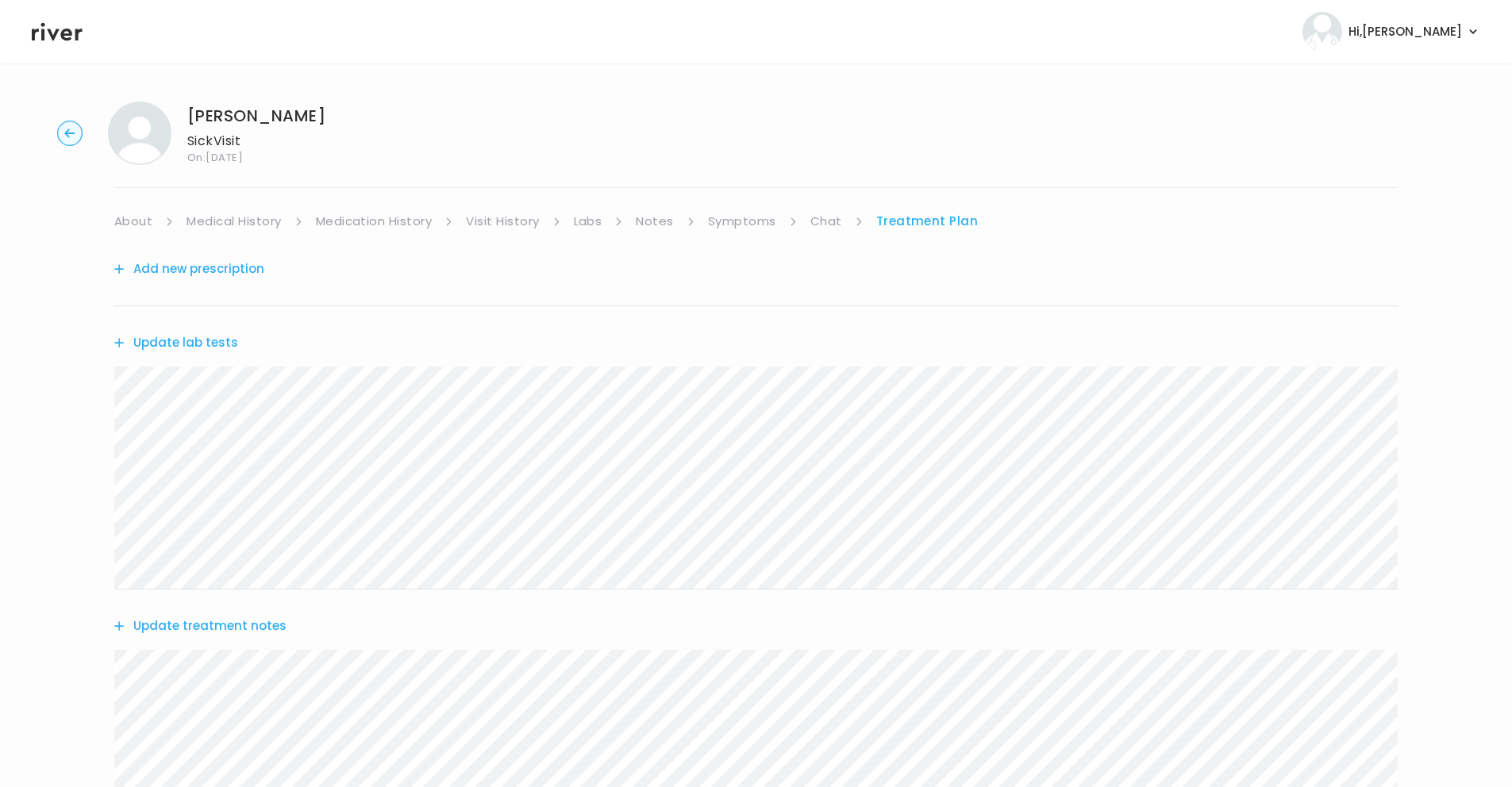 click on "Symptoms" at bounding box center (742, 221) 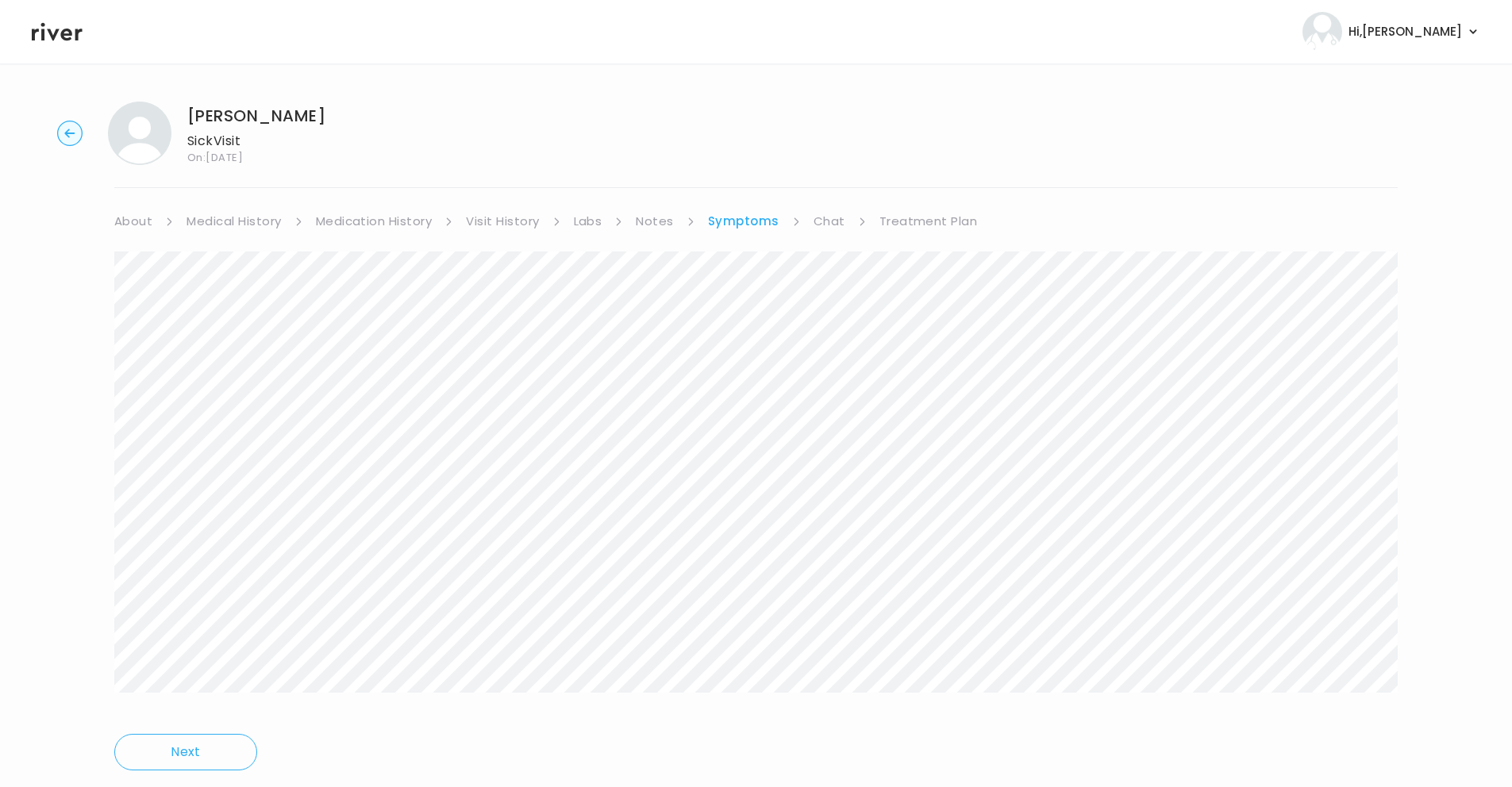 click on "About Medical History Medication History Visit History Labs Notes Symptoms Chat Treatment Plan" at bounding box center [756, 221] 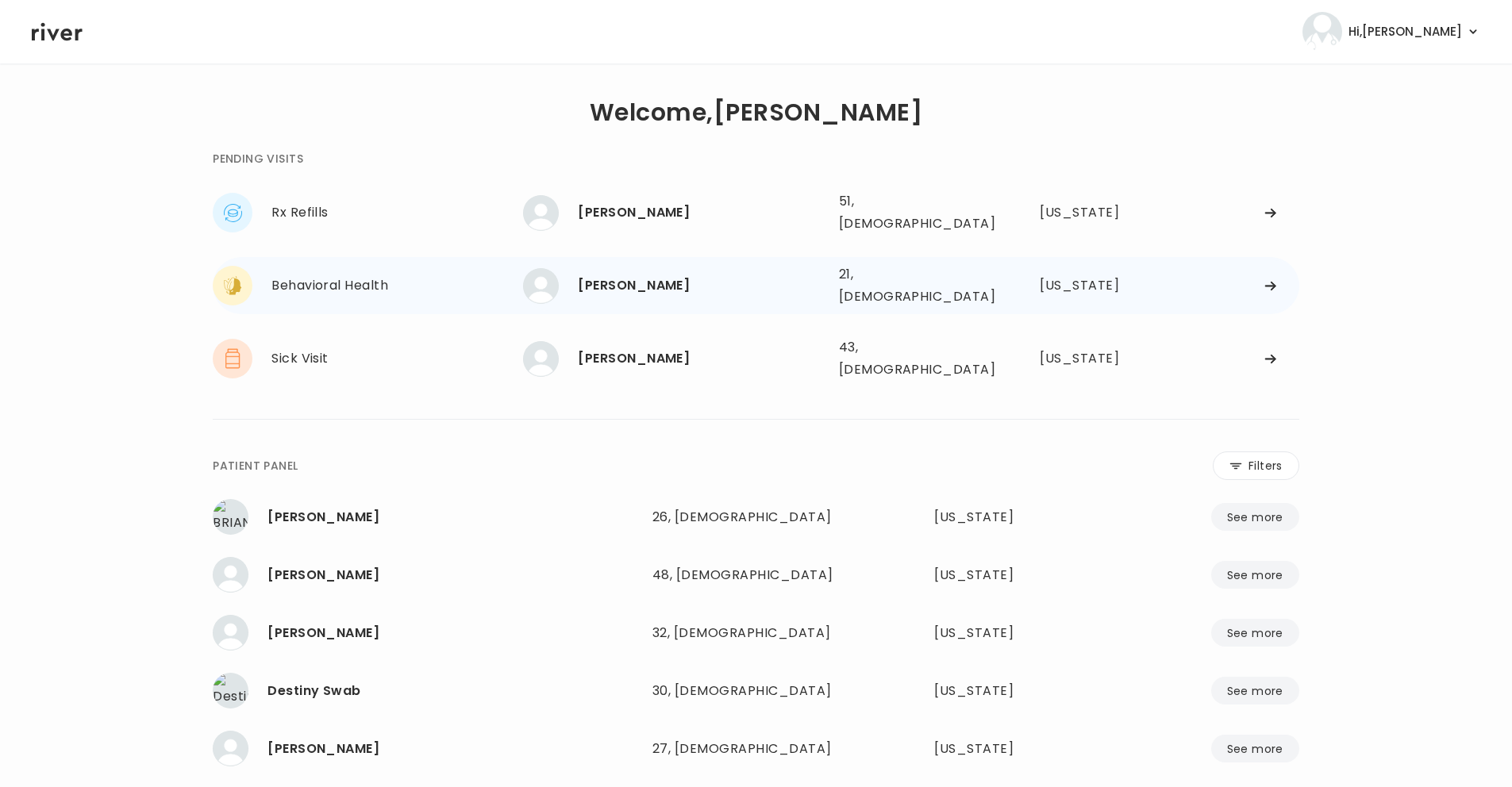 click on "GENESIS REYES   21, Female See more 21, Female California" at bounding box center [911, 286] 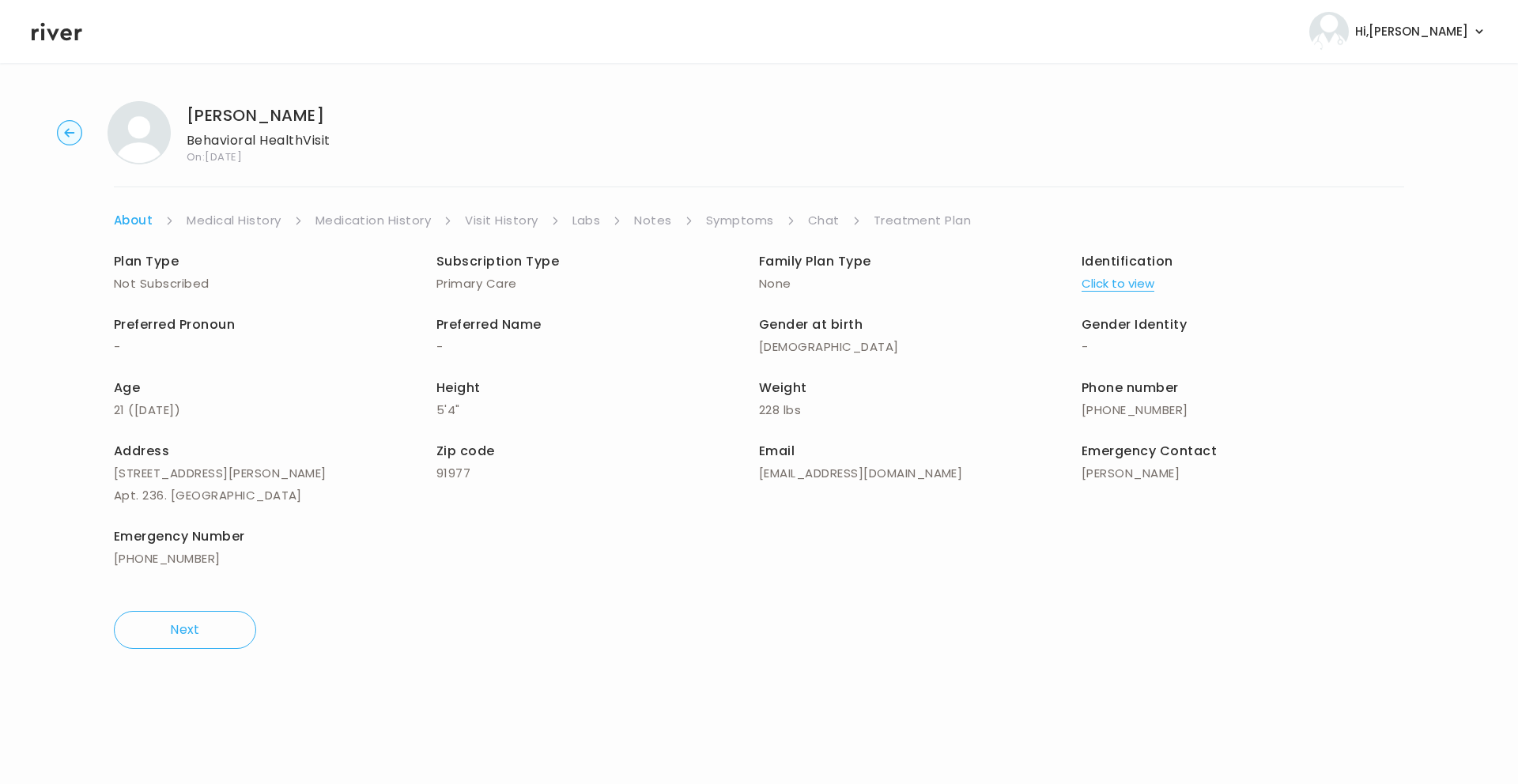 click on "Symptoms" at bounding box center (740, 220) 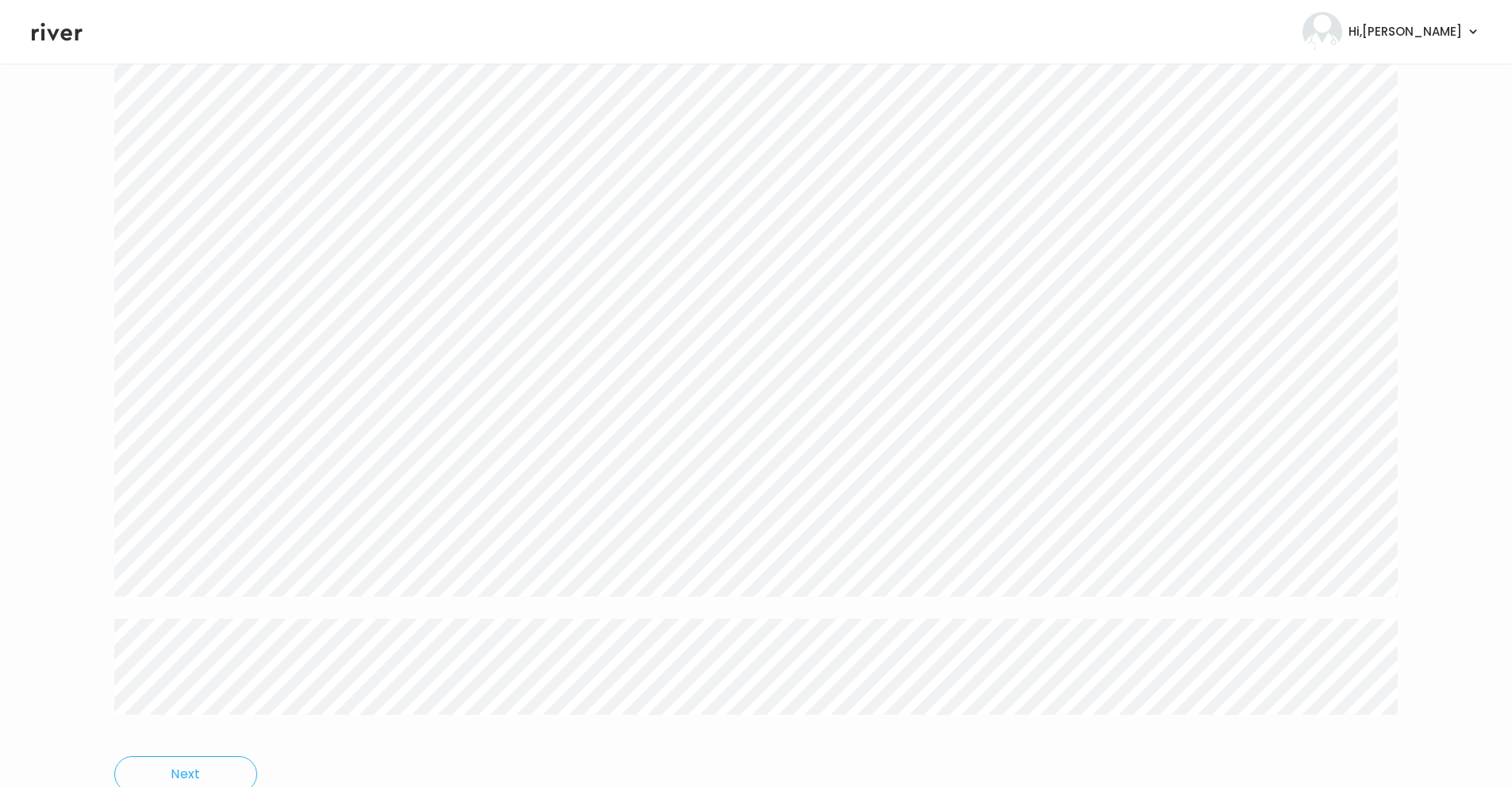 scroll, scrollTop: 2212, scrollLeft: 0, axis: vertical 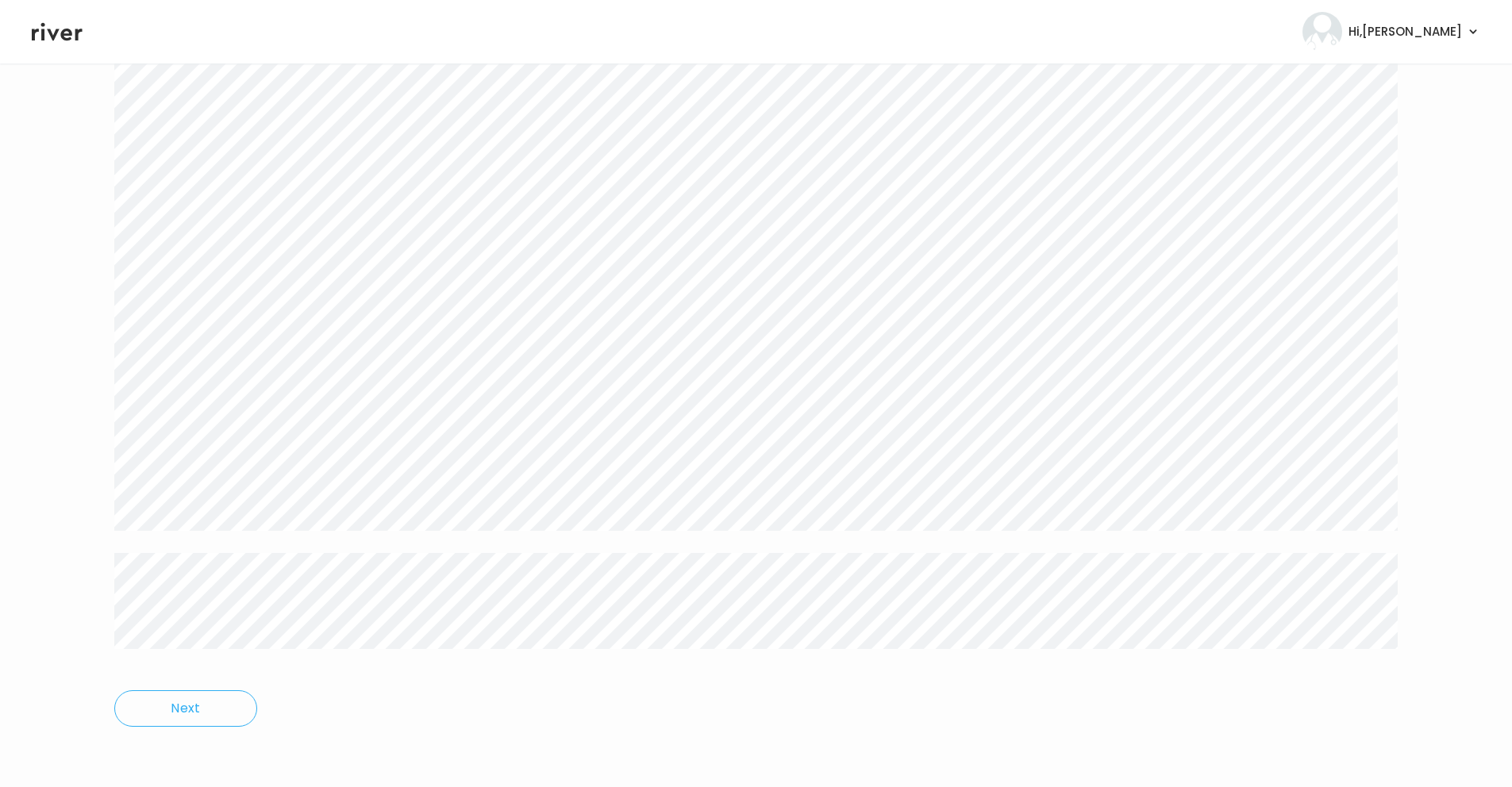 click at bounding box center [756, -645] 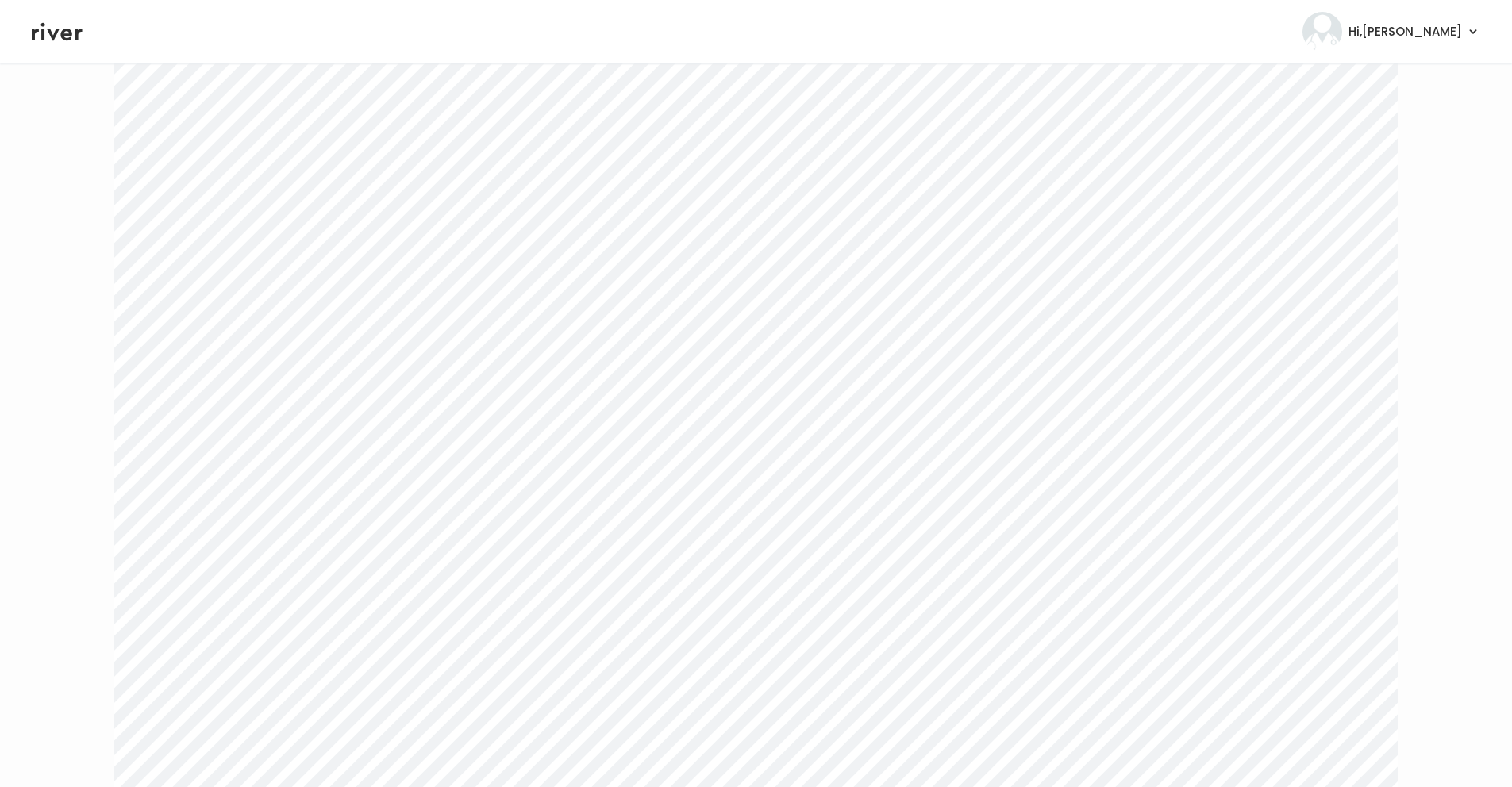 scroll, scrollTop: 0, scrollLeft: 0, axis: both 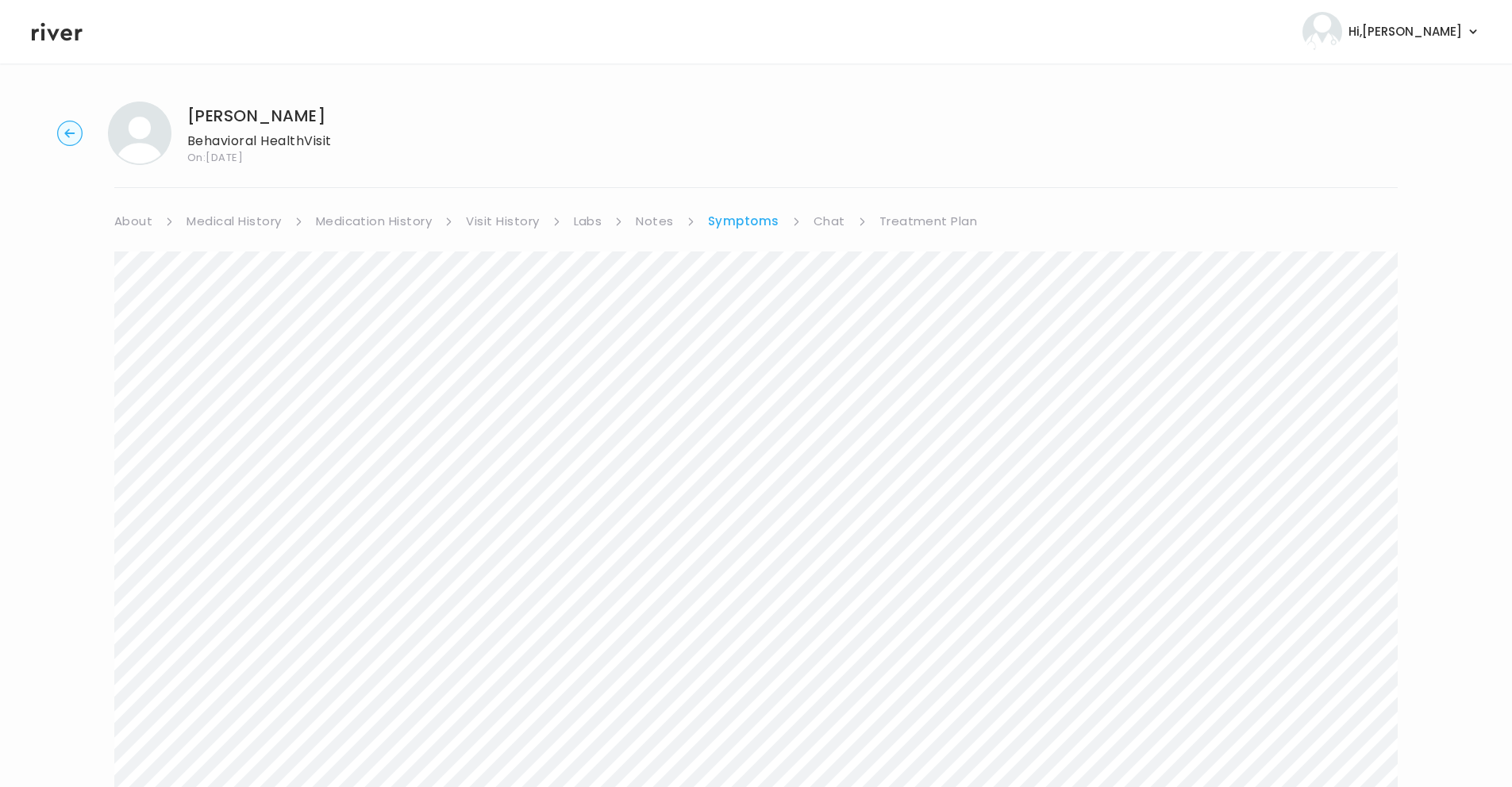 drag, startPoint x: 1056, startPoint y: 655, endPoint x: 113, endPoint y: 256, distance: 1023.9385 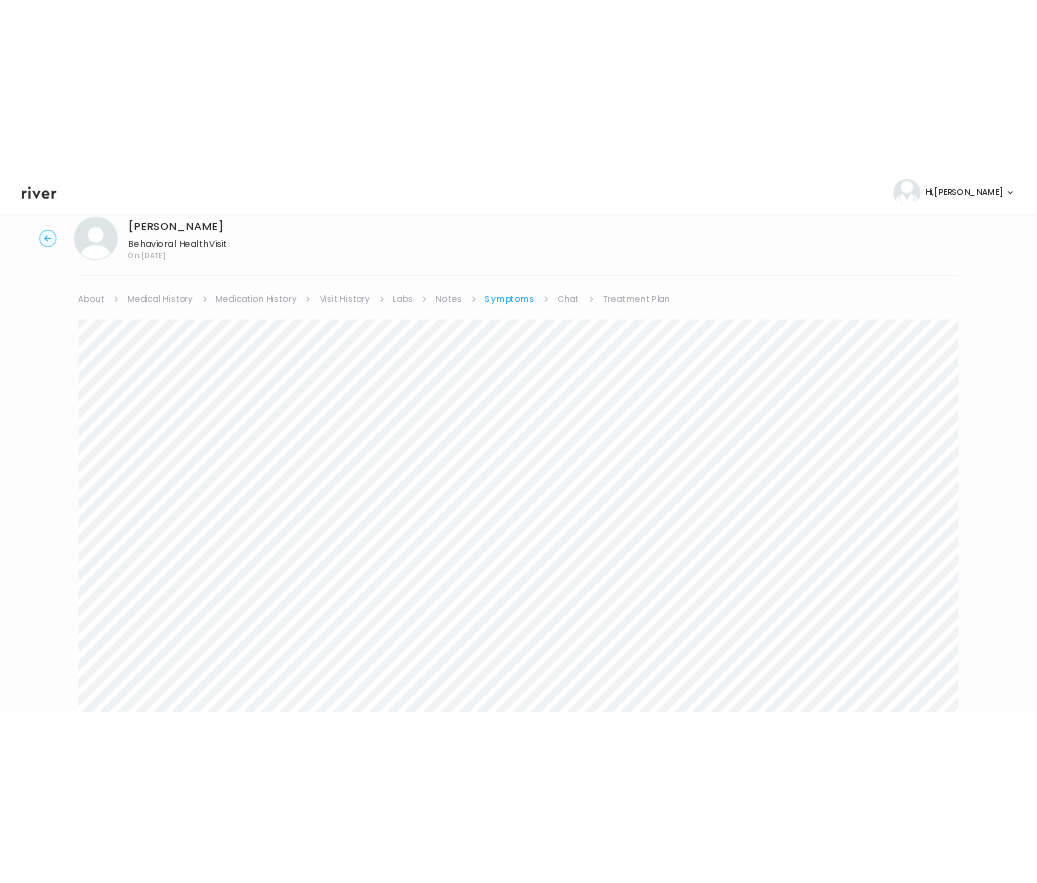 scroll, scrollTop: 0, scrollLeft: 0, axis: both 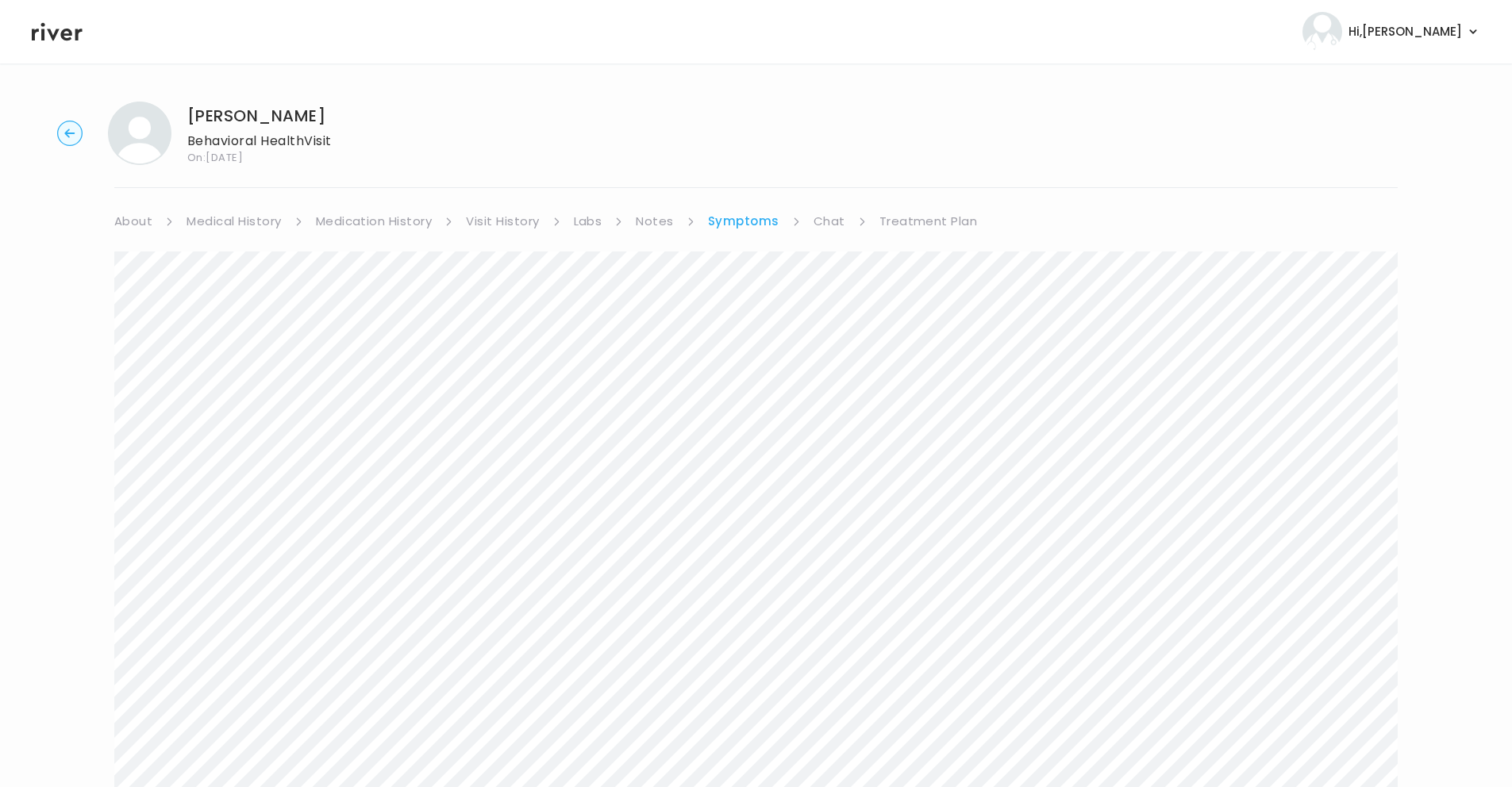click on "Treatment Plan" at bounding box center (929, 221) 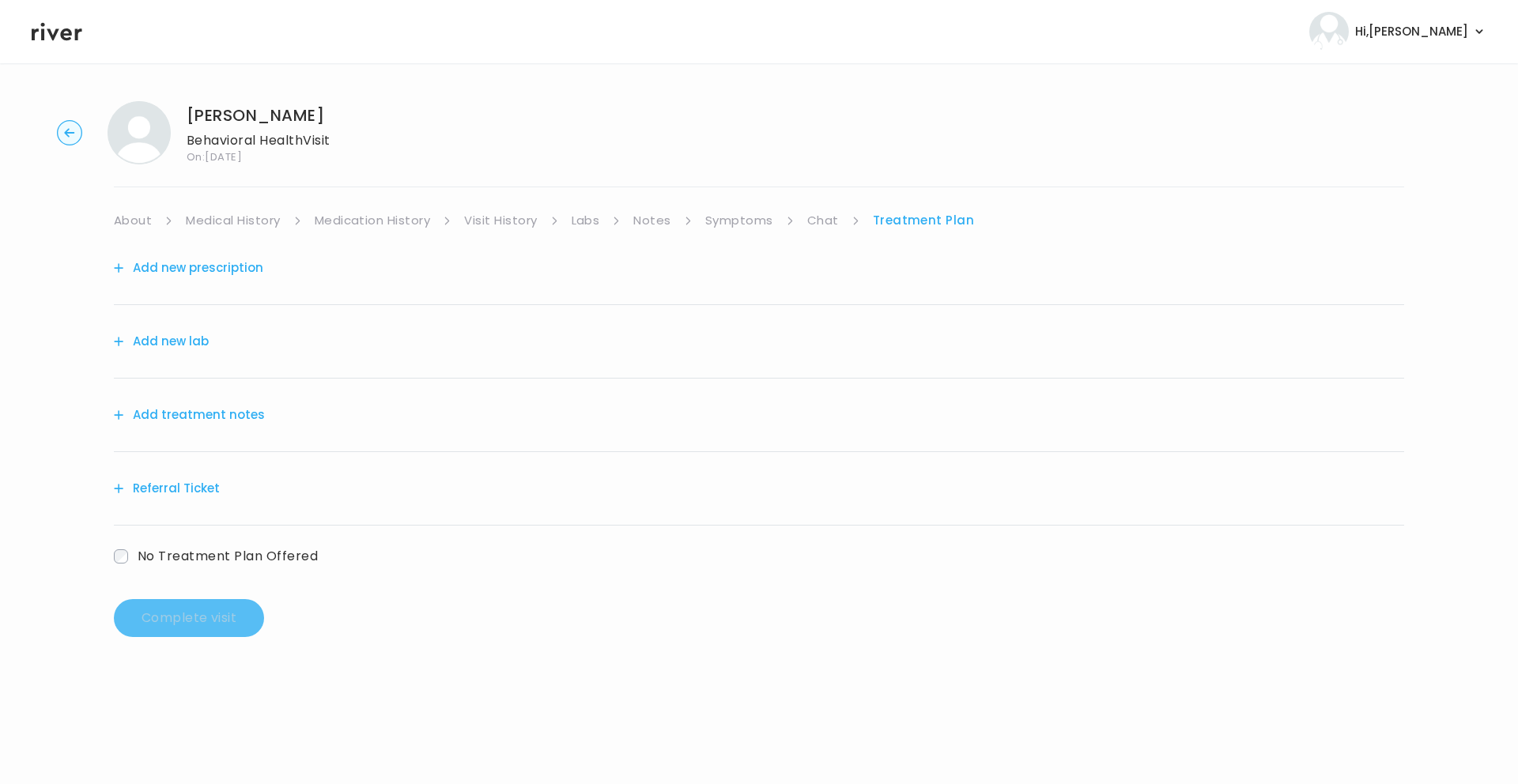 click on "Add treatment notes" at bounding box center [189, 415] 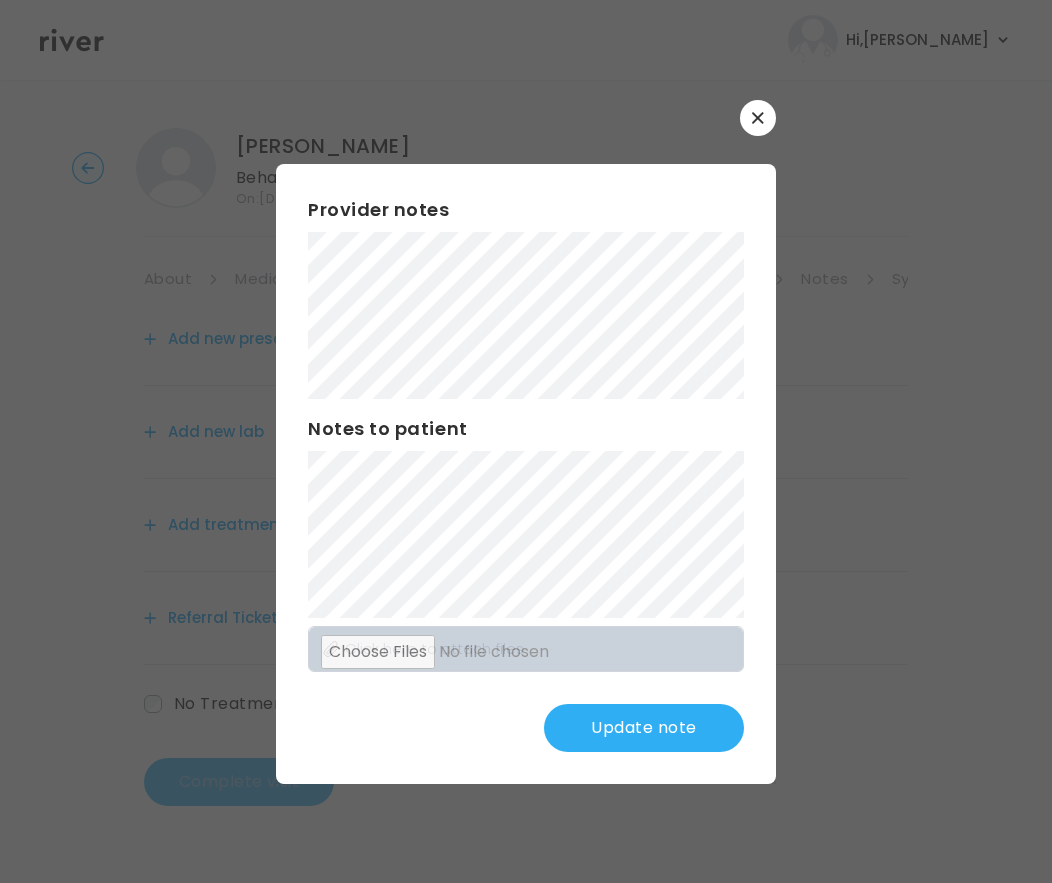 click on "Update note" at bounding box center (644, 728) 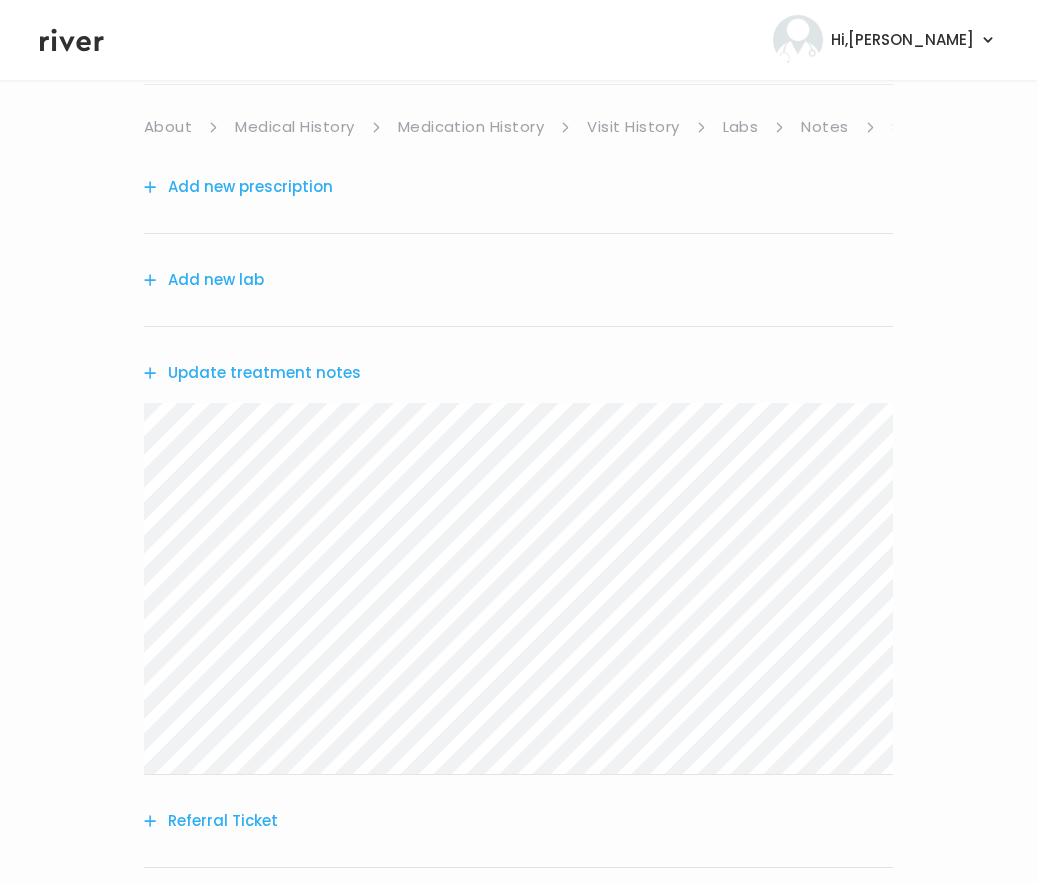 scroll, scrollTop: 326, scrollLeft: 0, axis: vertical 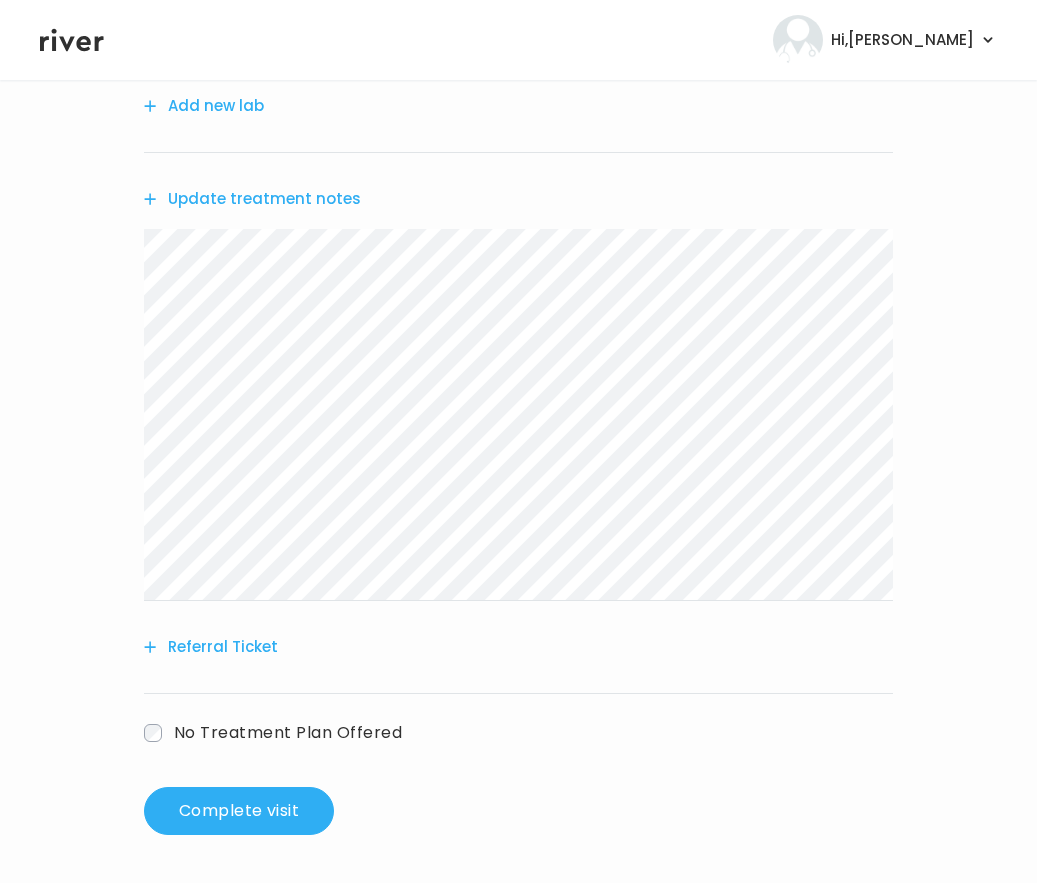 click on "Referral Ticket" at bounding box center [211, 647] 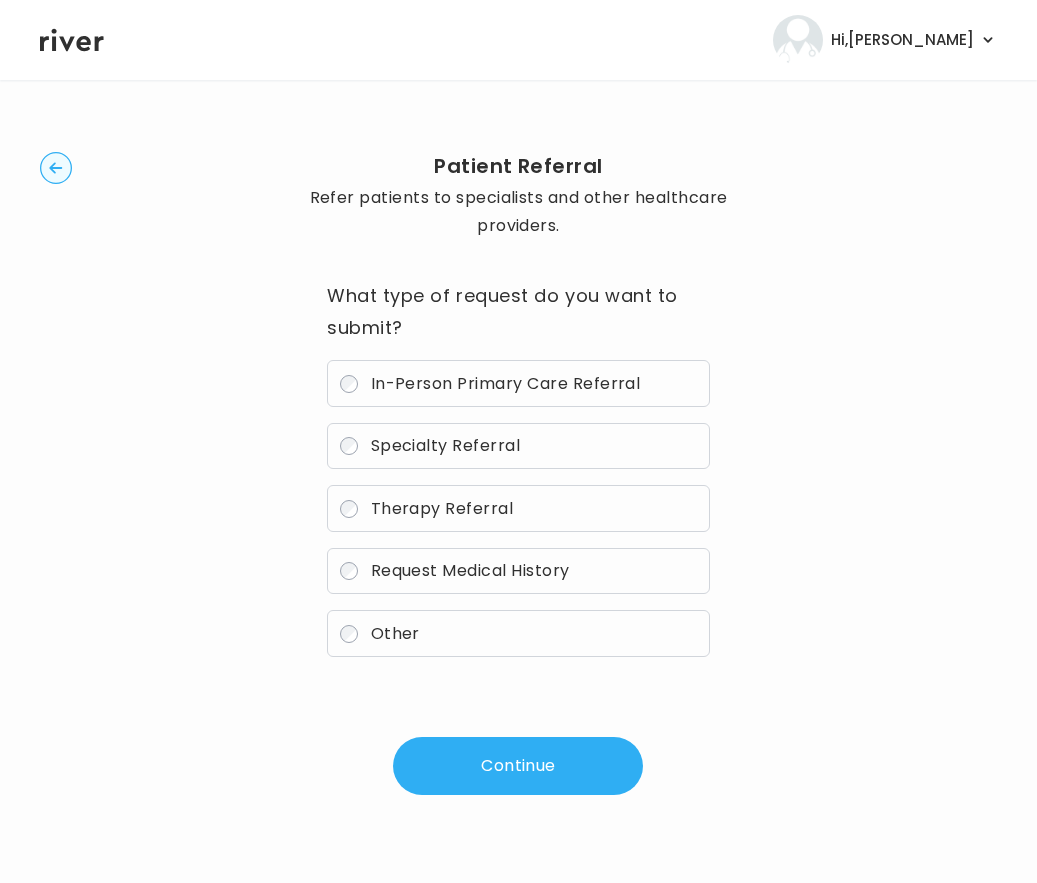 click on "Specialty Referral" at bounding box center [446, 445] 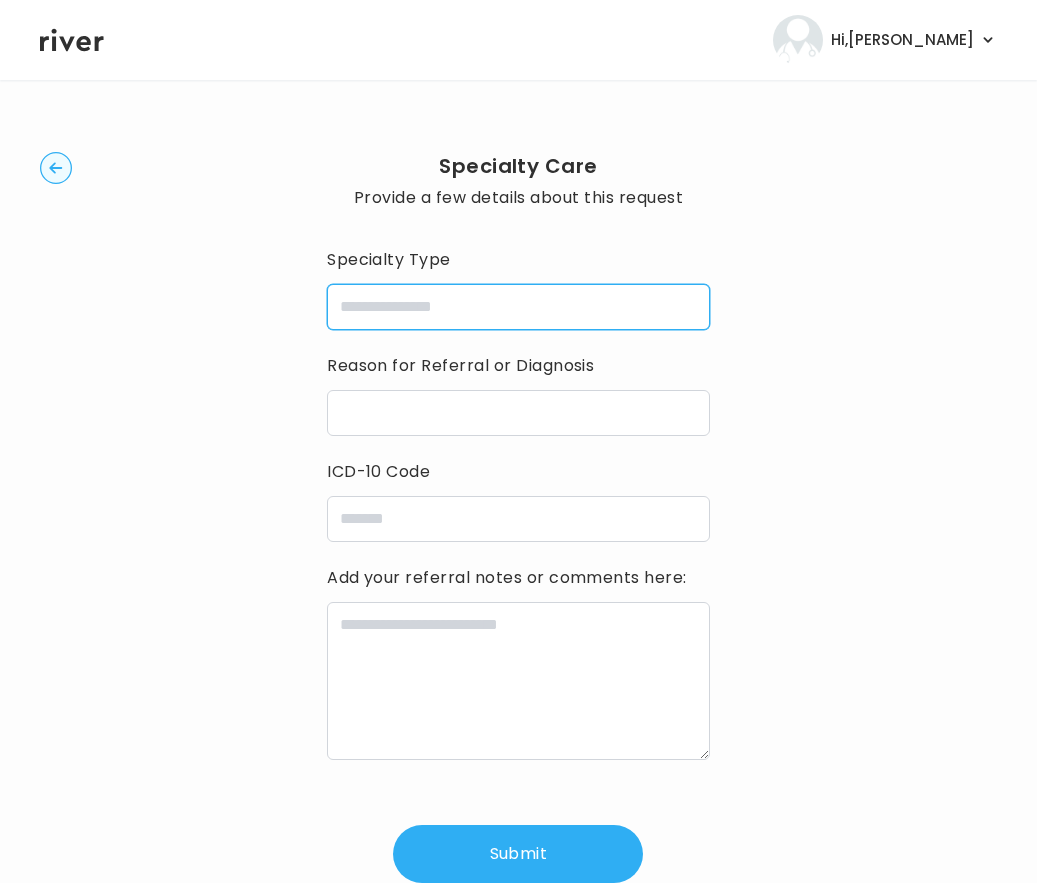 click at bounding box center [518, 307] 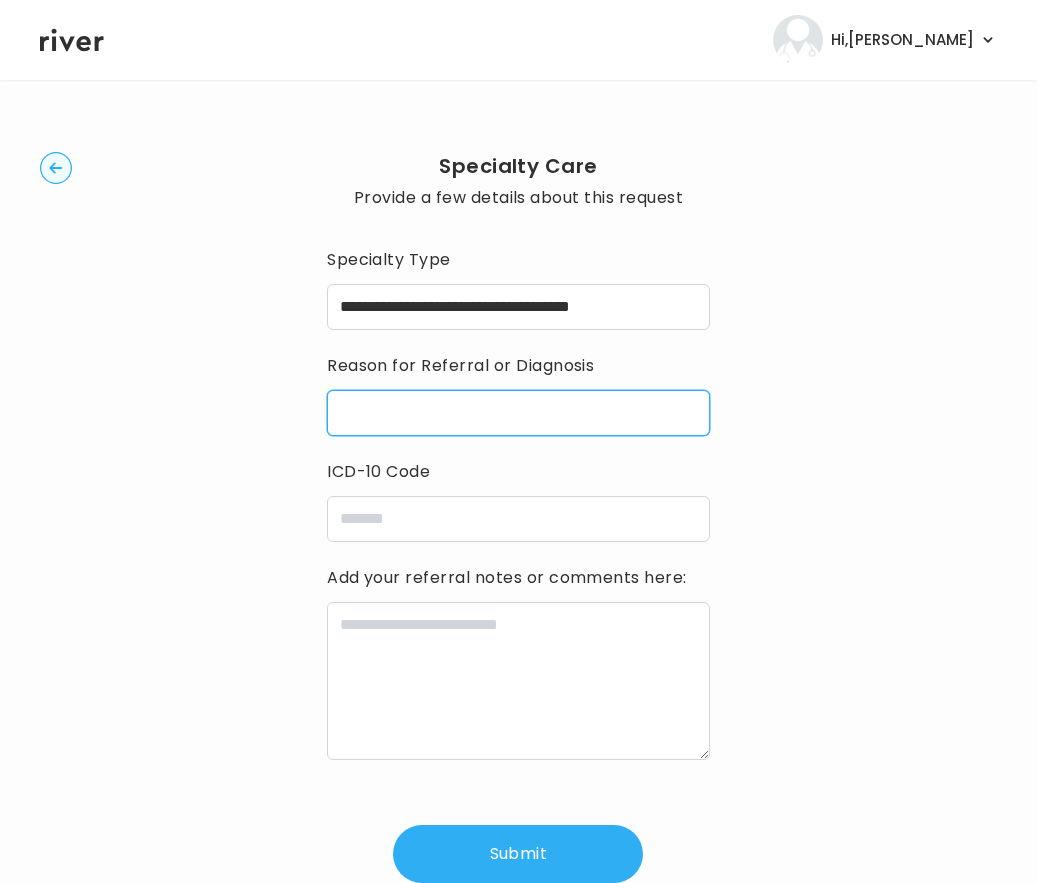 click at bounding box center (518, 413) 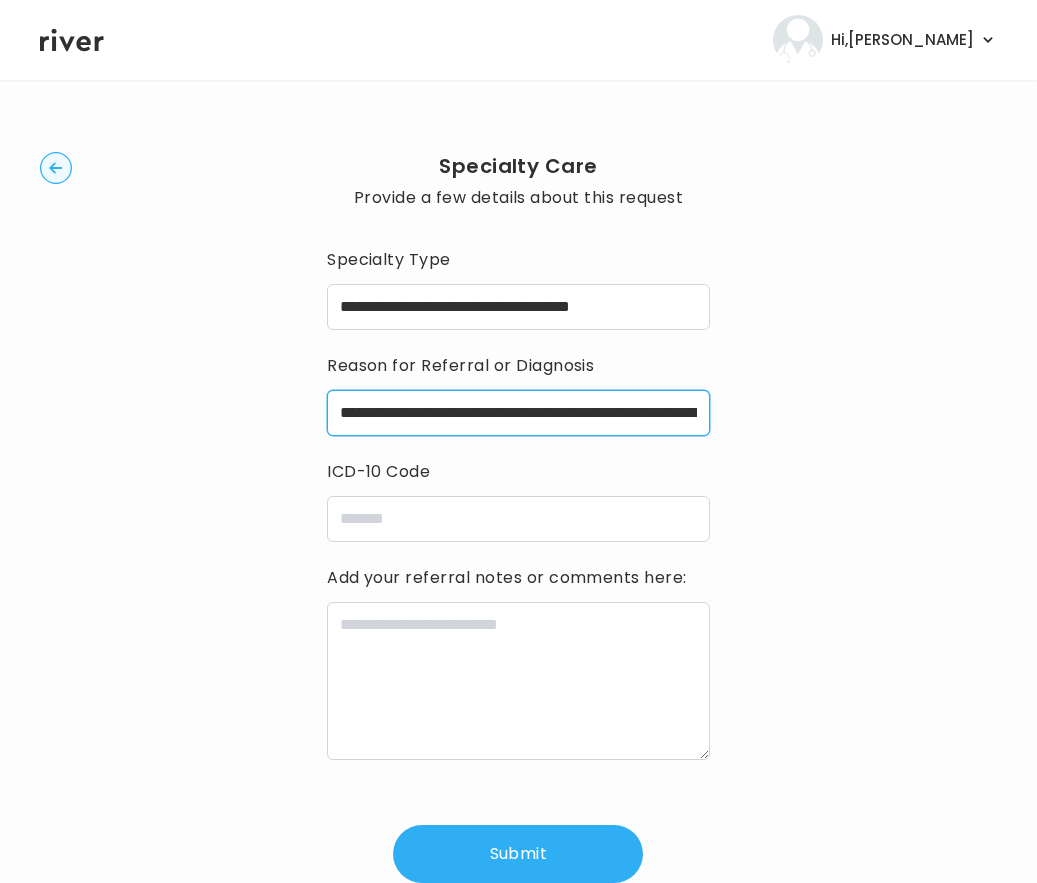 scroll, scrollTop: 0, scrollLeft: 1114, axis: horizontal 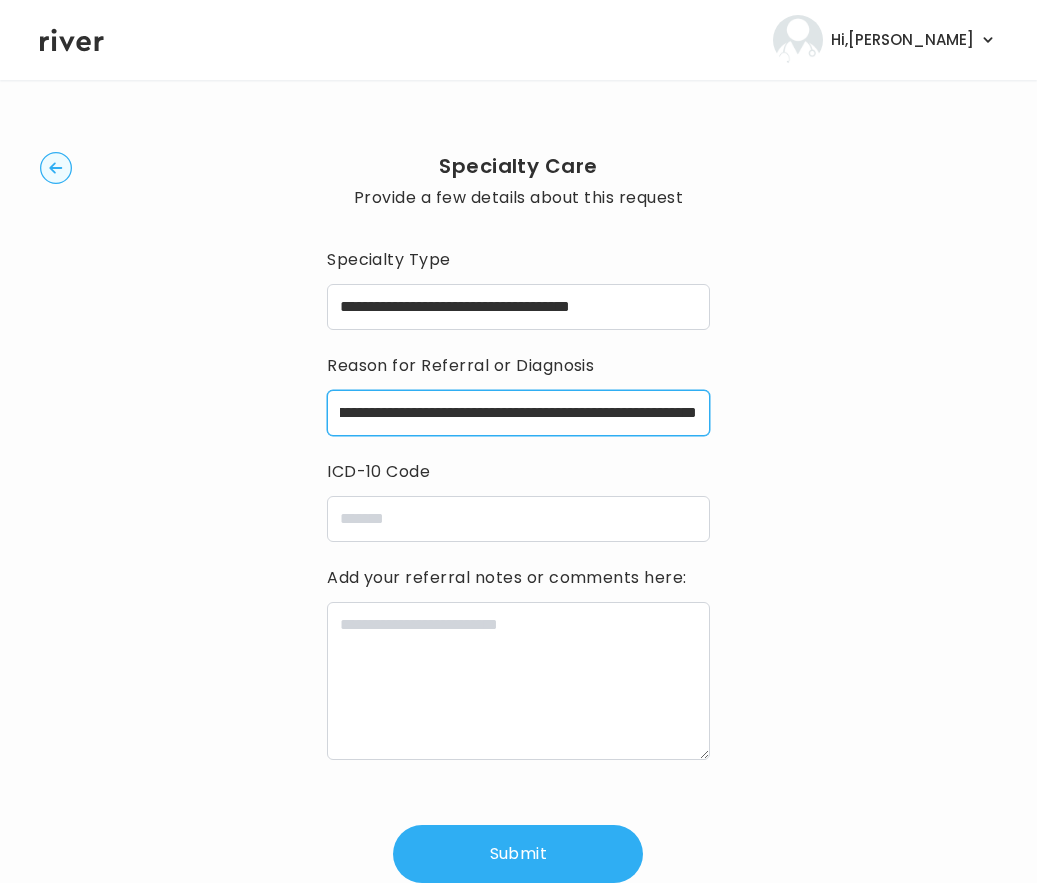 type on "**********" 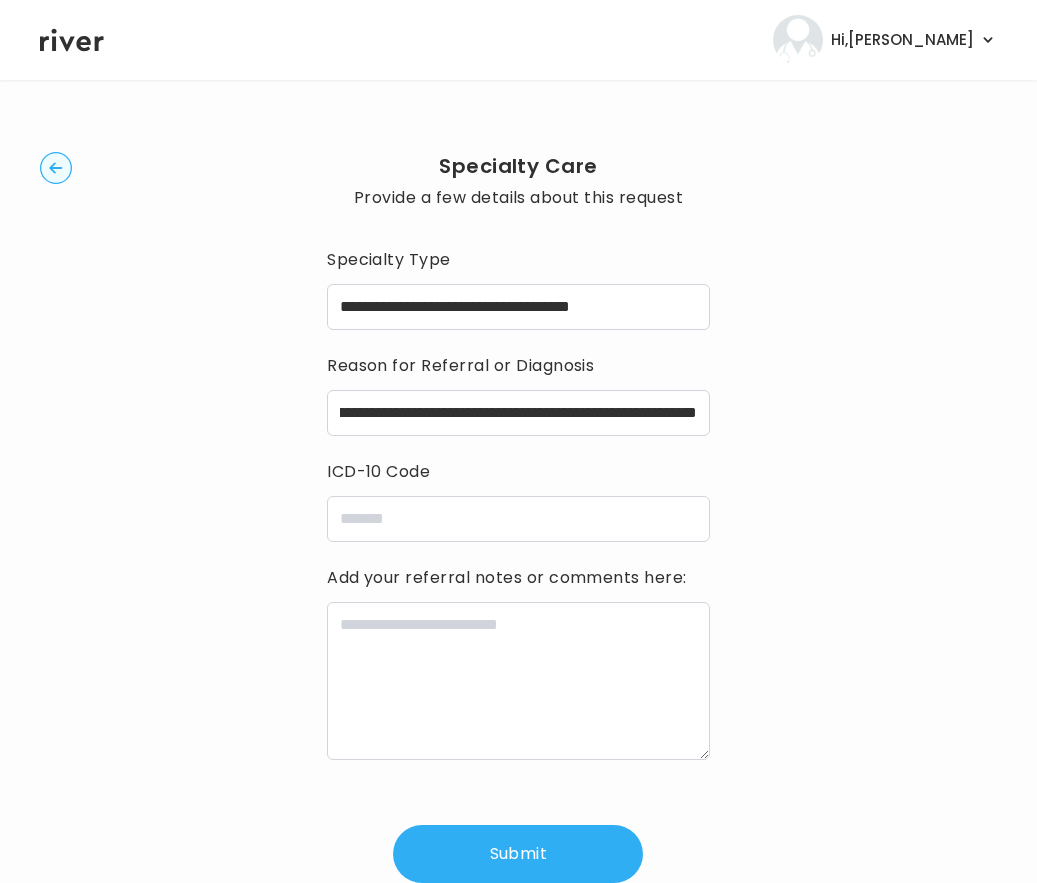 scroll, scrollTop: 0, scrollLeft: 0, axis: both 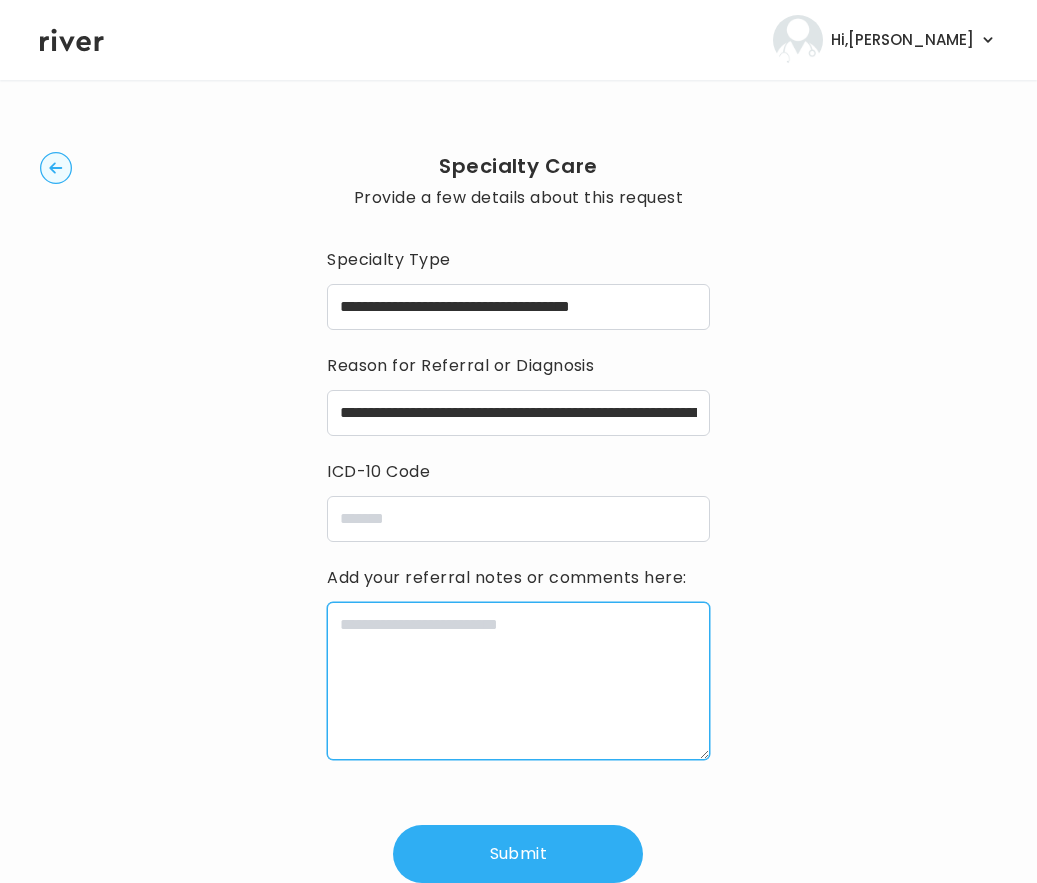 click at bounding box center [518, 681] 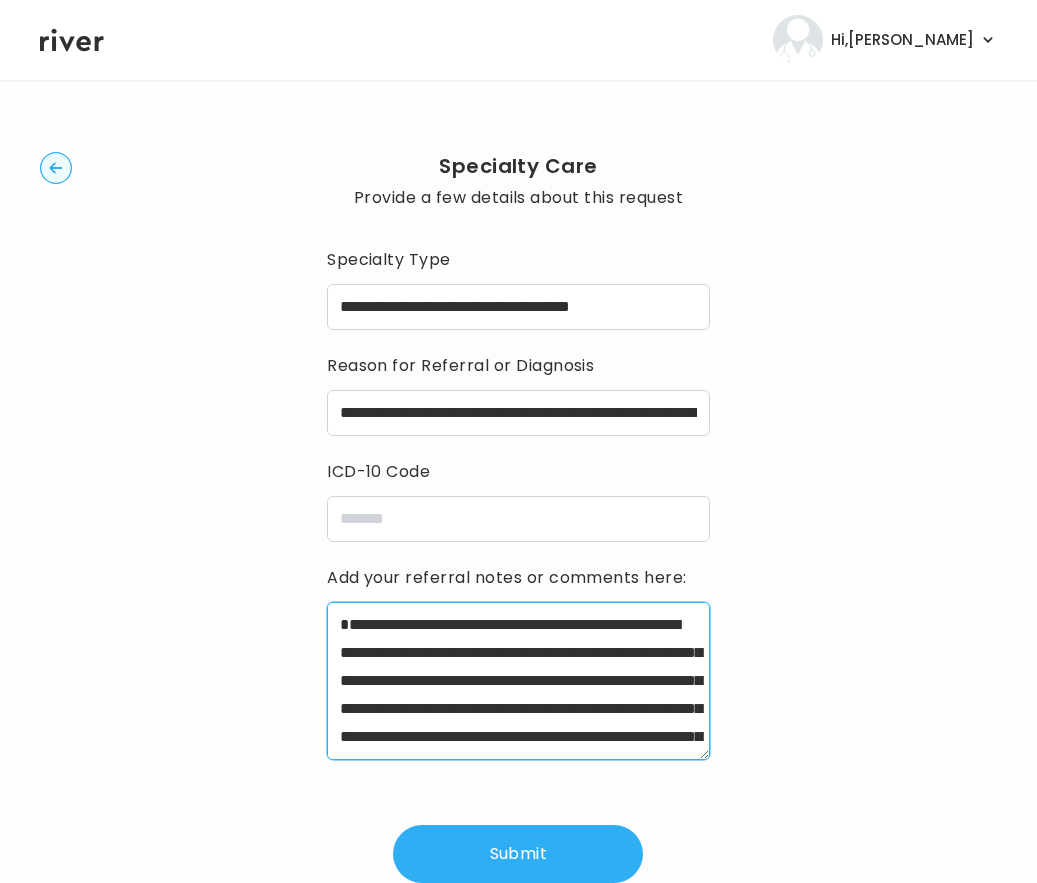 scroll, scrollTop: 101, scrollLeft: 0, axis: vertical 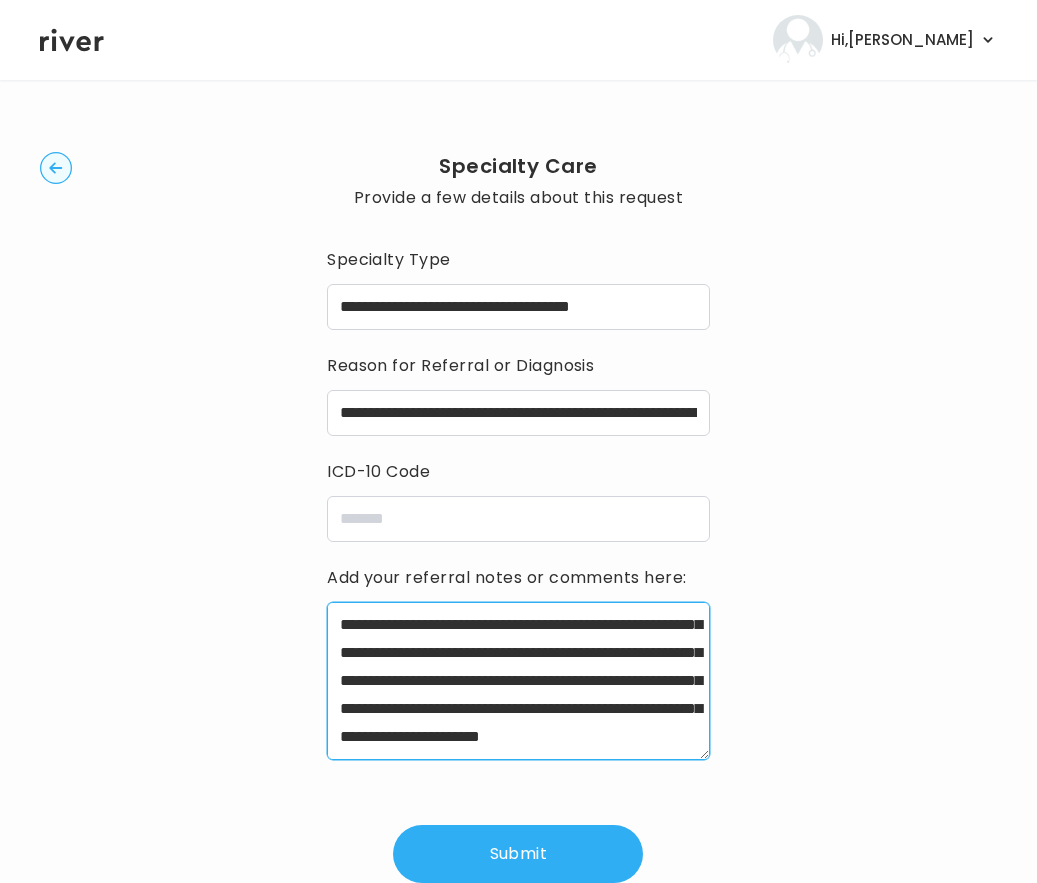 type on "**********" 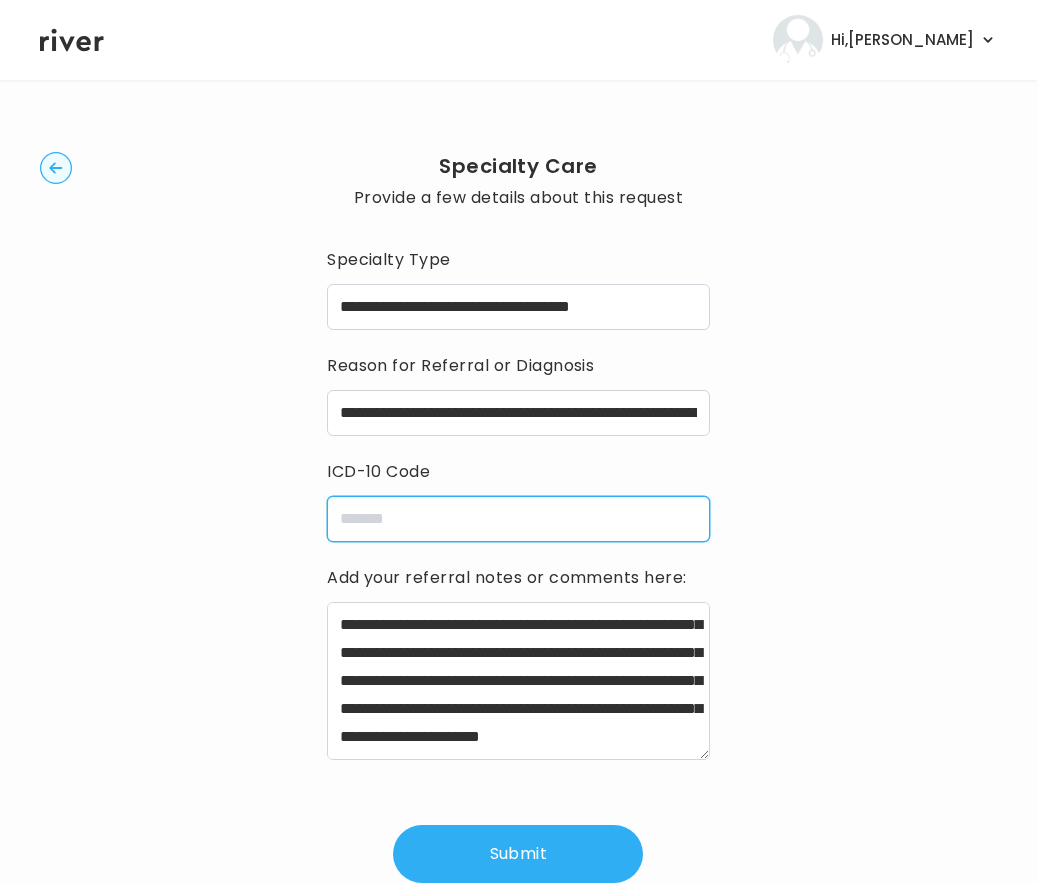 click at bounding box center [518, 519] 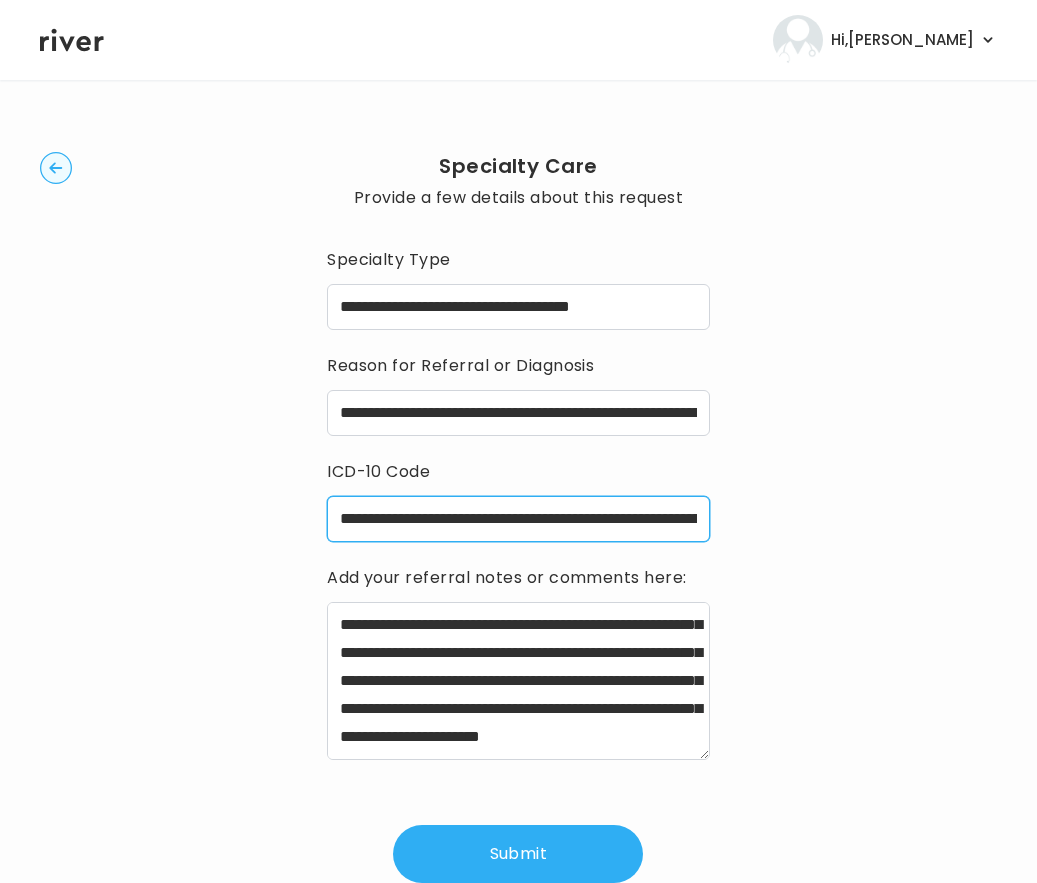 scroll, scrollTop: 0, scrollLeft: 4741, axis: horizontal 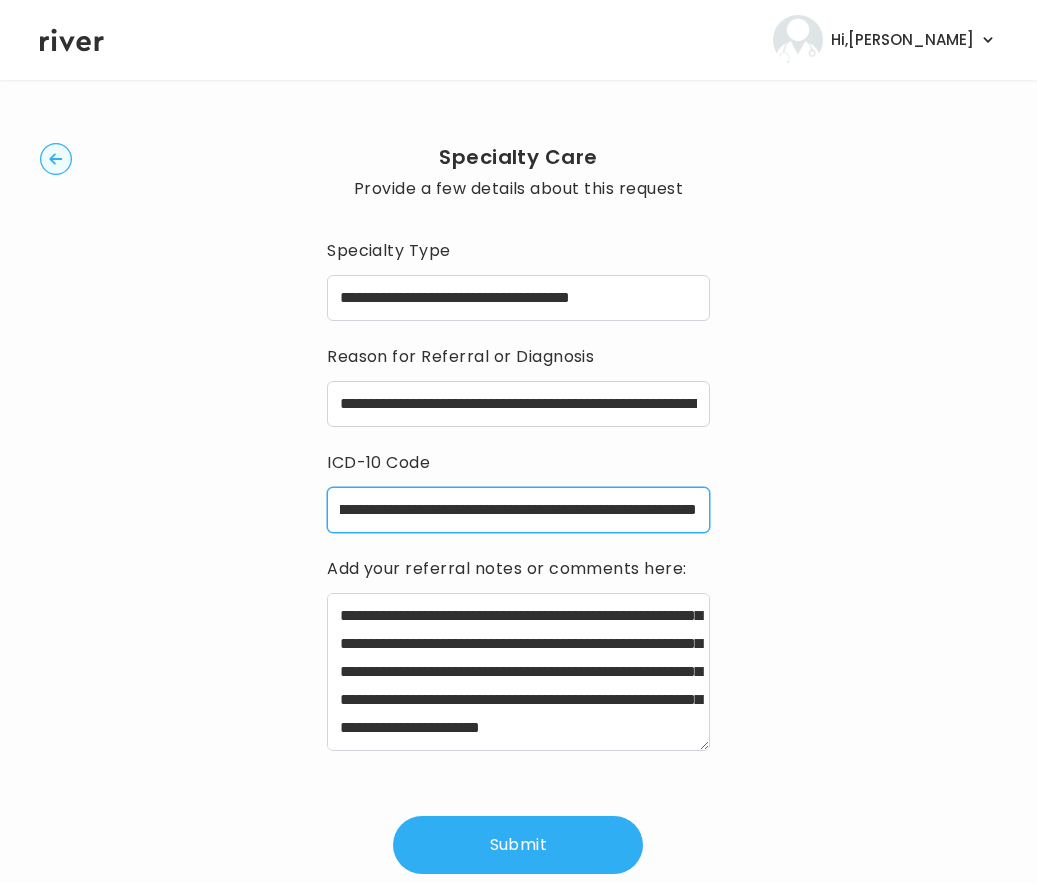 drag, startPoint x: 703, startPoint y: 523, endPoint x: 447, endPoint y: 532, distance: 256.15814 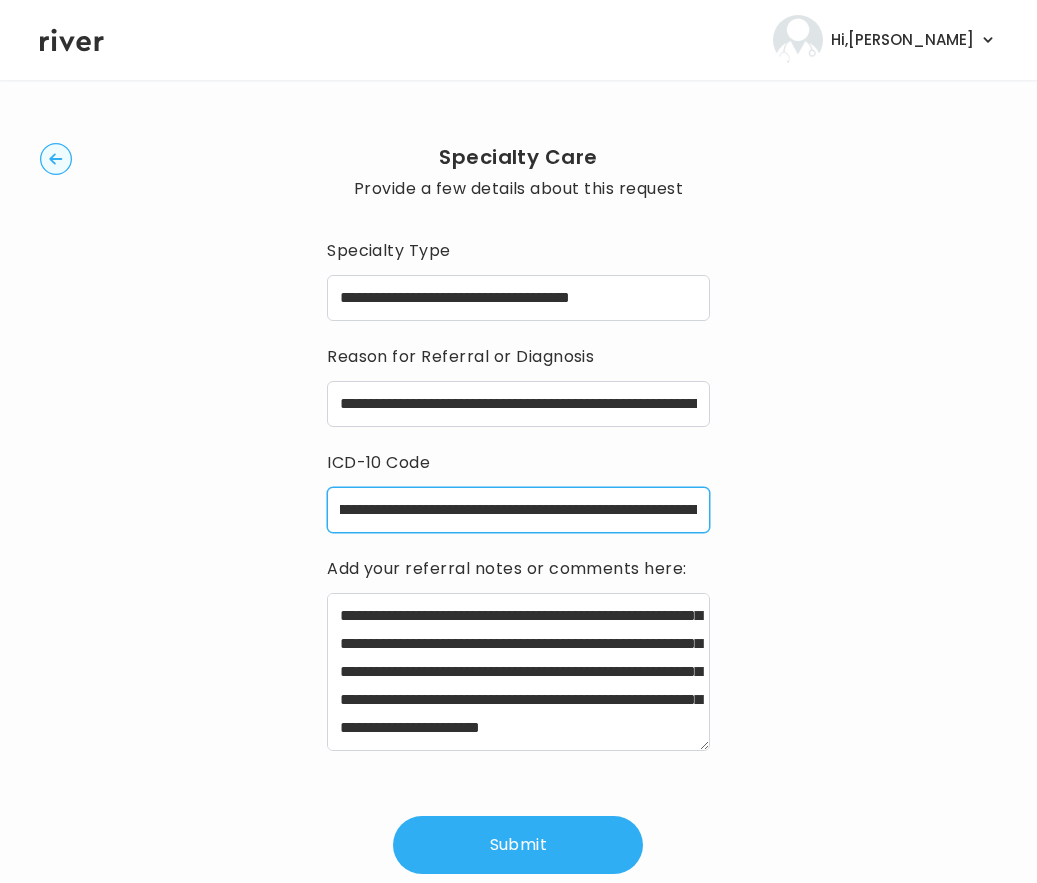 scroll, scrollTop: 0, scrollLeft: 0, axis: both 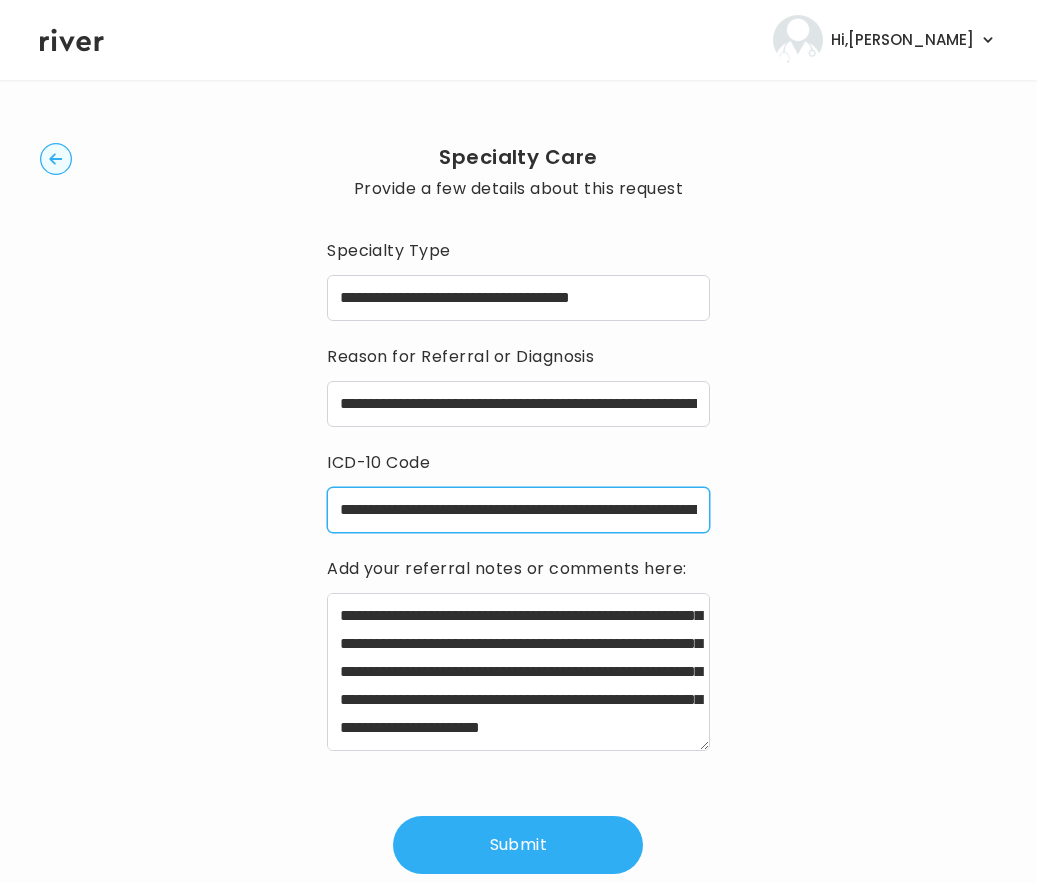 drag, startPoint x: 697, startPoint y: 510, endPoint x: 51, endPoint y: 515, distance: 646.01935 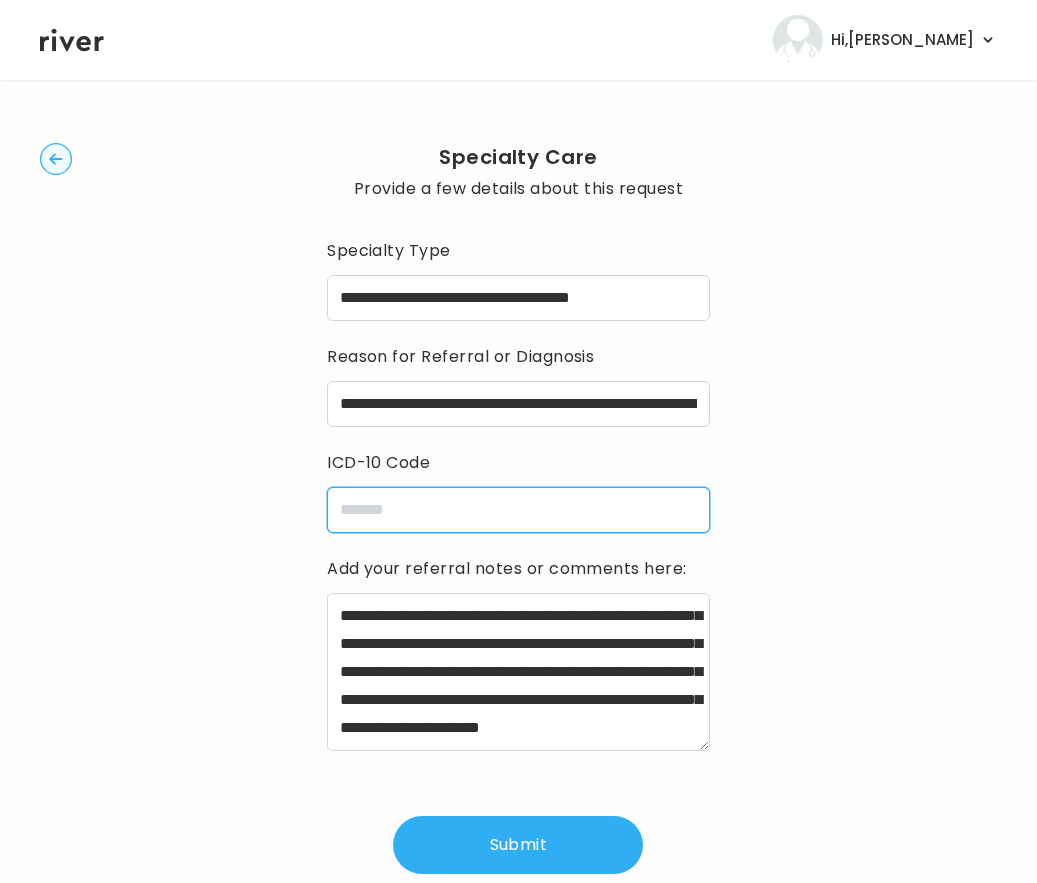 paste on "**********" 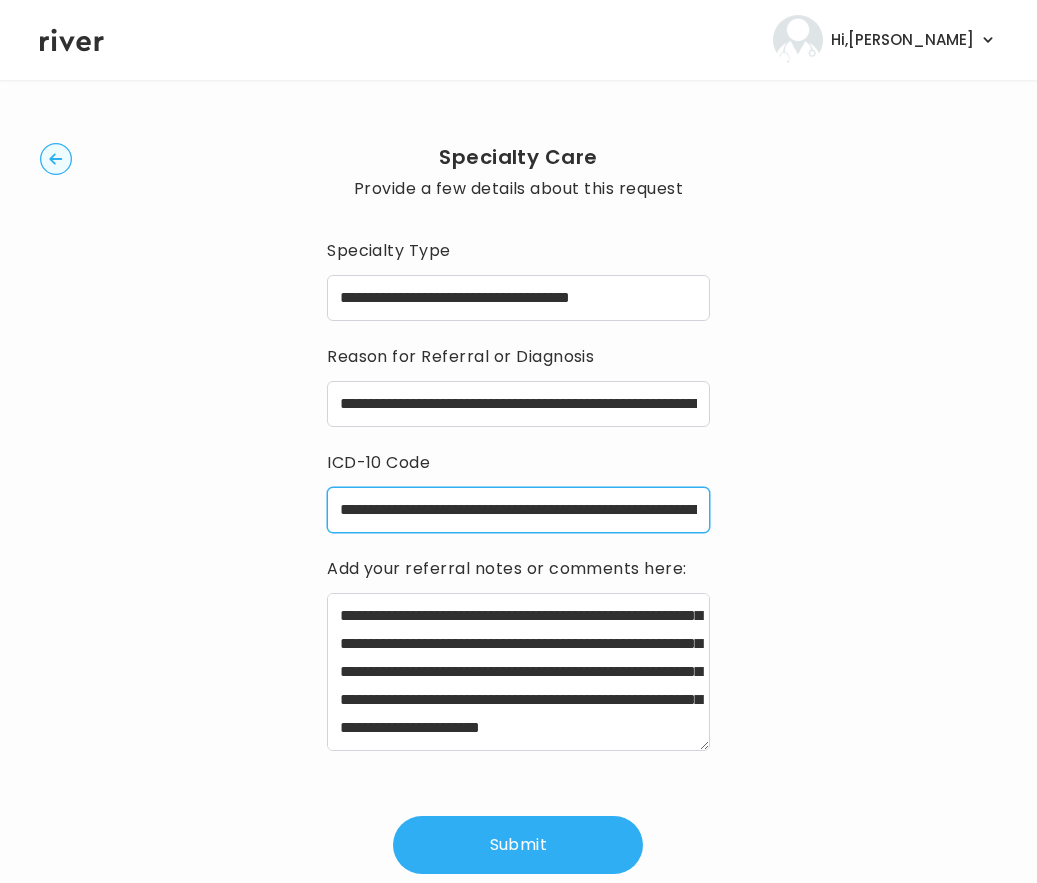 scroll, scrollTop: 0, scrollLeft: 4741, axis: horizontal 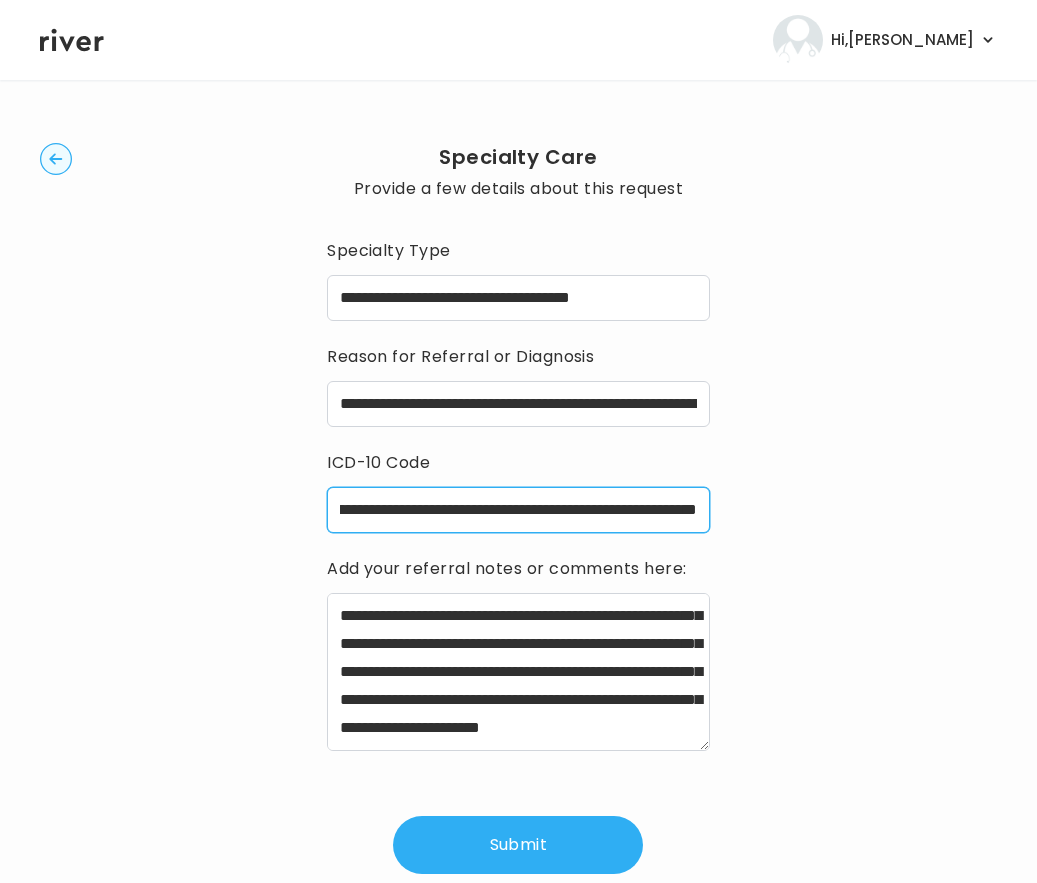 type on "**********" 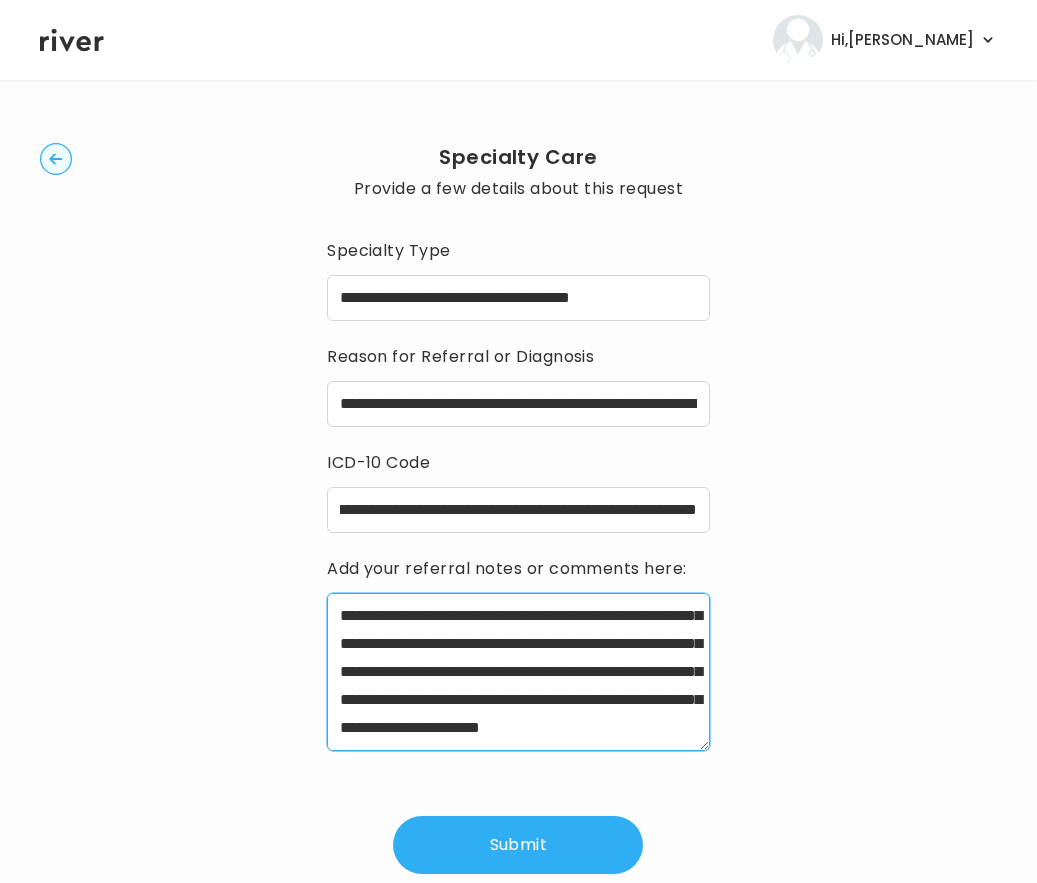 scroll, scrollTop: 0, scrollLeft: 0, axis: both 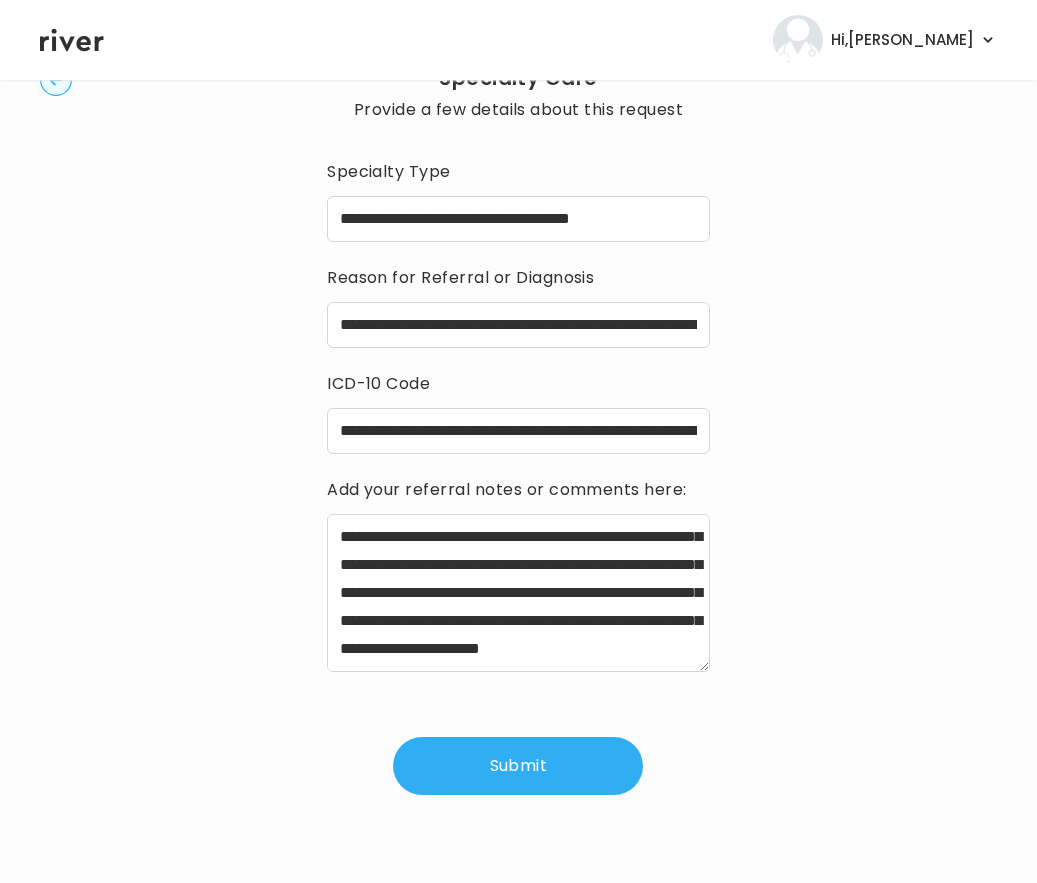 click on "Submit" at bounding box center [518, 766] 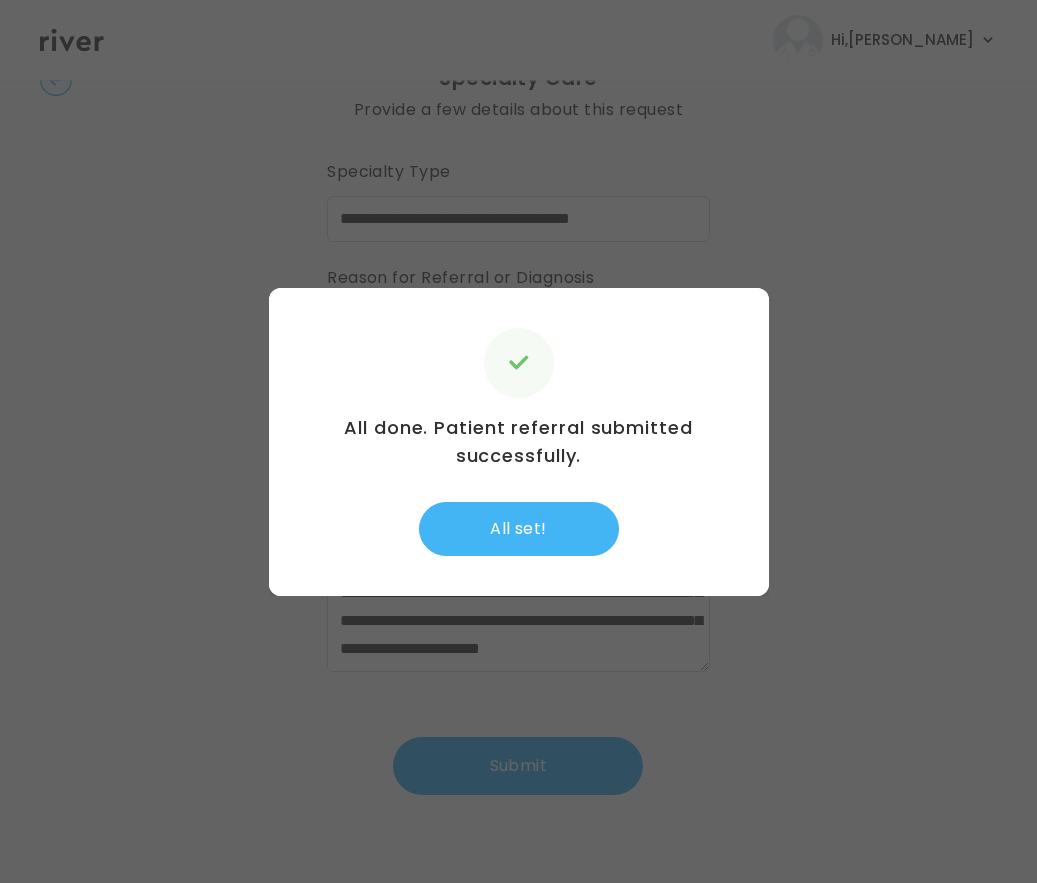 click on "All set!" at bounding box center [519, 529] 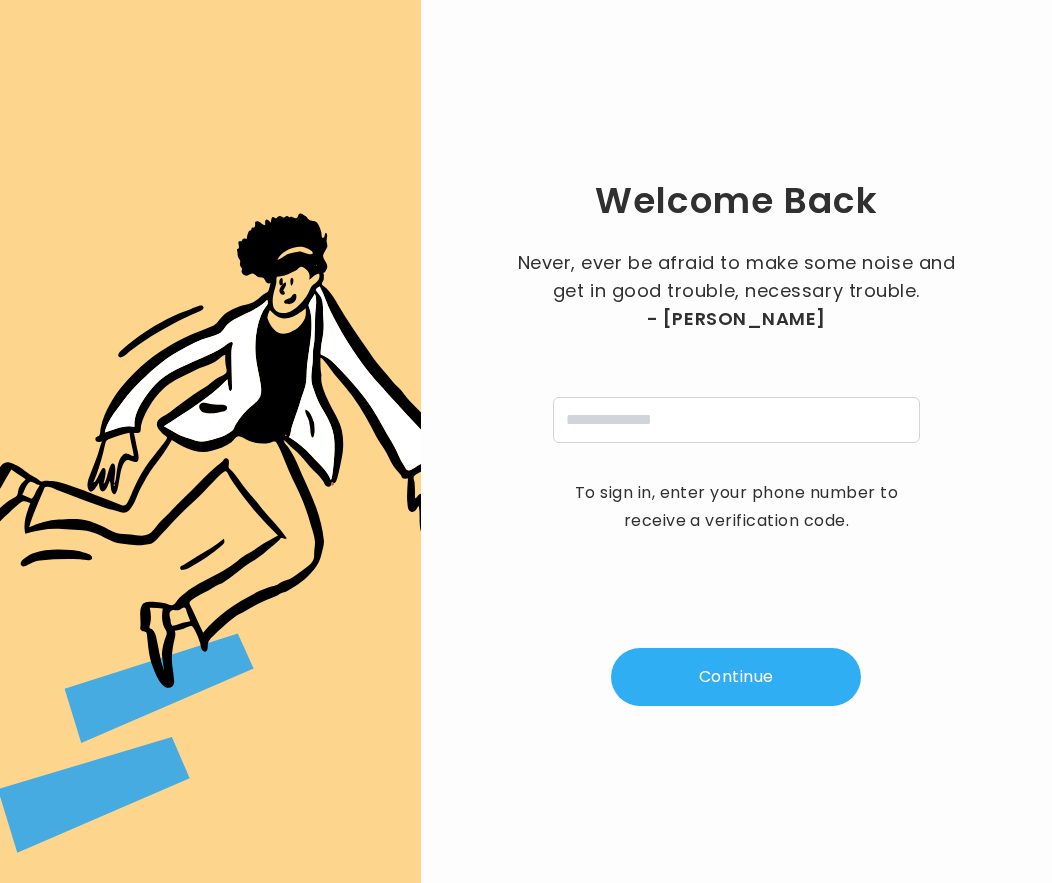 scroll, scrollTop: 0, scrollLeft: 0, axis: both 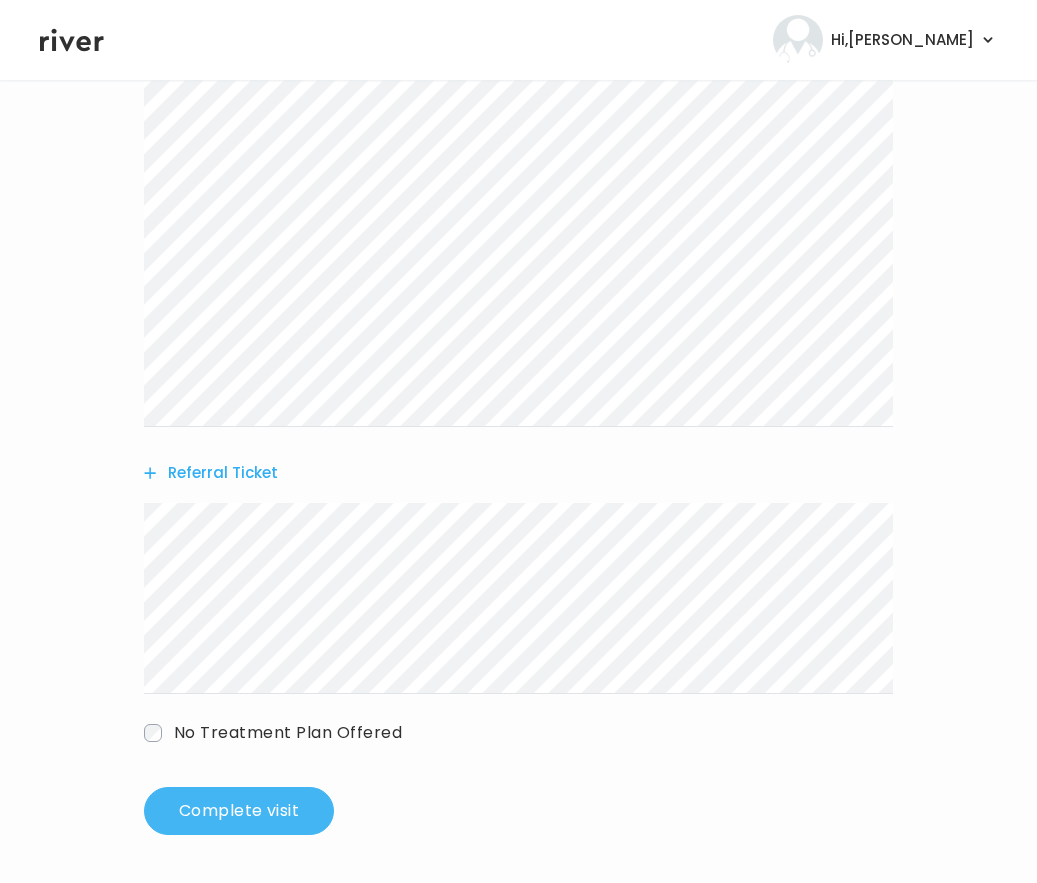 click on "Complete visit" at bounding box center (239, 811) 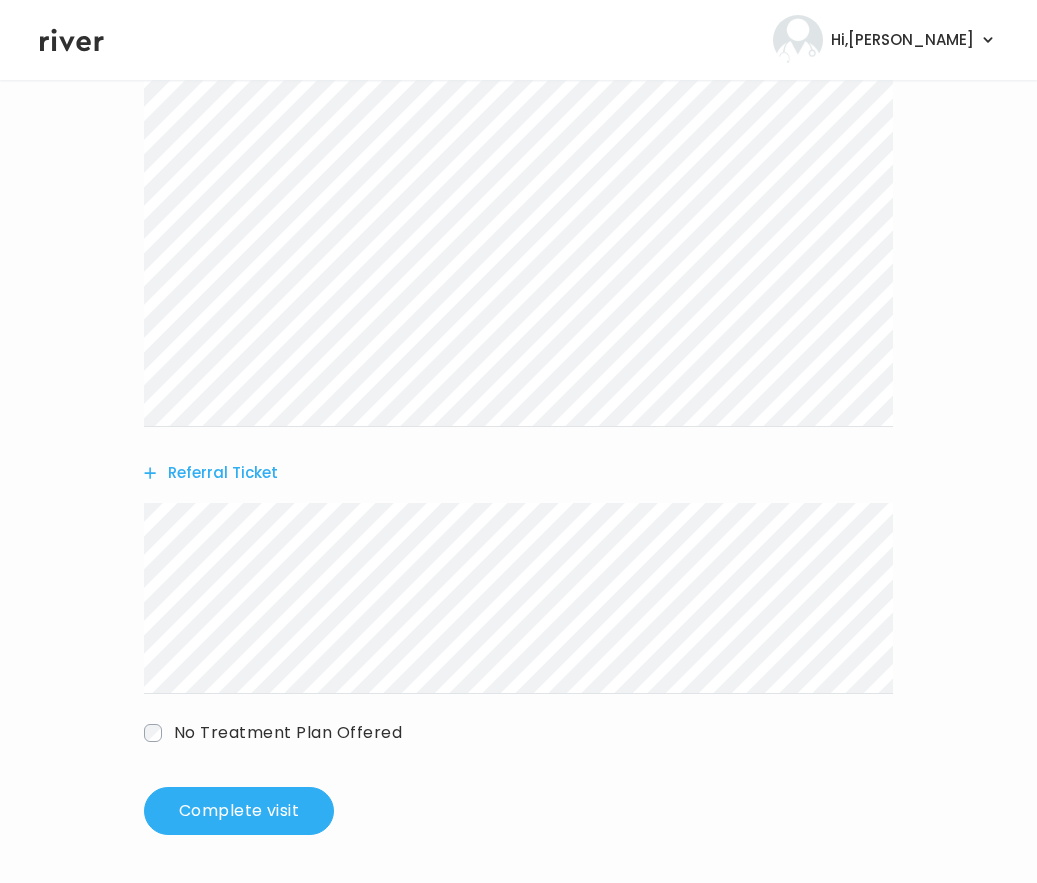 click on "Referral Ticket" at bounding box center [211, 473] 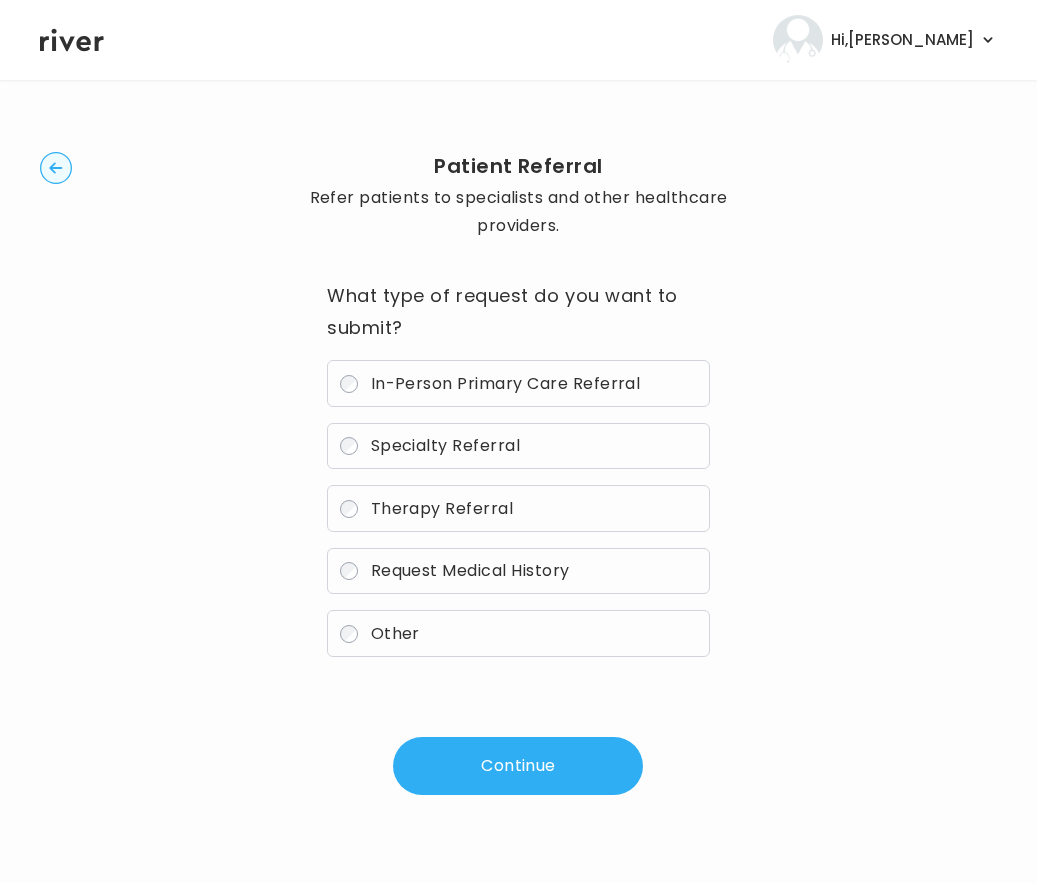 scroll, scrollTop: 16, scrollLeft: 0, axis: vertical 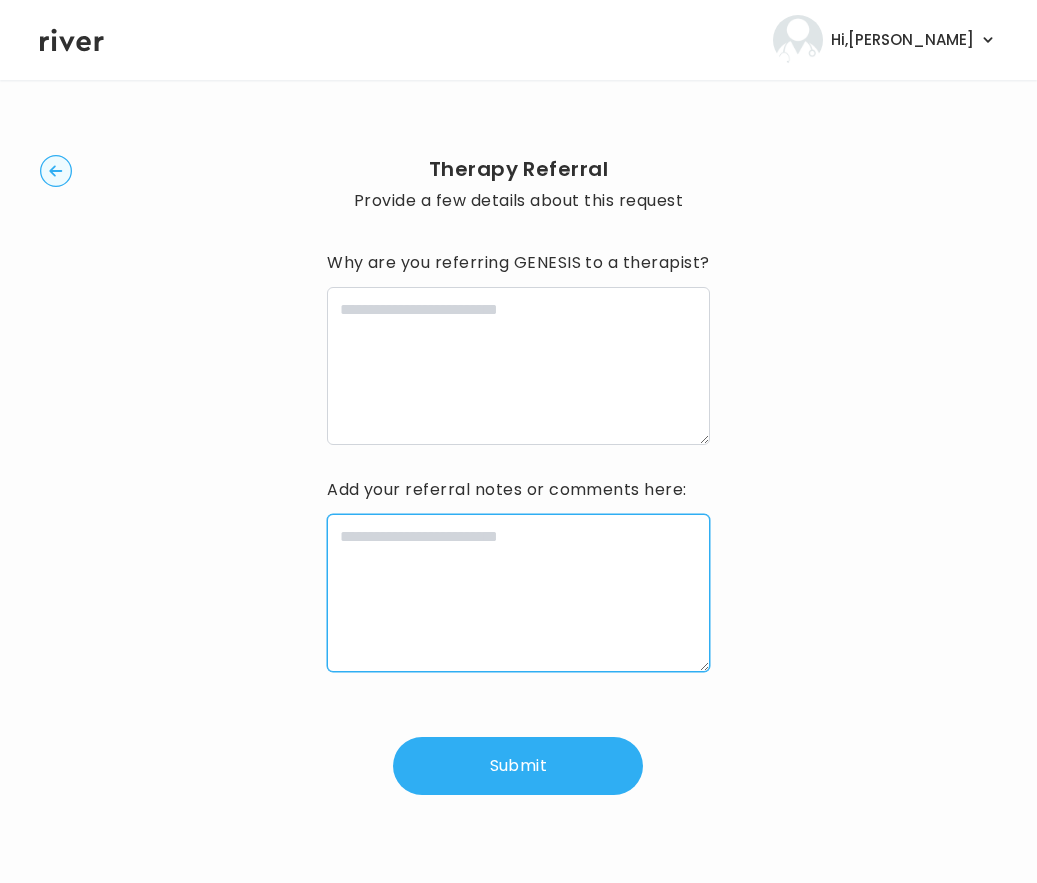 paste on "**********" 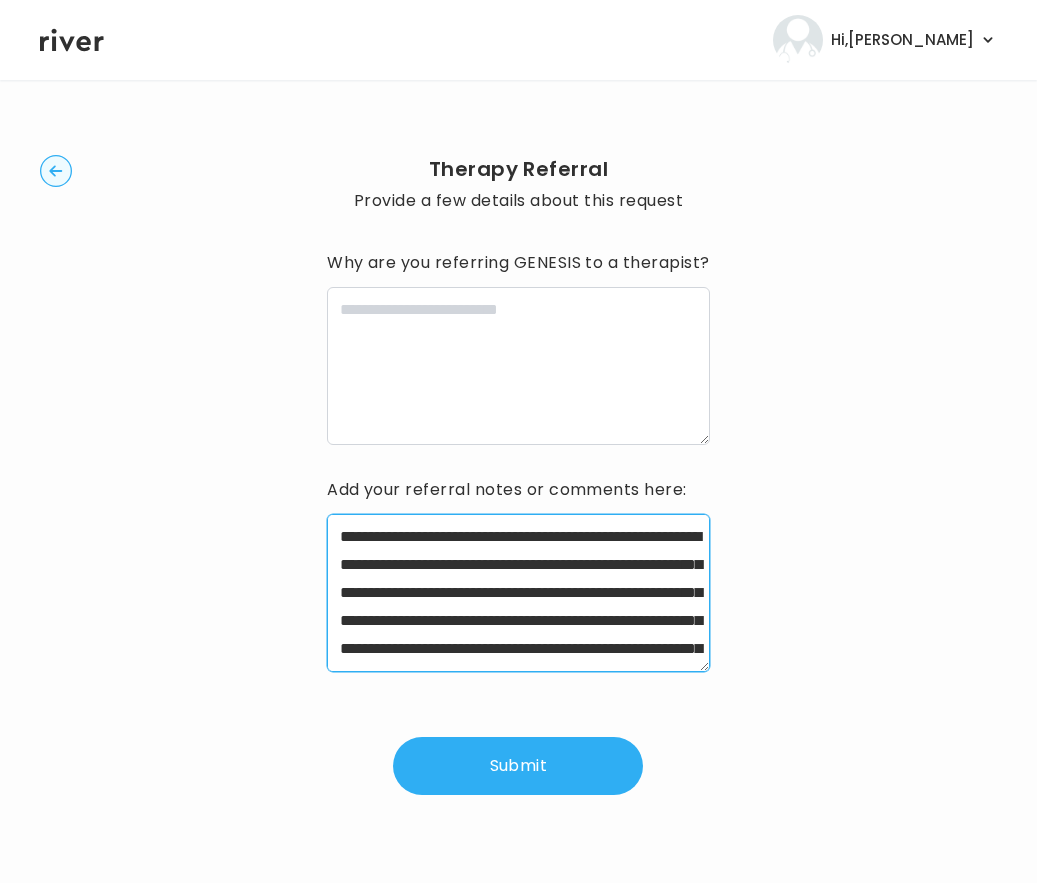 scroll, scrollTop: 101, scrollLeft: 0, axis: vertical 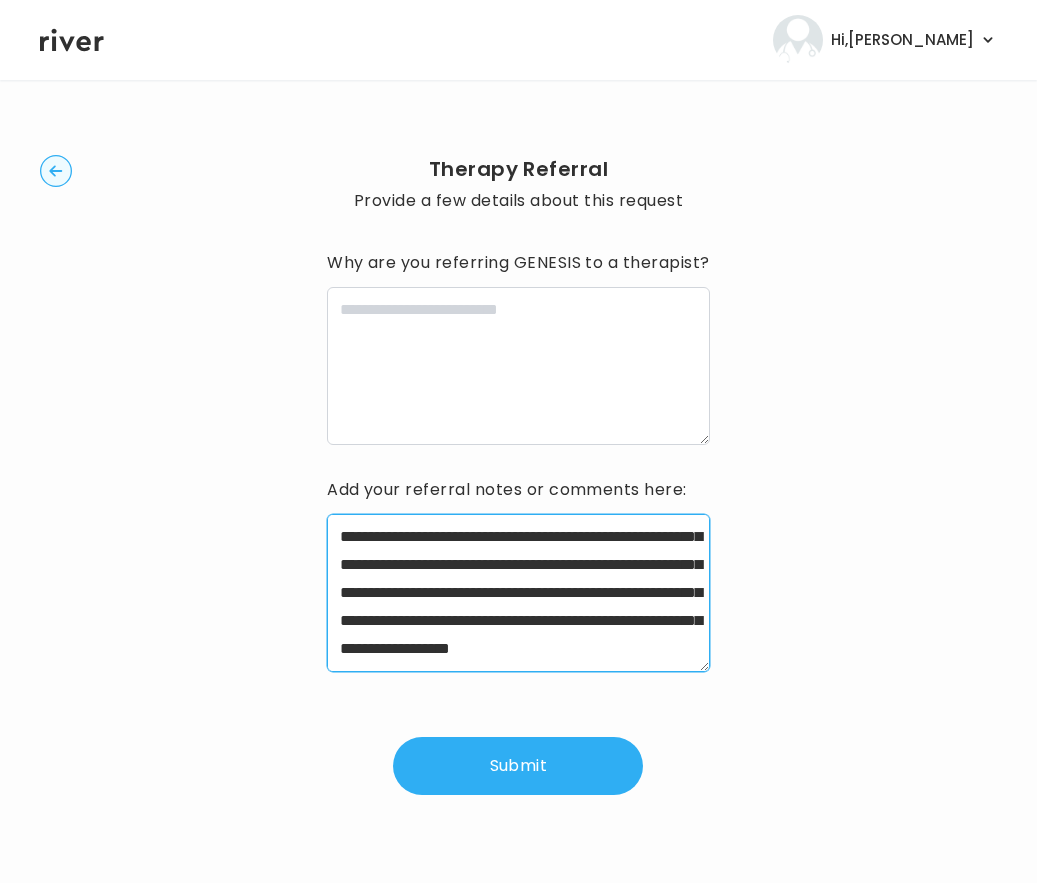 type on "**********" 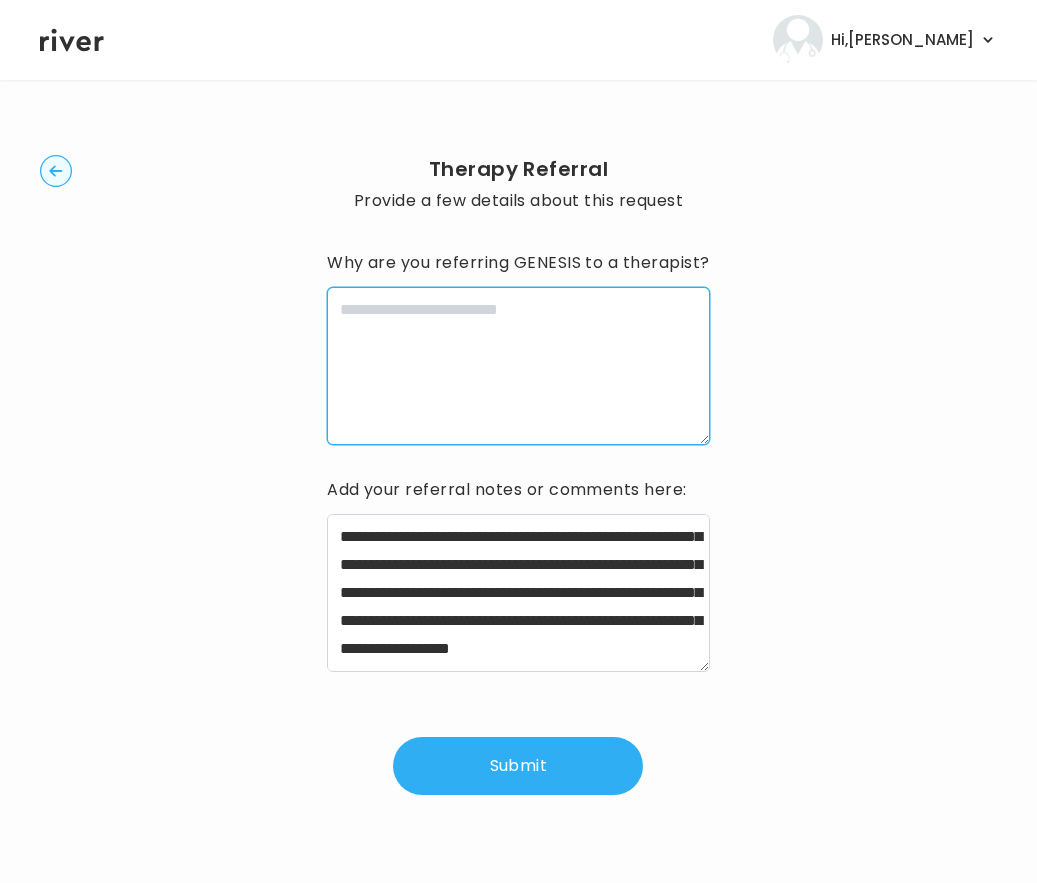 paste on "**********" 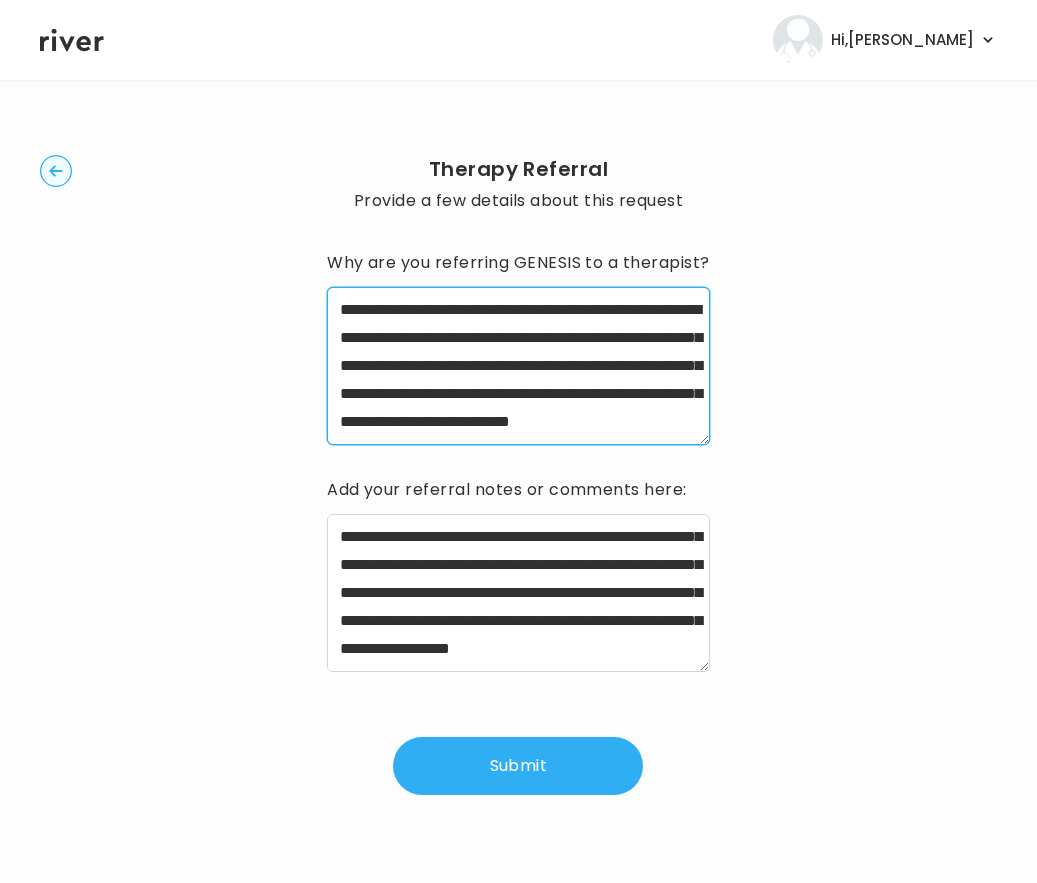 scroll, scrollTop: 73, scrollLeft: 0, axis: vertical 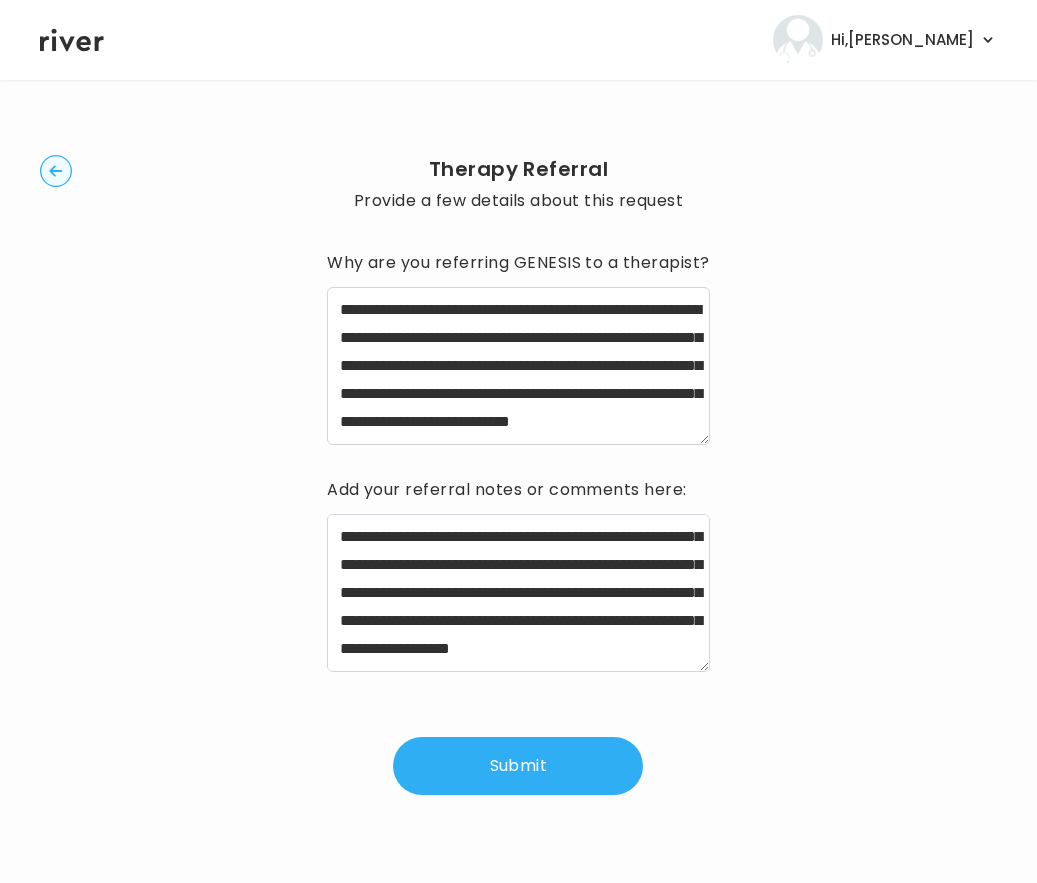 click on "Submit" at bounding box center [518, 766] 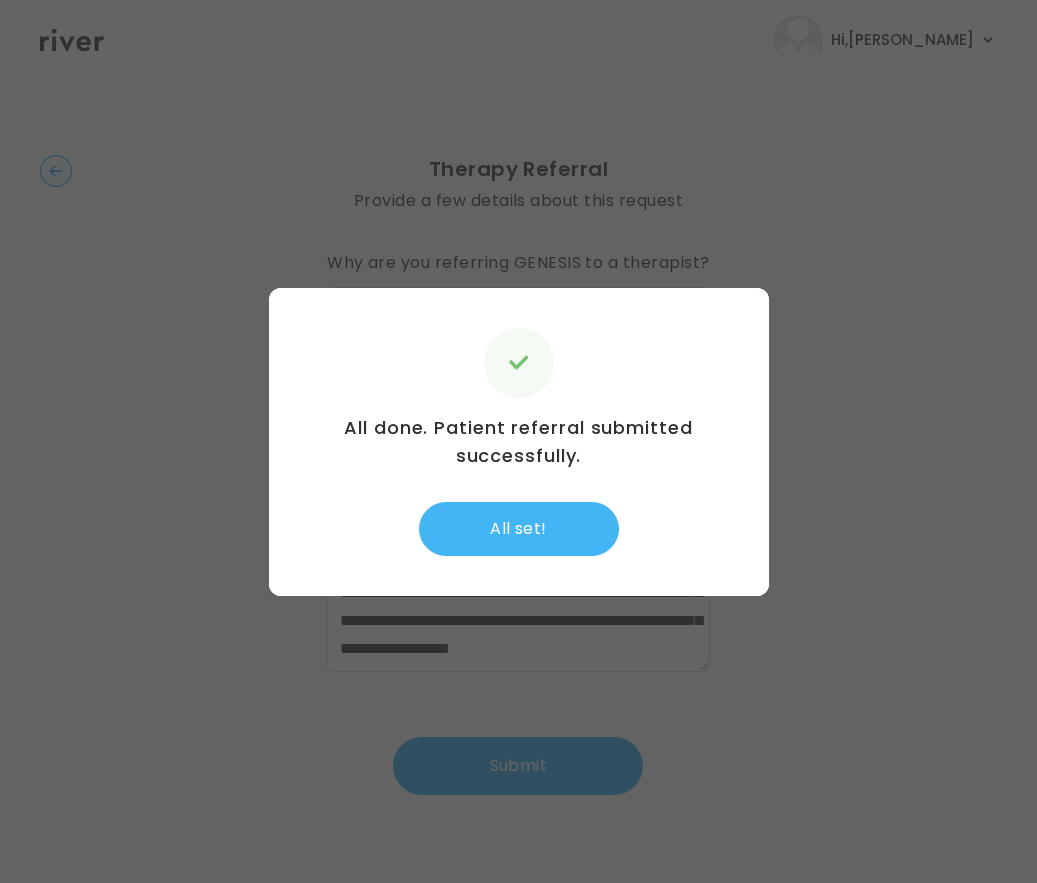 click on "All set!" at bounding box center (519, 529) 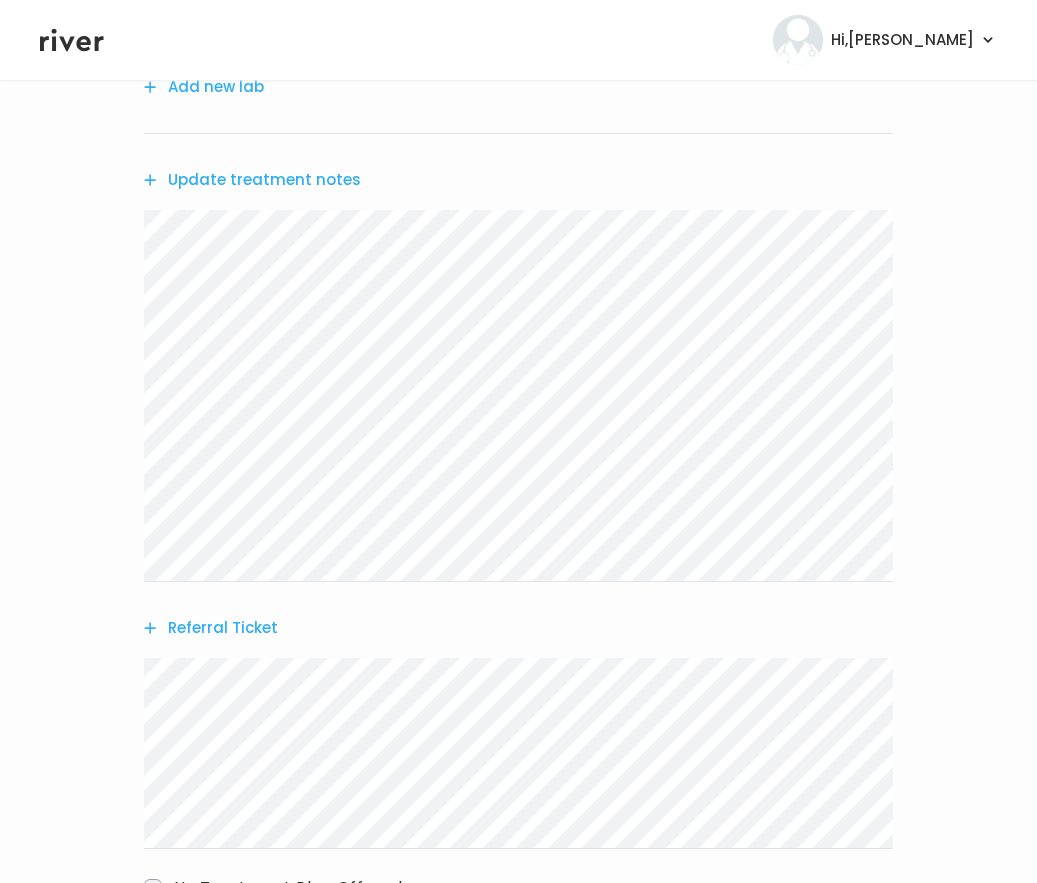 scroll, scrollTop: 500, scrollLeft: 0, axis: vertical 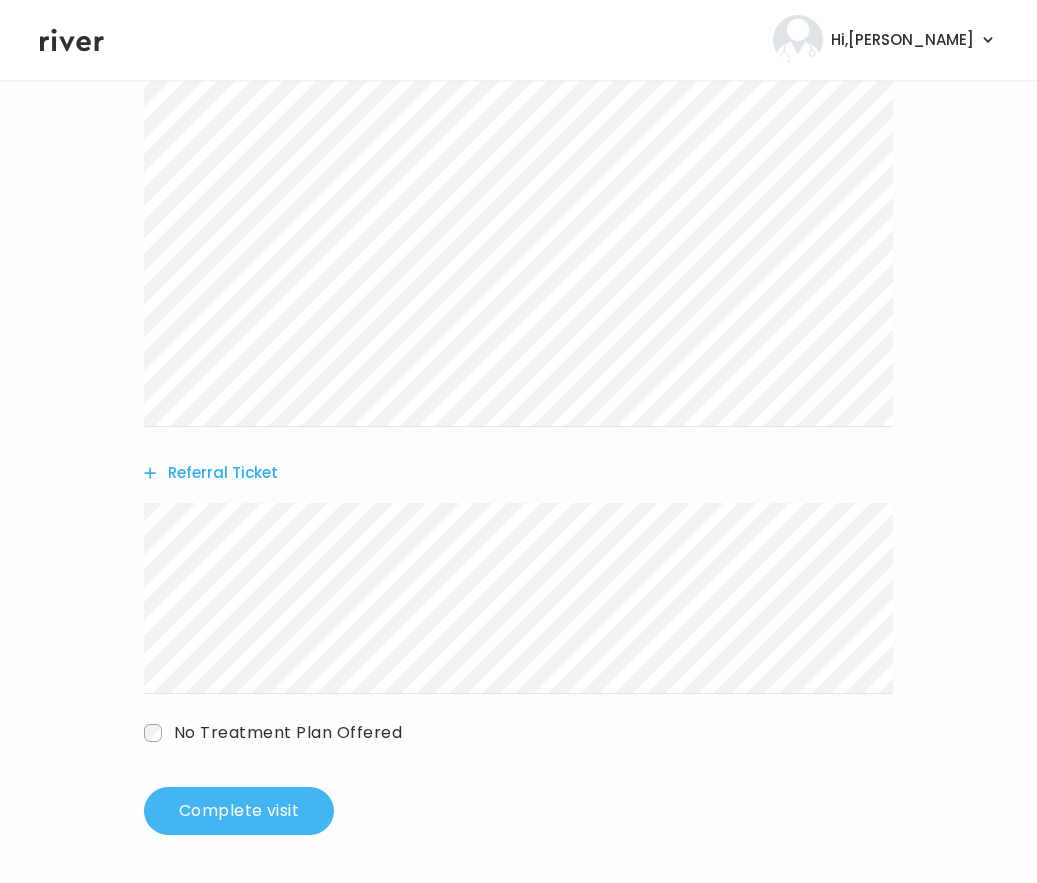 click on "Complete visit" at bounding box center [239, 811] 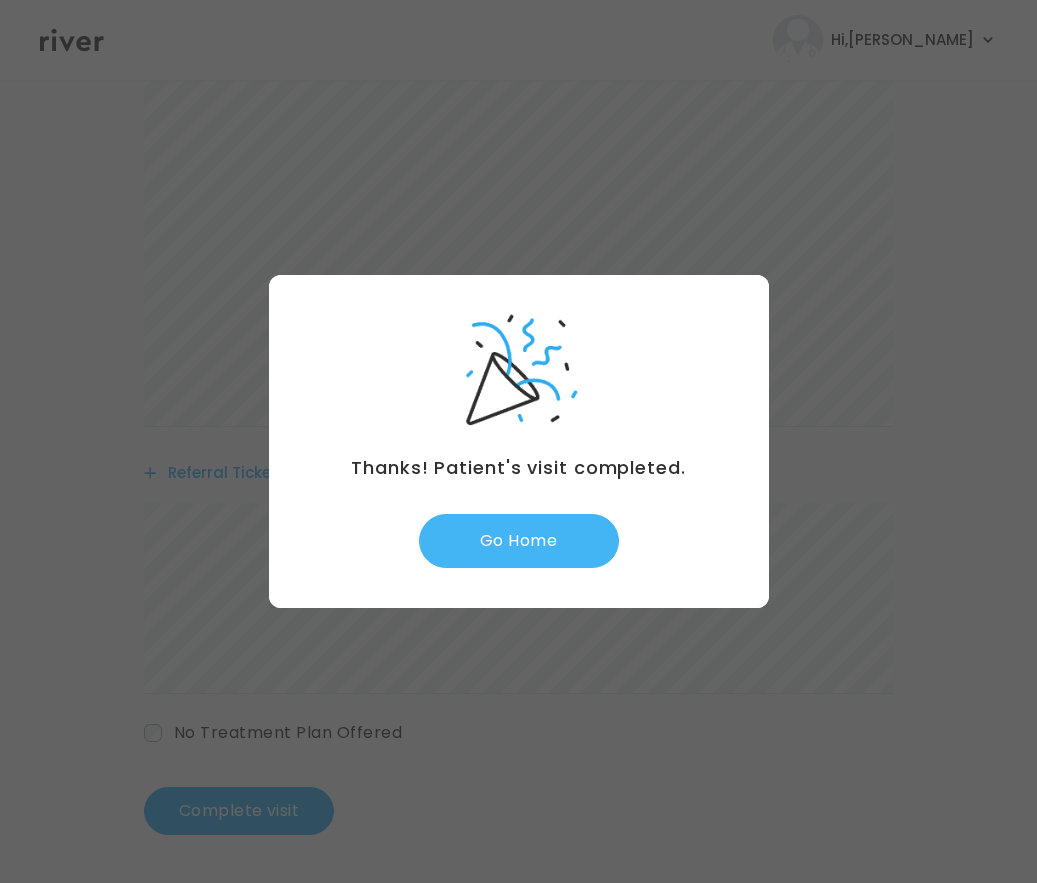 click on "Go Home" at bounding box center (519, 541) 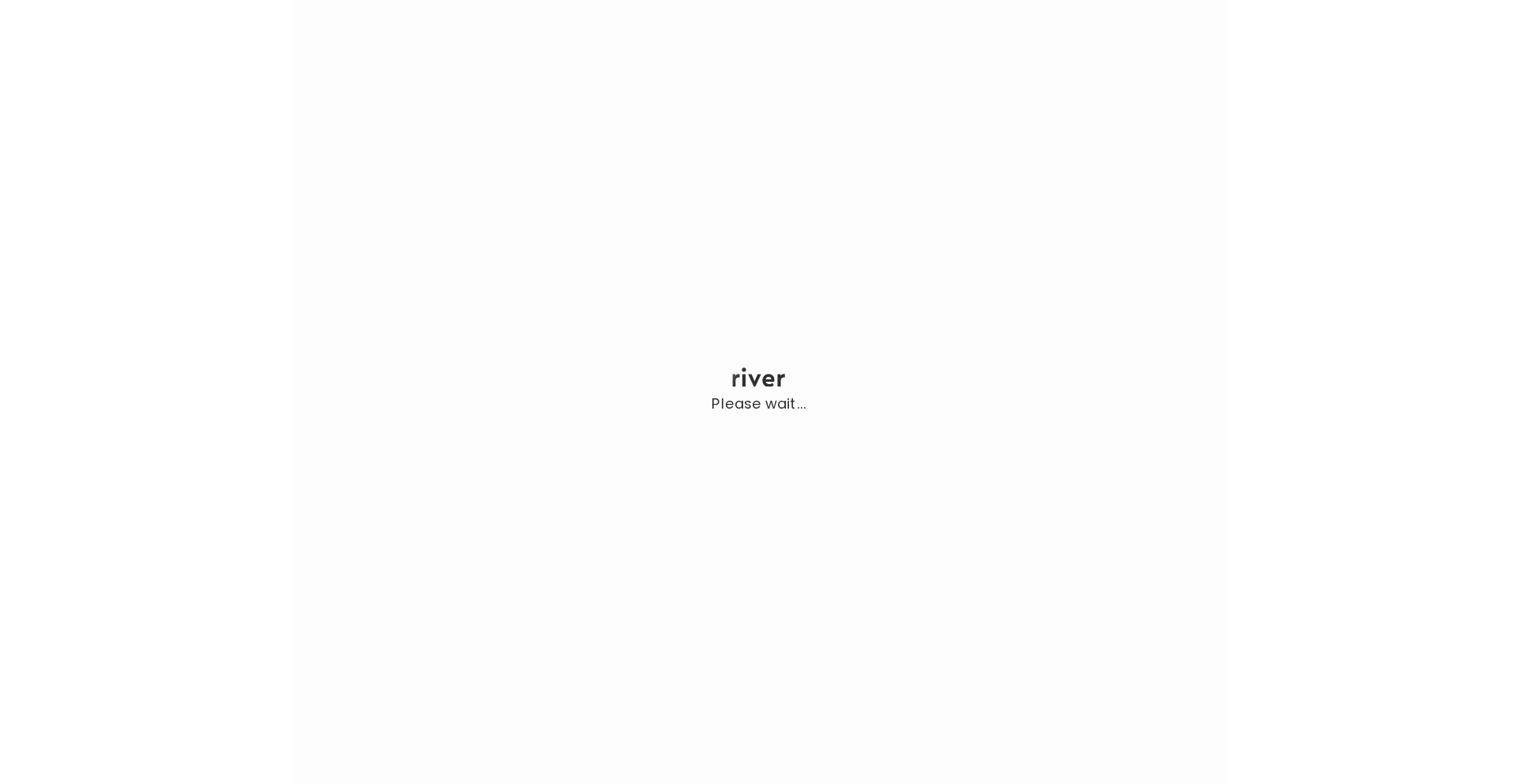 scroll, scrollTop: 0, scrollLeft: 0, axis: both 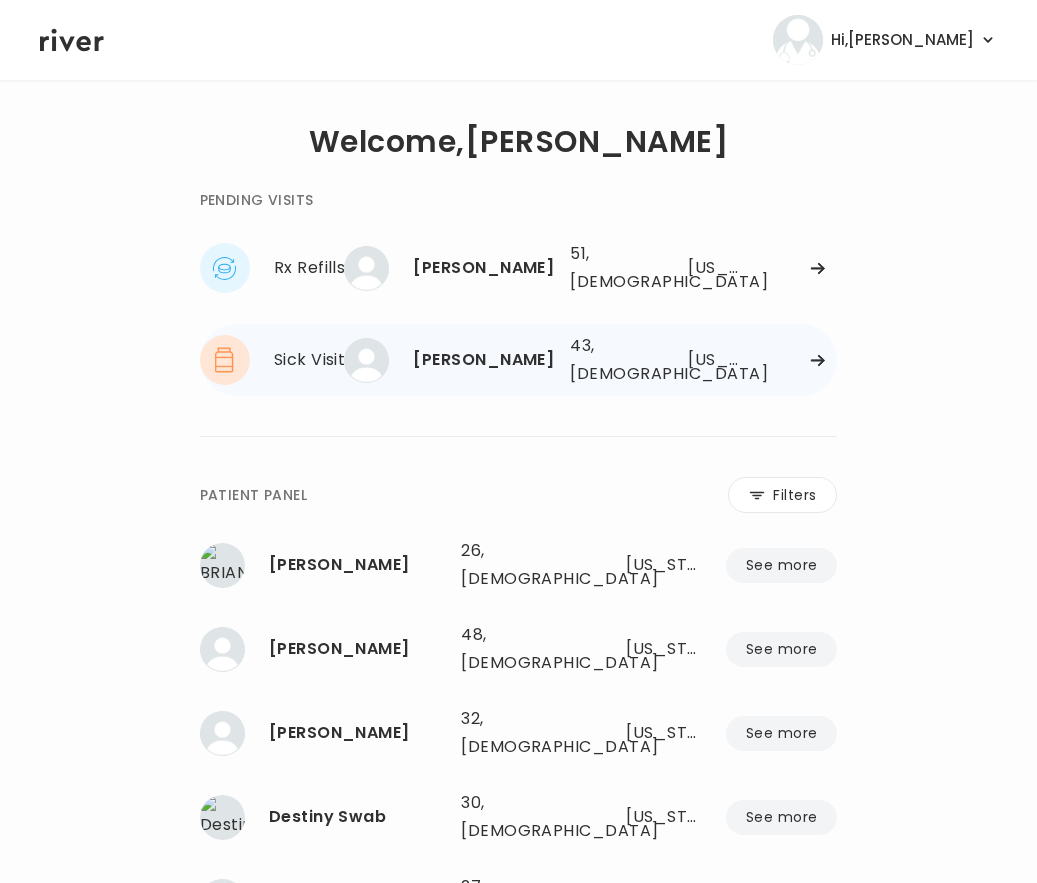 click 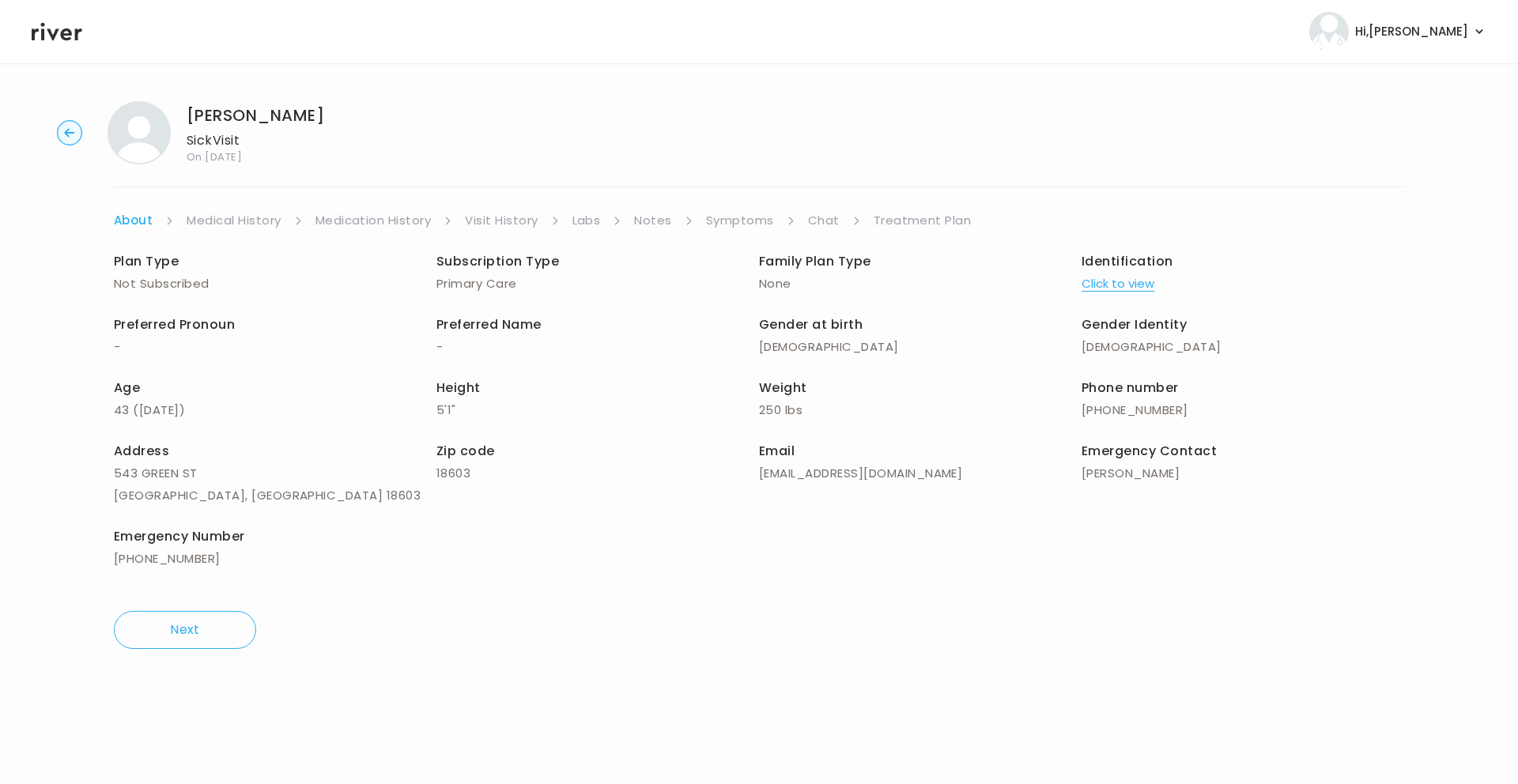 click on "Symptoms" at bounding box center [740, 220] 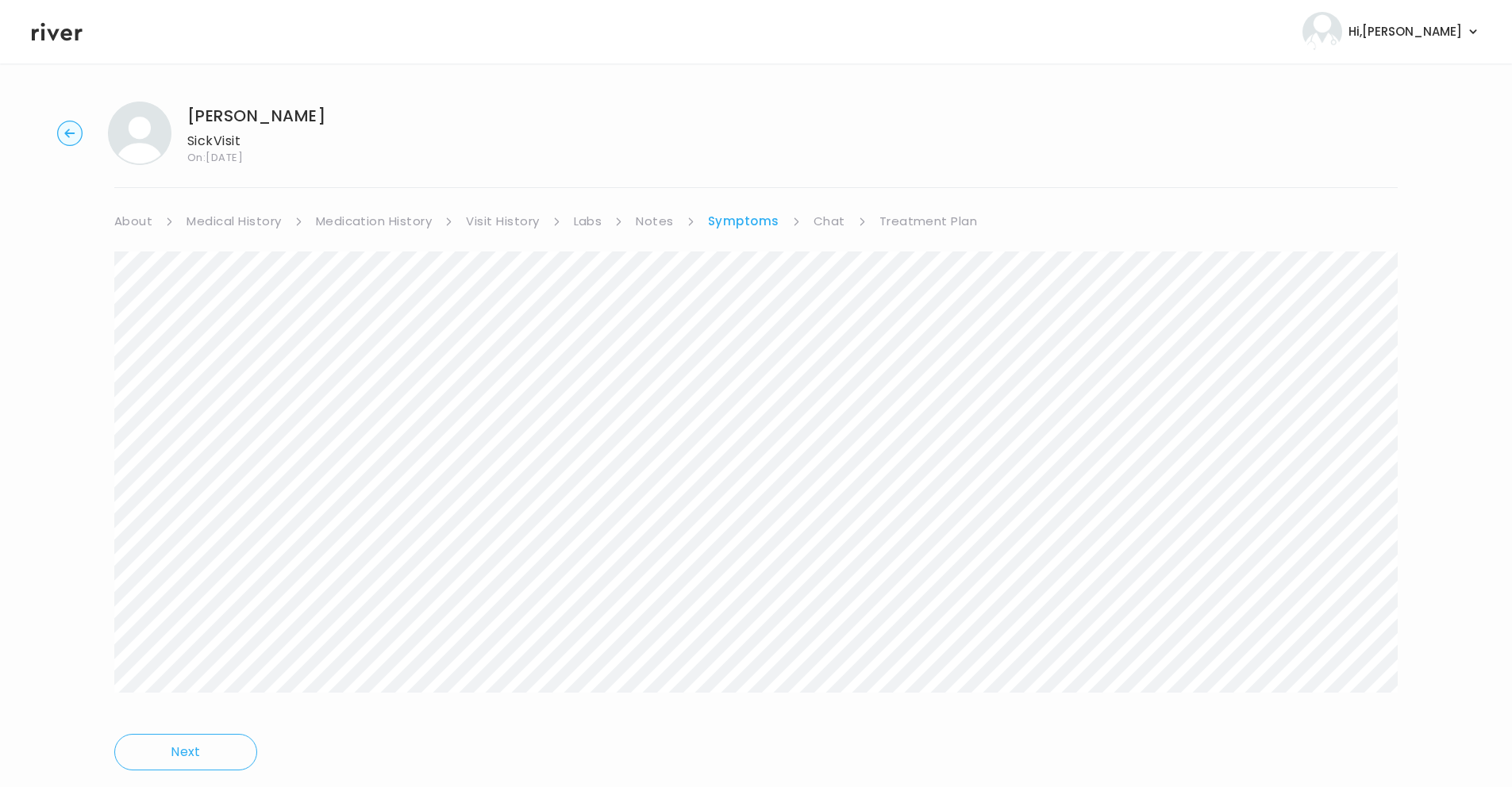 click on "Labs" at bounding box center (588, 221) 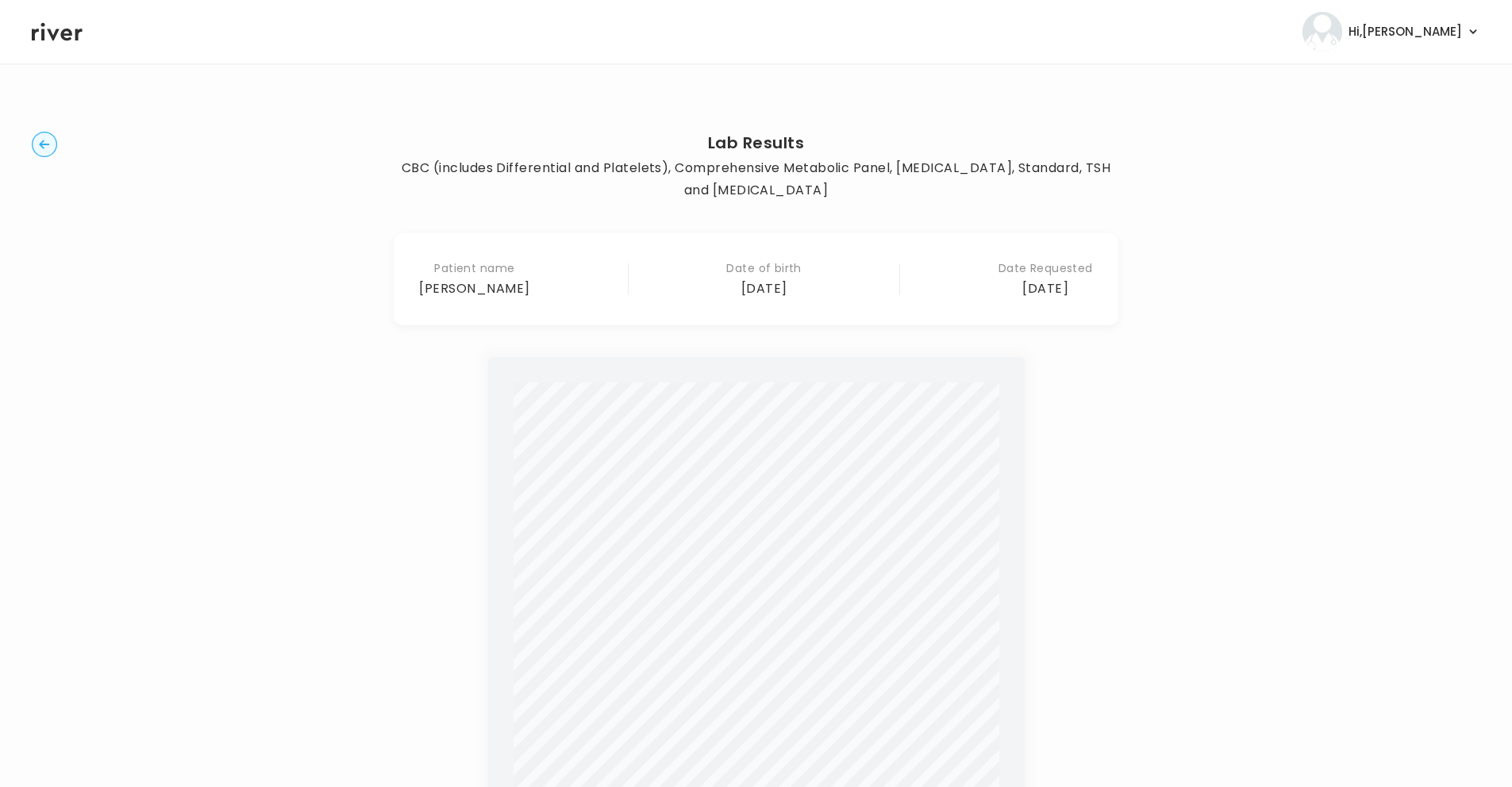 scroll, scrollTop: 0, scrollLeft: 0, axis: both 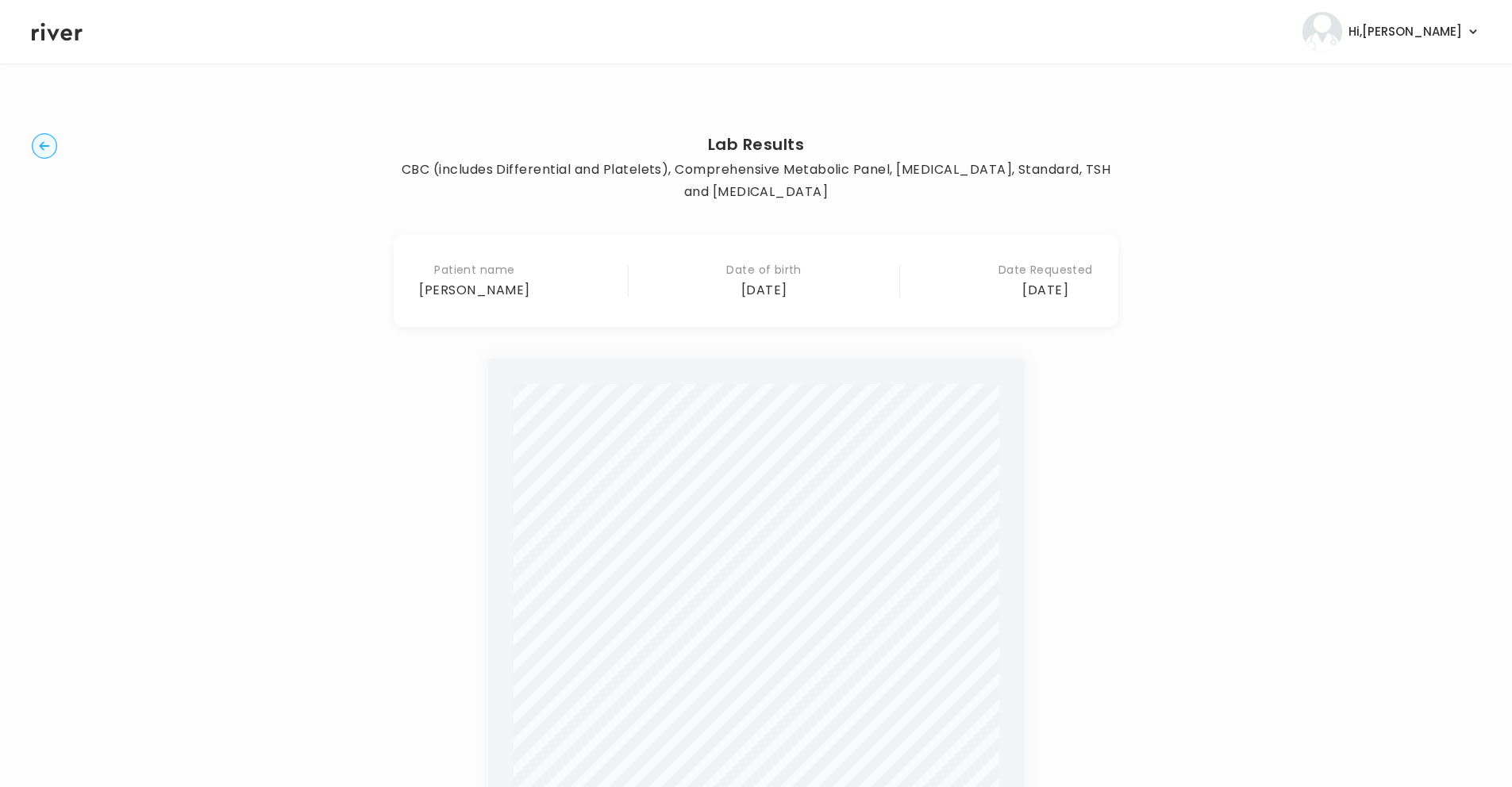 click 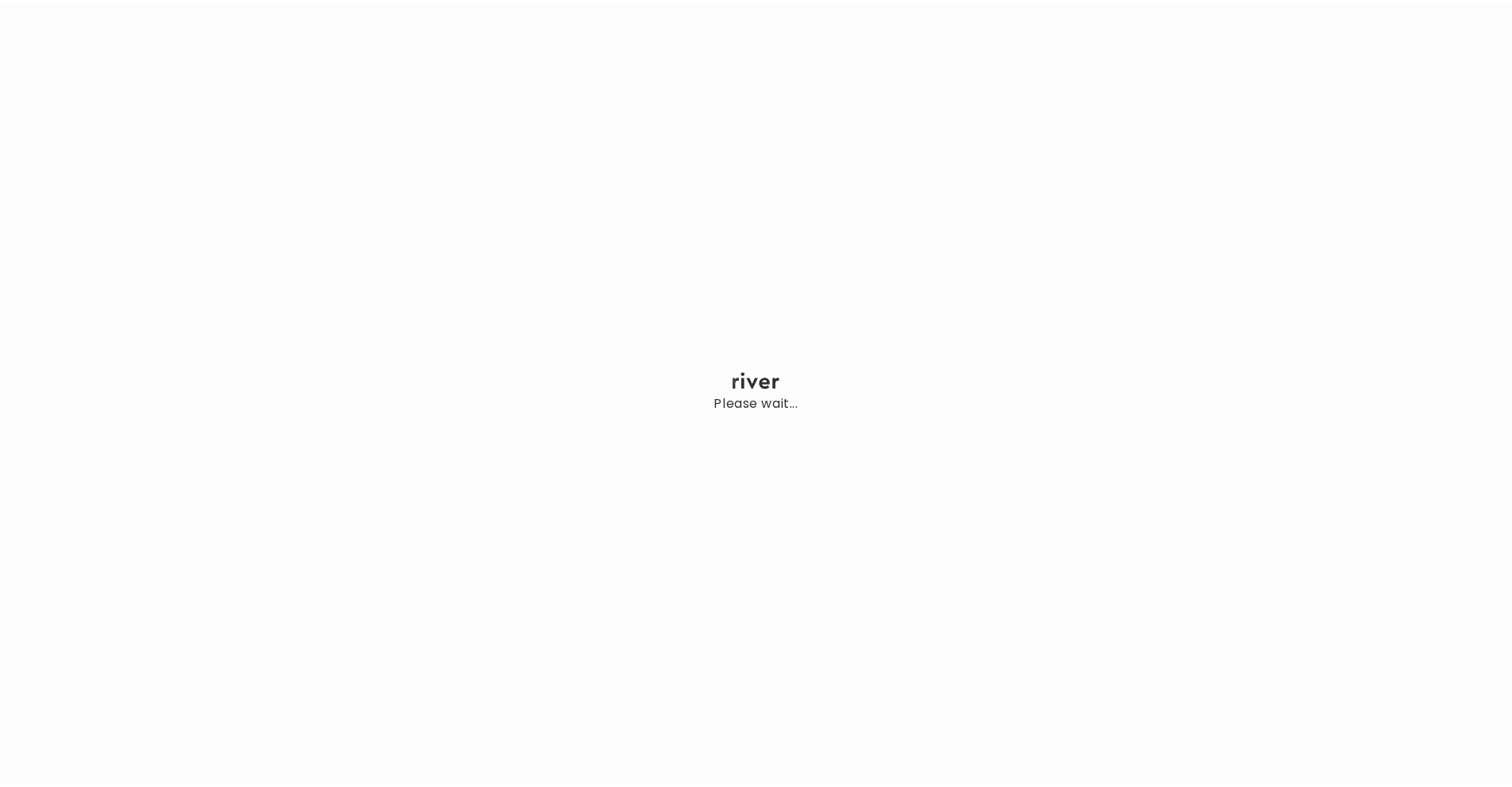 scroll, scrollTop: 0, scrollLeft: 0, axis: both 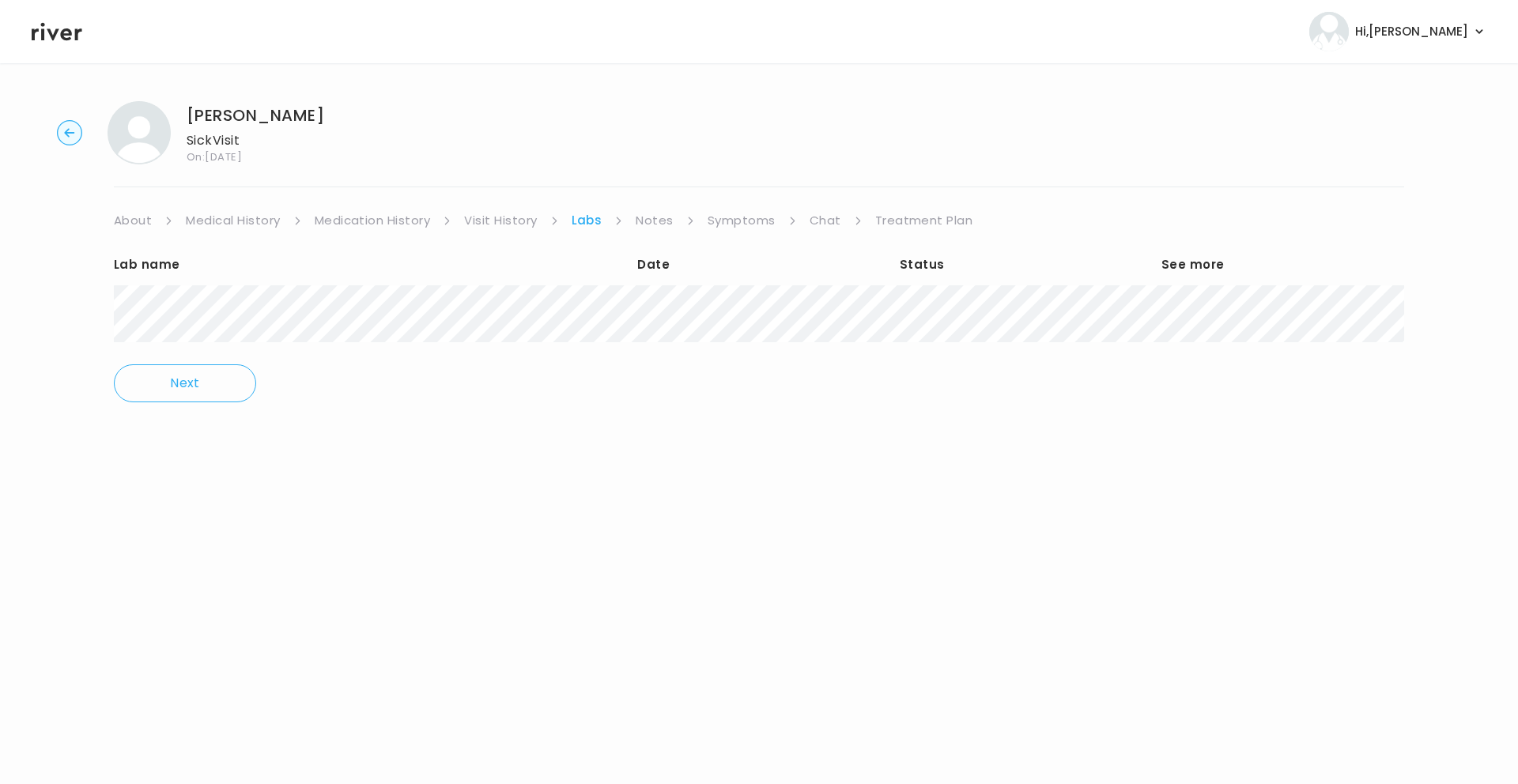 click on "Chat" at bounding box center [825, 220] 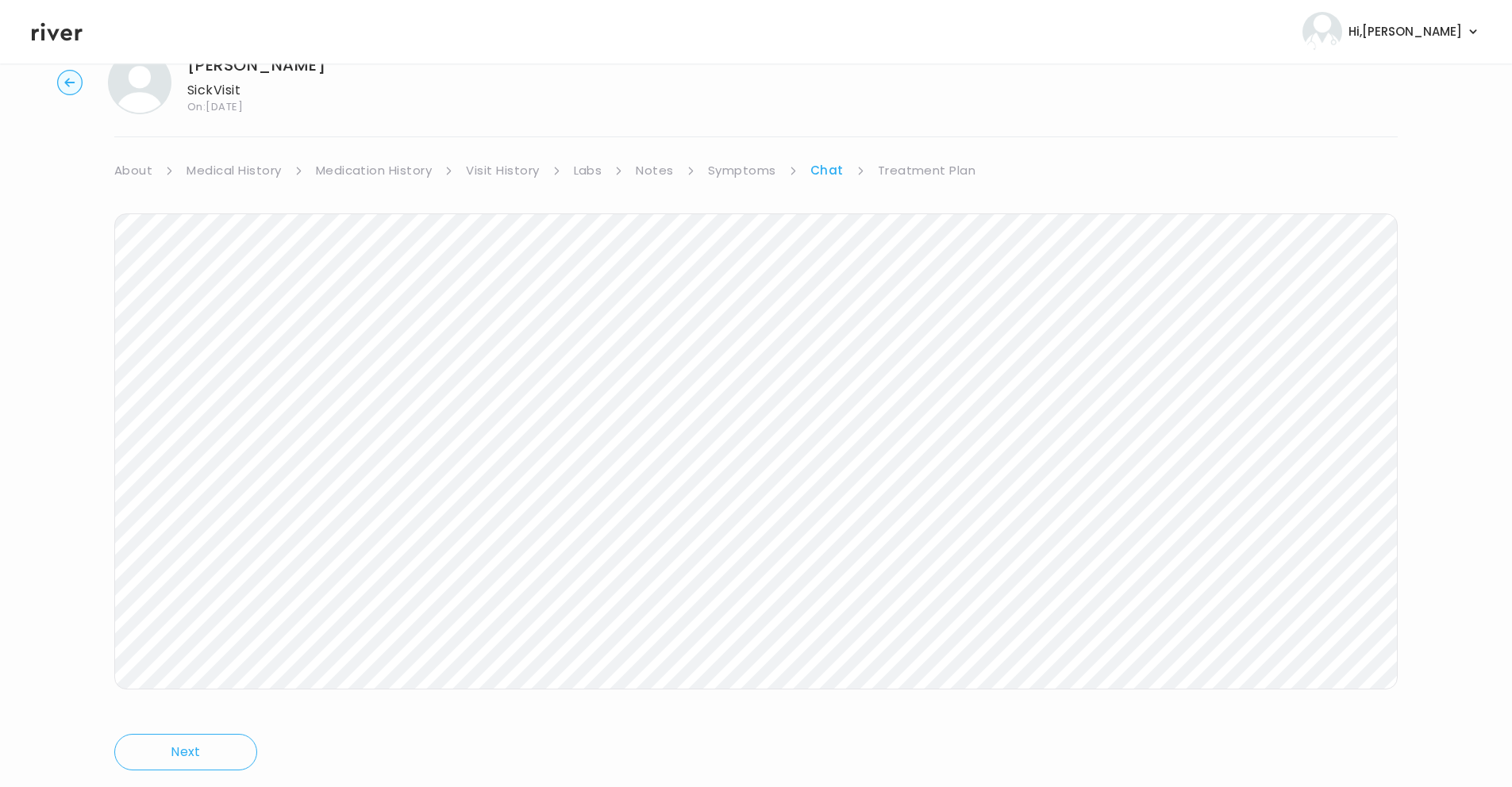 scroll, scrollTop: 94, scrollLeft: 0, axis: vertical 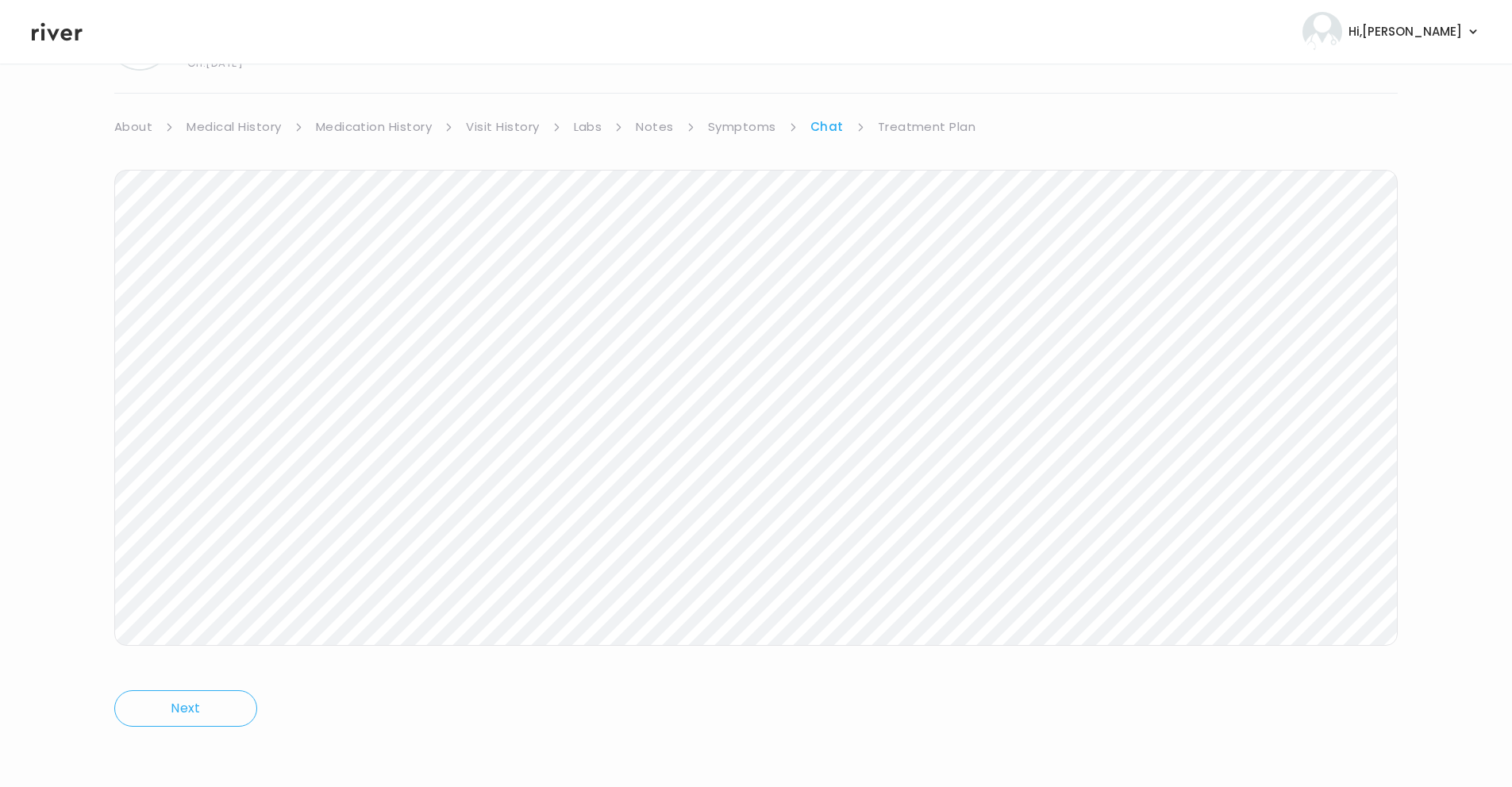 click on "Notes" at bounding box center (654, 127) 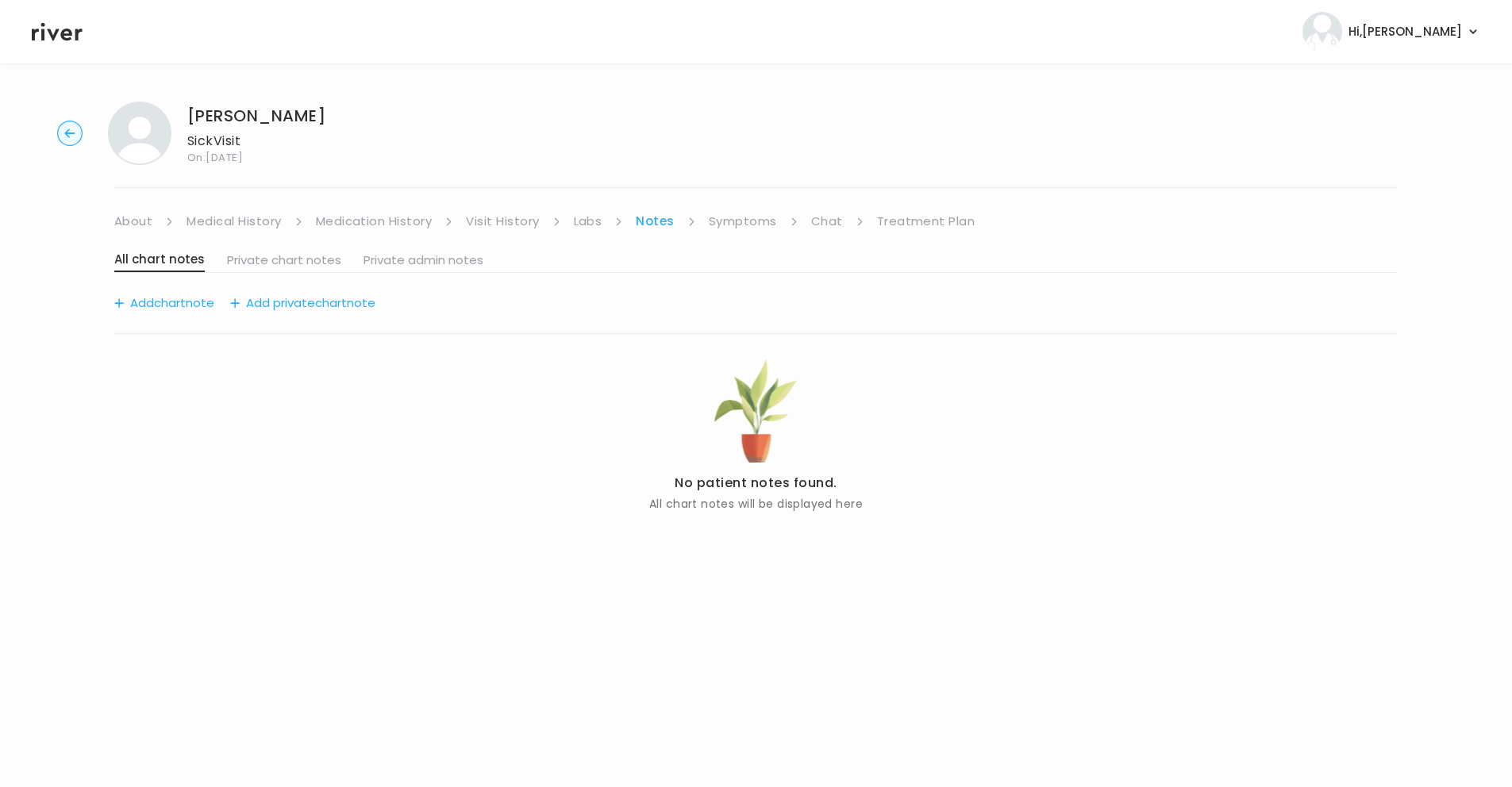 scroll, scrollTop: 0, scrollLeft: 0, axis: both 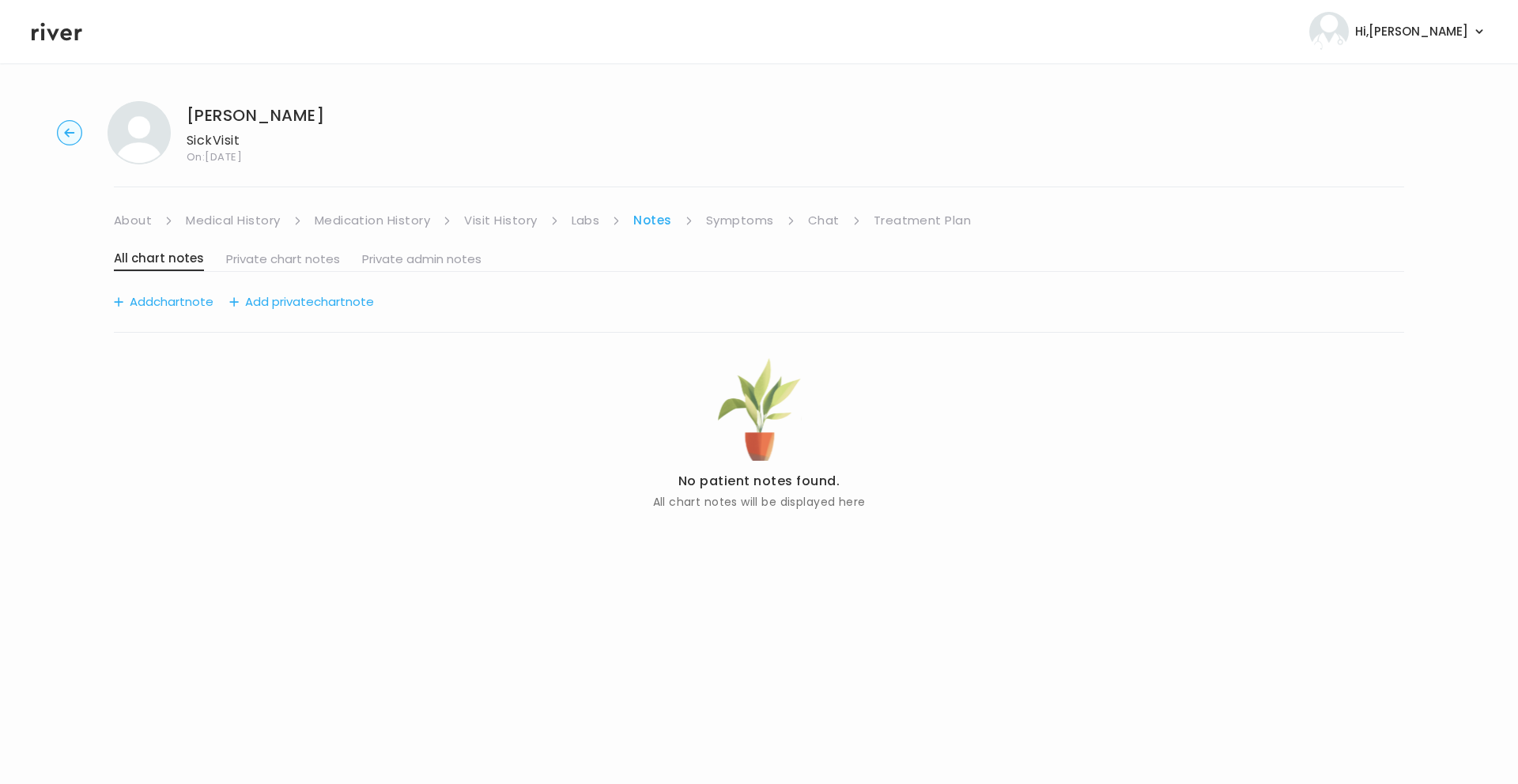 click on "Symptoms" at bounding box center (740, 220) 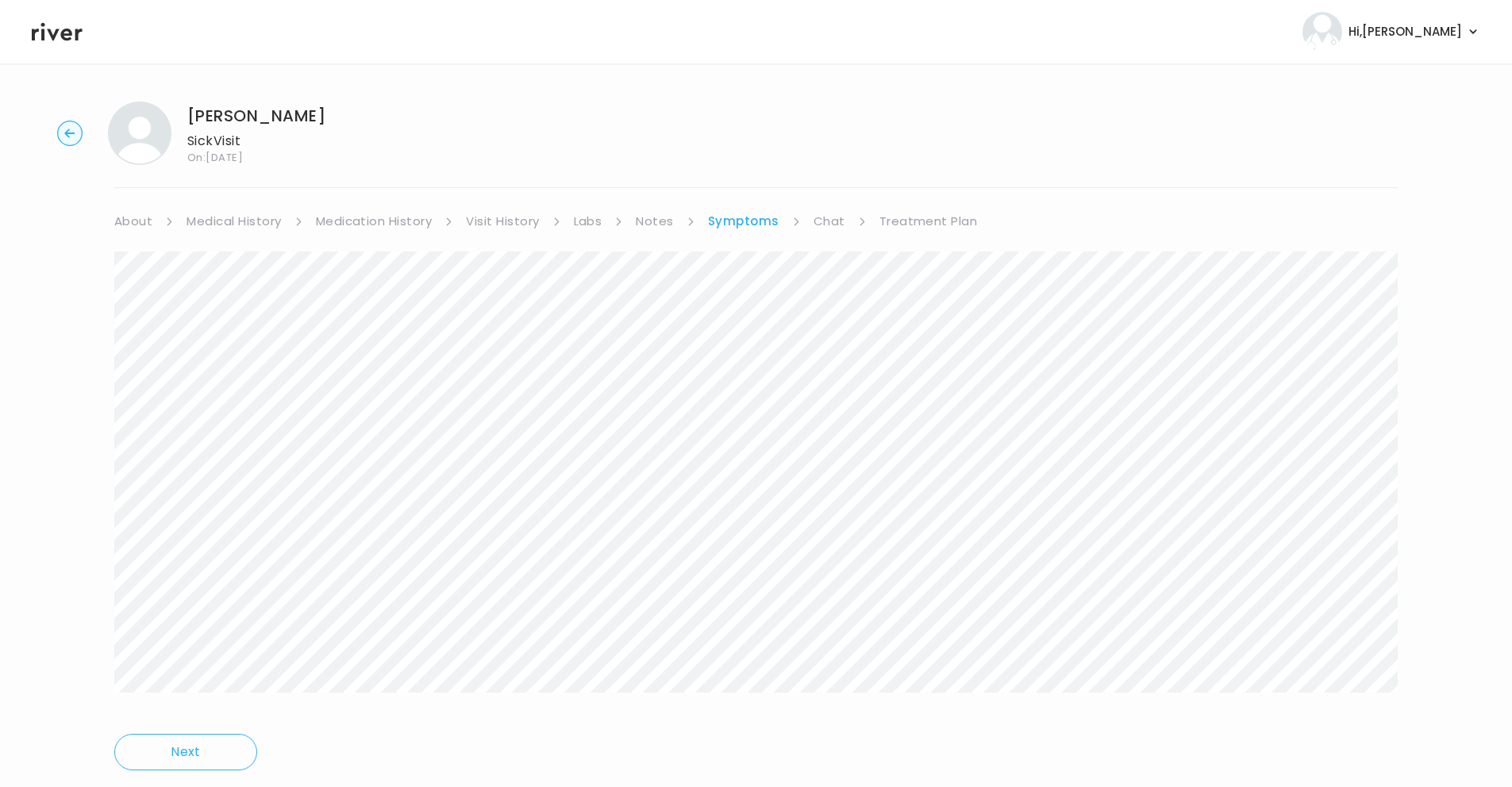 drag, startPoint x: 107, startPoint y: 255, endPoint x: 1007, endPoint y: 706, distance: 1006.6782 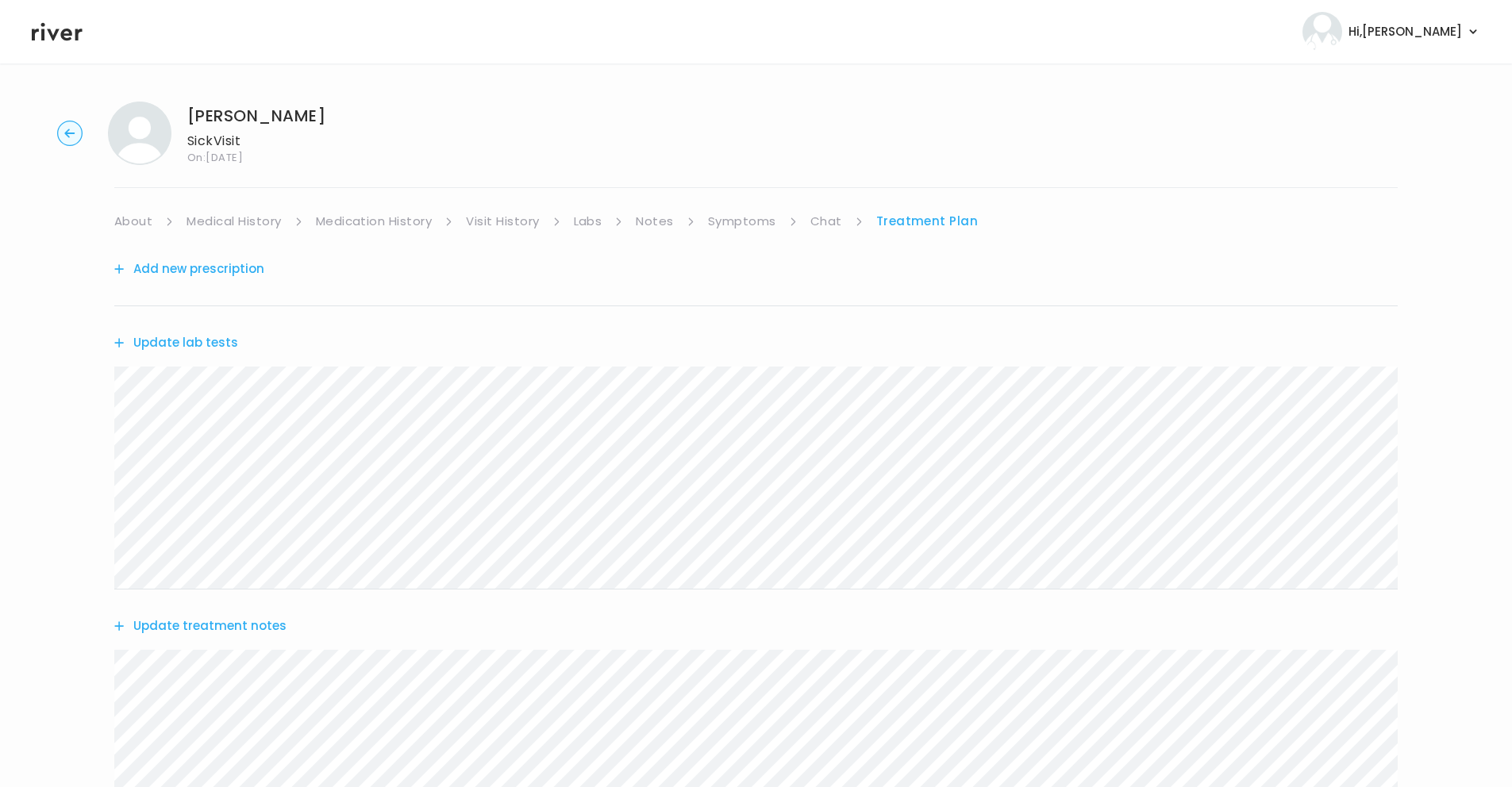 click on "Chat" at bounding box center (826, 221) 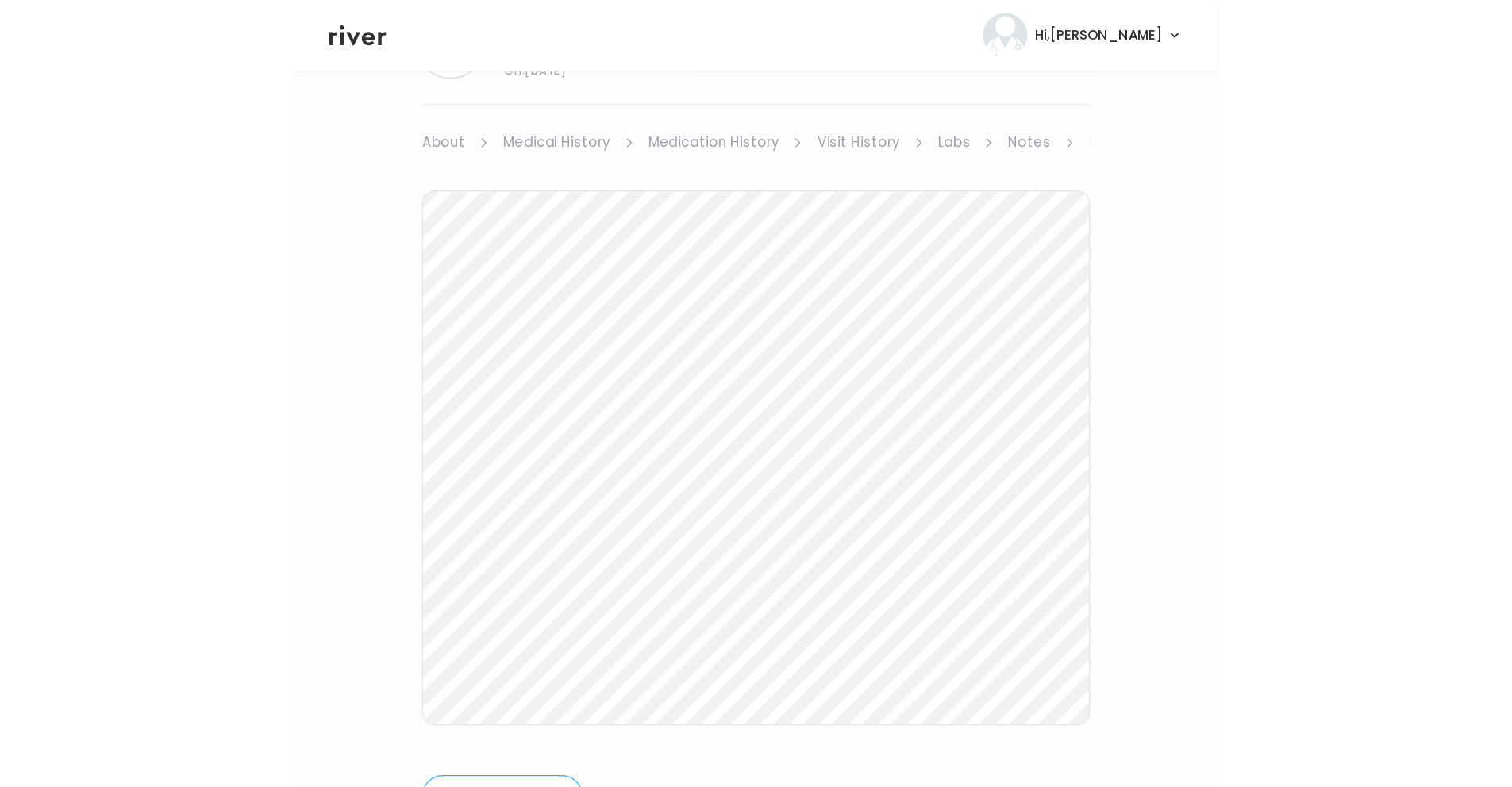 scroll, scrollTop: 25, scrollLeft: 0, axis: vertical 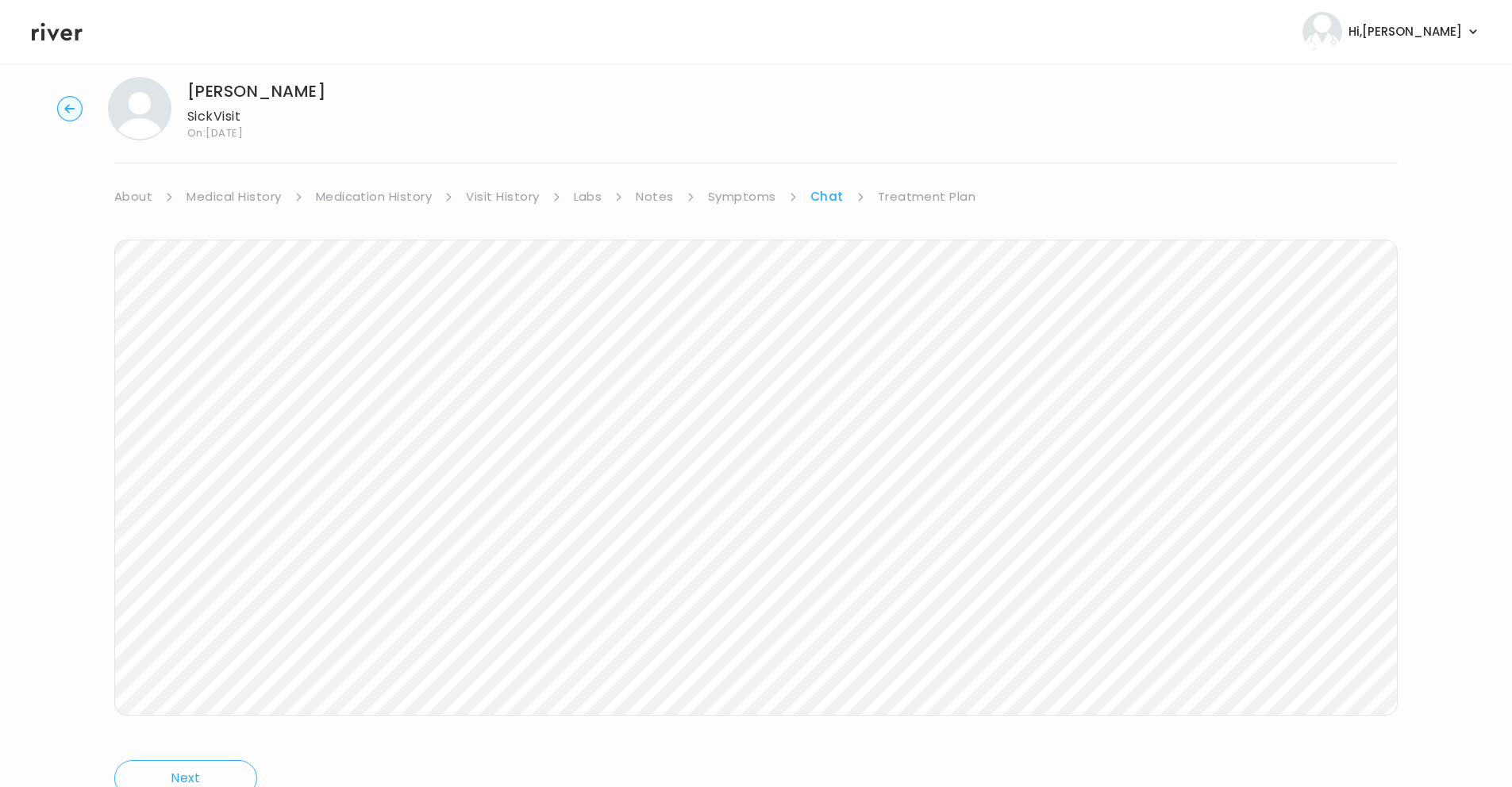 click on "Symptoms" at bounding box center (742, 197) 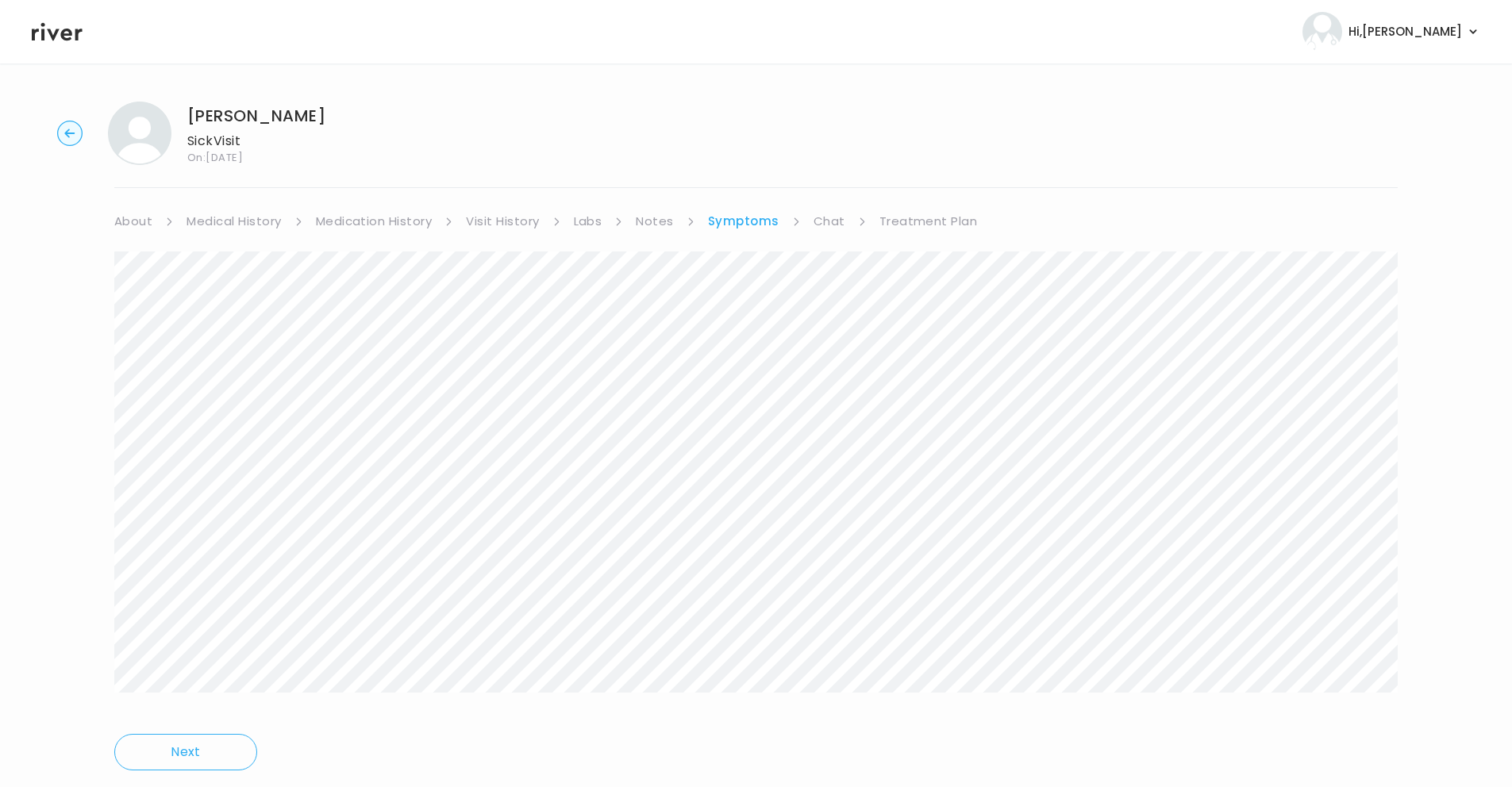 scroll, scrollTop: 44, scrollLeft: 0, axis: vertical 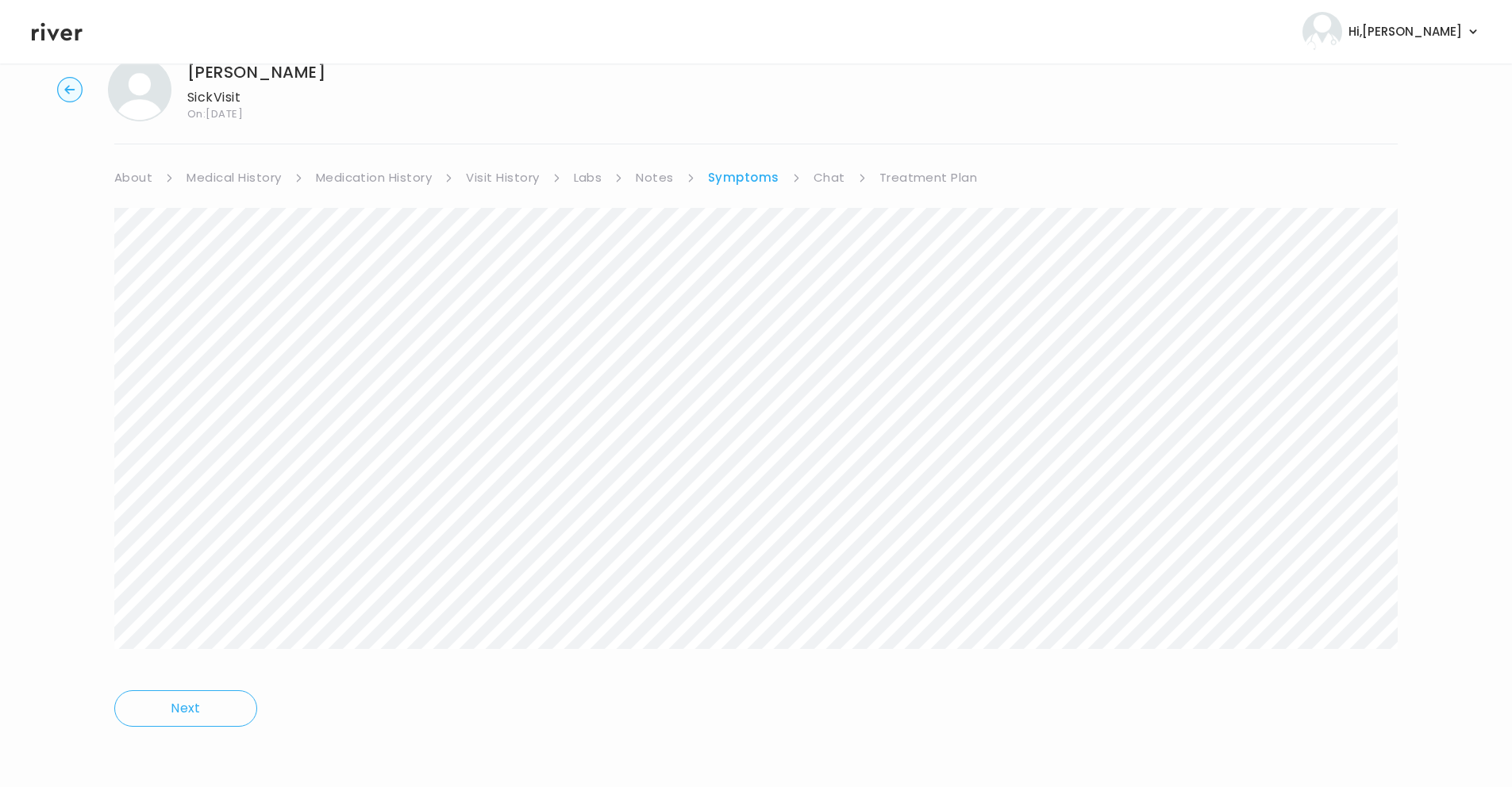 click on "Labs" at bounding box center (588, 178) 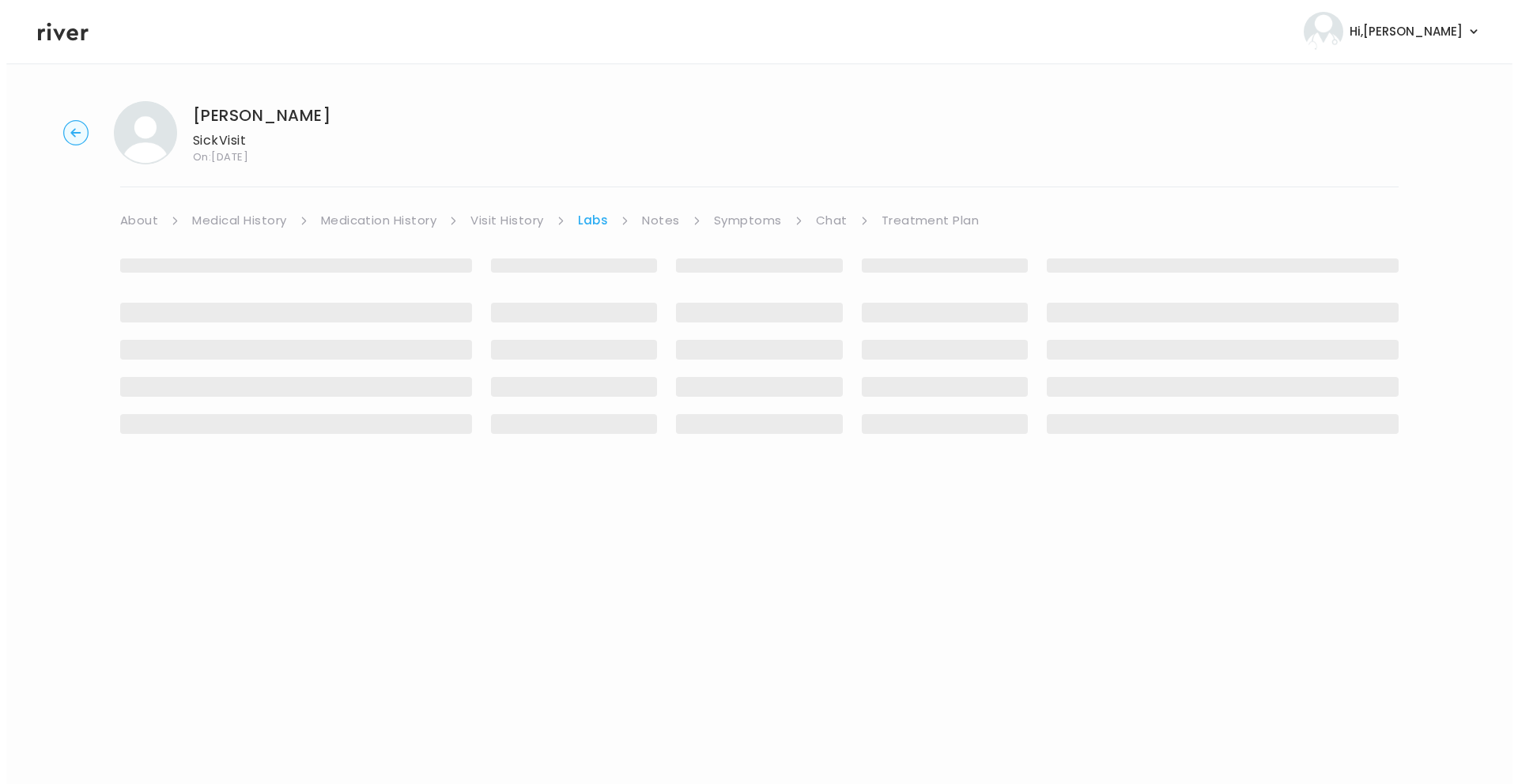 scroll, scrollTop: 0, scrollLeft: 0, axis: both 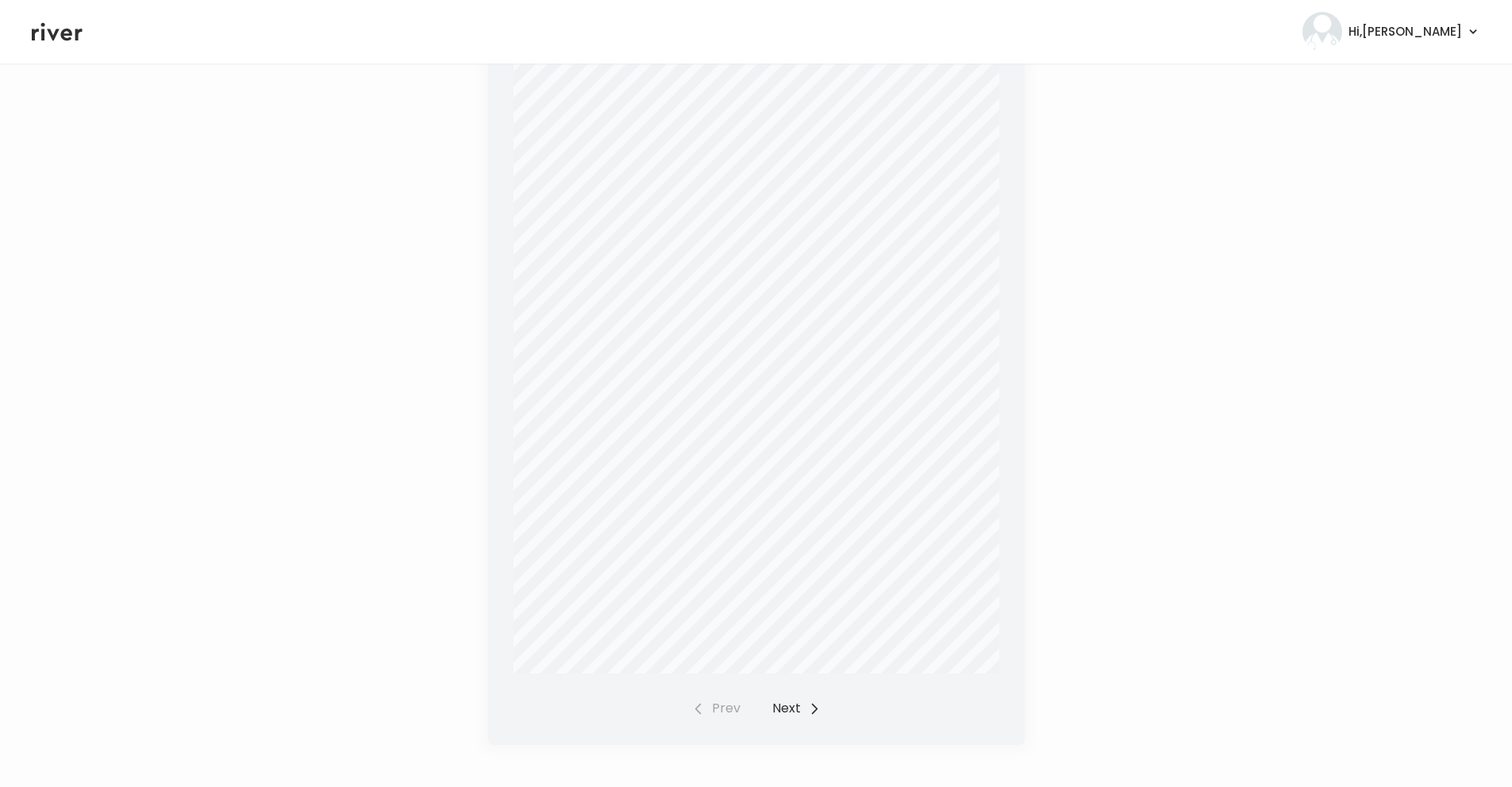 click on "Next" 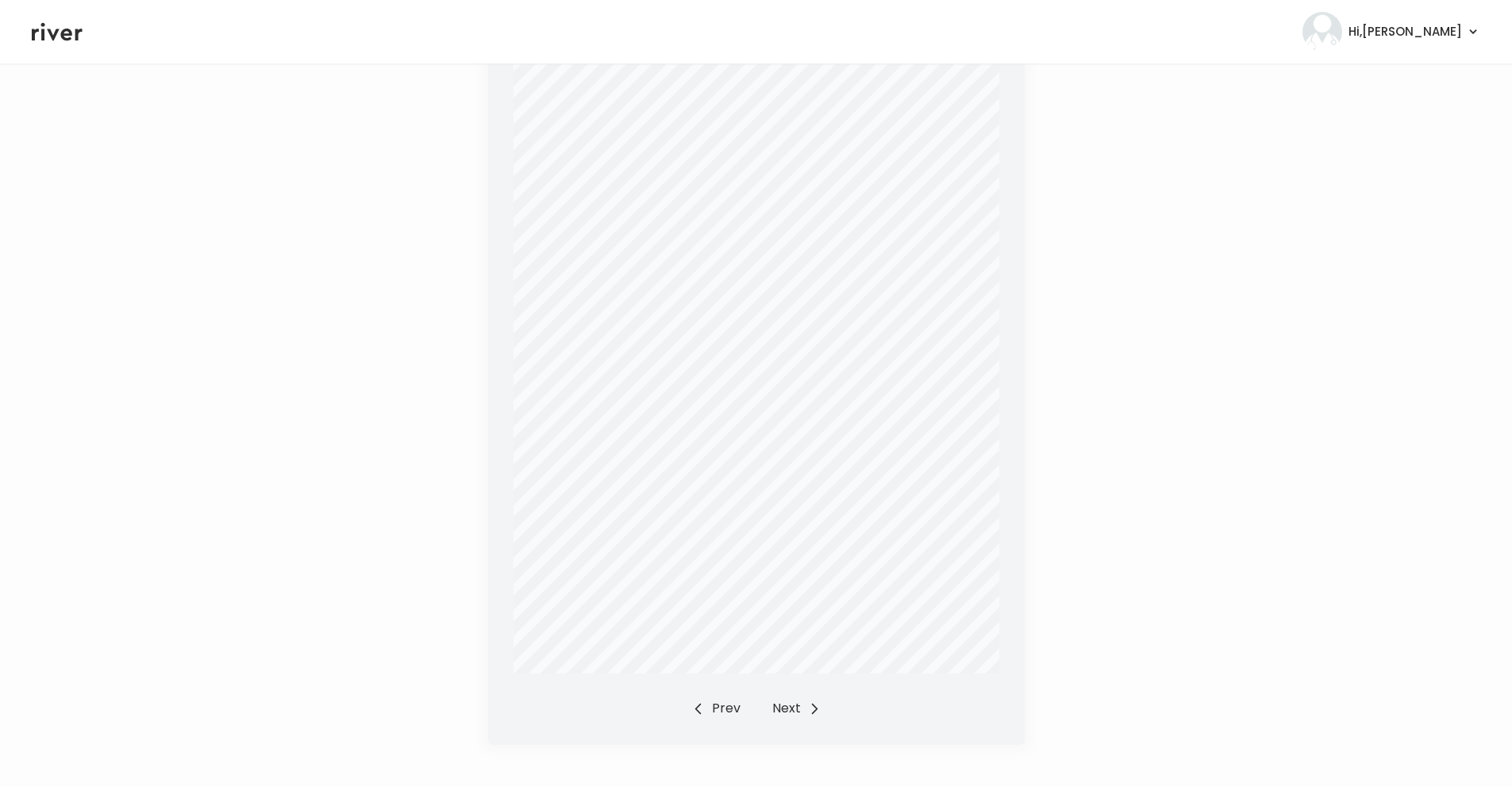 click on "Next" 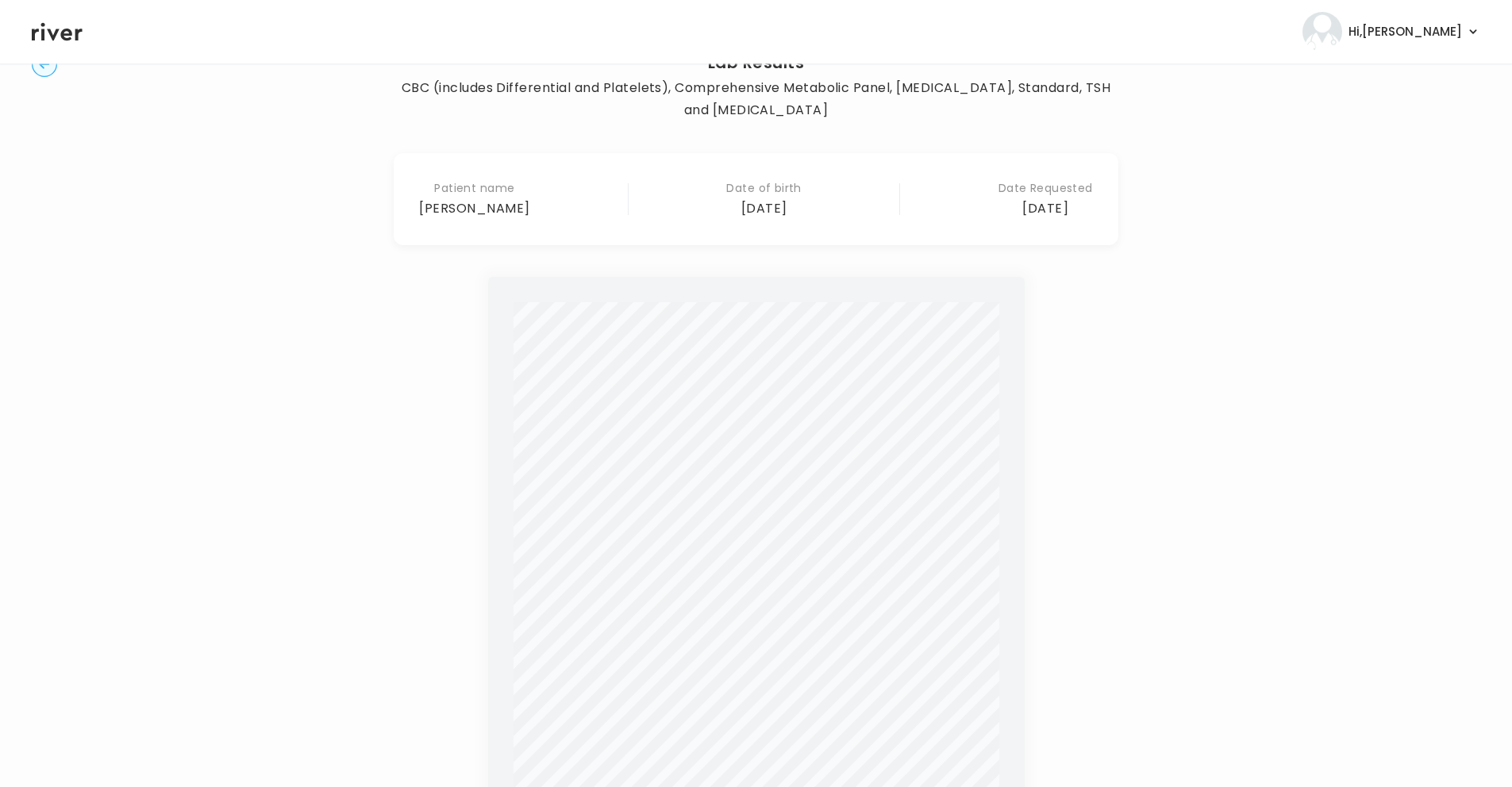 scroll, scrollTop: 0, scrollLeft: 0, axis: both 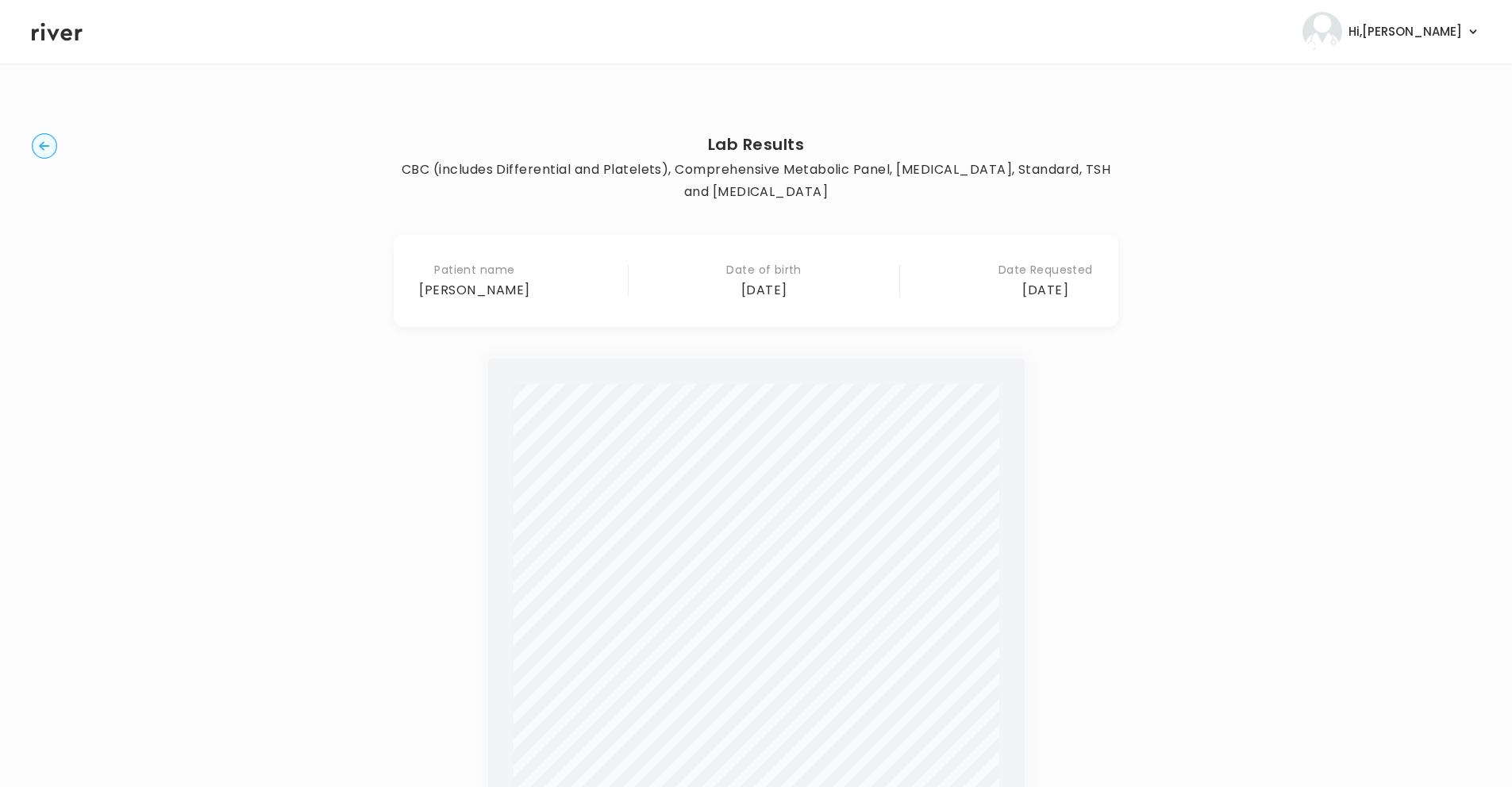 click on "Lab Results CBC (includes Differential and Platelets), Comprehensive Metabolic Panel, [MEDICAL_DATA], Standard, TSH and [MEDICAL_DATA] Patient name [PERSON_NAME] Date of birth [DEMOGRAPHIC_DATA] Date Requested [DATE] Report Status: Final [PERSON_NAME] Patient Information   Specimen Information   Client Information [PERSON_NAME]: [DEMOGRAPHIC_DATA]   AGE: [DEMOGRAPHIC_DATA] Gender:   [DEMOGRAPHIC_DATA]   Fasting: Y Patient ID: [MEDICAL_RECORD_NUMBER] Health ID: 8573037120791621 Specimen:   CZ206064G Collected:   [DATE] / 07:50 EDT Received:   [DATE] / 00:04 EDT Reported:   [DATE] / 03:01 EDT Client #: 97553290 [GEOGRAPHIC_DATA][PERSON_NAME] CLIENT SERVICES: 866.697.8378   SPECIMEN: CZ206064G Quest, Quest Diagnostics, the associated logo and all associated Quest Diagnostics marks are the trademarks of Quest Diagnostics. PERFORMING SITE: Z99   QUEST DIAGNOSTICS [PERSON_NAME], [STREET_ADDRESS] Laboratory Director: [PERSON_NAME]: 31D0696246 PAGE 3 OF 3 Prev Next" 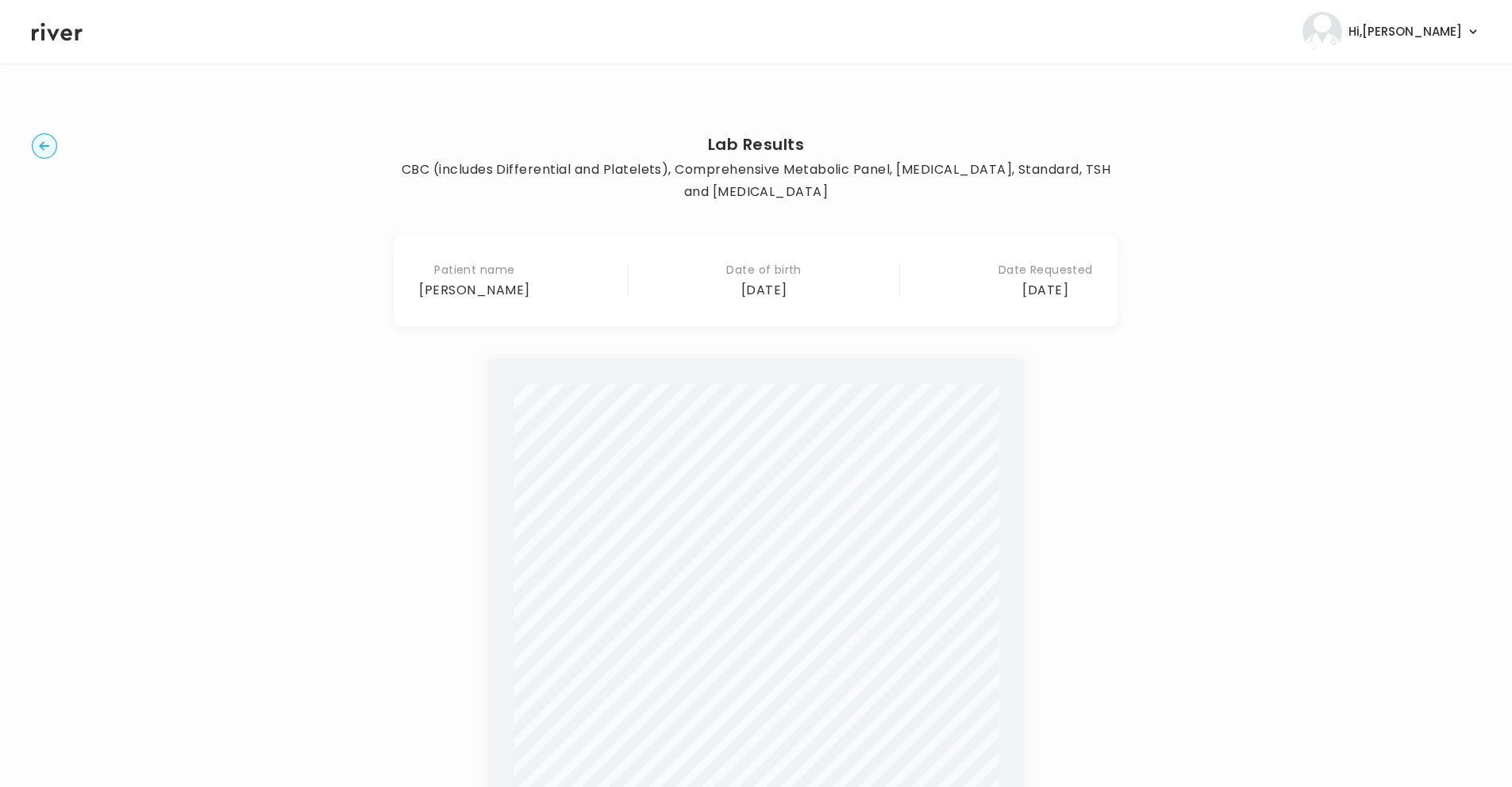 click 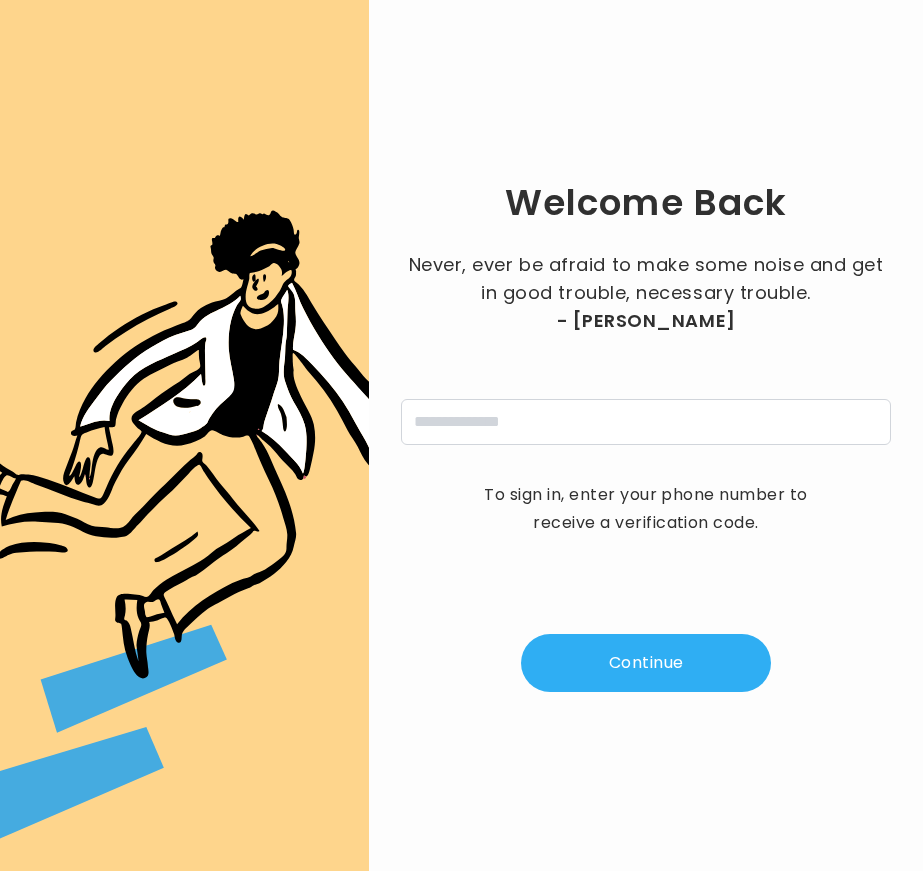 scroll, scrollTop: 0, scrollLeft: 0, axis: both 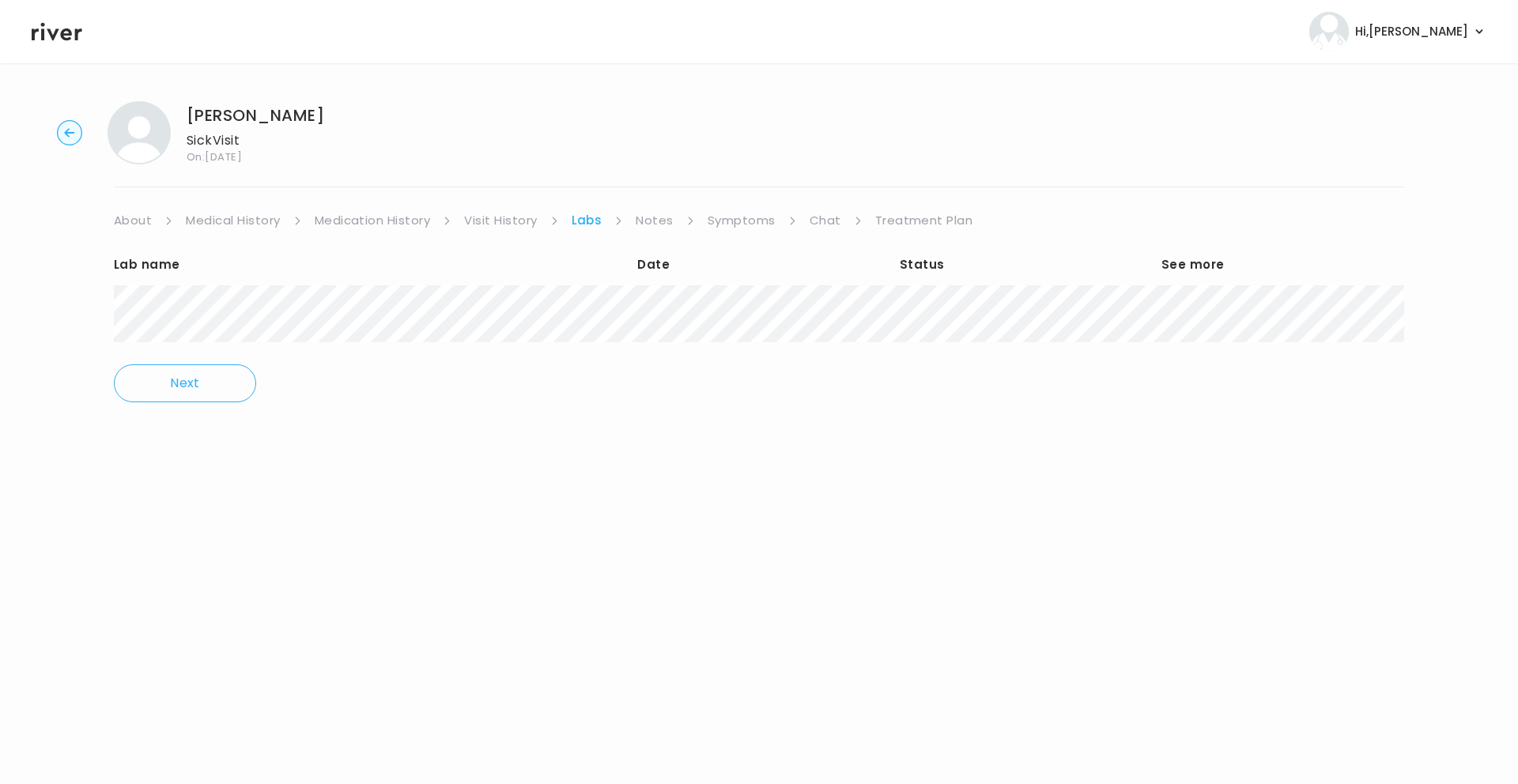 click on "Treatment Plan" at bounding box center [924, 220] 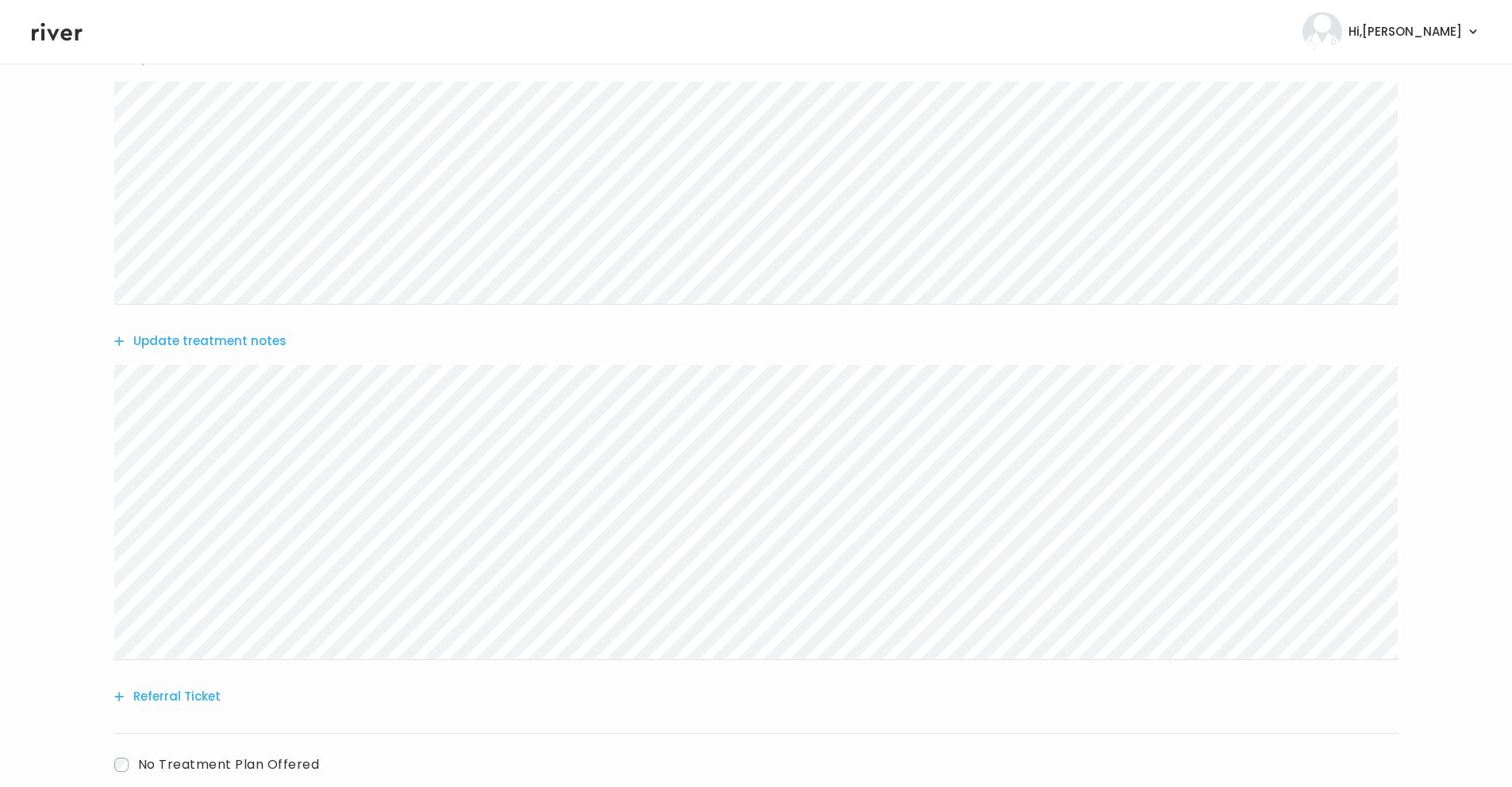 scroll, scrollTop: 284, scrollLeft: 0, axis: vertical 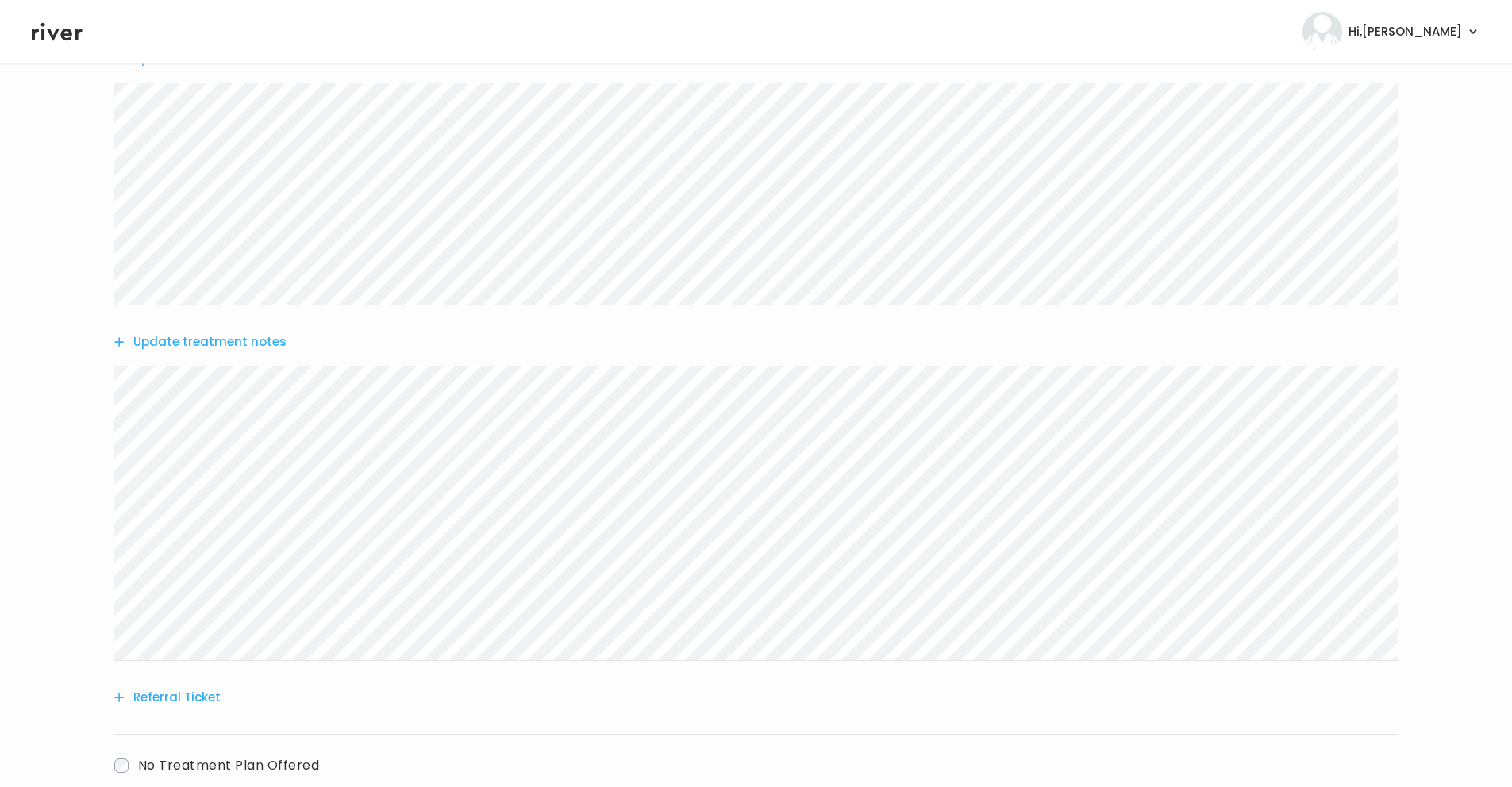 click on "Update treatment notes" at bounding box center (200, 342) 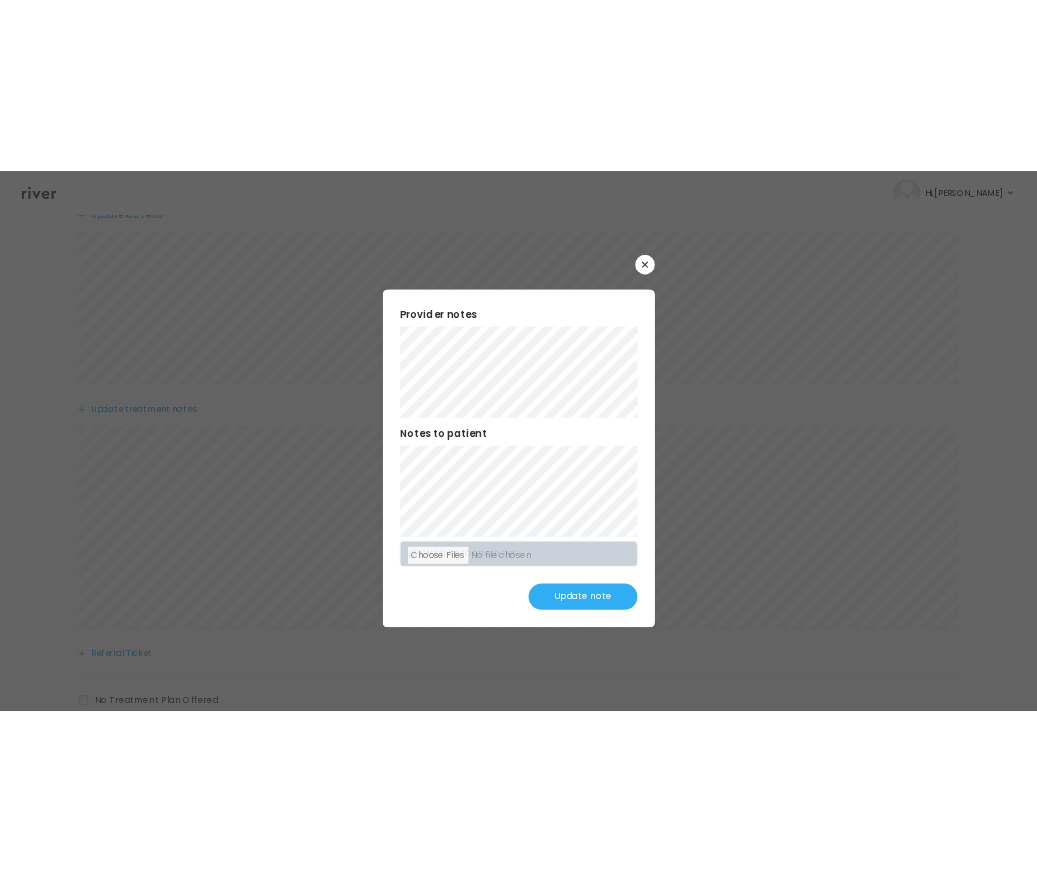 scroll, scrollTop: 332, scrollLeft: 0, axis: vertical 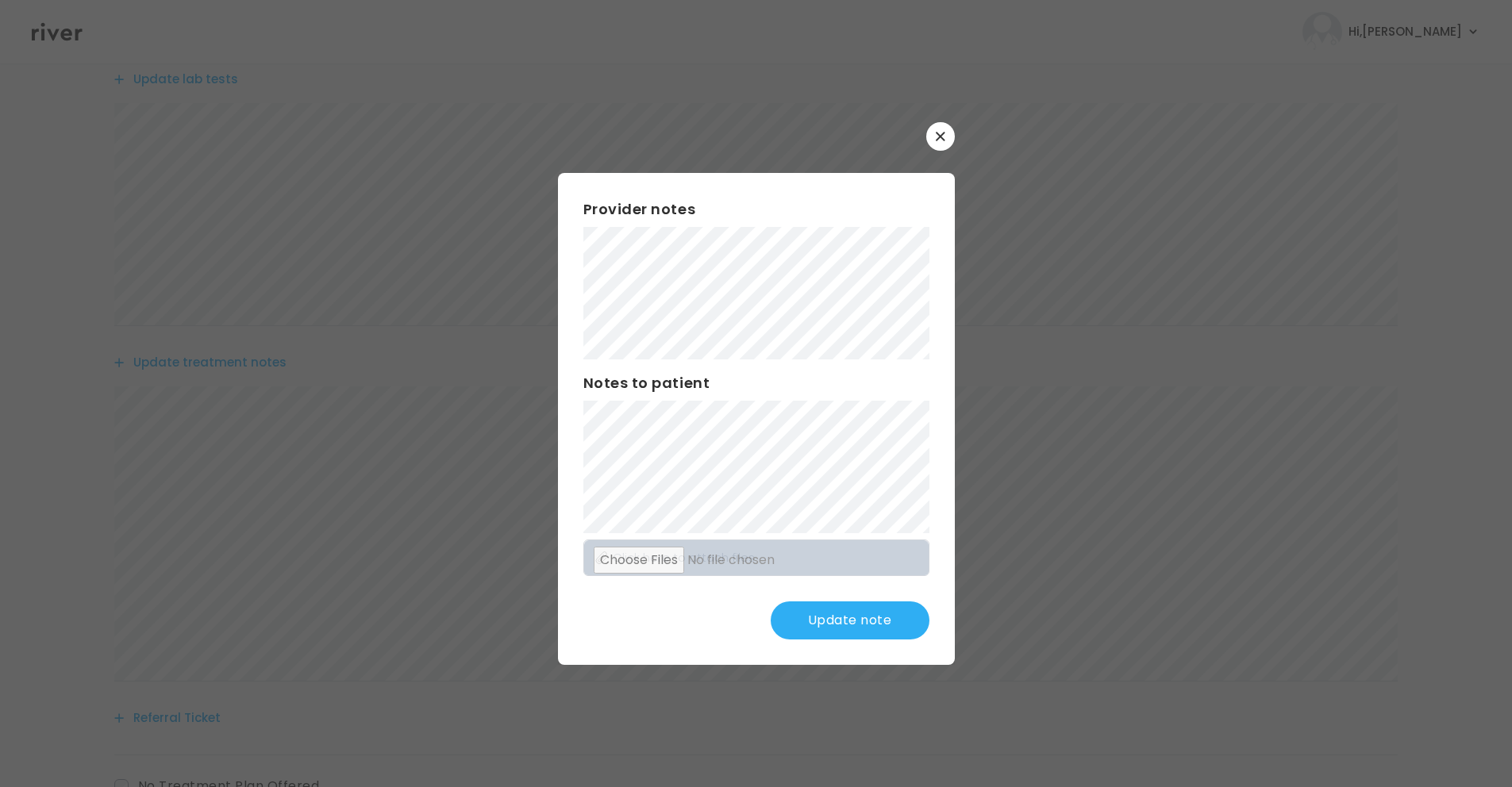 click on "Provider notes Notes to patient Click here to attach files Update note" at bounding box center [756, 419] 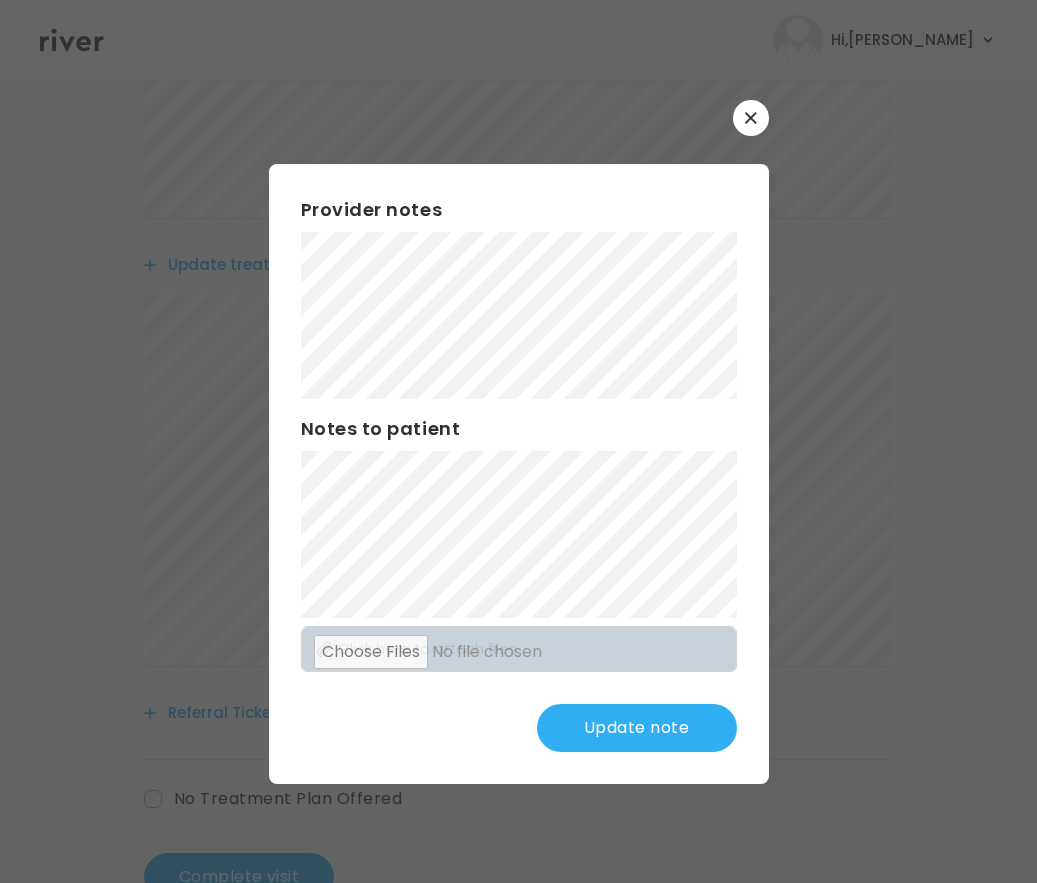 scroll, scrollTop: 750, scrollLeft: 0, axis: vertical 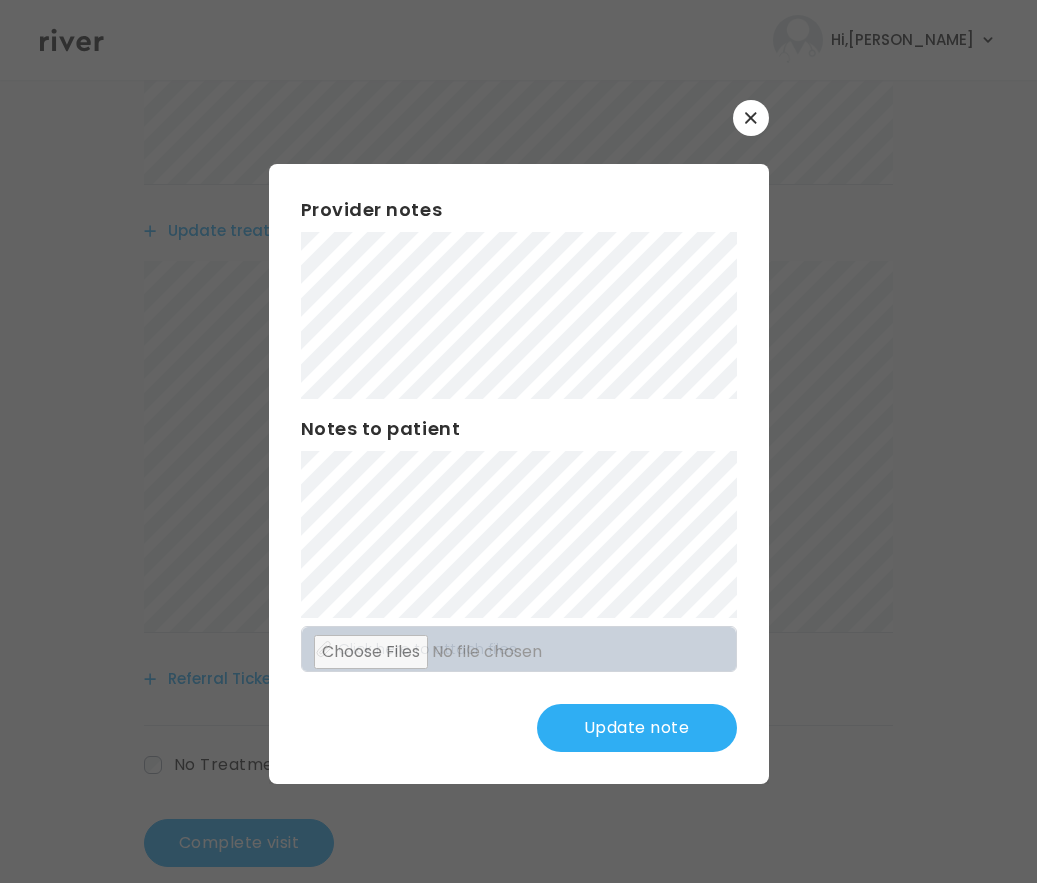 click on "Update note" at bounding box center (637, 728) 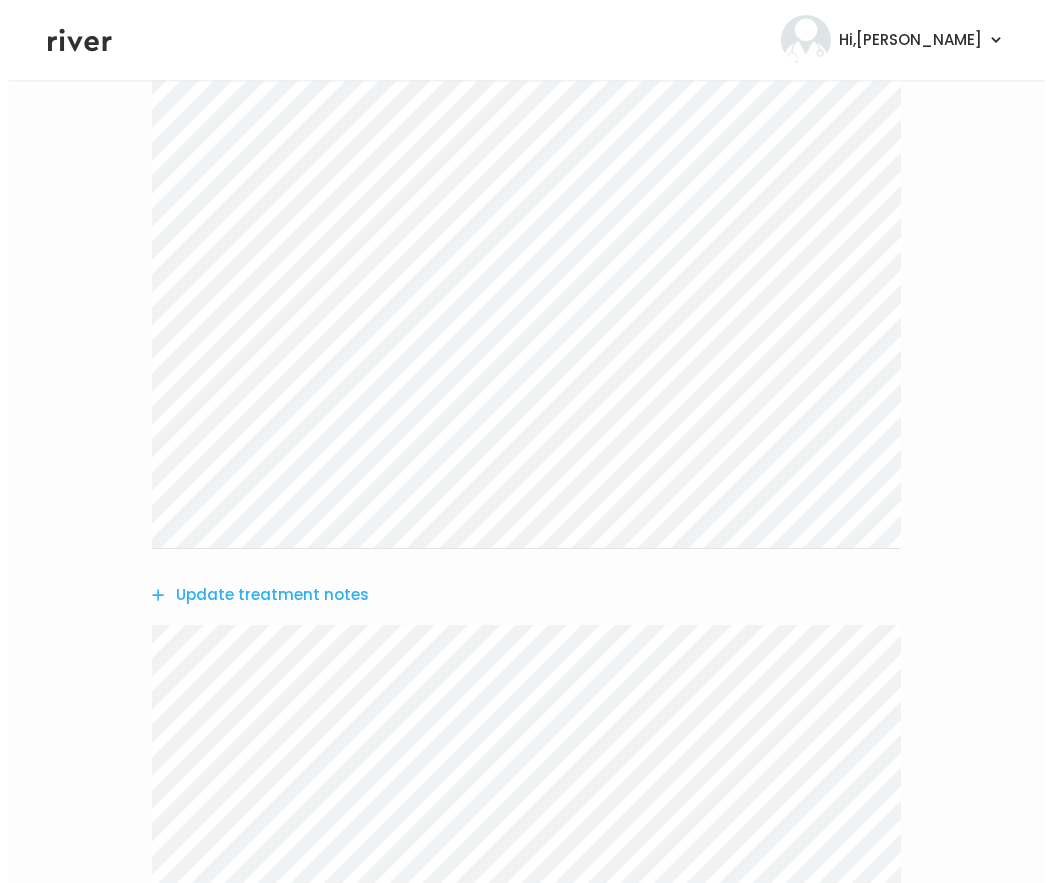 scroll, scrollTop: 0, scrollLeft: 0, axis: both 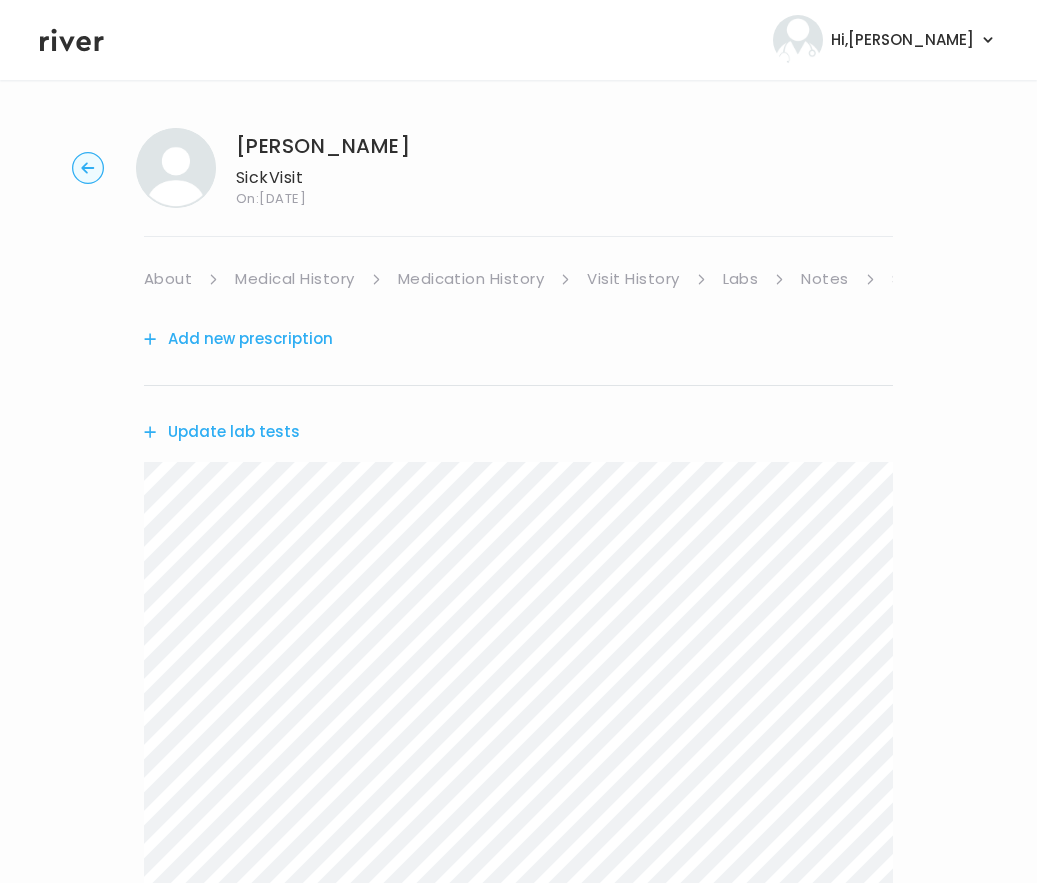 click on "Labs" at bounding box center (741, 279) 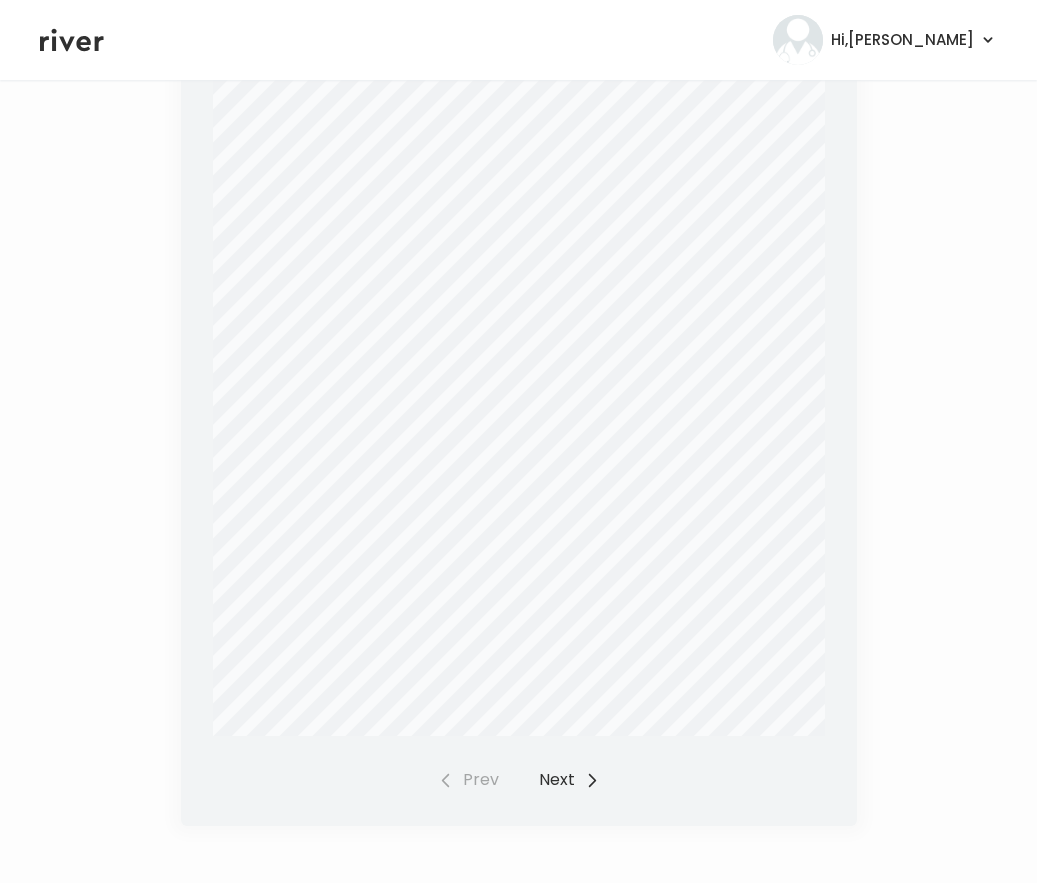 scroll, scrollTop: 599, scrollLeft: 0, axis: vertical 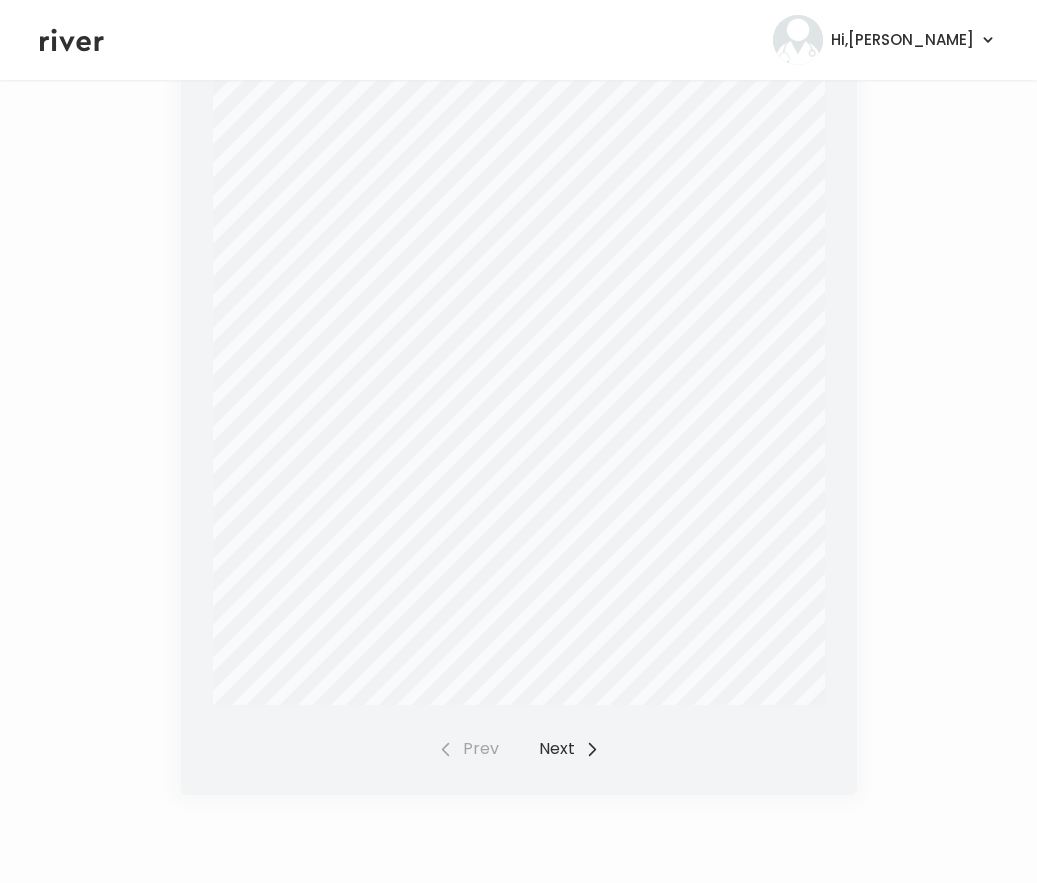 click on "Next" at bounding box center (569, 749) 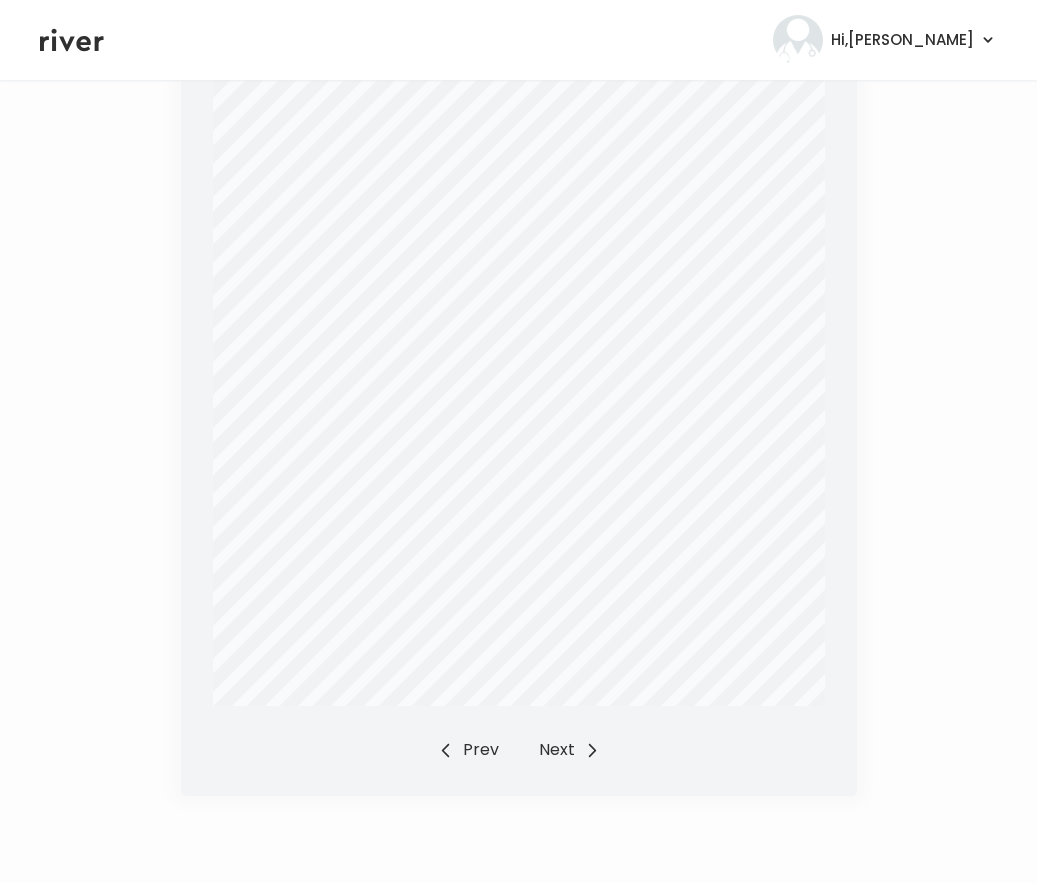scroll, scrollTop: 599, scrollLeft: 0, axis: vertical 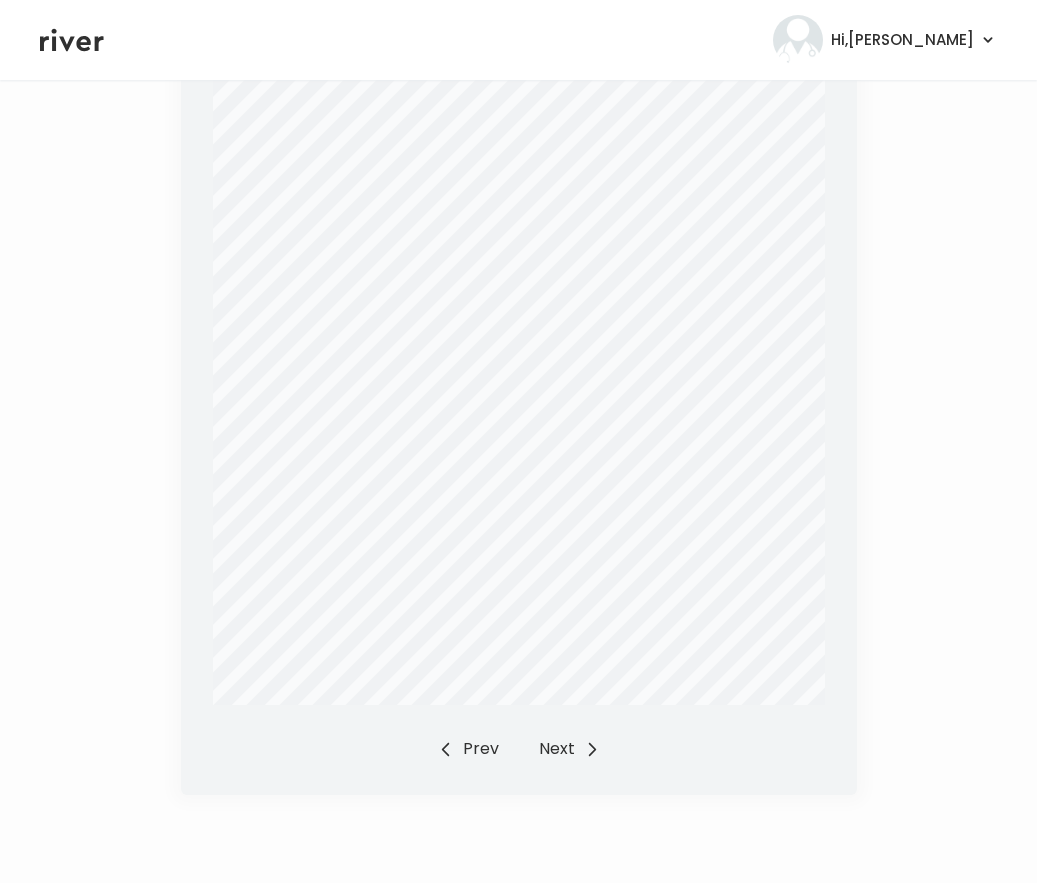 click on "Next" at bounding box center (569, 749) 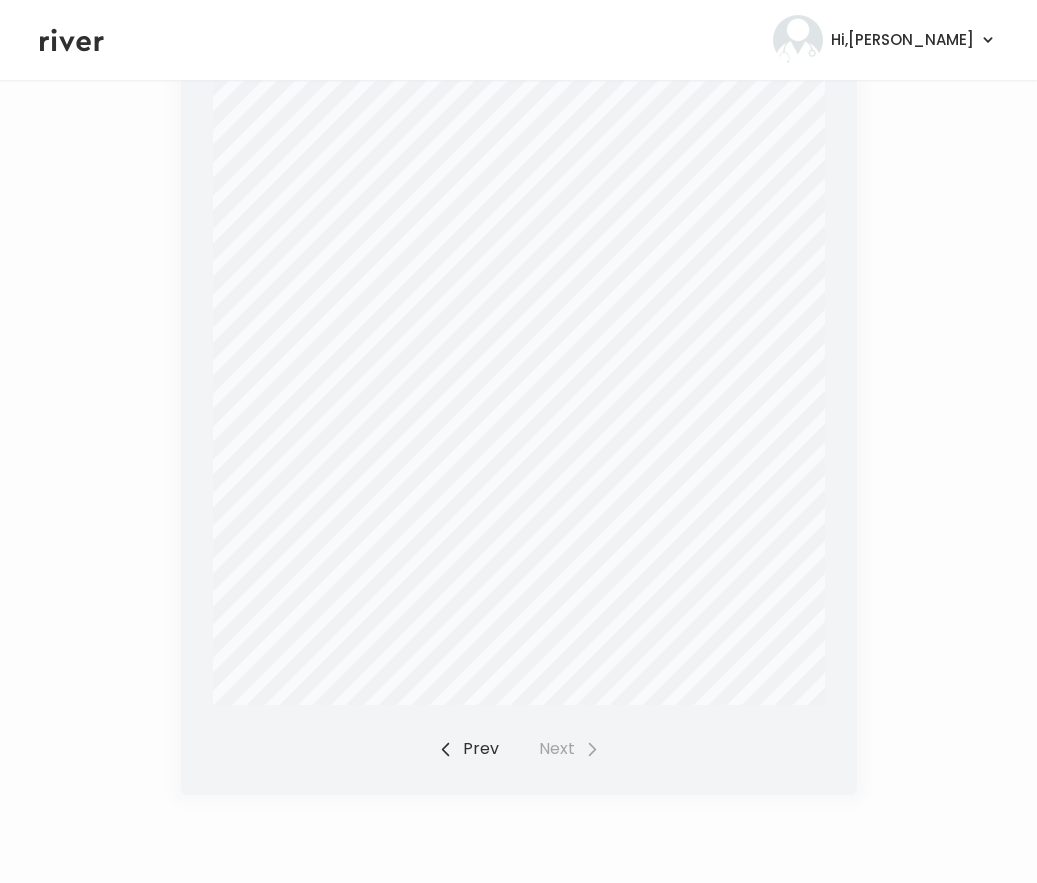 click on "Prev" at bounding box center [468, 749] 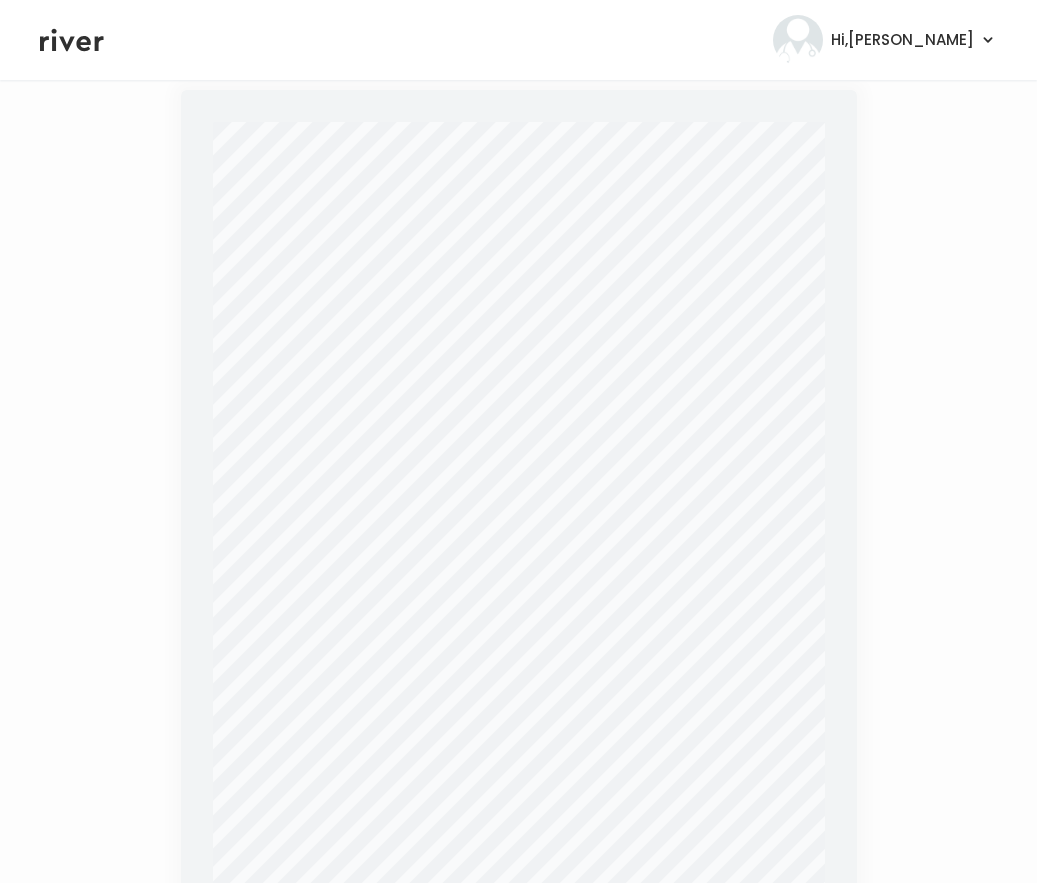 scroll, scrollTop: 386, scrollLeft: 0, axis: vertical 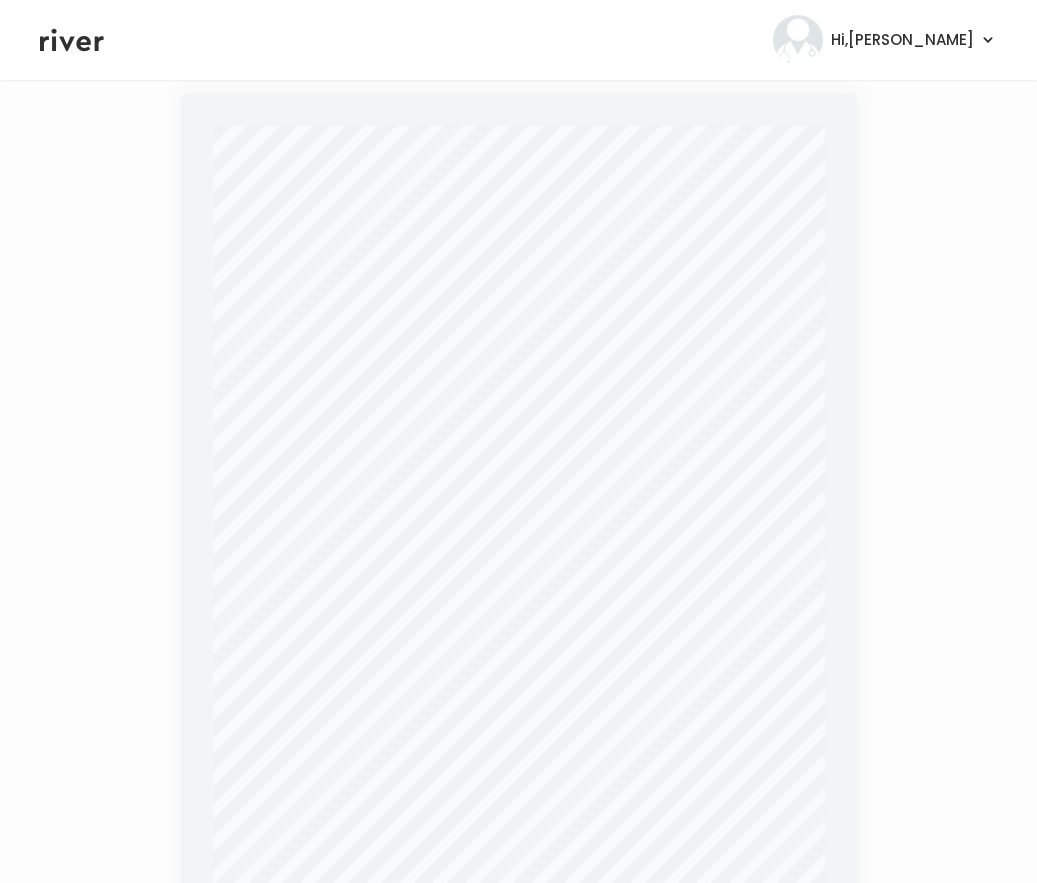 click on "Test Name" at bounding box center (265, 292) 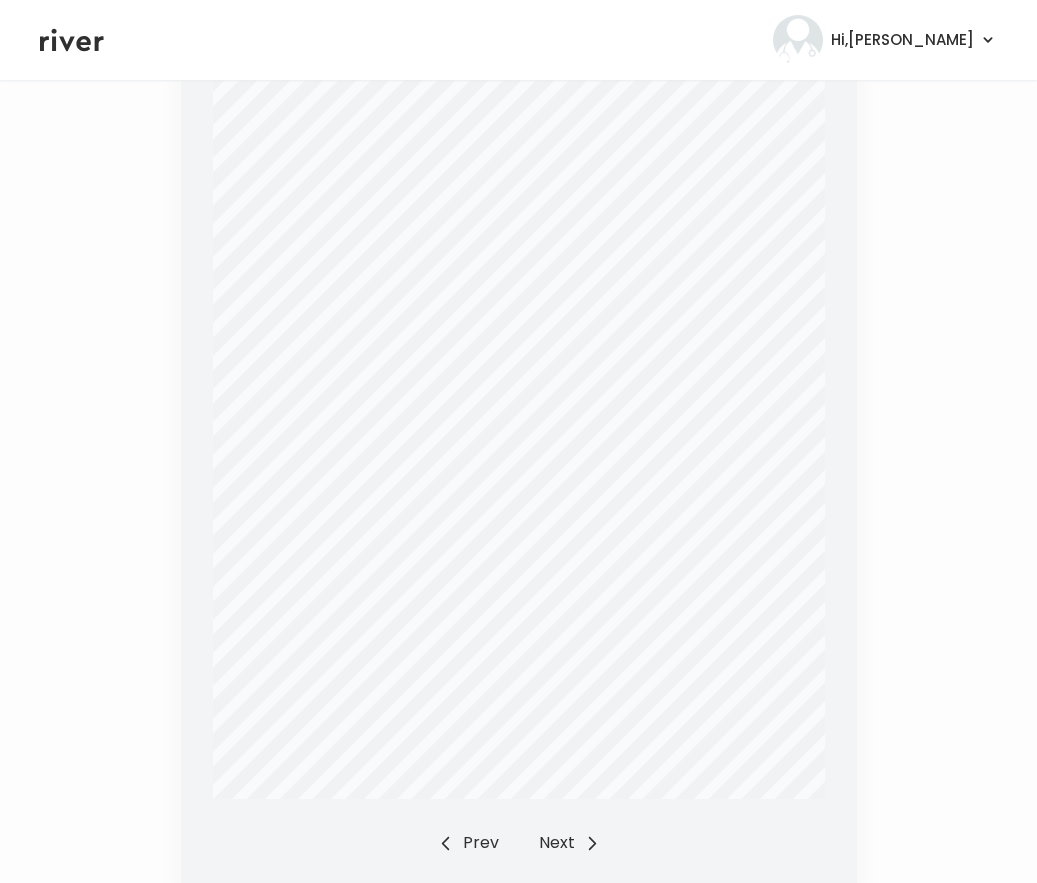 scroll, scrollTop: 599, scrollLeft: 0, axis: vertical 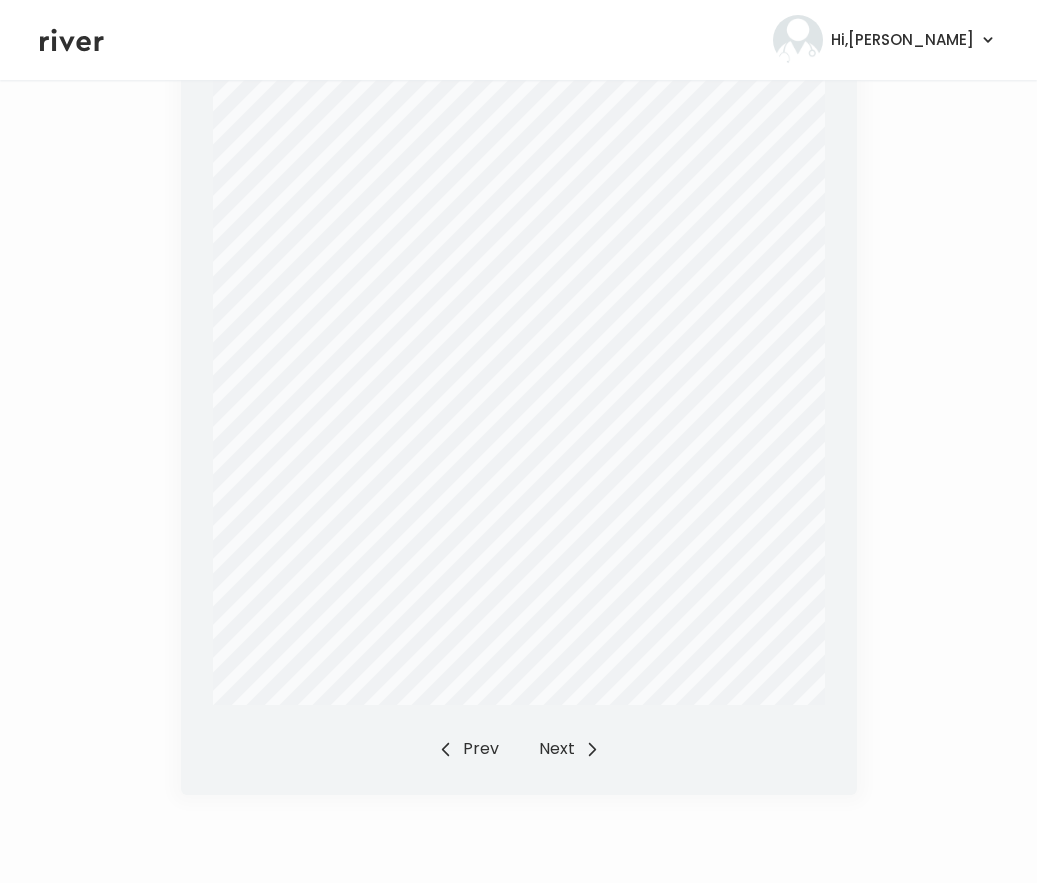 click on "Prev" at bounding box center (468, 749) 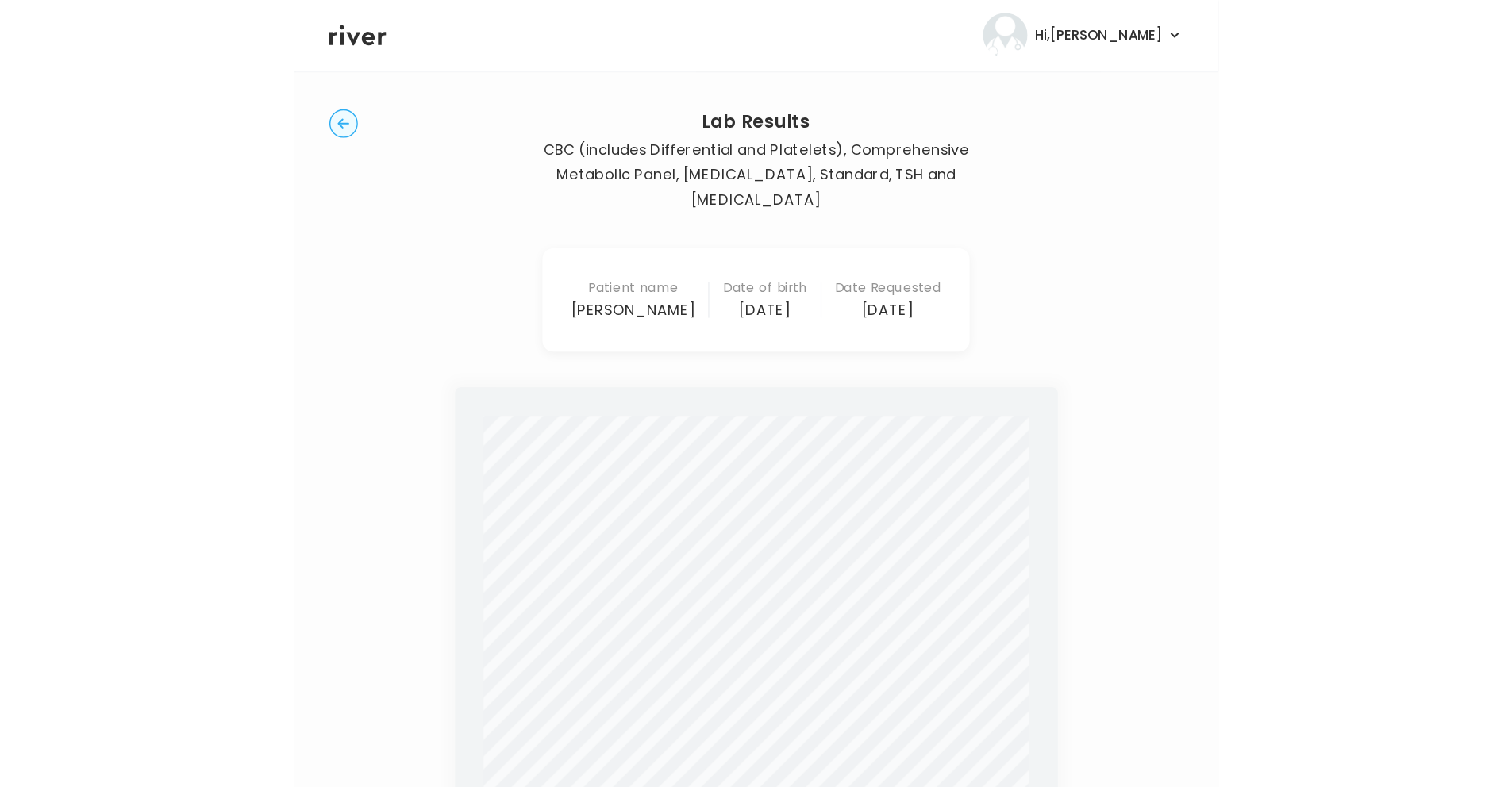scroll, scrollTop: 0, scrollLeft: 0, axis: both 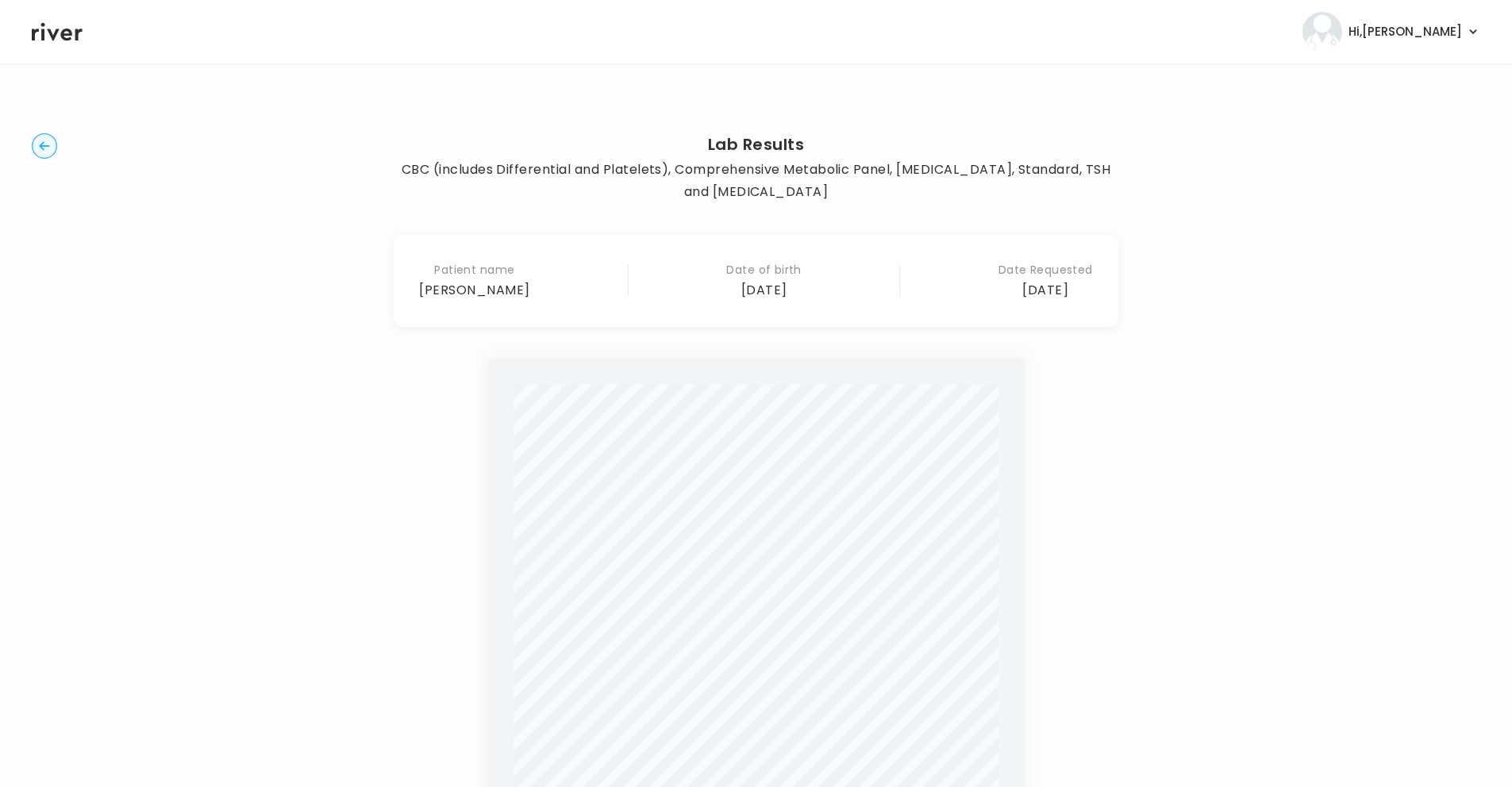 click 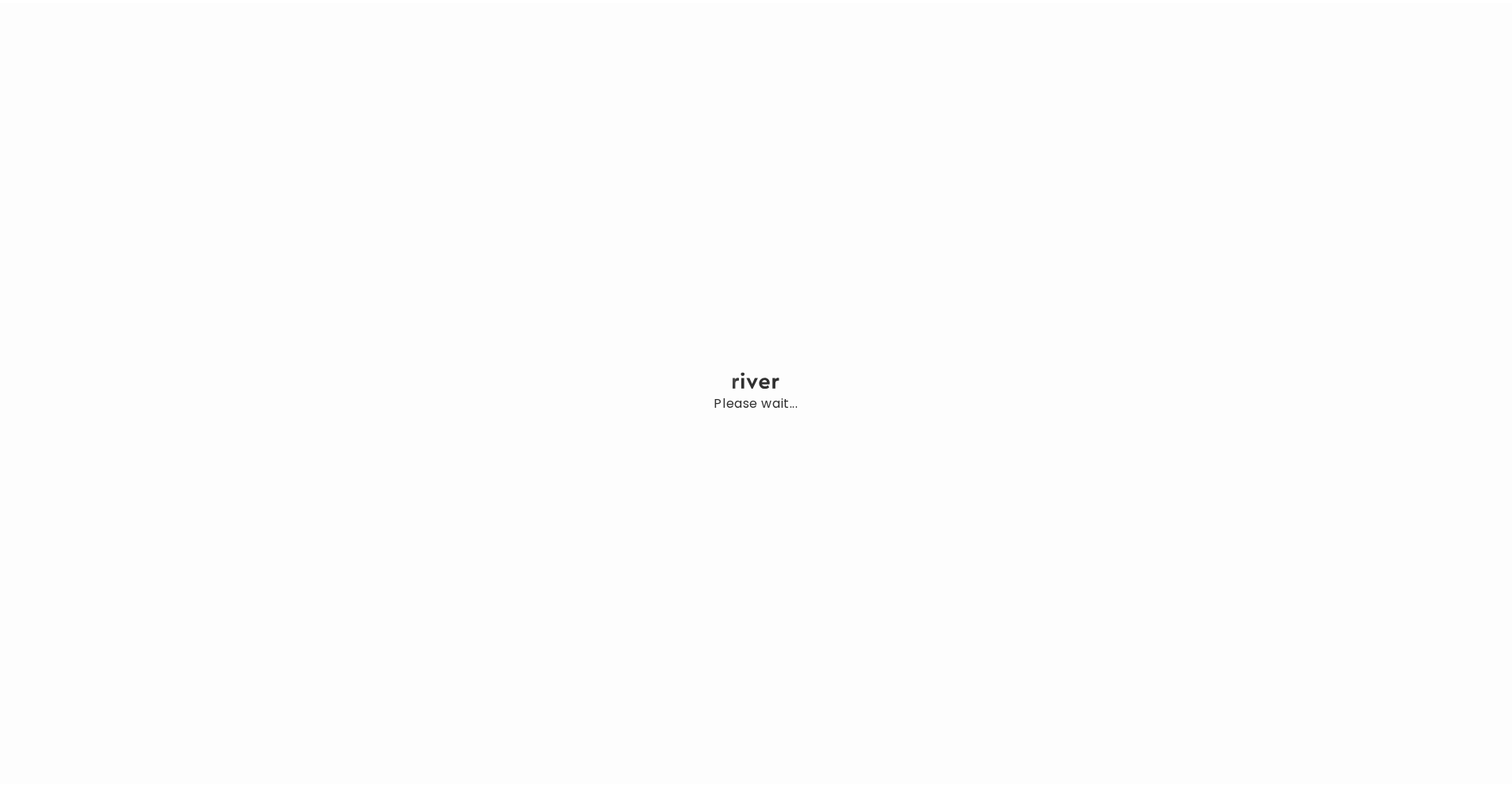scroll, scrollTop: 0, scrollLeft: 0, axis: both 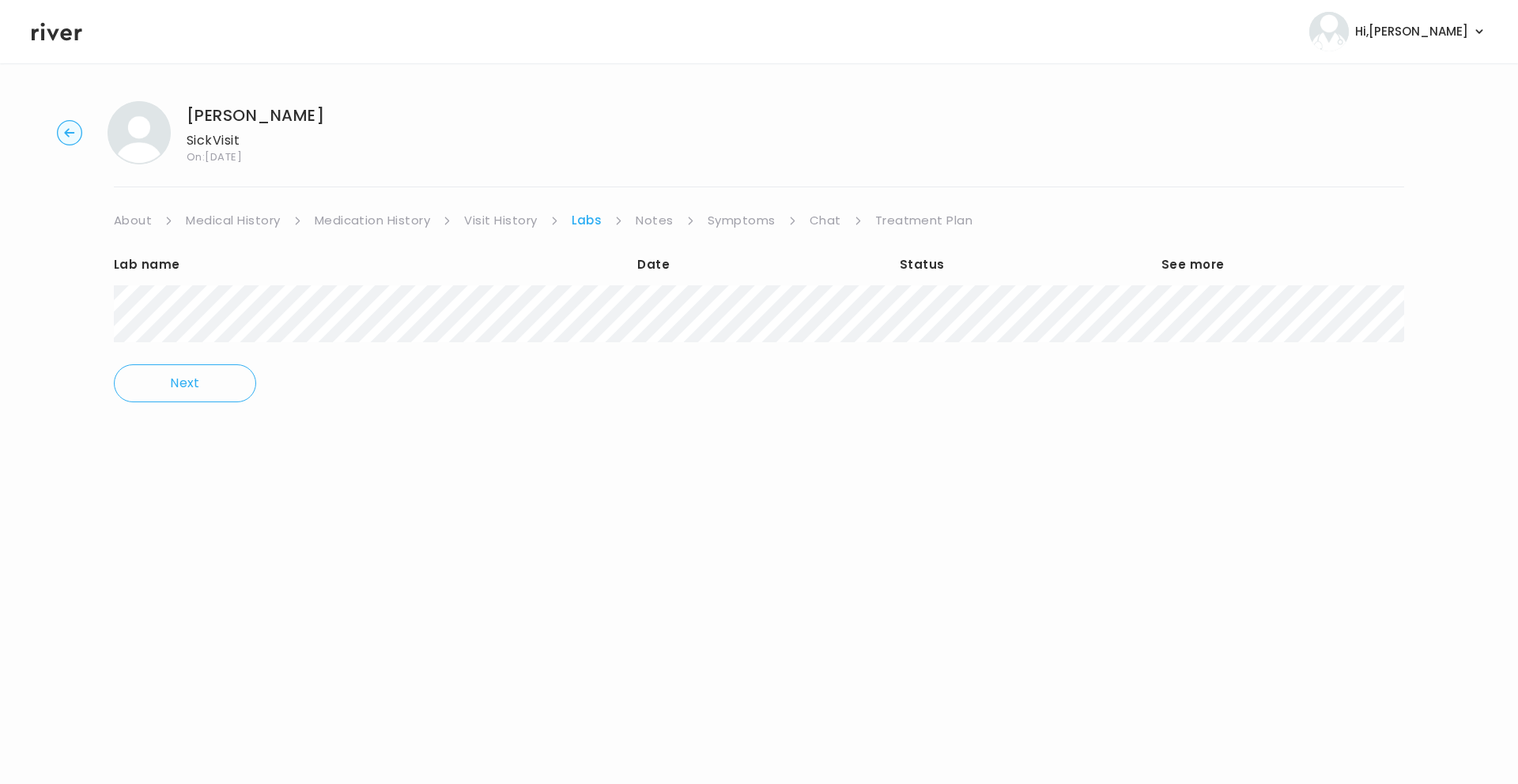 click on "Treatment Plan" at bounding box center (924, 220) 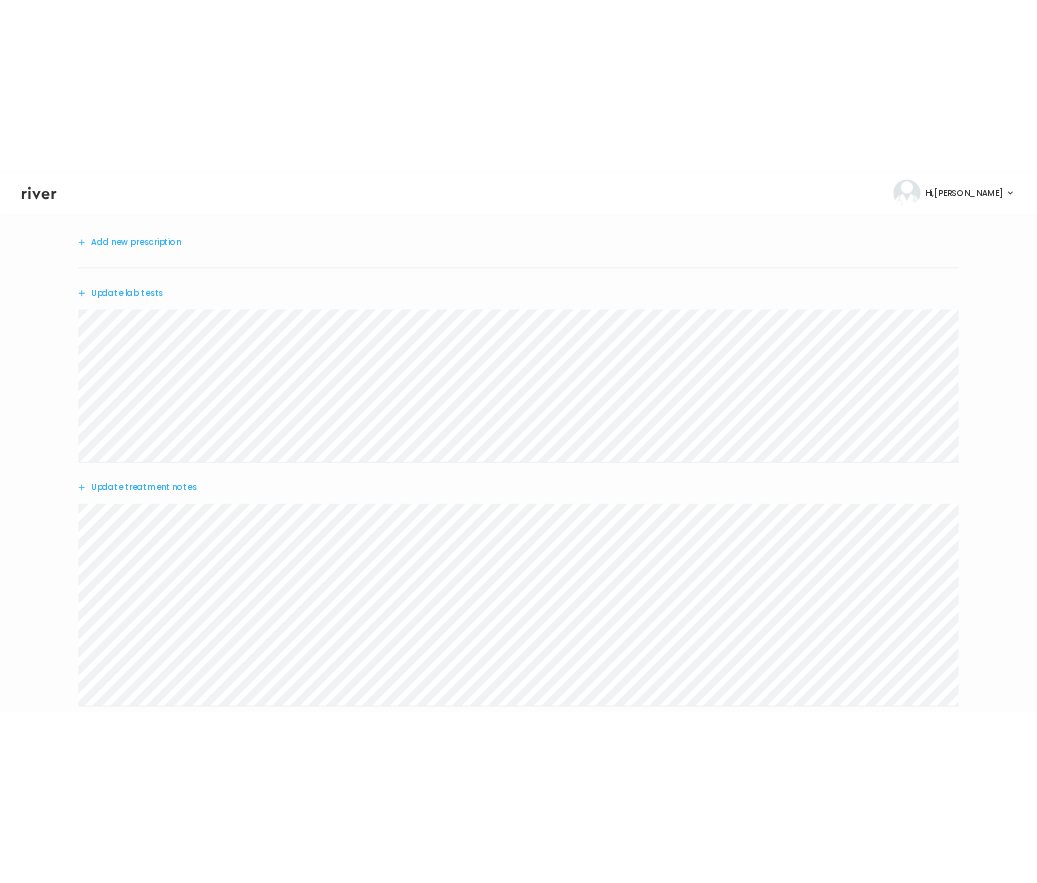 scroll, scrollTop: 308, scrollLeft: 0, axis: vertical 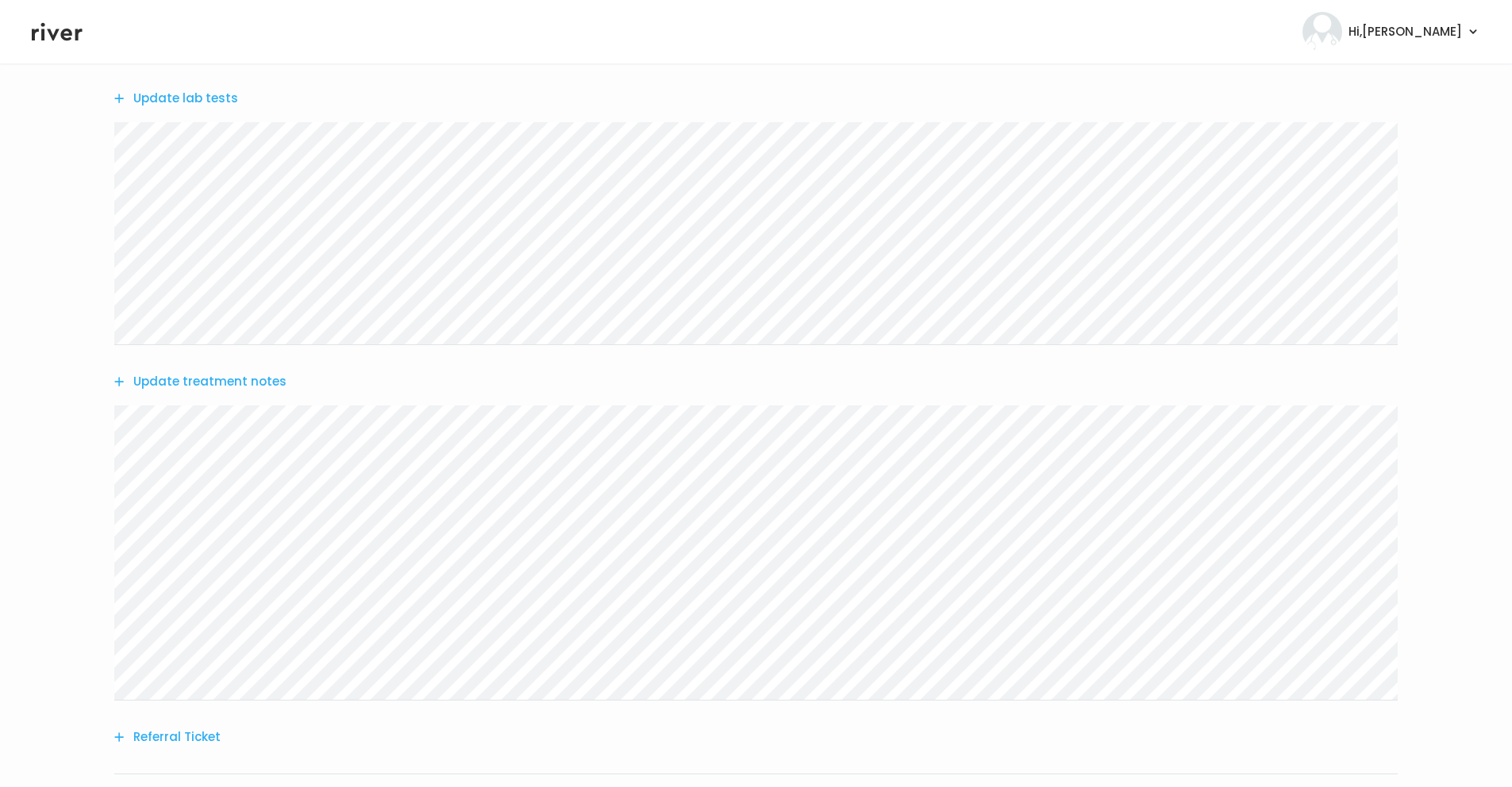 click on "Update treatment notes" at bounding box center [200, 382] 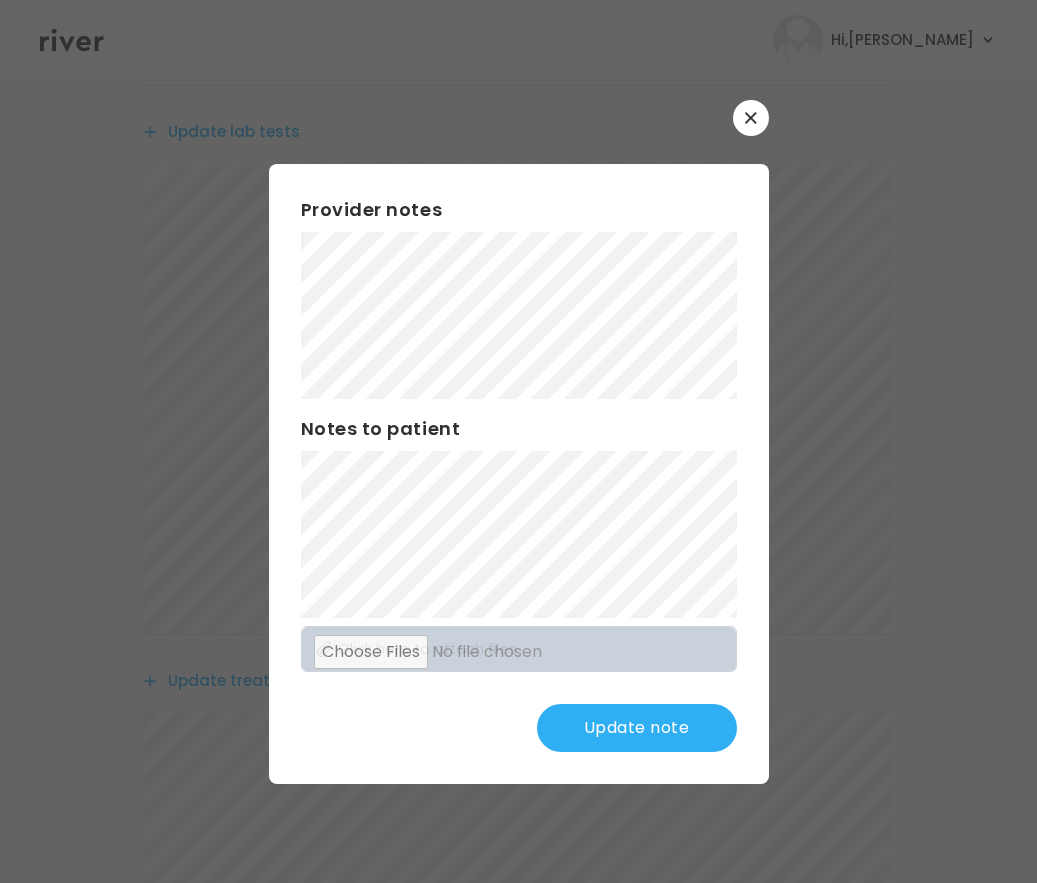 scroll, scrollTop: 299, scrollLeft: 0, axis: vertical 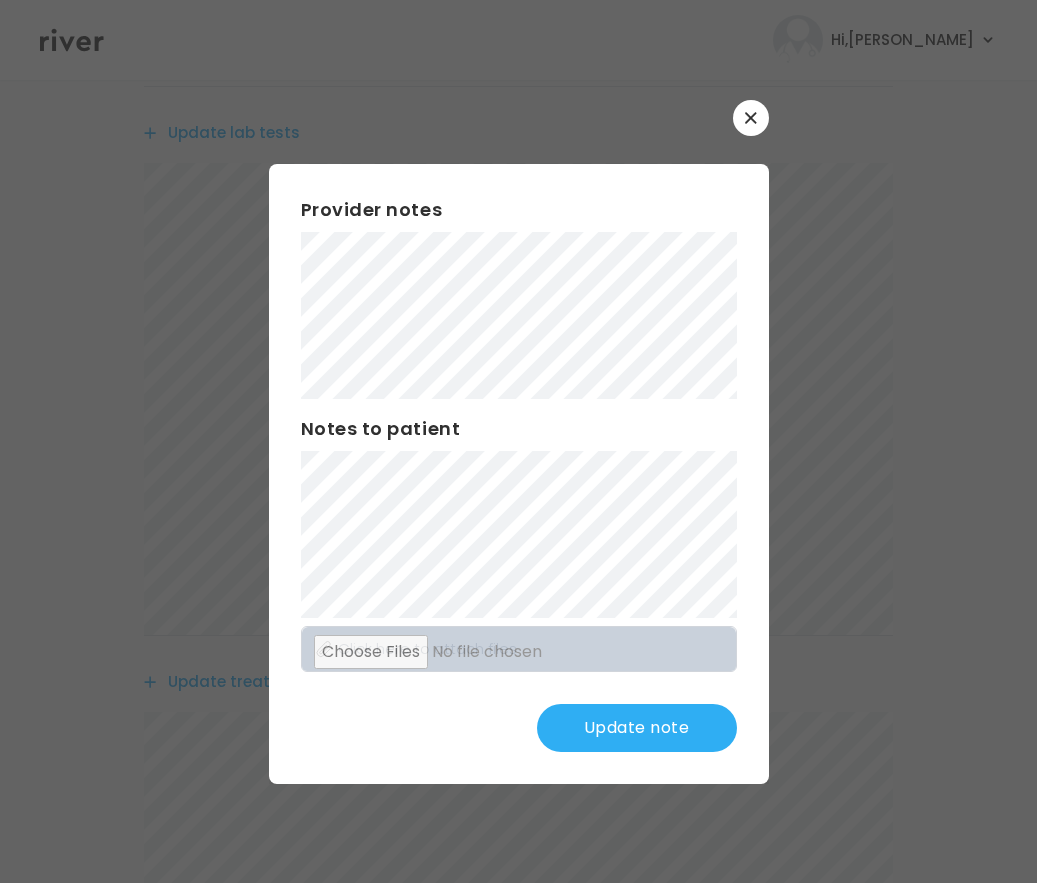 click on "Update note" at bounding box center (637, 728) 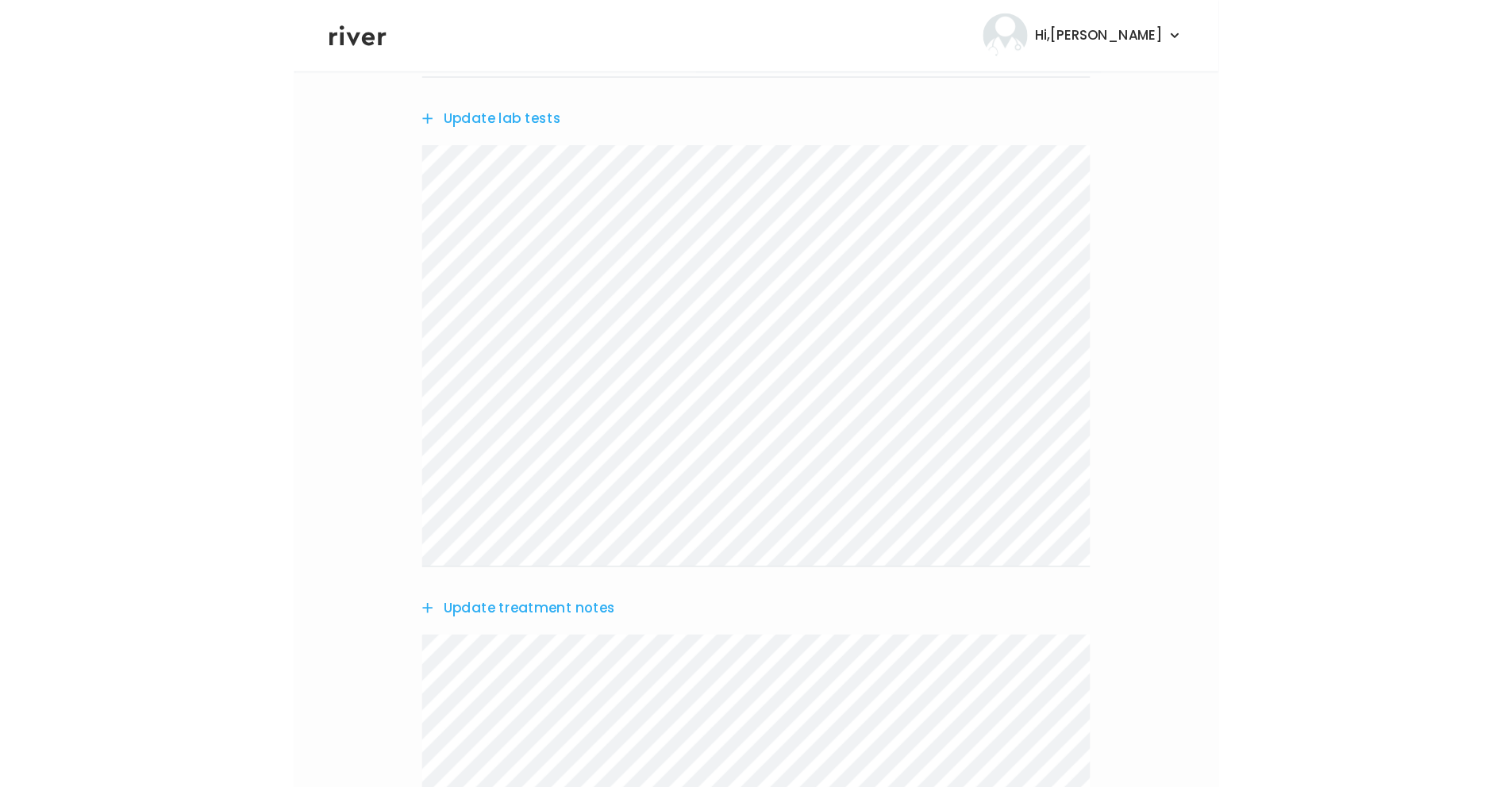 scroll, scrollTop: 0, scrollLeft: 0, axis: both 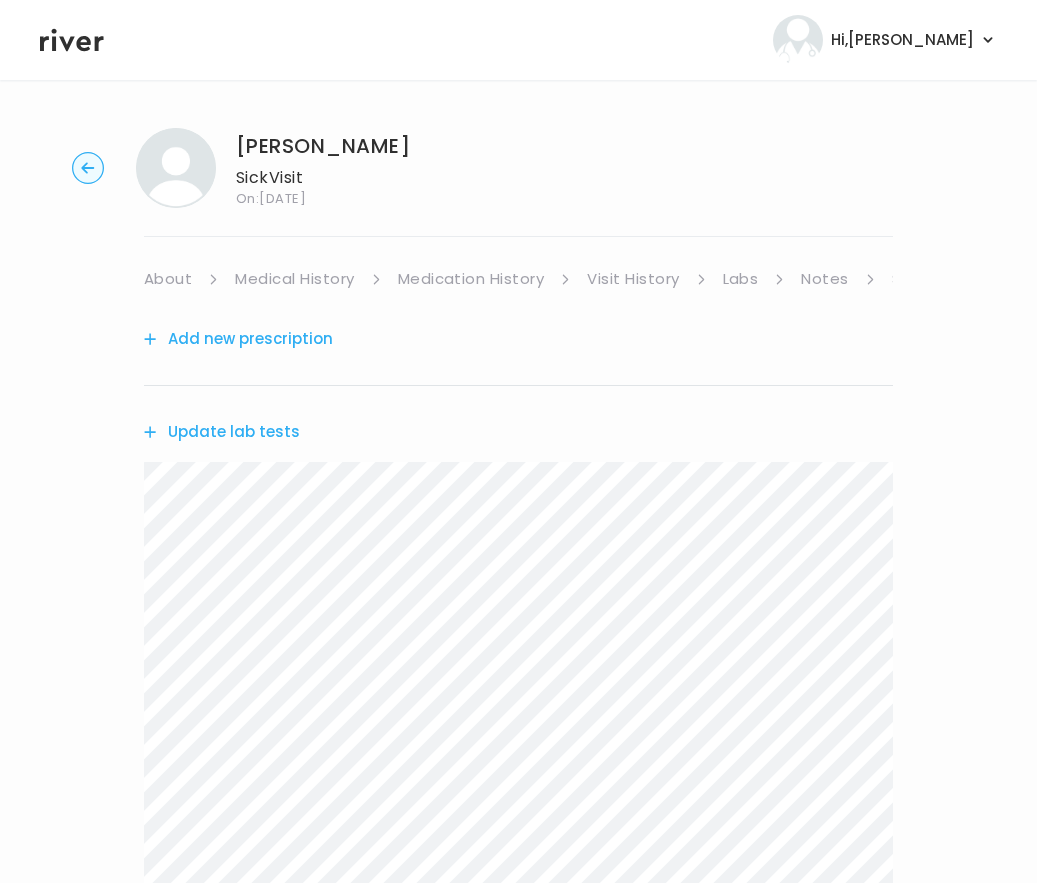 click on "Visit History" at bounding box center [633, 279] 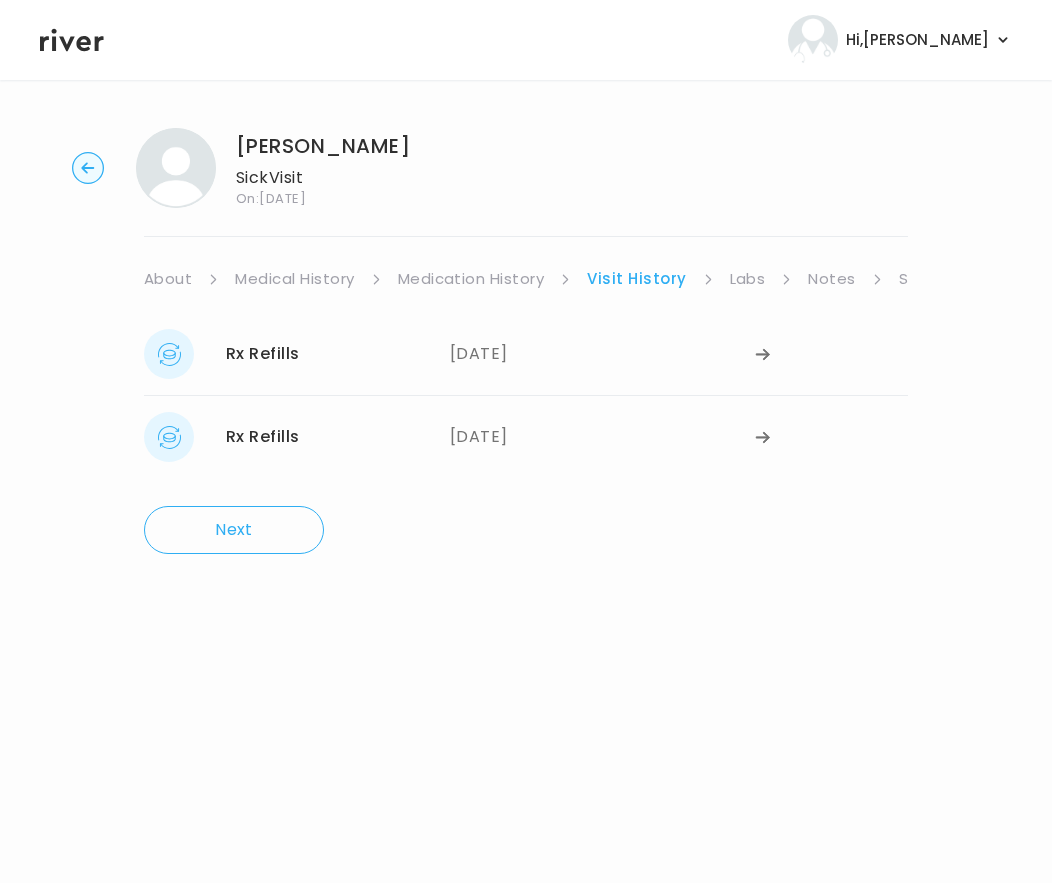 click on "Labs" at bounding box center [748, 279] 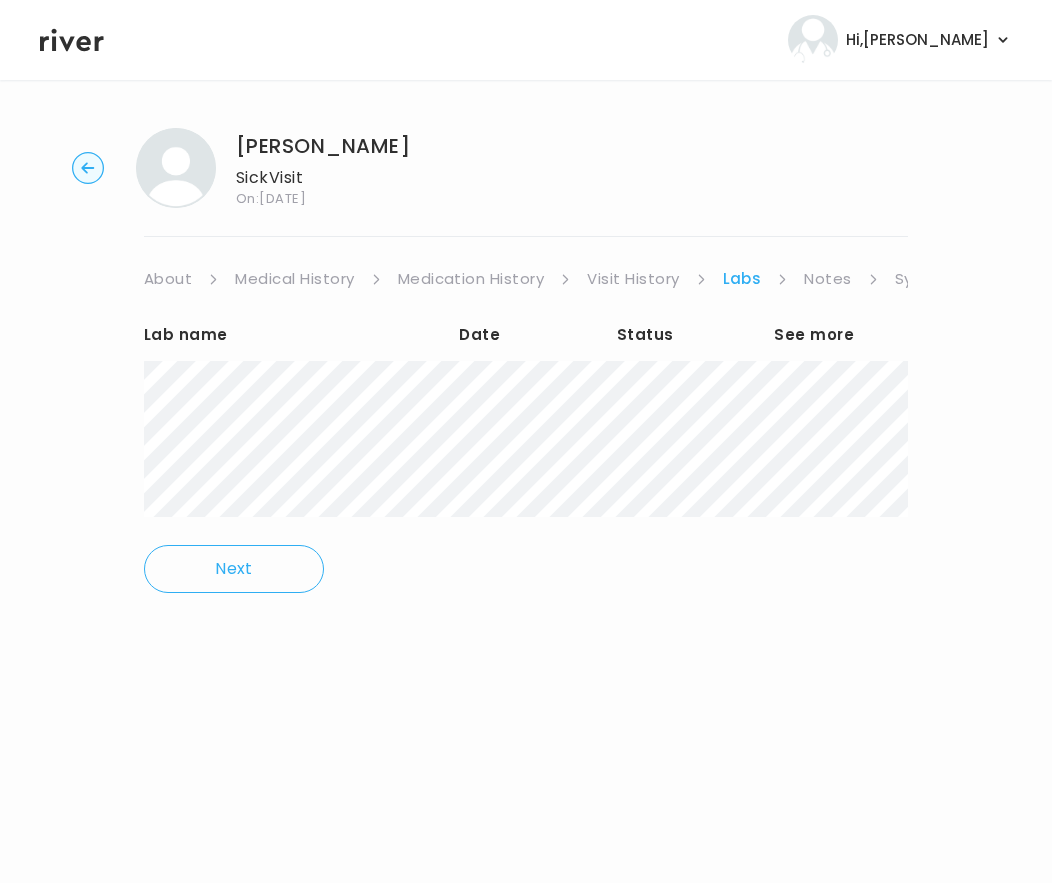 click on "Notes" at bounding box center (827, 279) 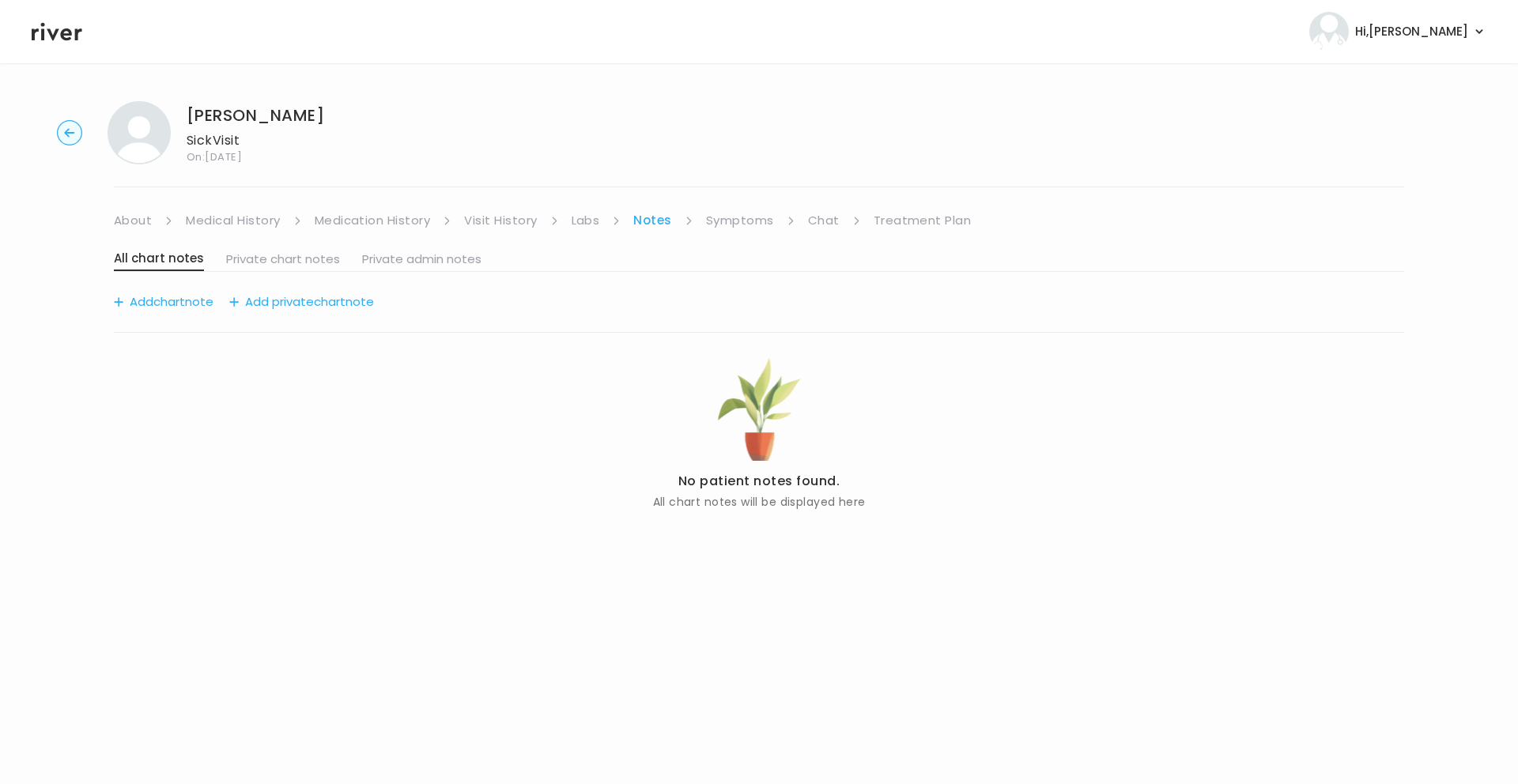 click on "Treatment Plan" at bounding box center [923, 220] 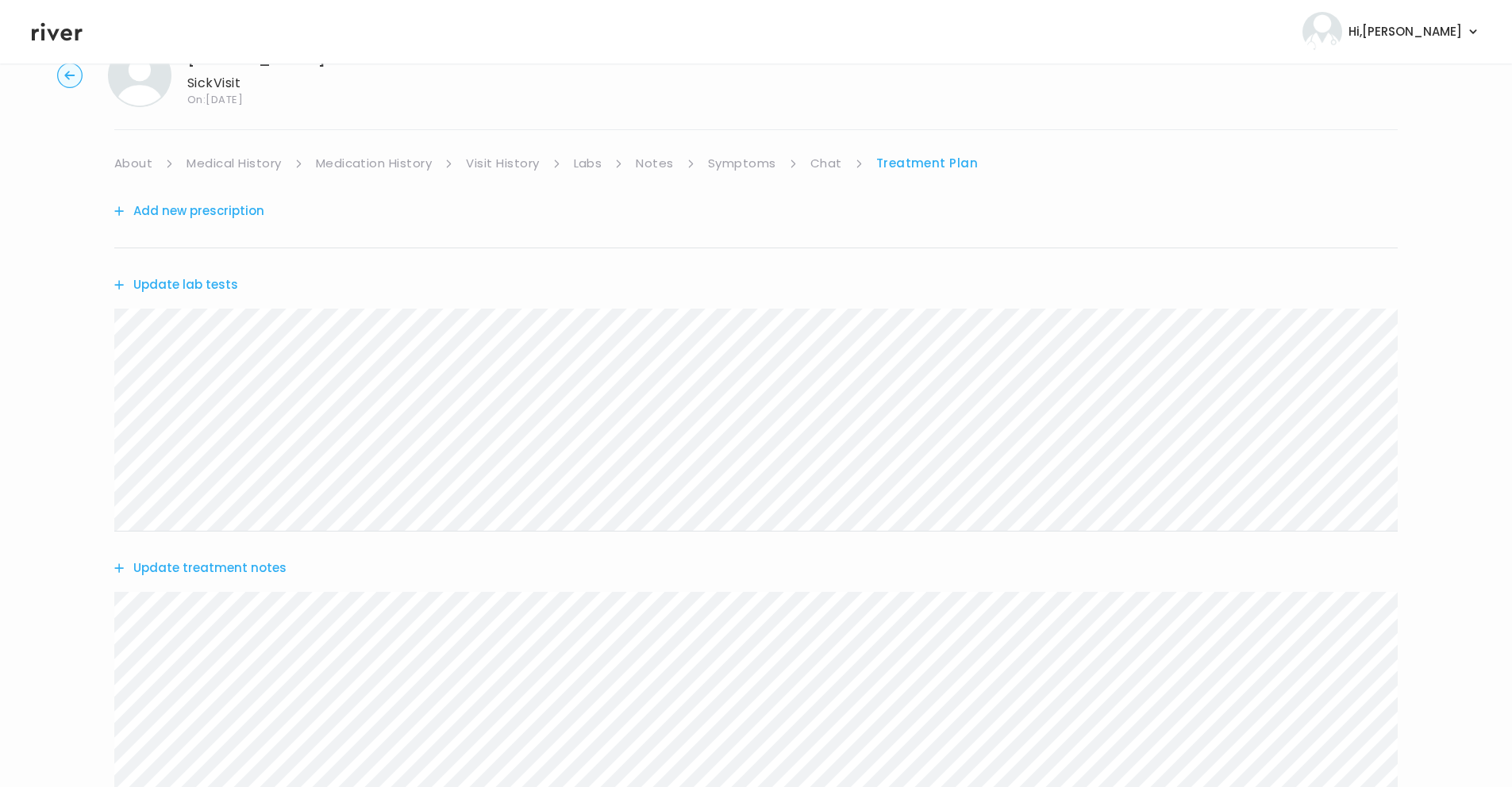 scroll, scrollTop: 0, scrollLeft: 0, axis: both 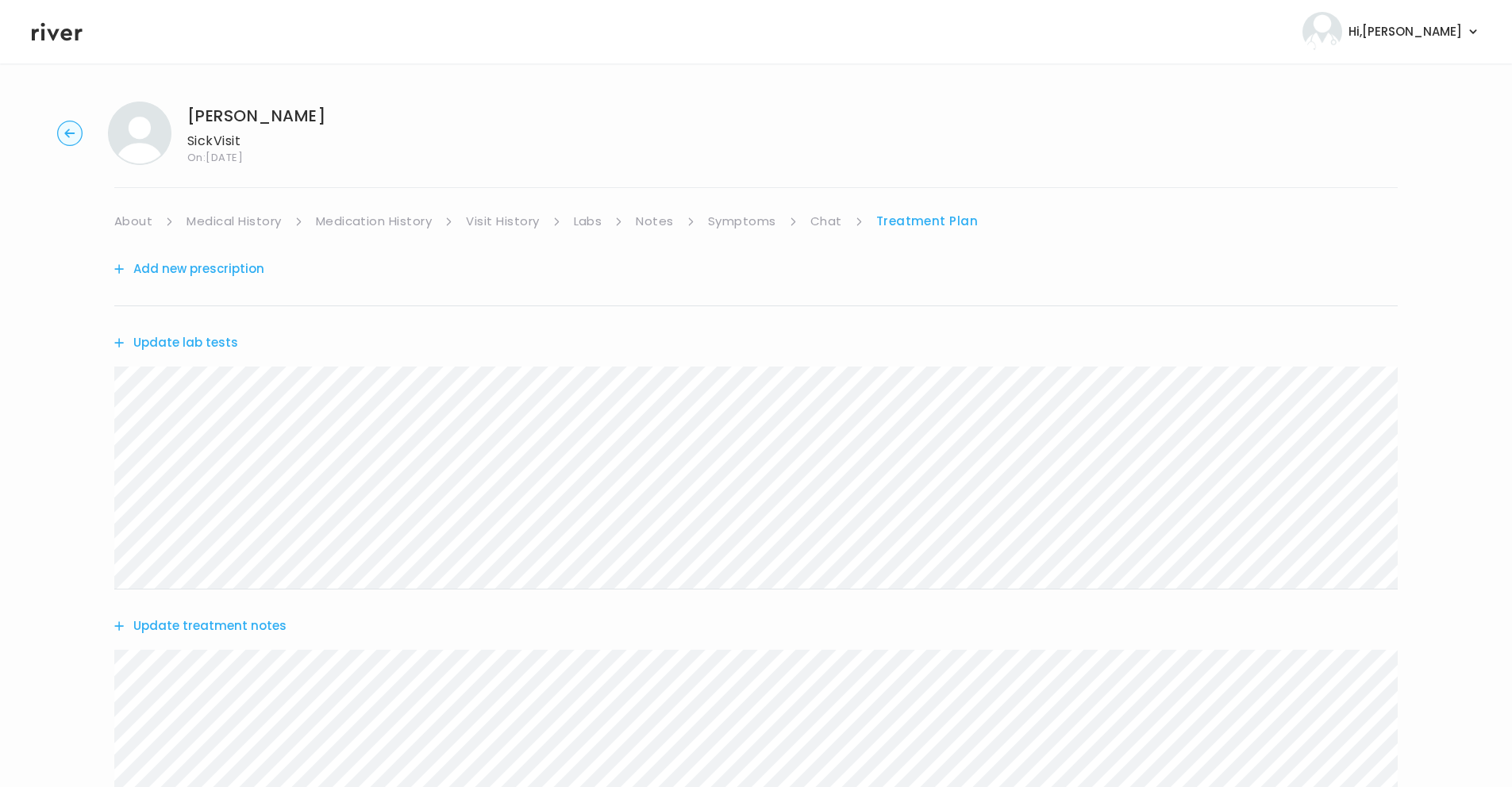 click on "Symptoms" at bounding box center [742, 221] 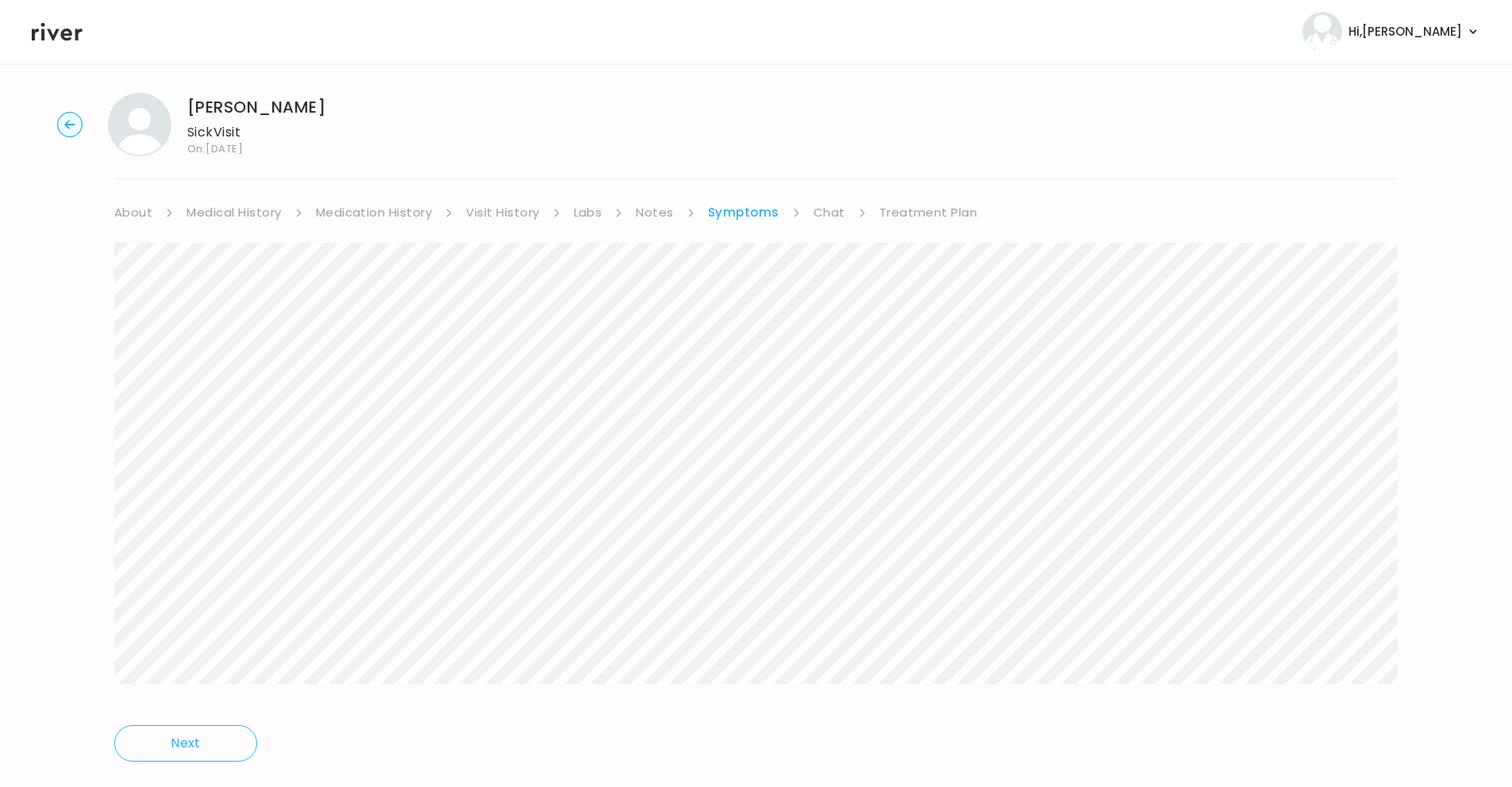 scroll, scrollTop: 0, scrollLeft: 0, axis: both 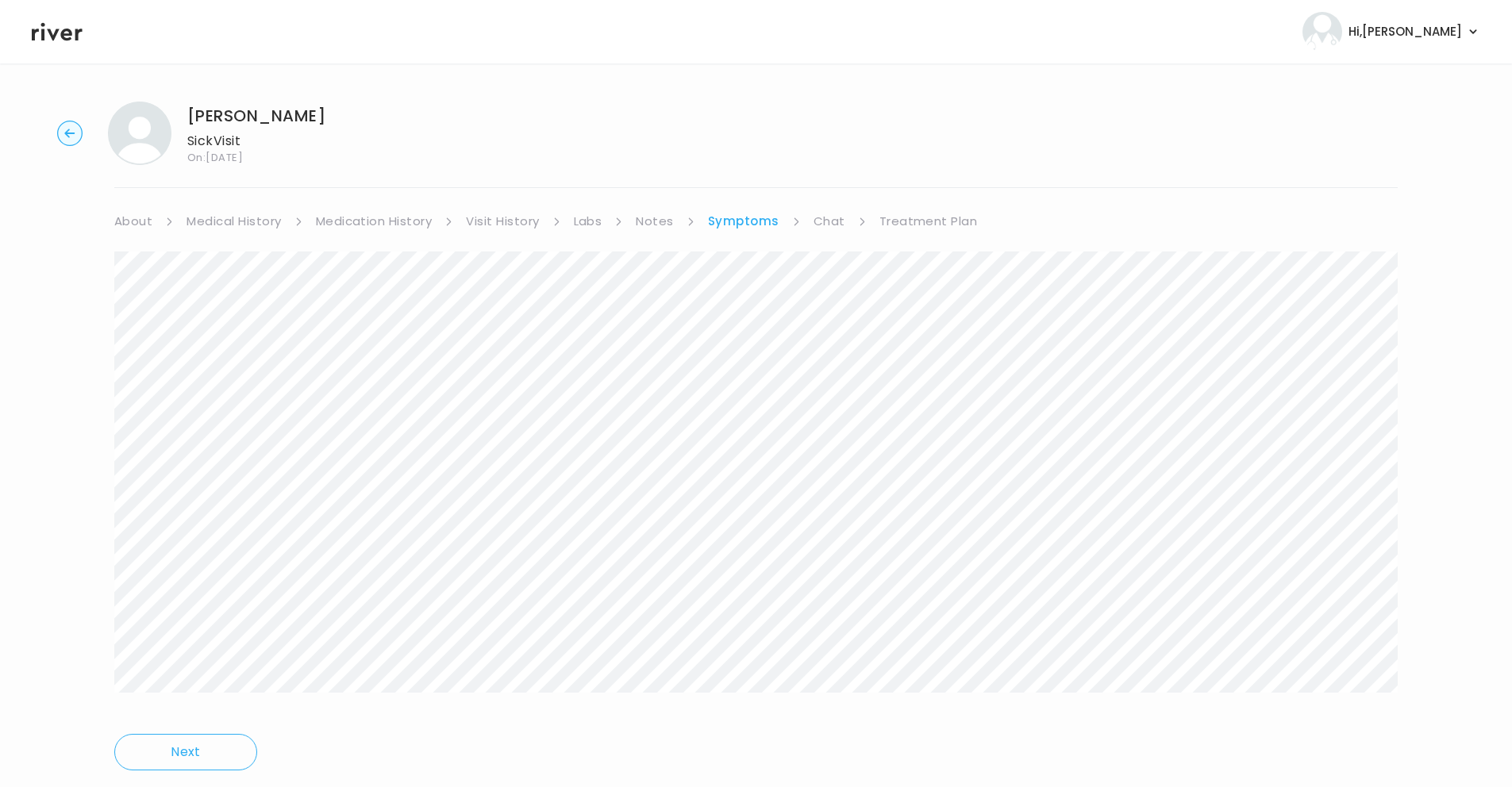 click on "Treatment Plan" at bounding box center (929, 221) 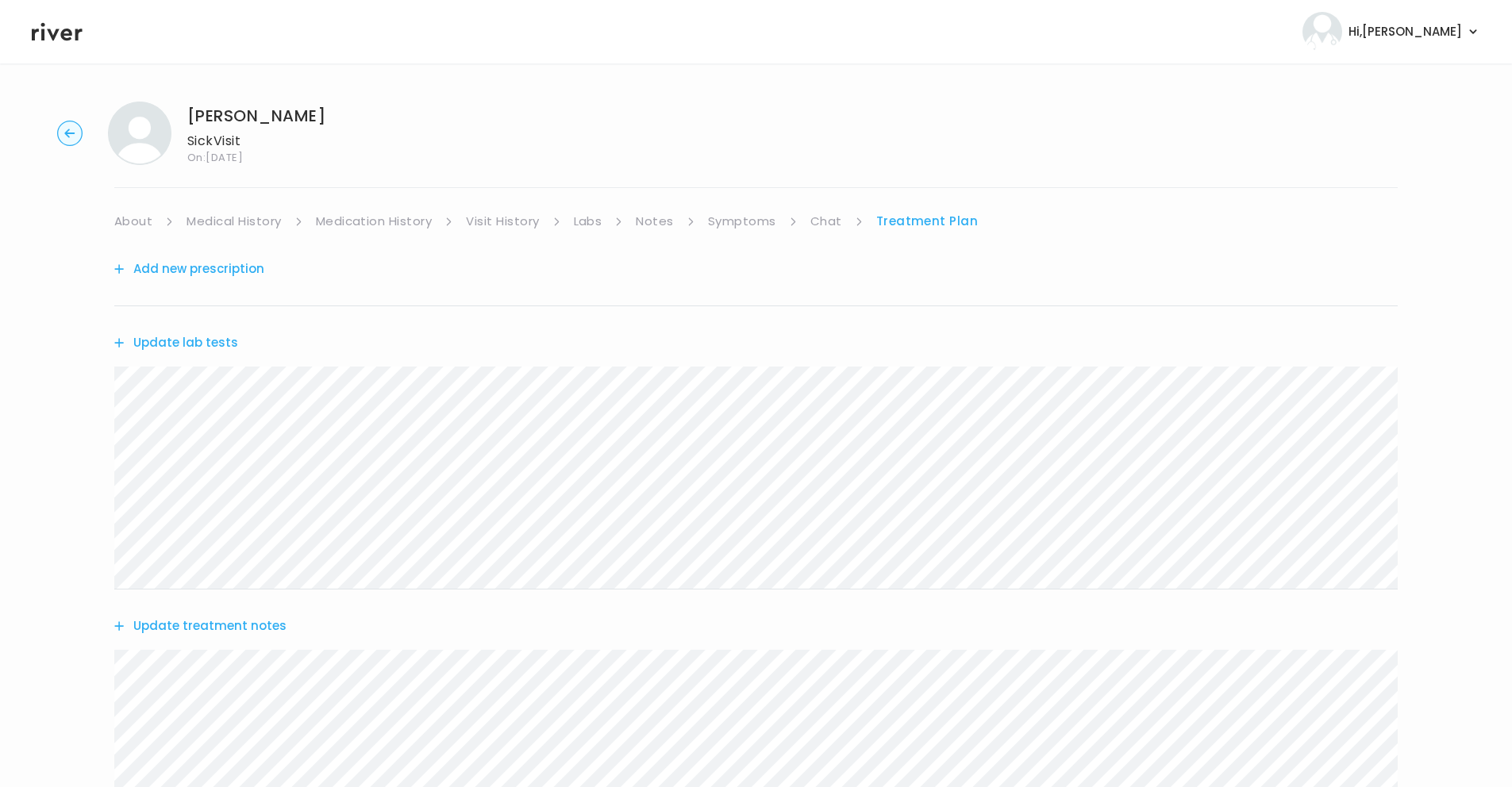 click on "Add new prescription" at bounding box center (189, 269) 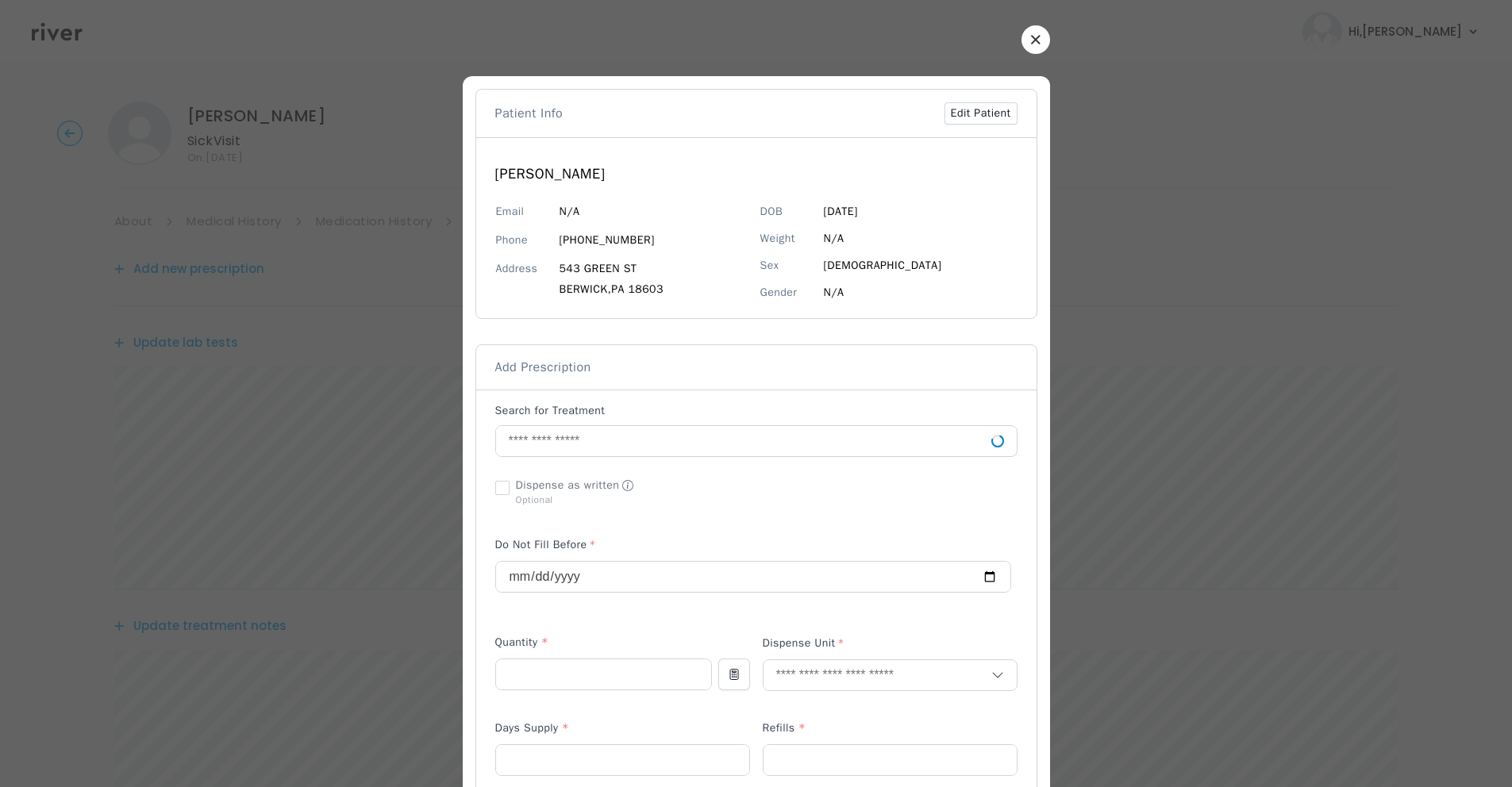 type 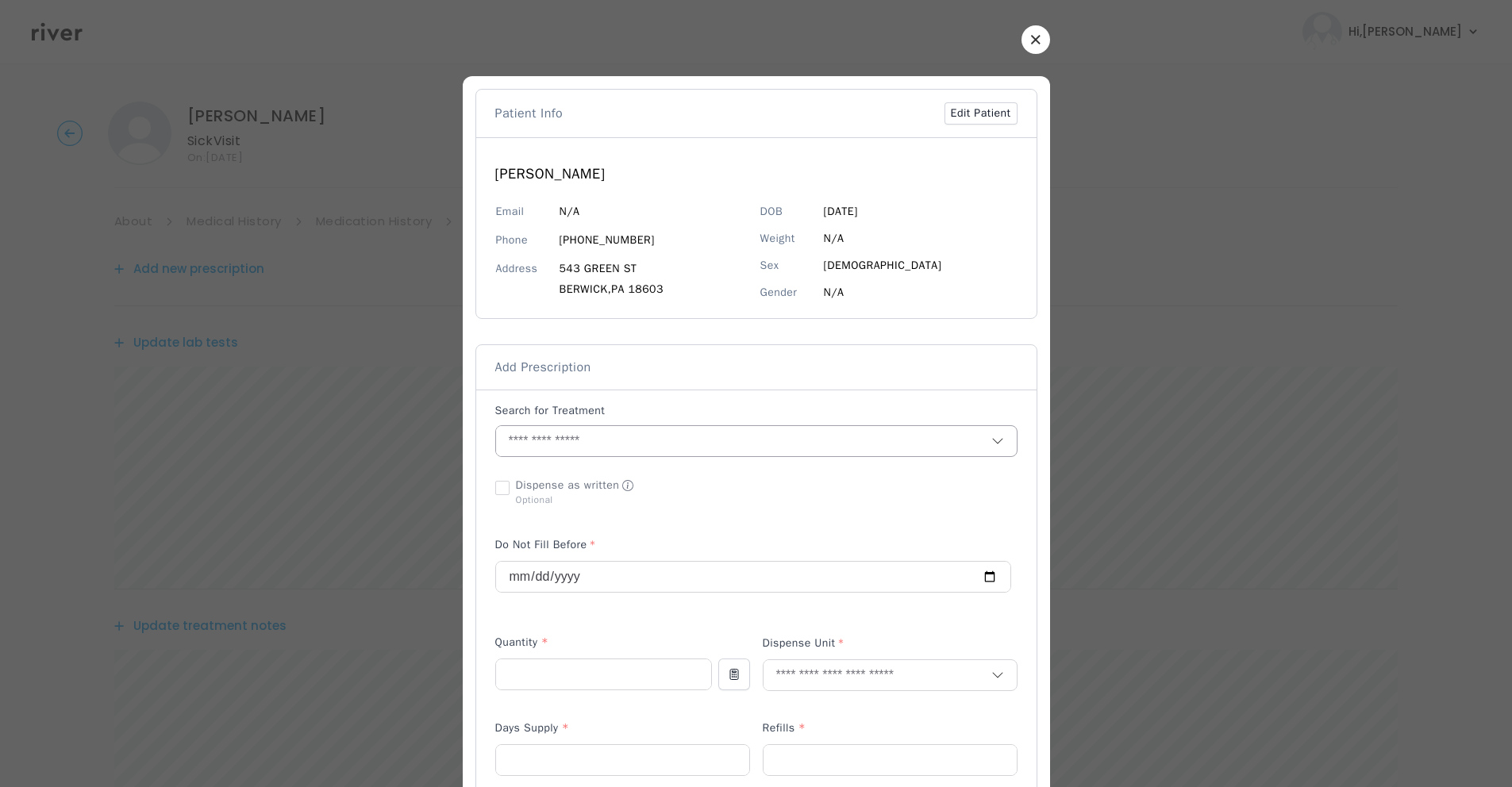 click at bounding box center (744, 441) 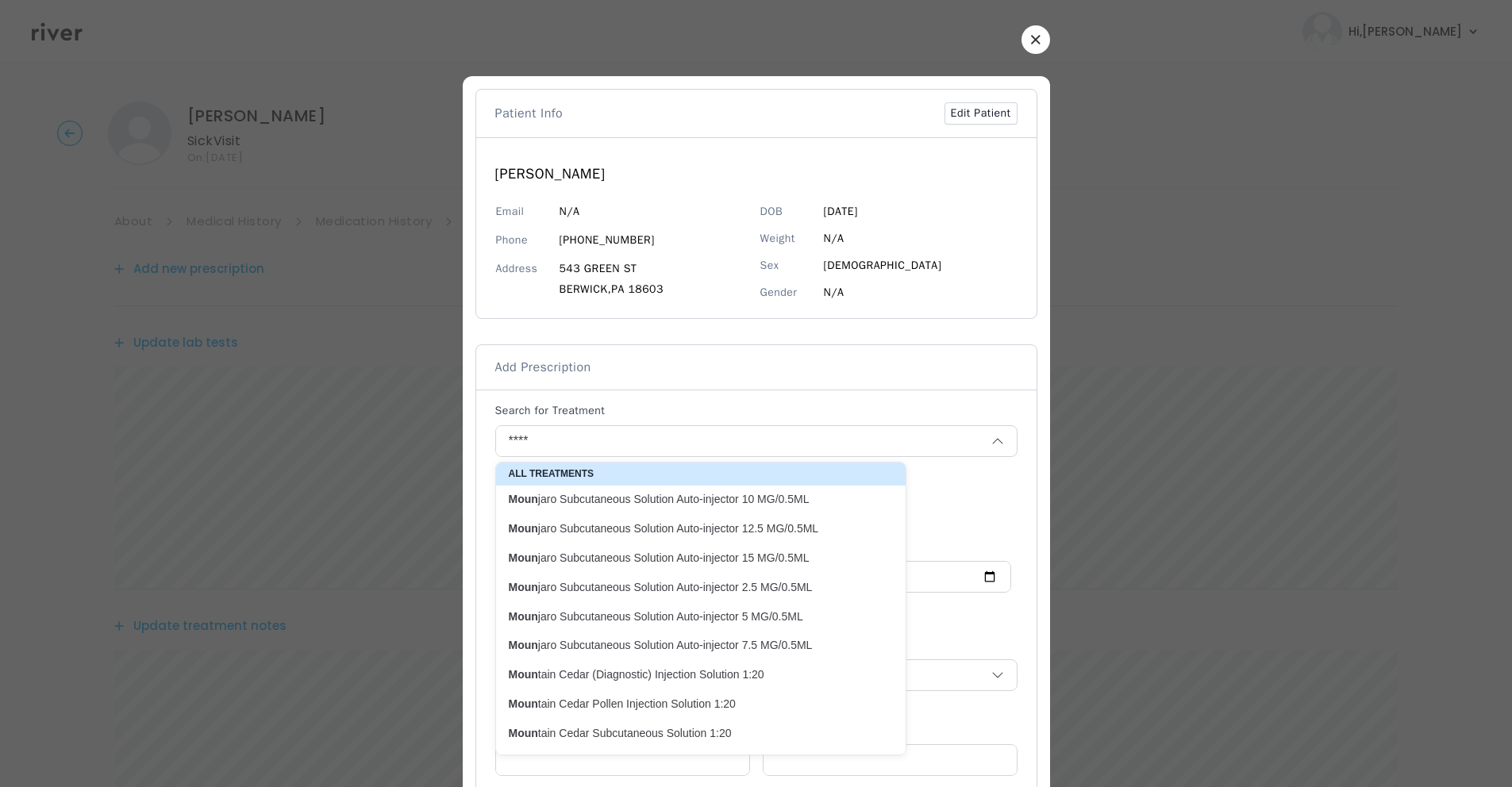 click on "Moun jaro Subcutaneous Solution Auto-injector 2.5 MG/0.5ML" at bounding box center [691, 587] 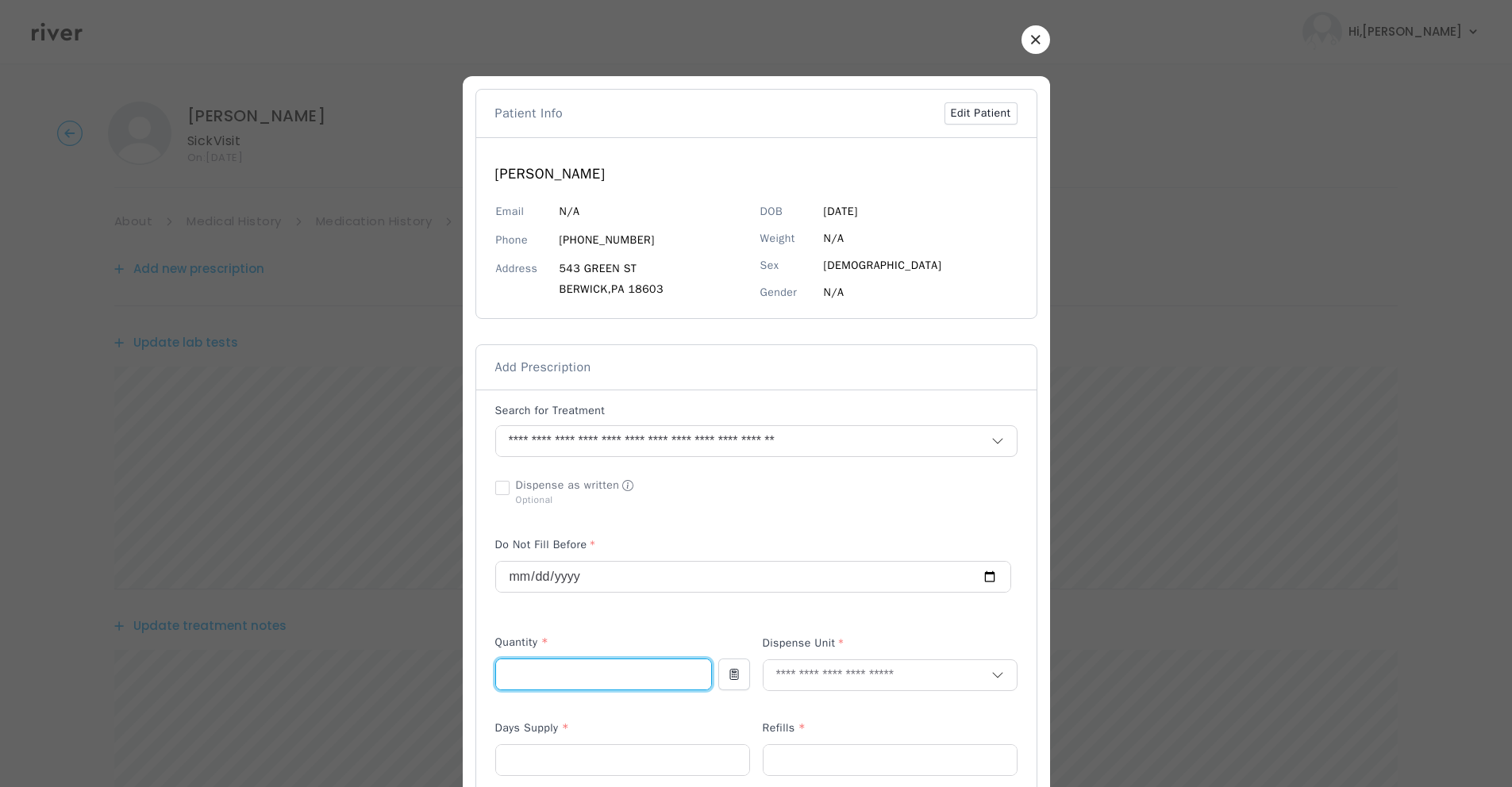 click at bounding box center [603, 674] 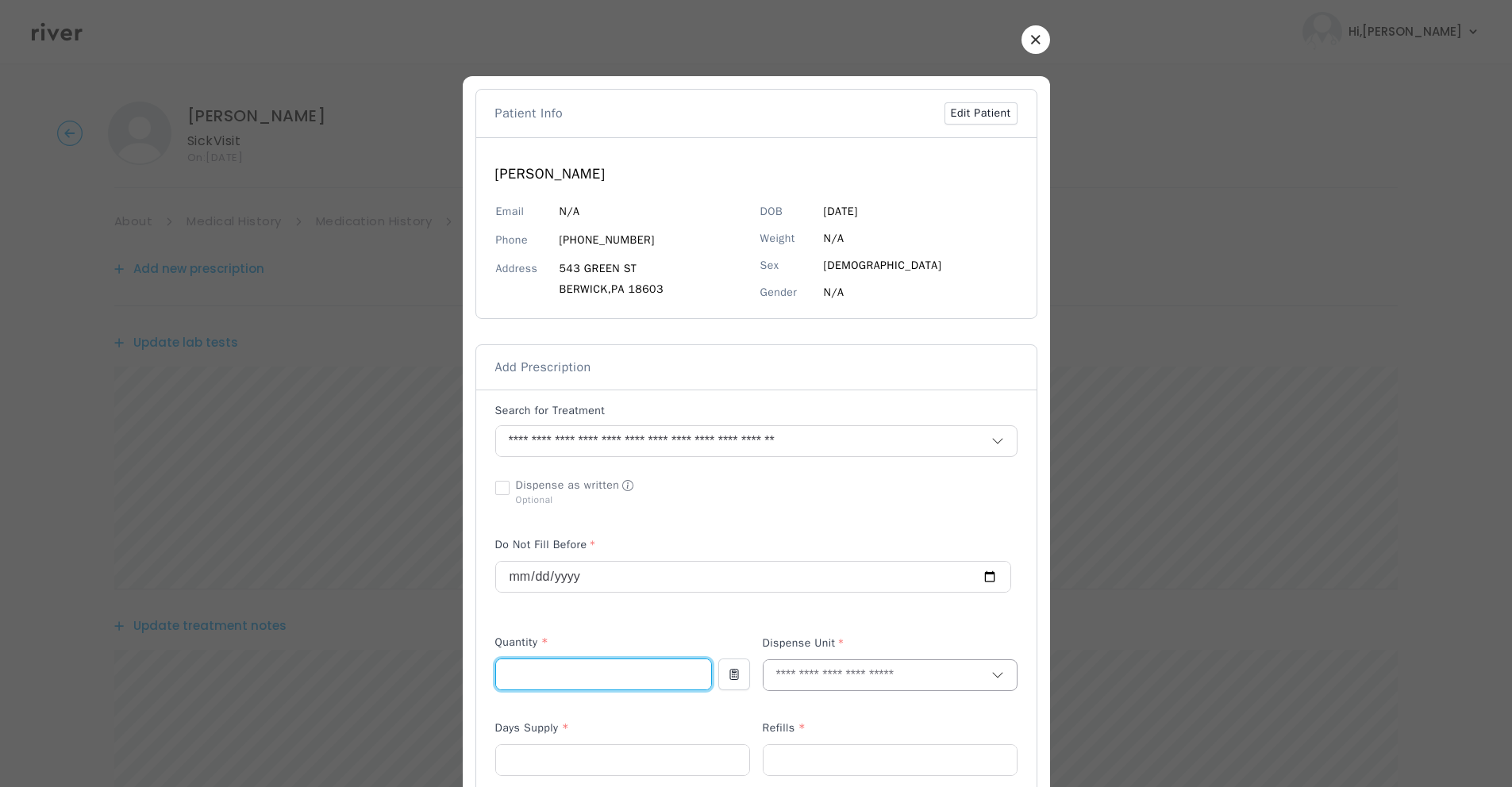 type on "*" 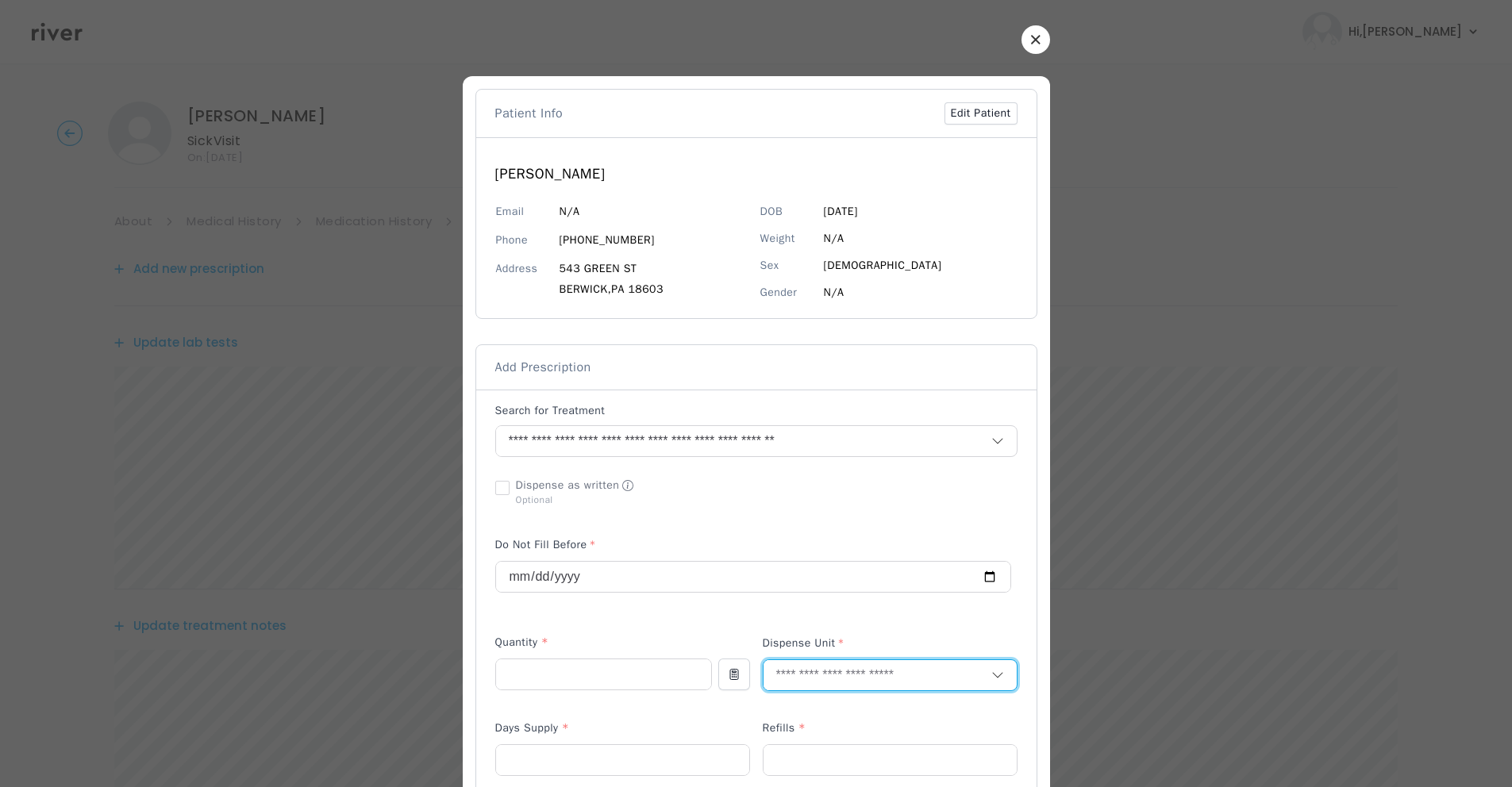 click at bounding box center [877, 675] 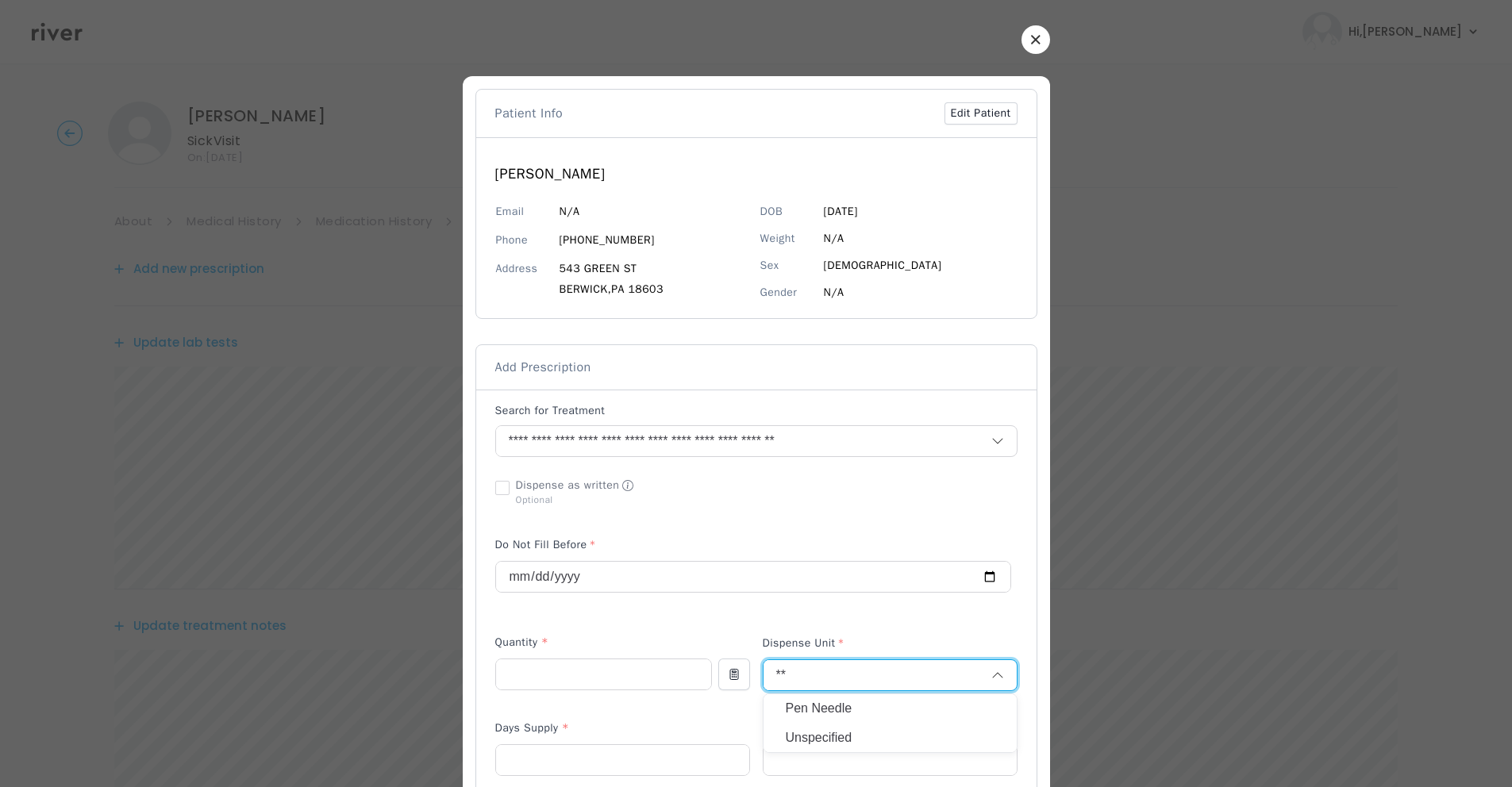 type on "**" 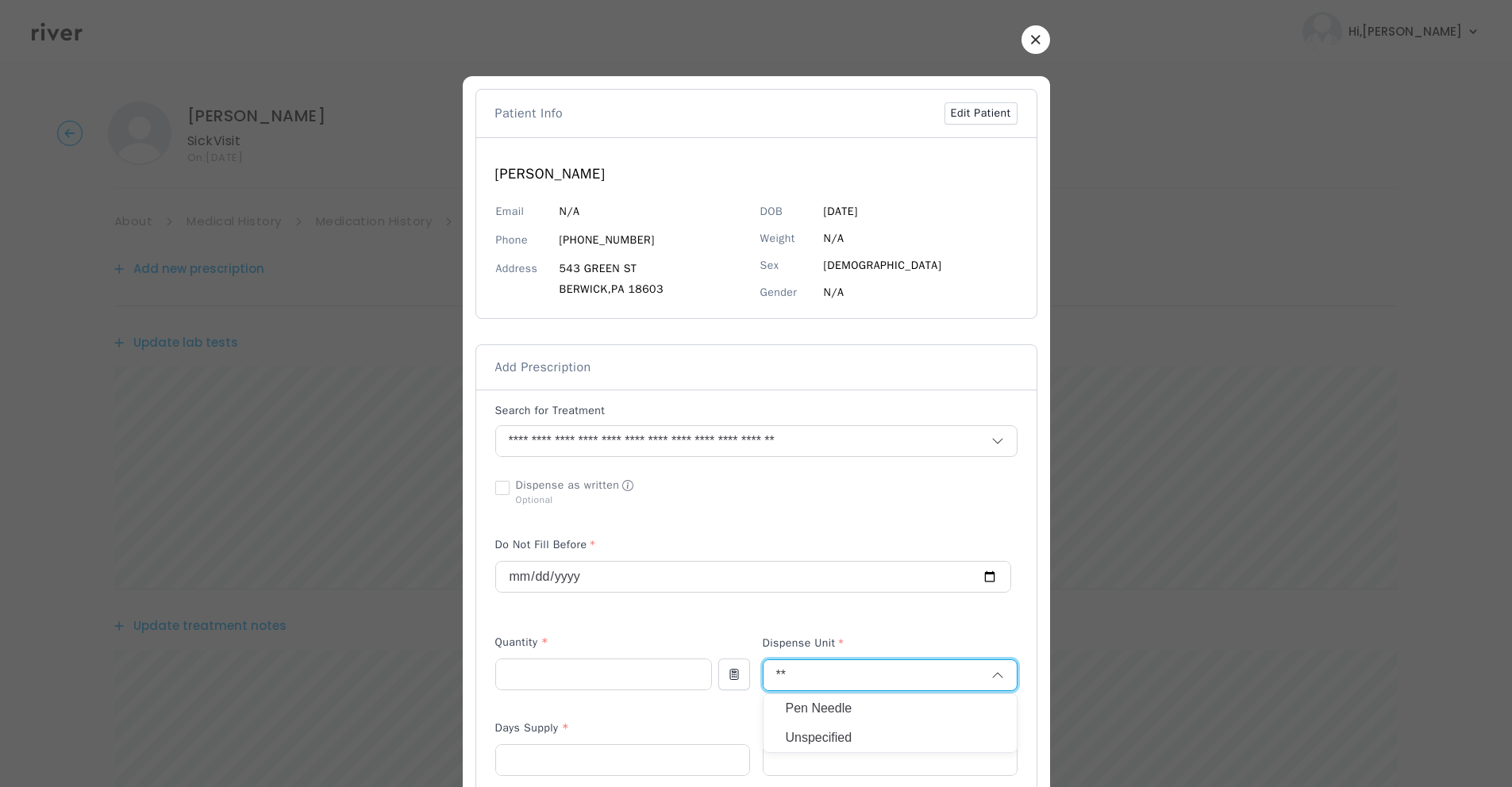 type 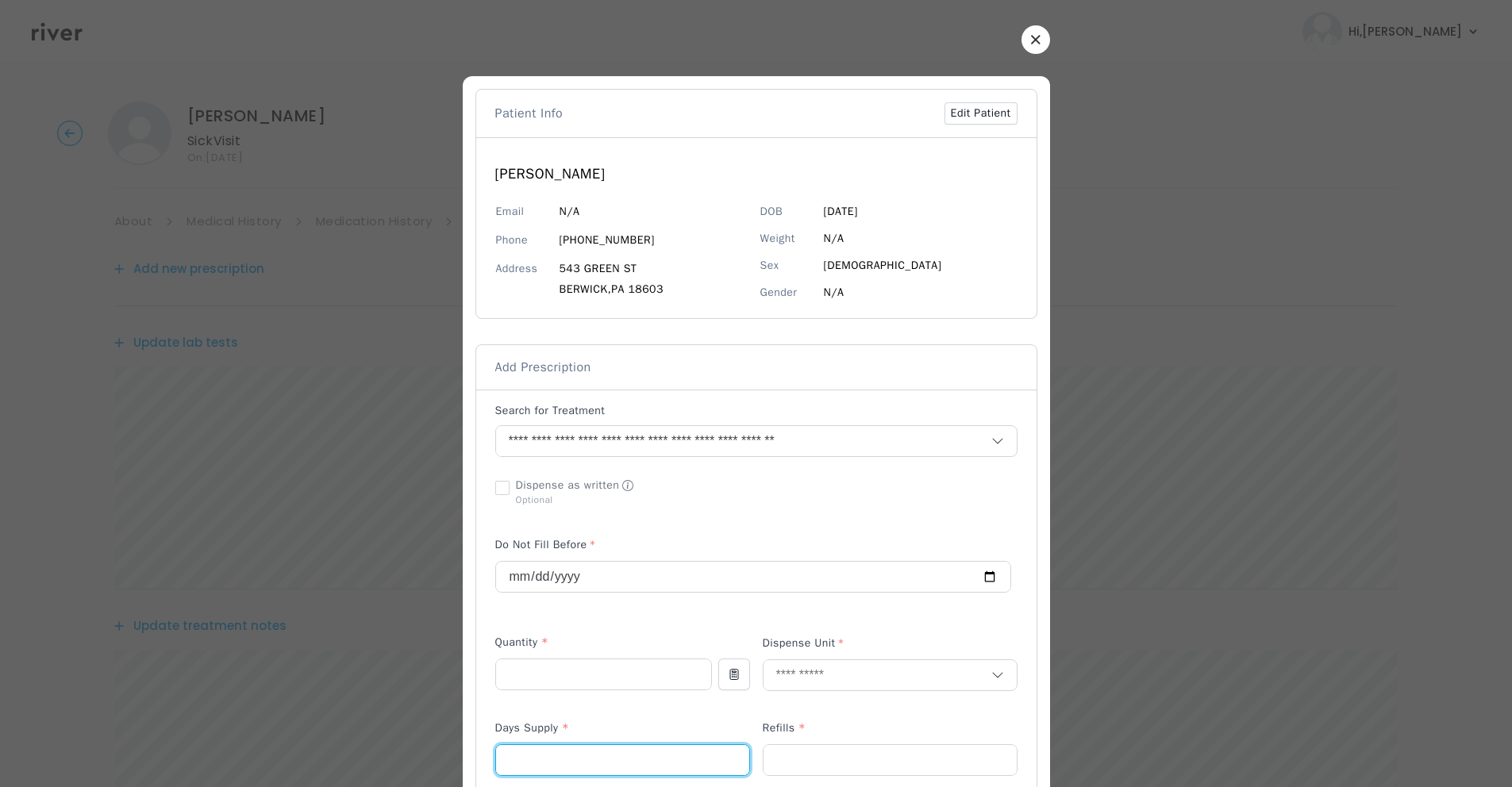 click at bounding box center [622, 760] 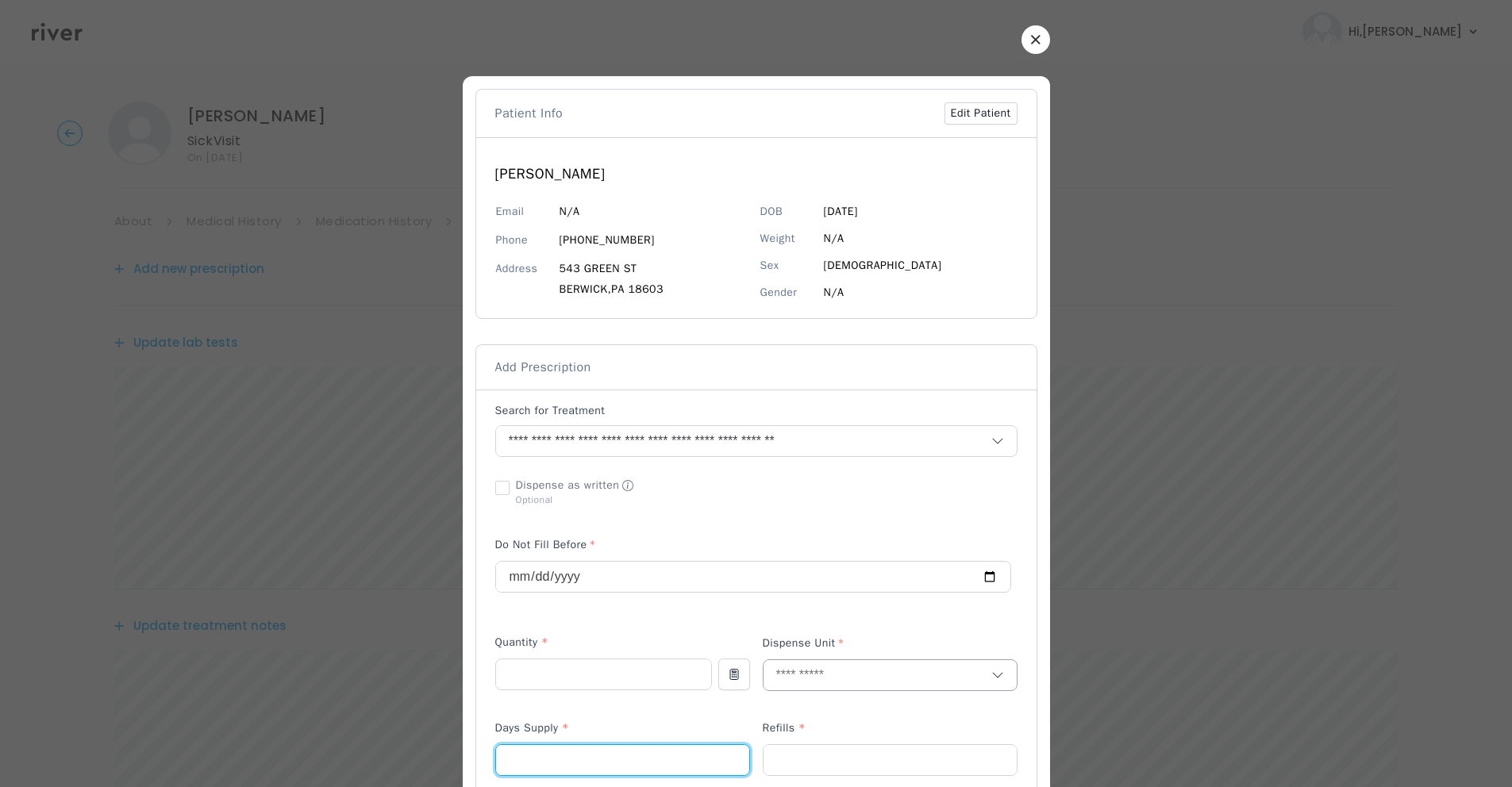 scroll, scrollTop: 3, scrollLeft: 0, axis: vertical 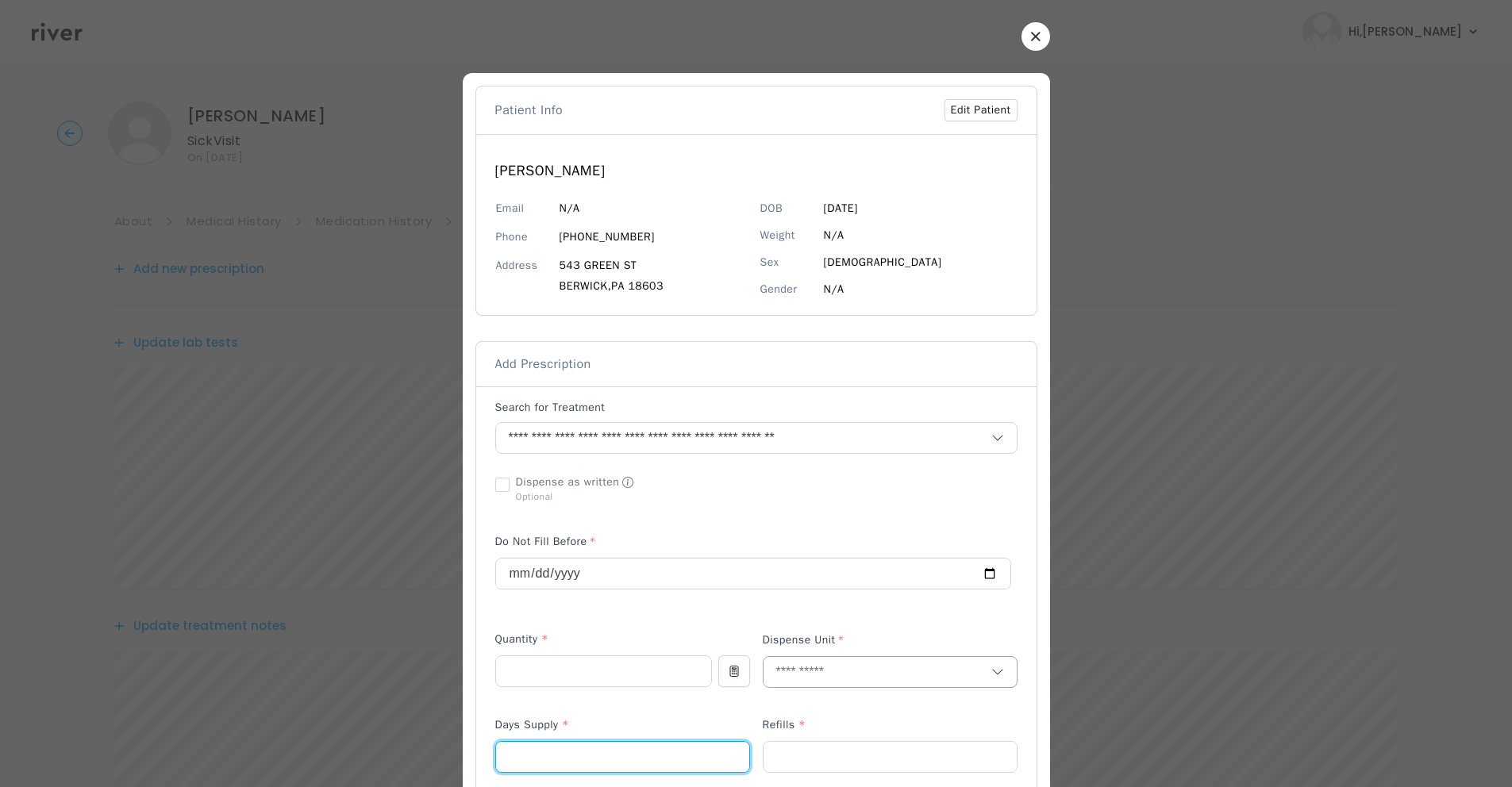 click at bounding box center (877, 672) 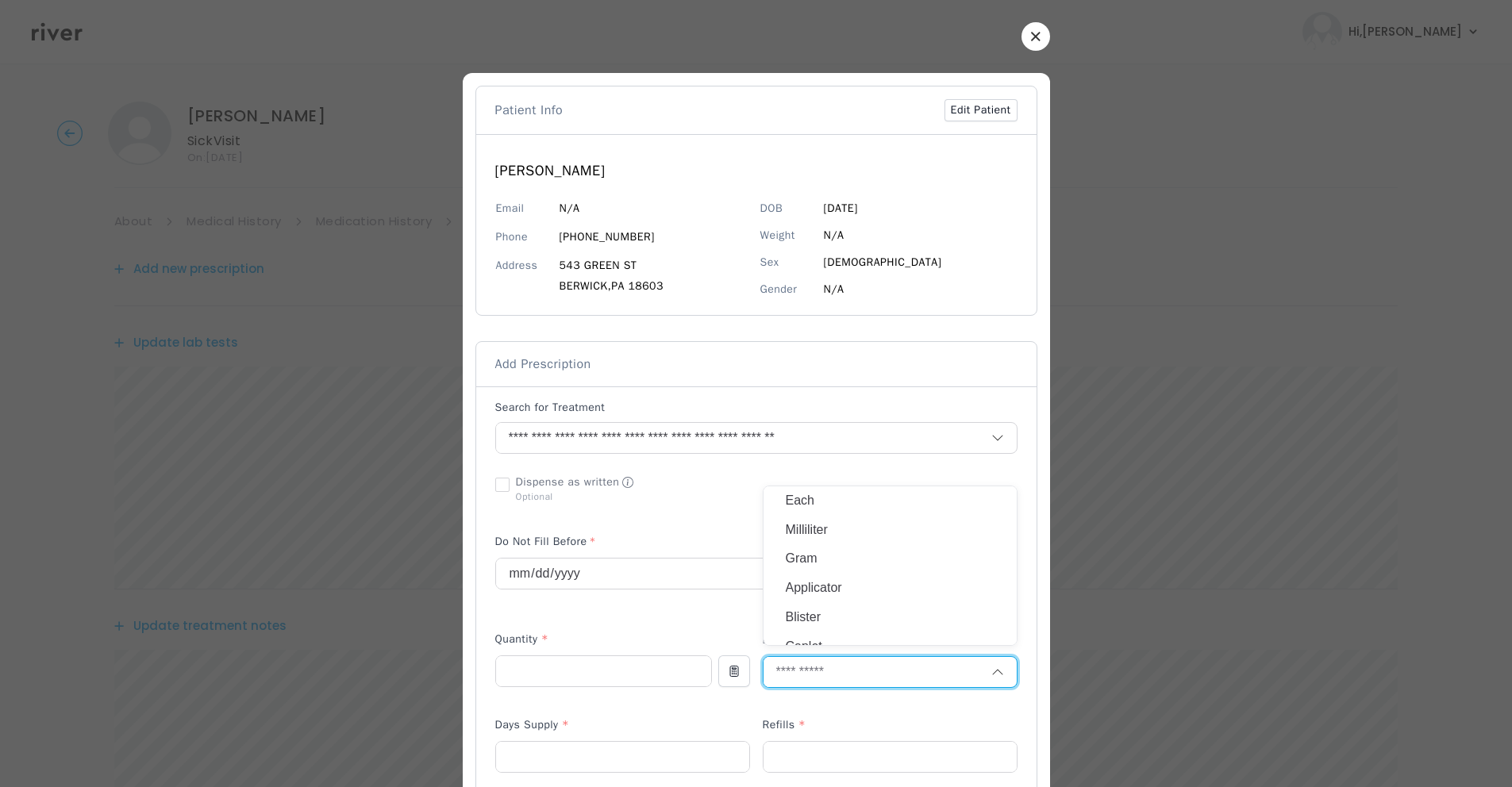 scroll, scrollTop: 3, scrollLeft: 0, axis: vertical 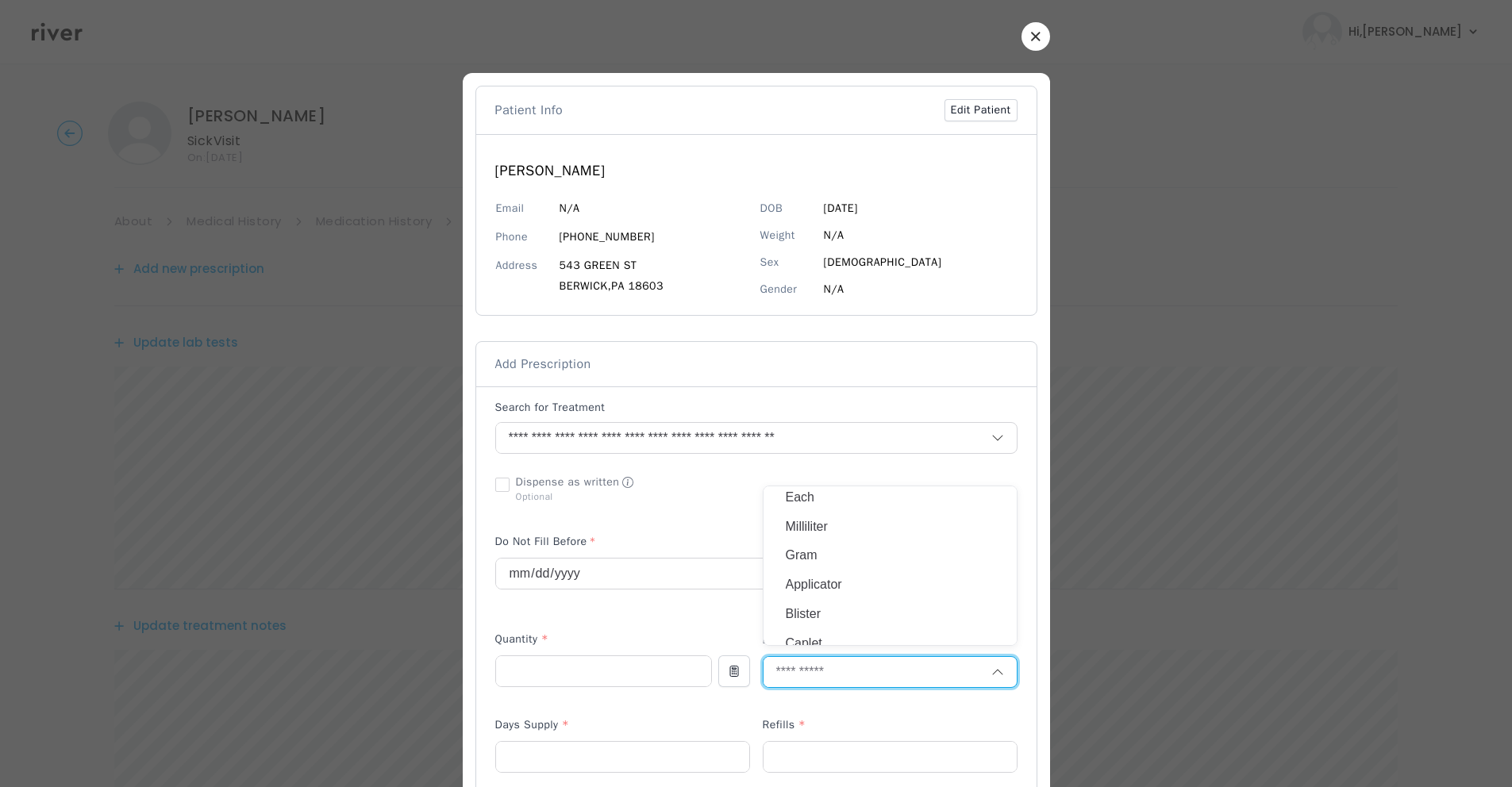 click on "Each" at bounding box center (890, 497) 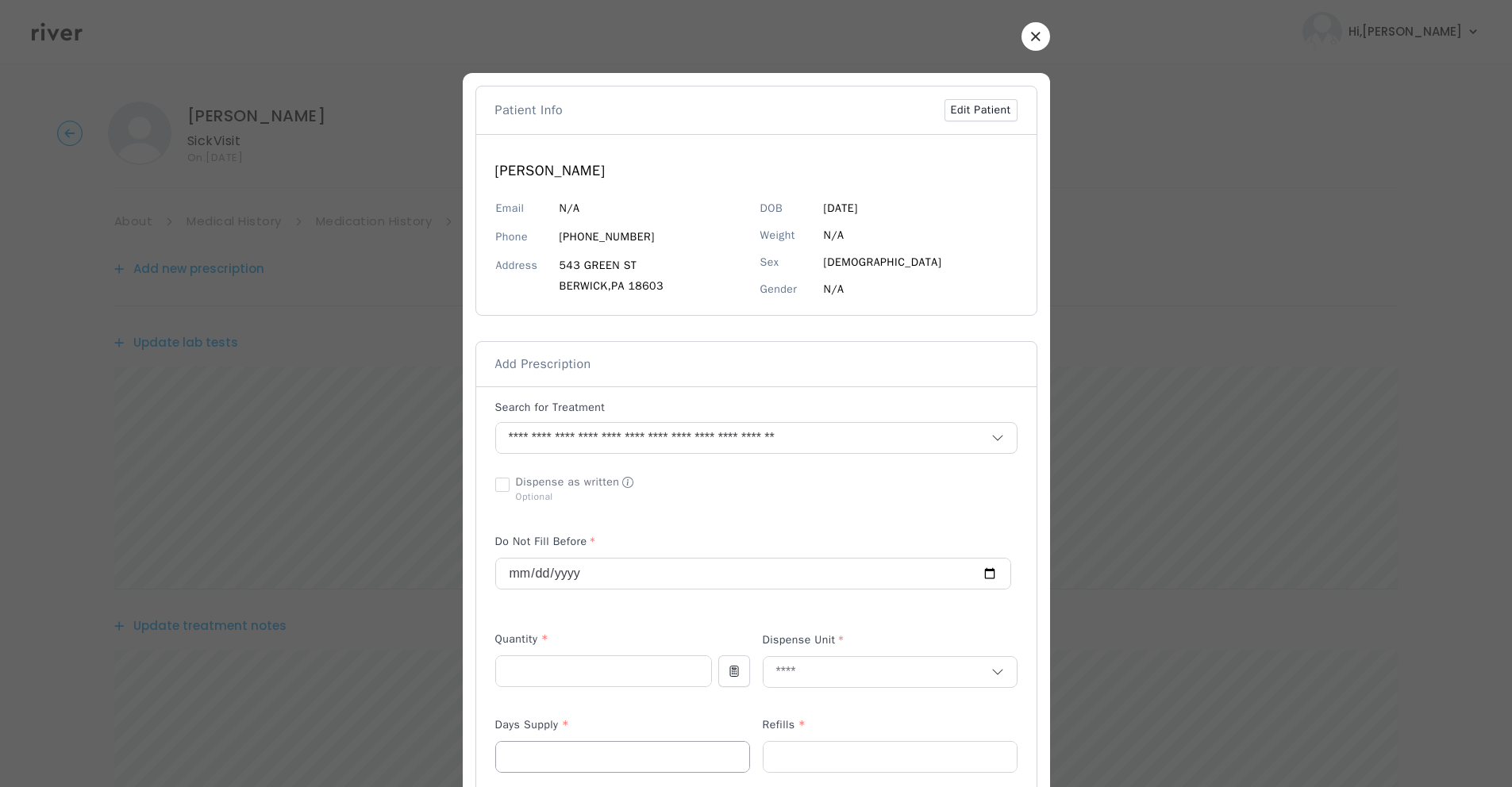 click at bounding box center [622, 757] 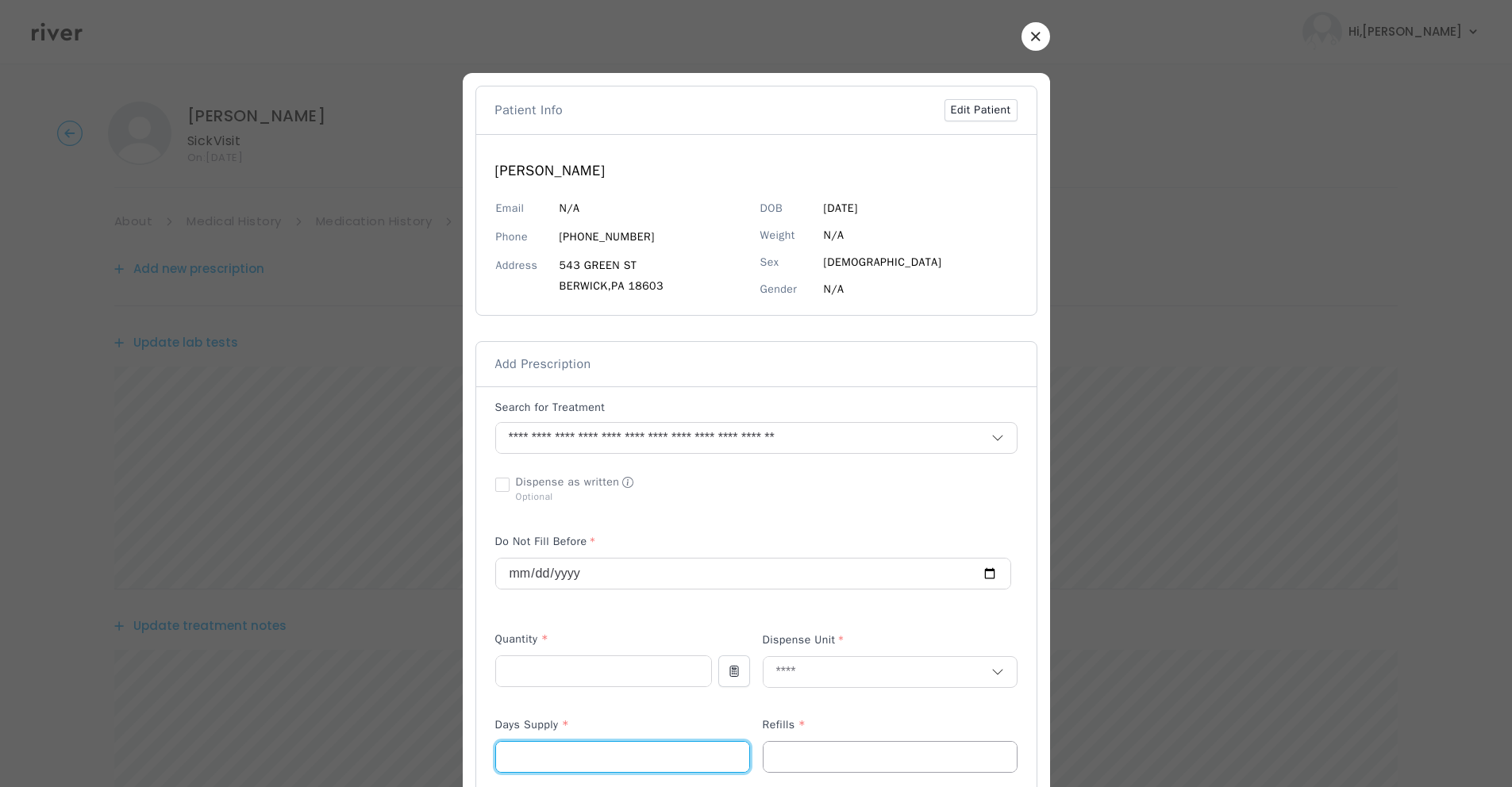 type on "**" 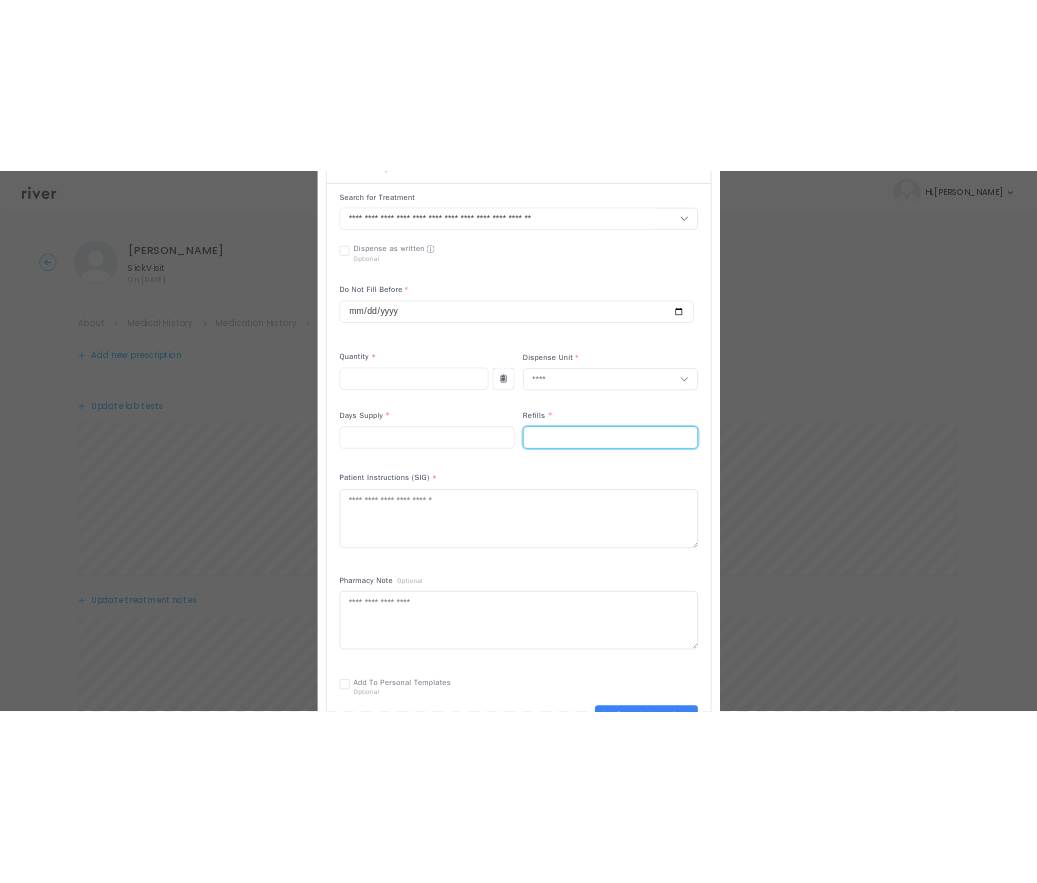 scroll, scrollTop: 525, scrollLeft: 0, axis: vertical 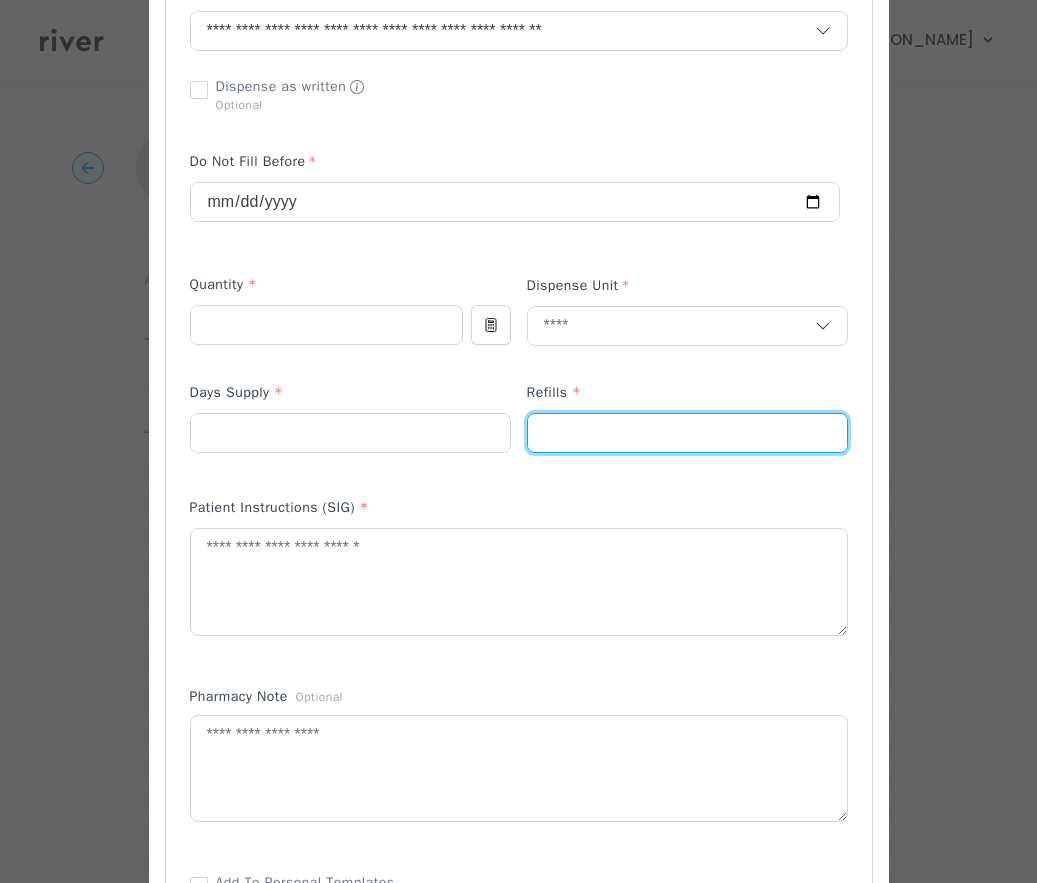 type on "*" 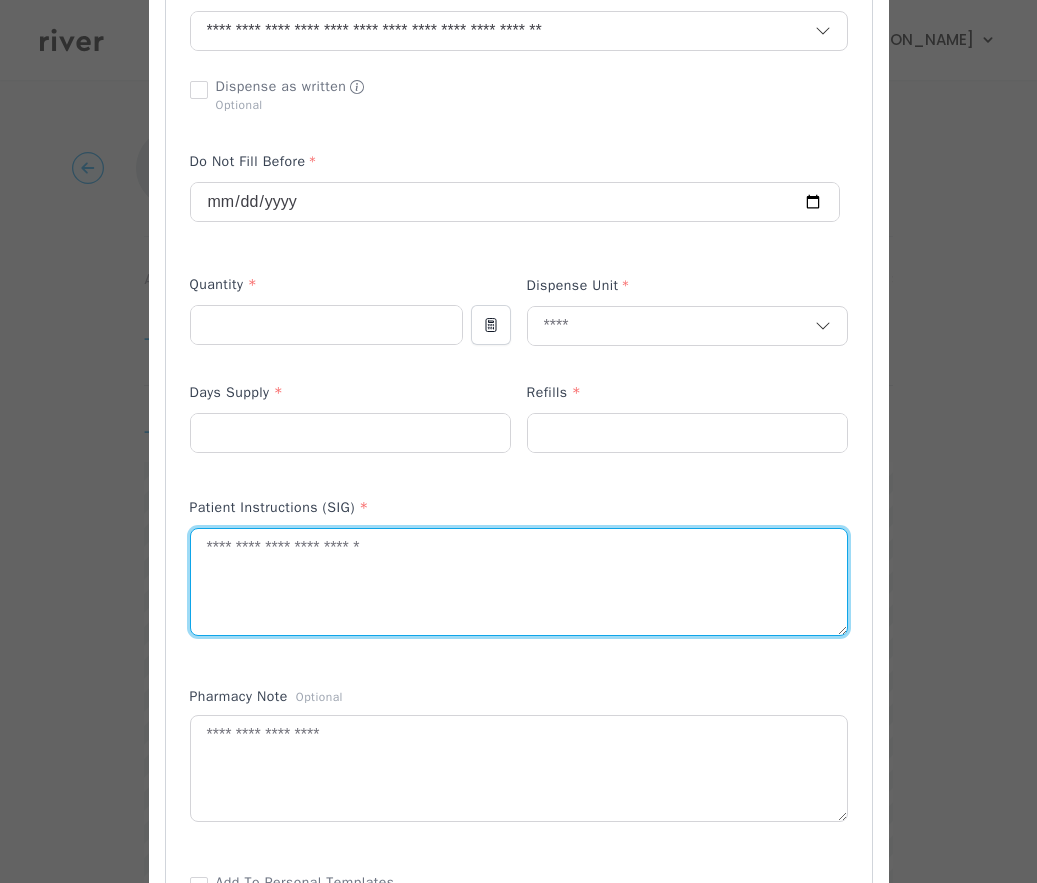 click at bounding box center [519, 582] 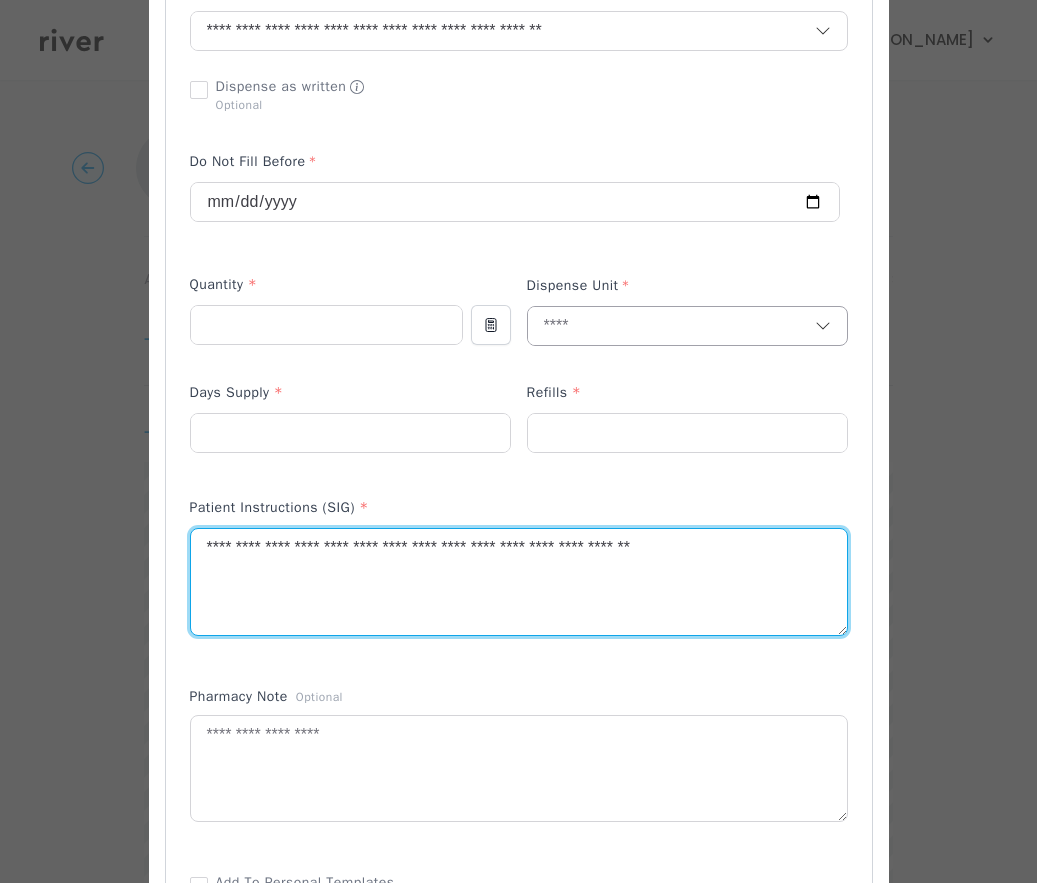 type on "**********" 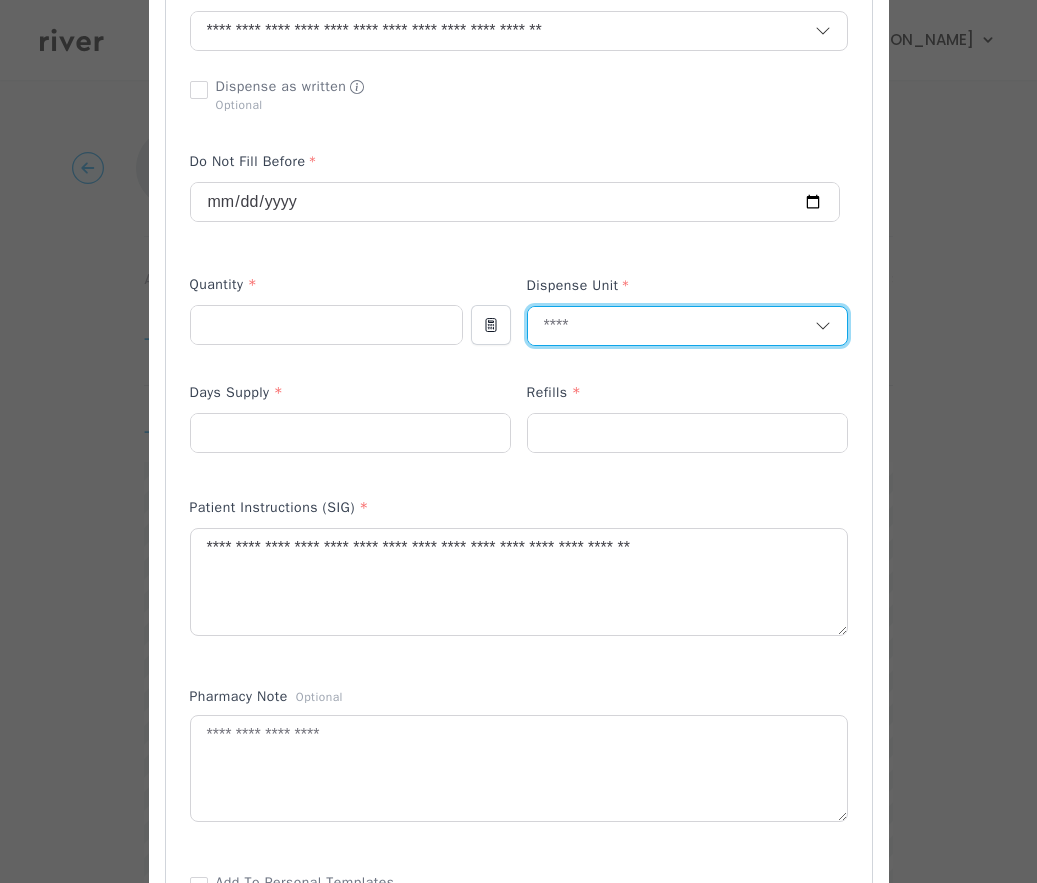 click at bounding box center [671, 326] 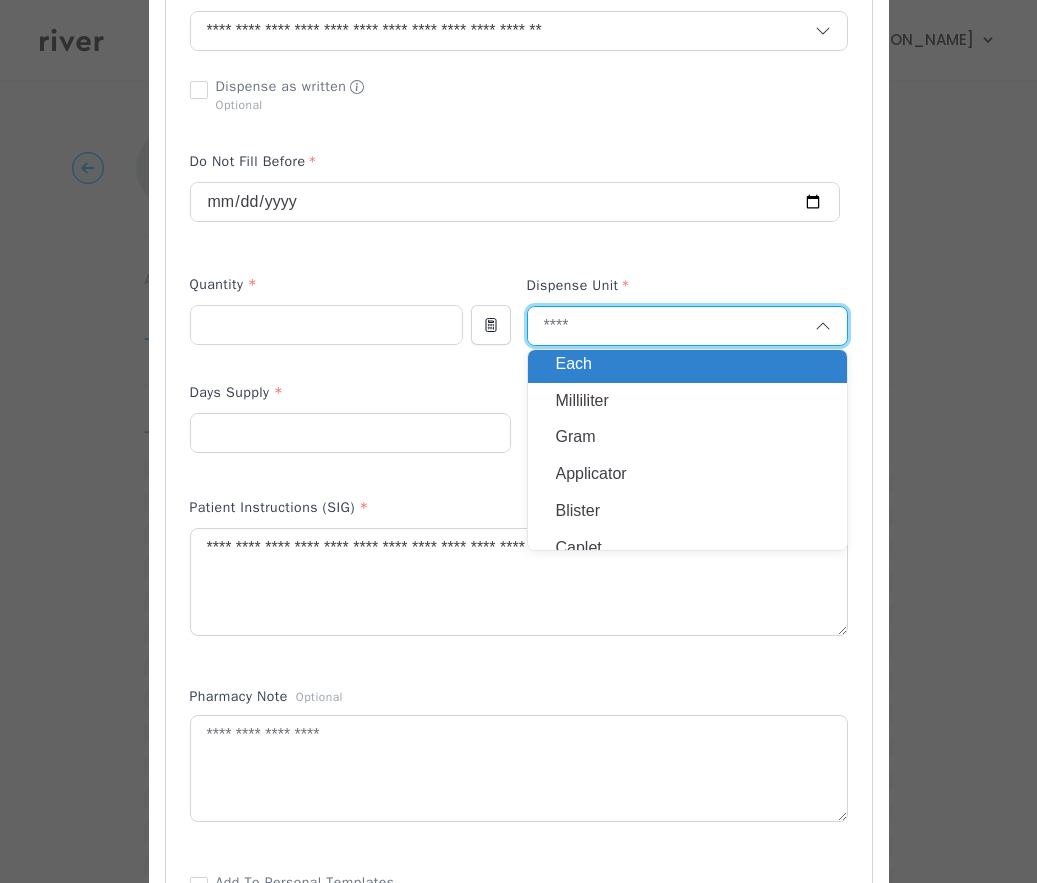 scroll, scrollTop: 0, scrollLeft: 0, axis: both 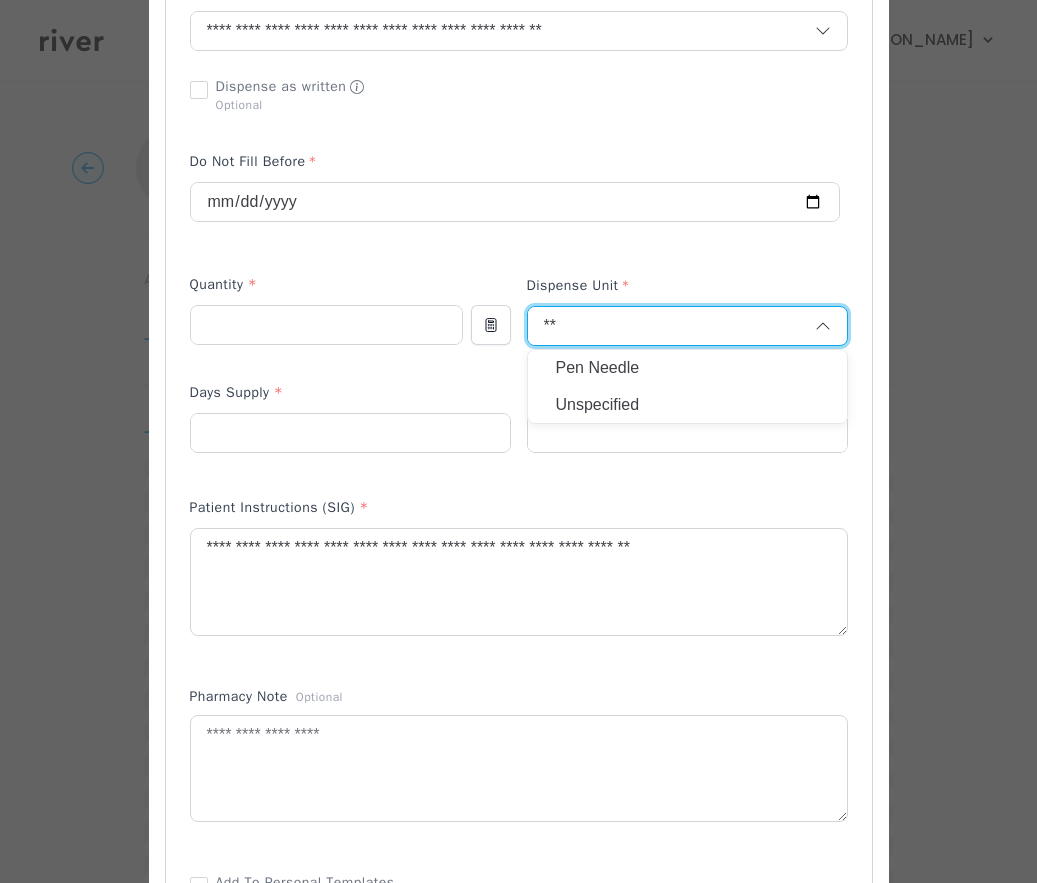 type on "**" 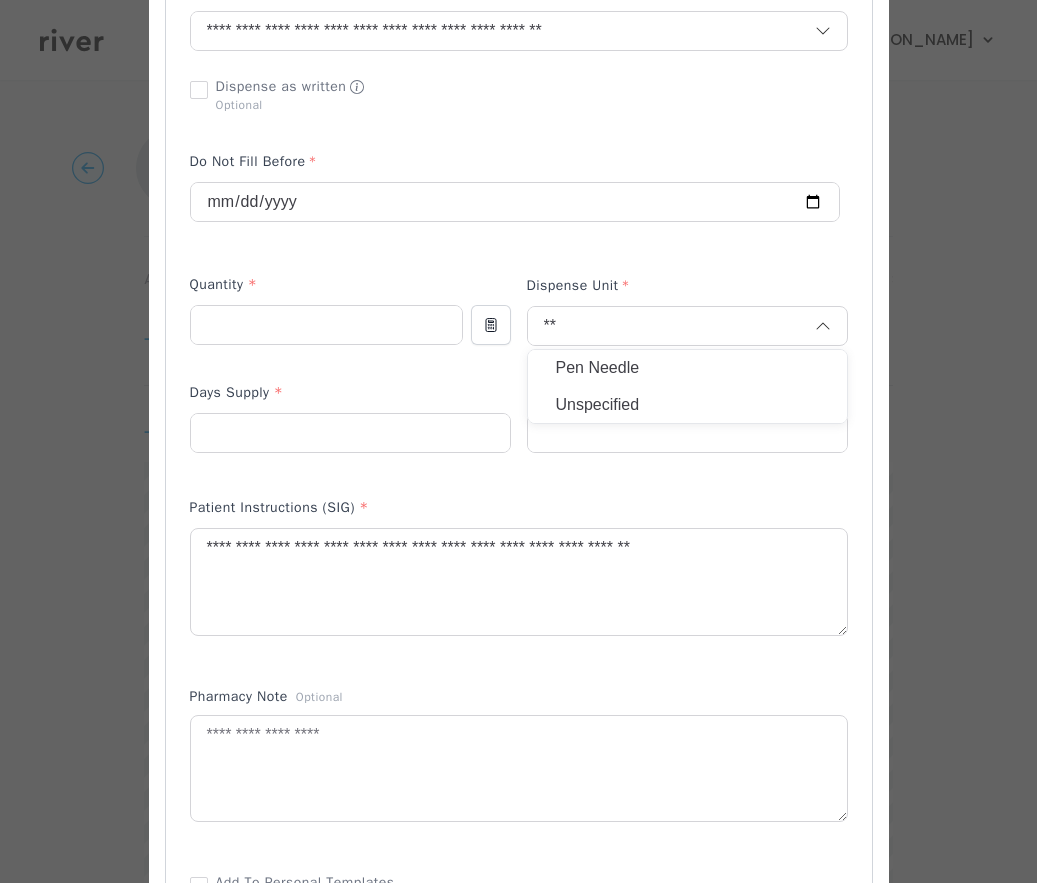 drag, startPoint x: 615, startPoint y: 368, endPoint x: 733, endPoint y: 369, distance: 118.004234 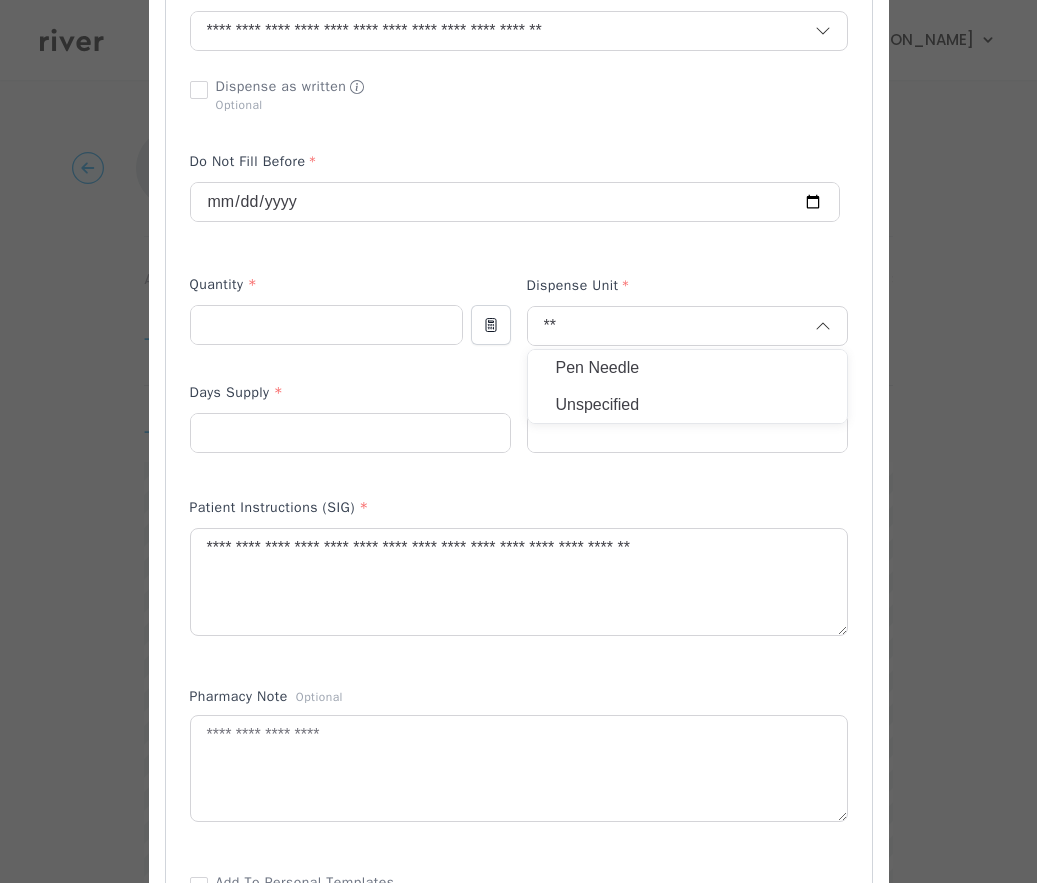 click on "Pen Needle" at bounding box center (687, 368) 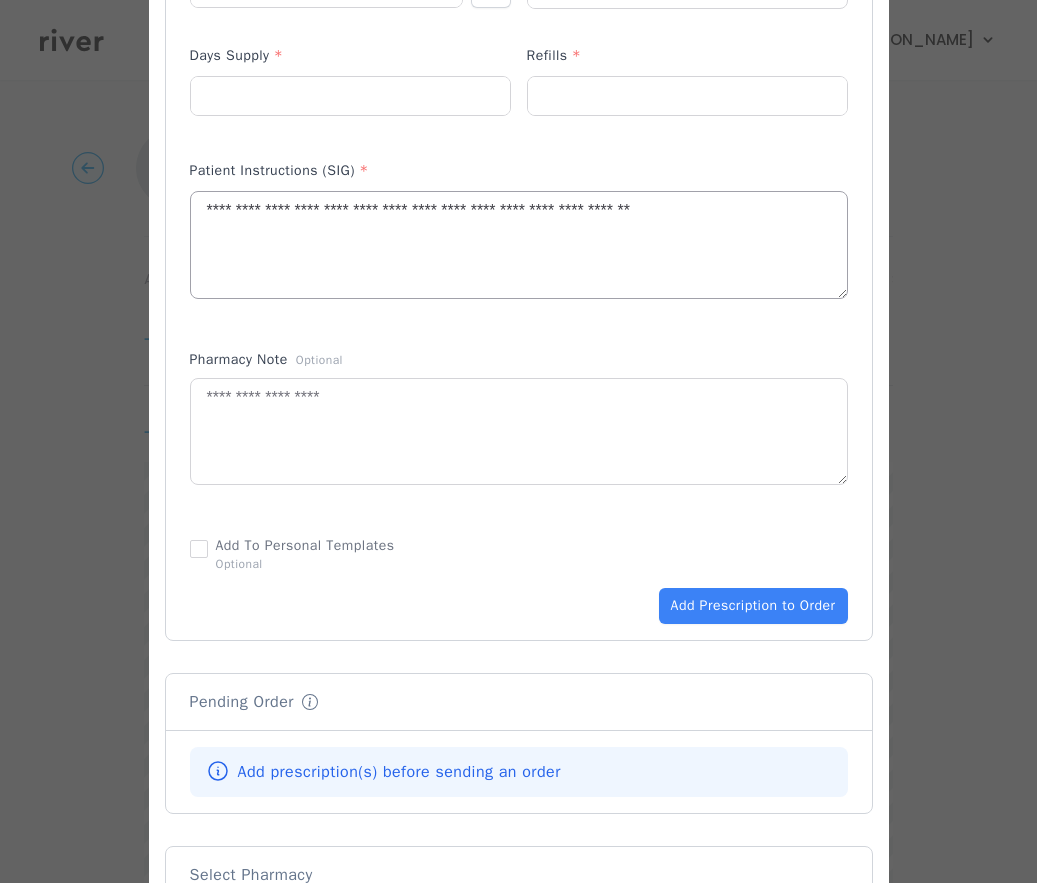scroll, scrollTop: 950, scrollLeft: 0, axis: vertical 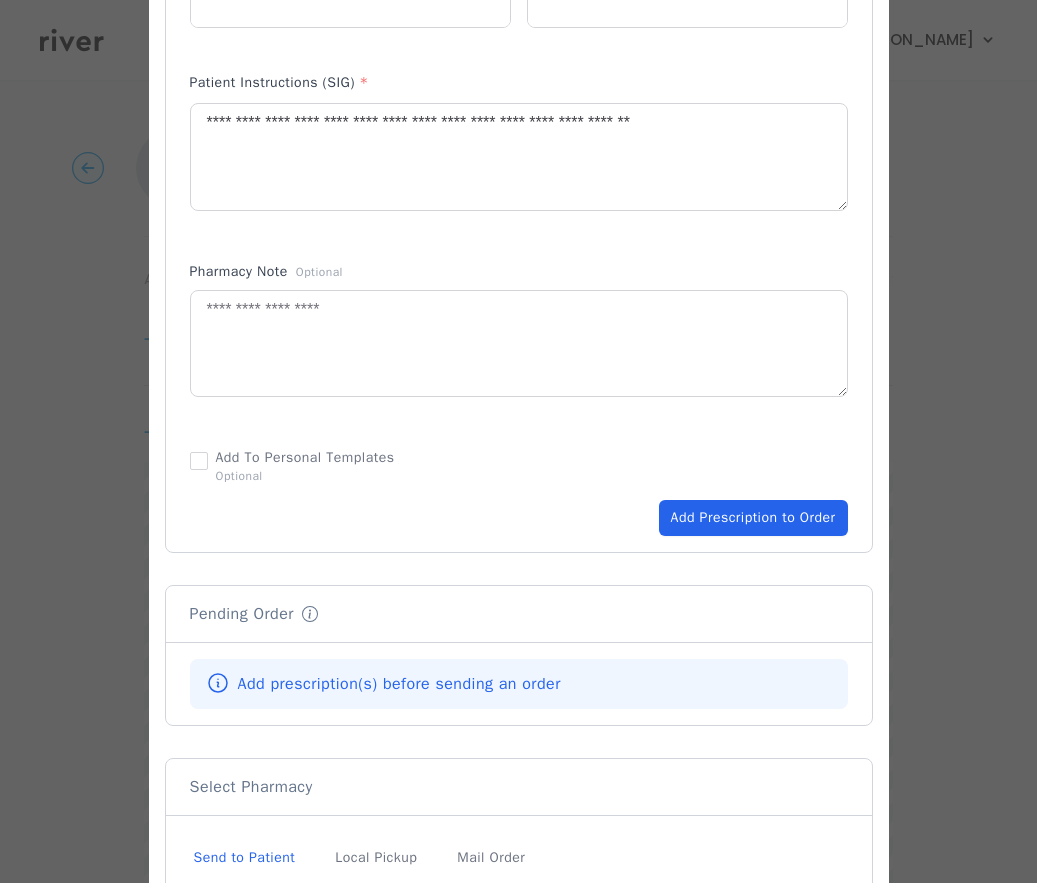 click on "Add Prescription to Order" at bounding box center [753, 518] 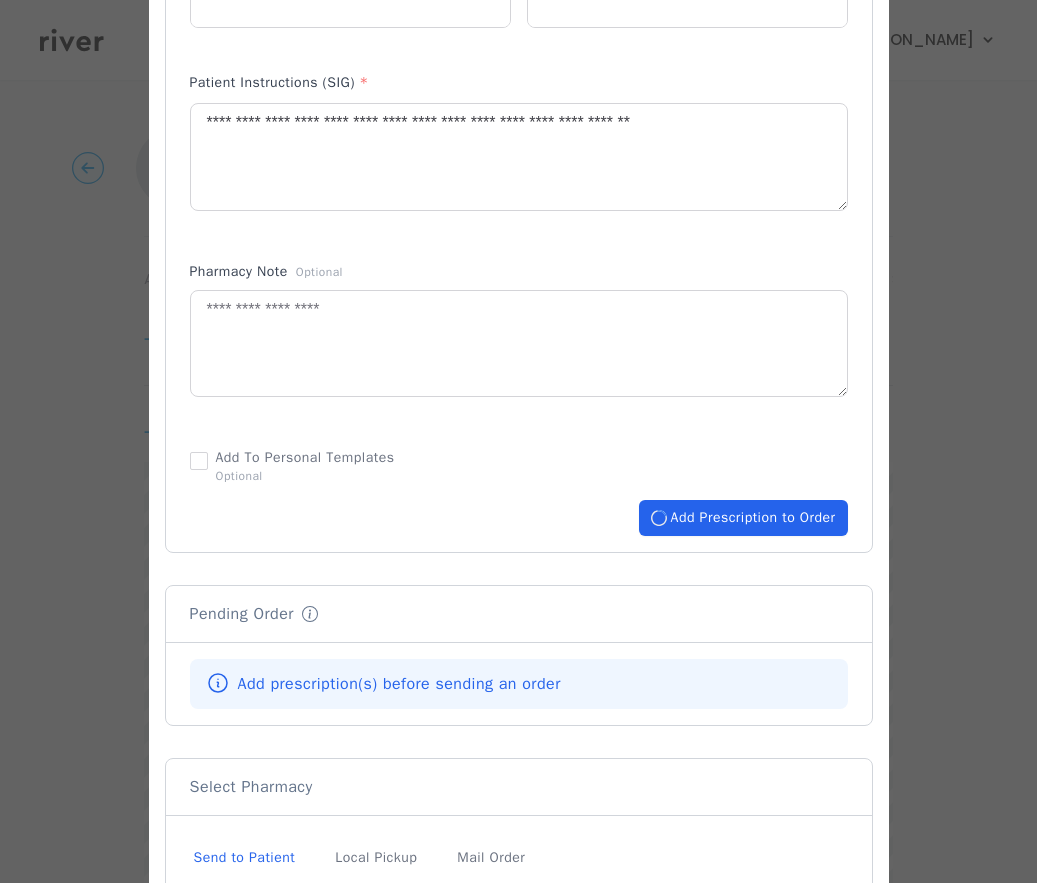 type 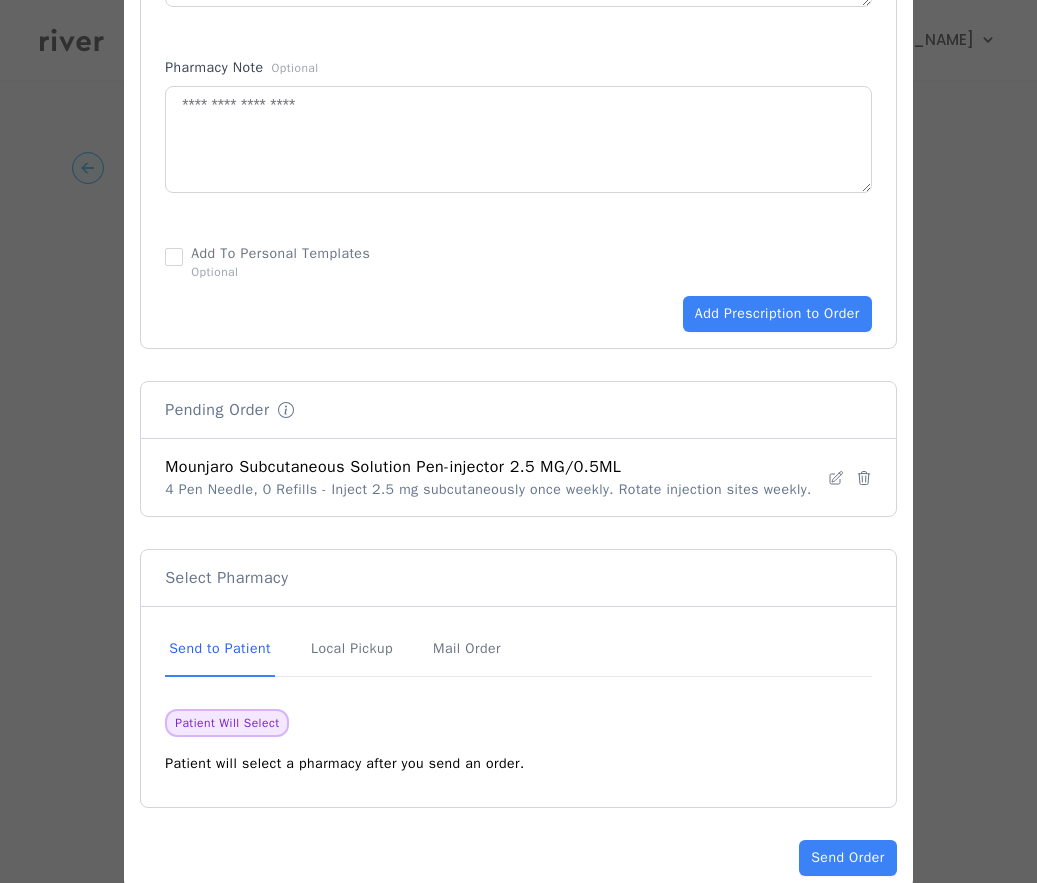scroll, scrollTop: 1215, scrollLeft: 0, axis: vertical 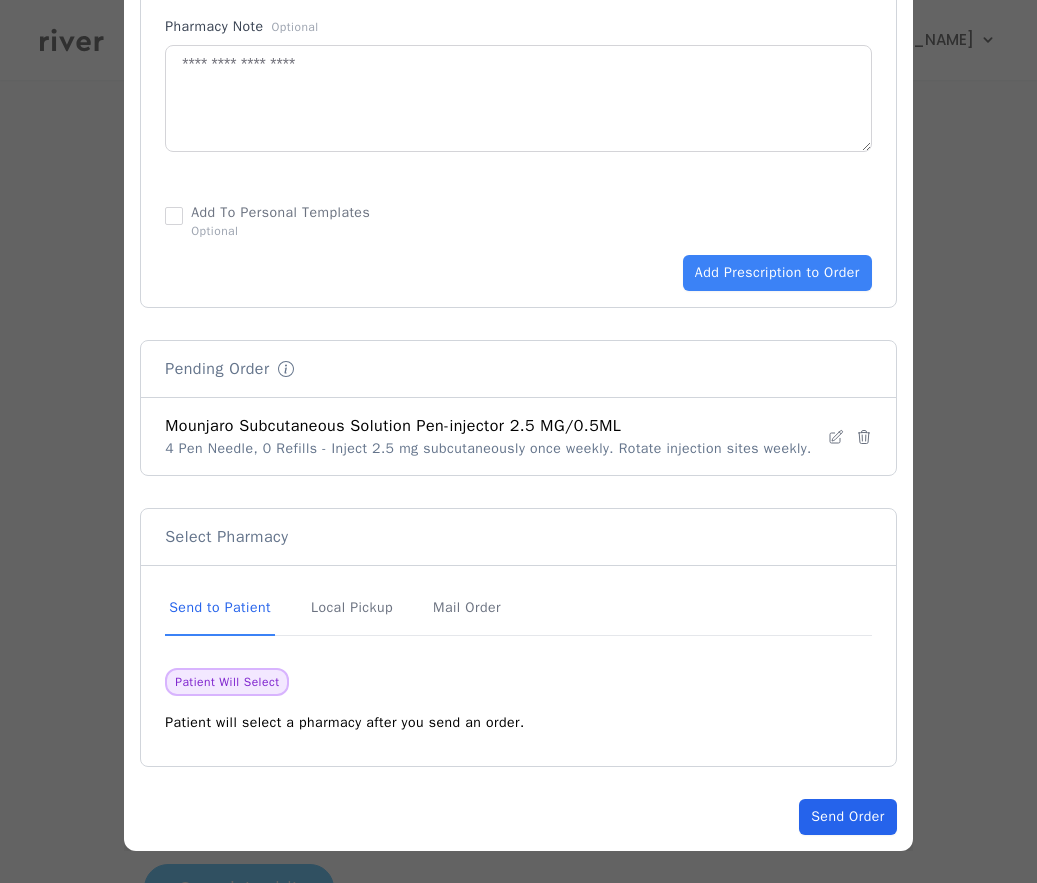 click on "Send Order" 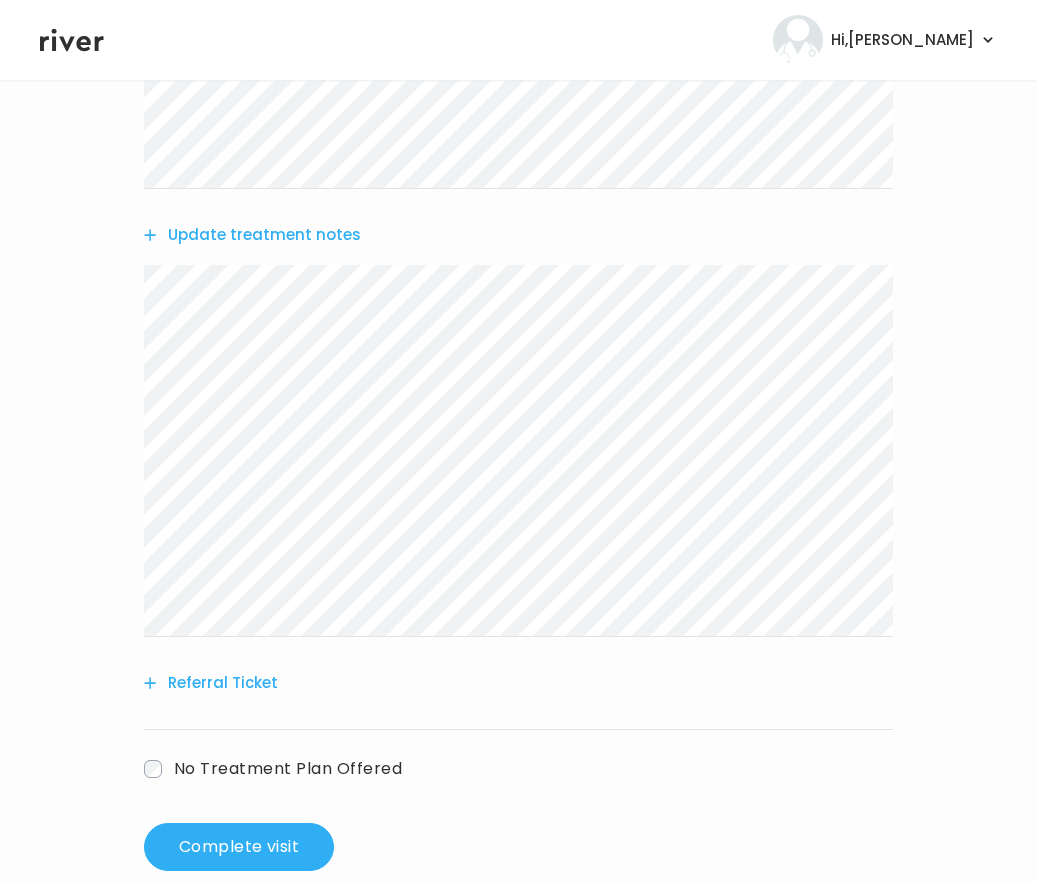scroll, scrollTop: 1070, scrollLeft: 0, axis: vertical 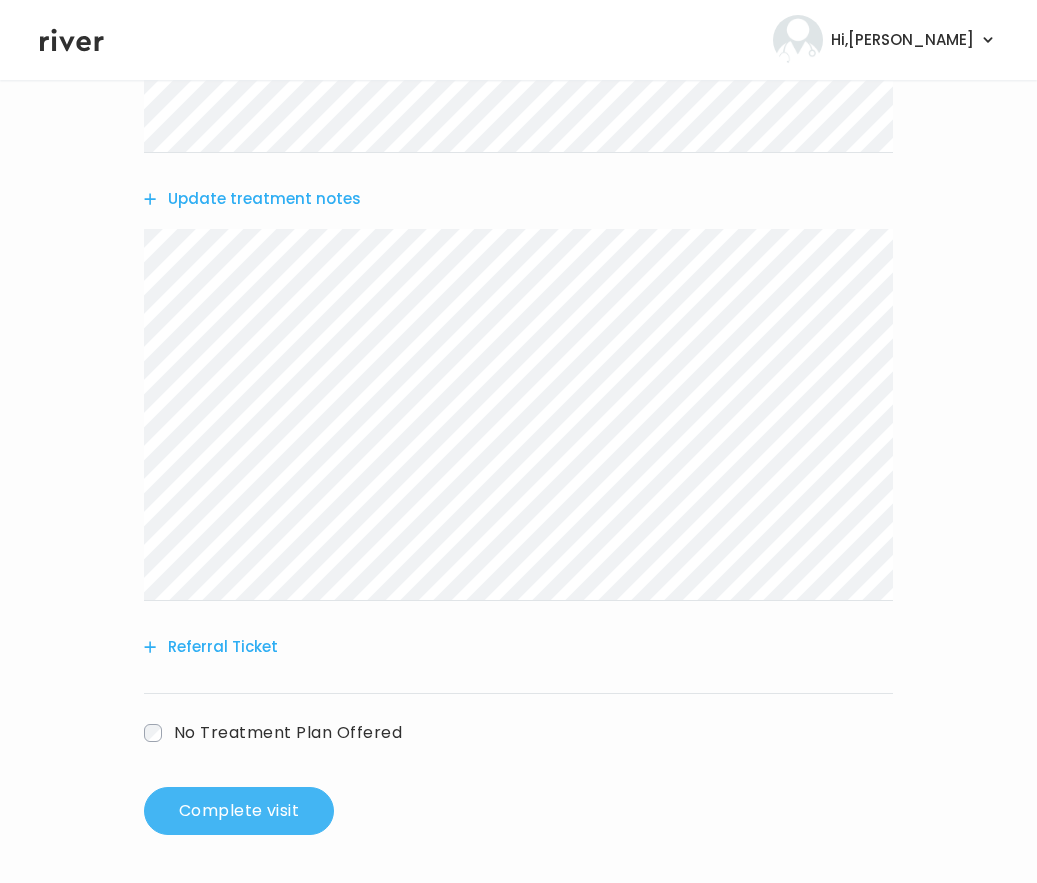 click on "Complete visit" at bounding box center (239, 811) 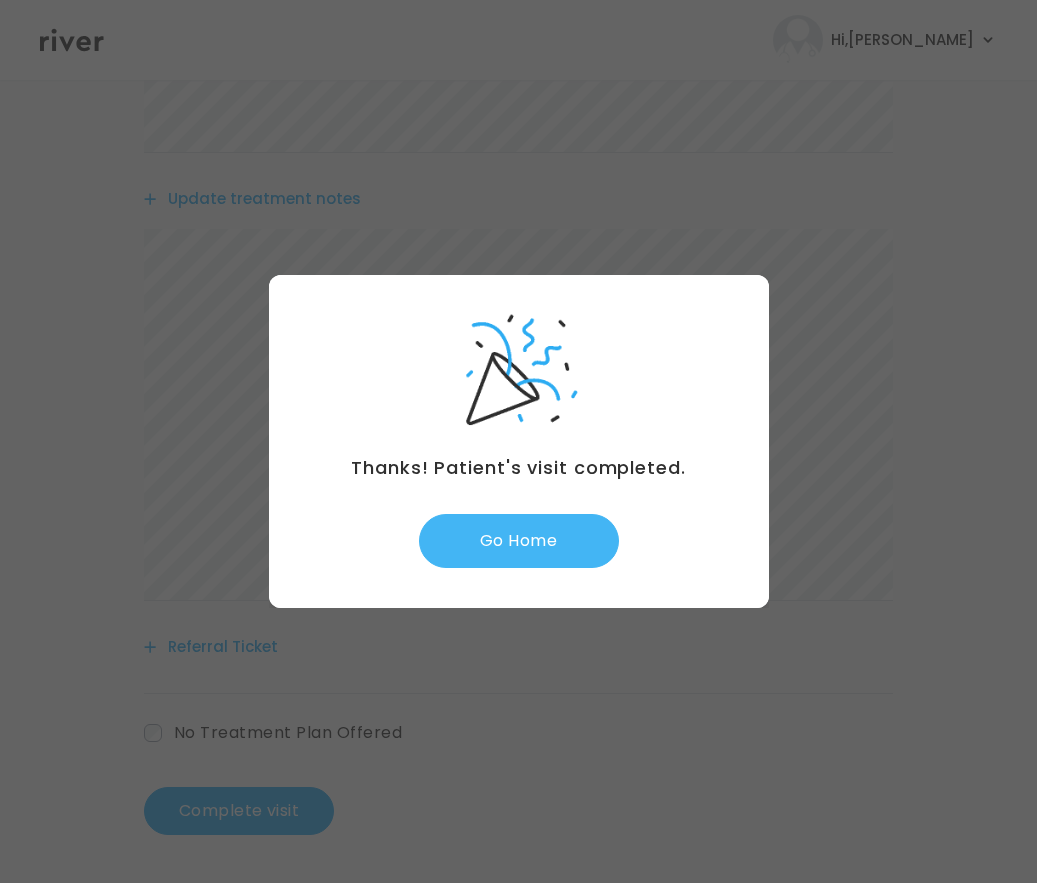 drag, startPoint x: 552, startPoint y: 535, endPoint x: 563, endPoint y: 536, distance: 11.045361 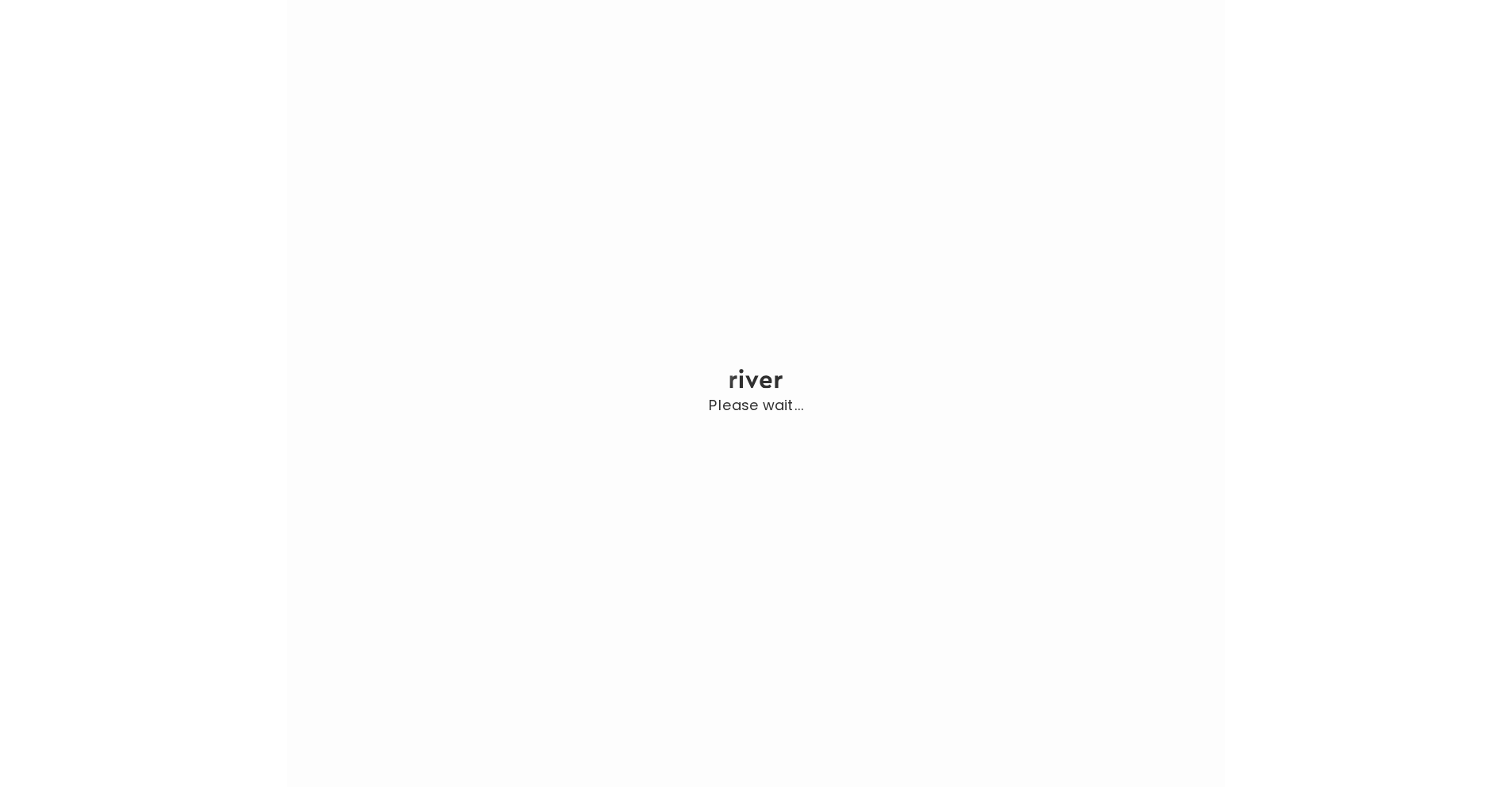 scroll, scrollTop: 0, scrollLeft: 0, axis: both 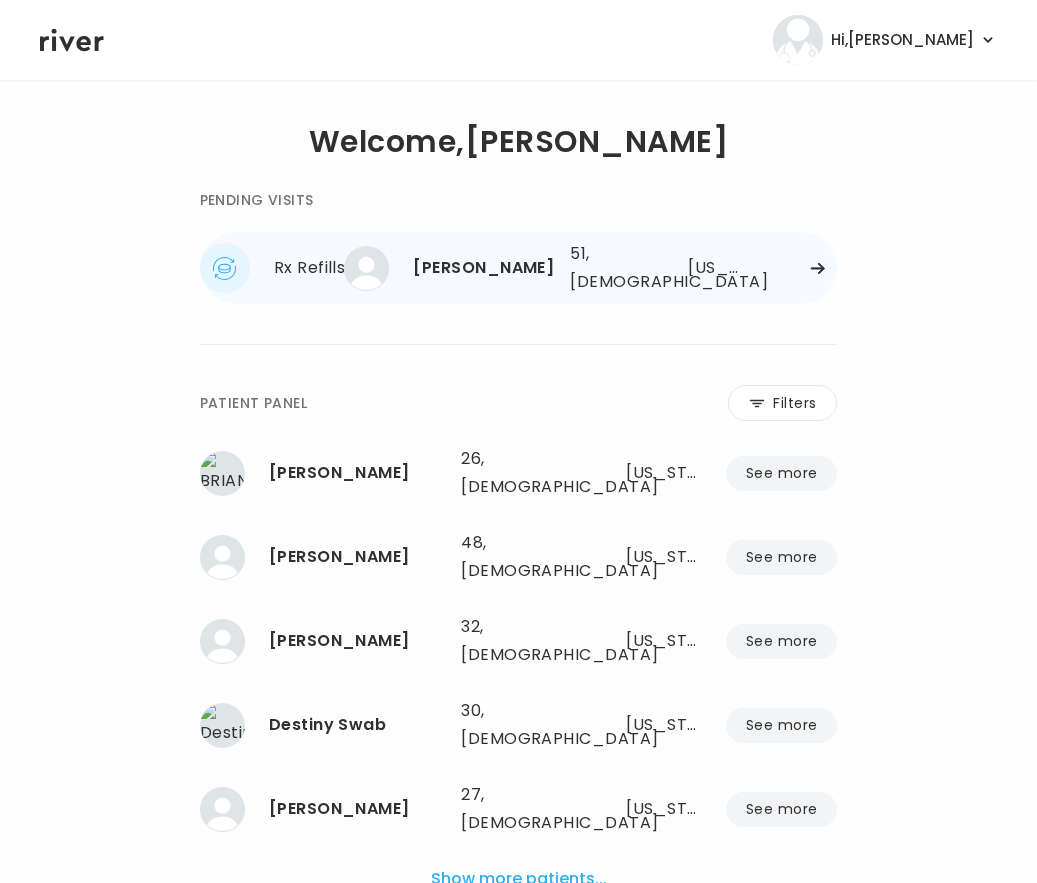 click at bounding box center [798, 268] 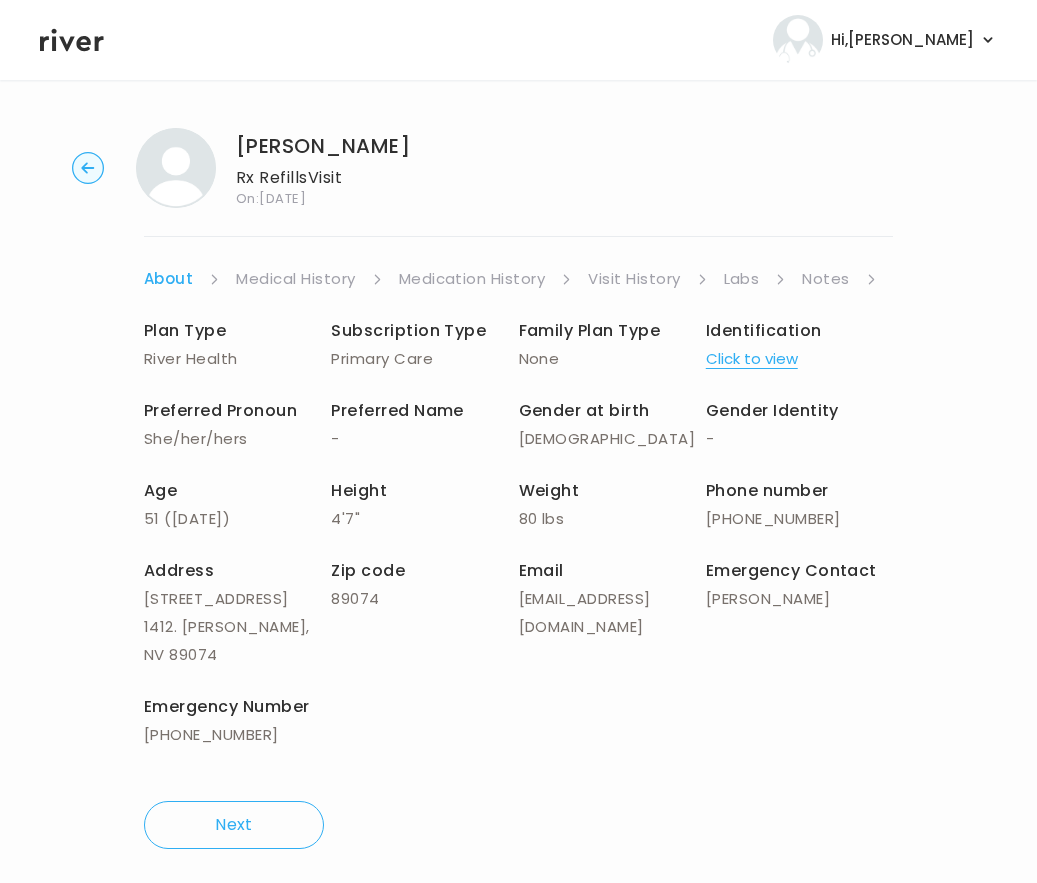 click on "Visit History" at bounding box center [634, 279] 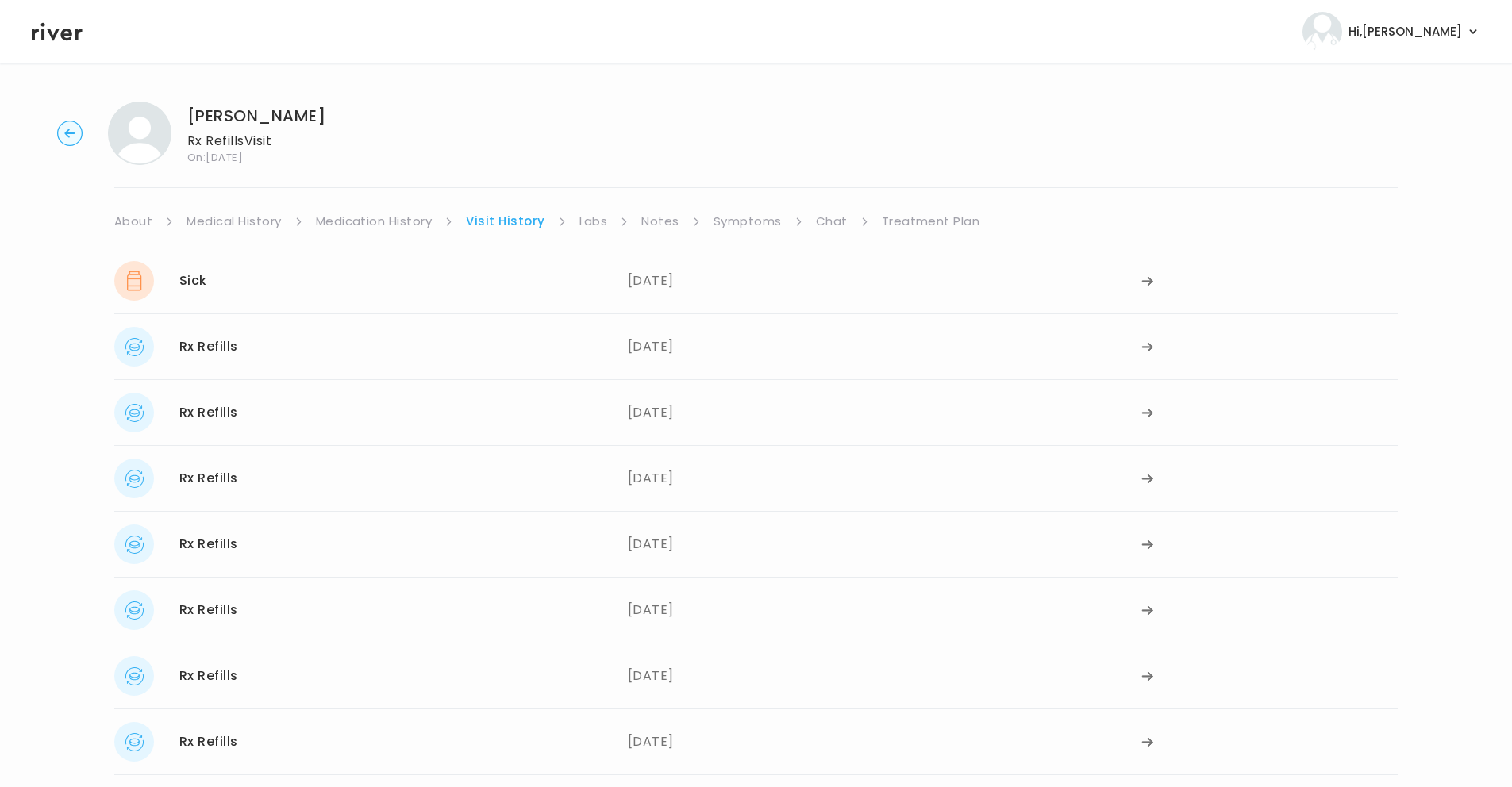 click on "Labs" at bounding box center [594, 221] 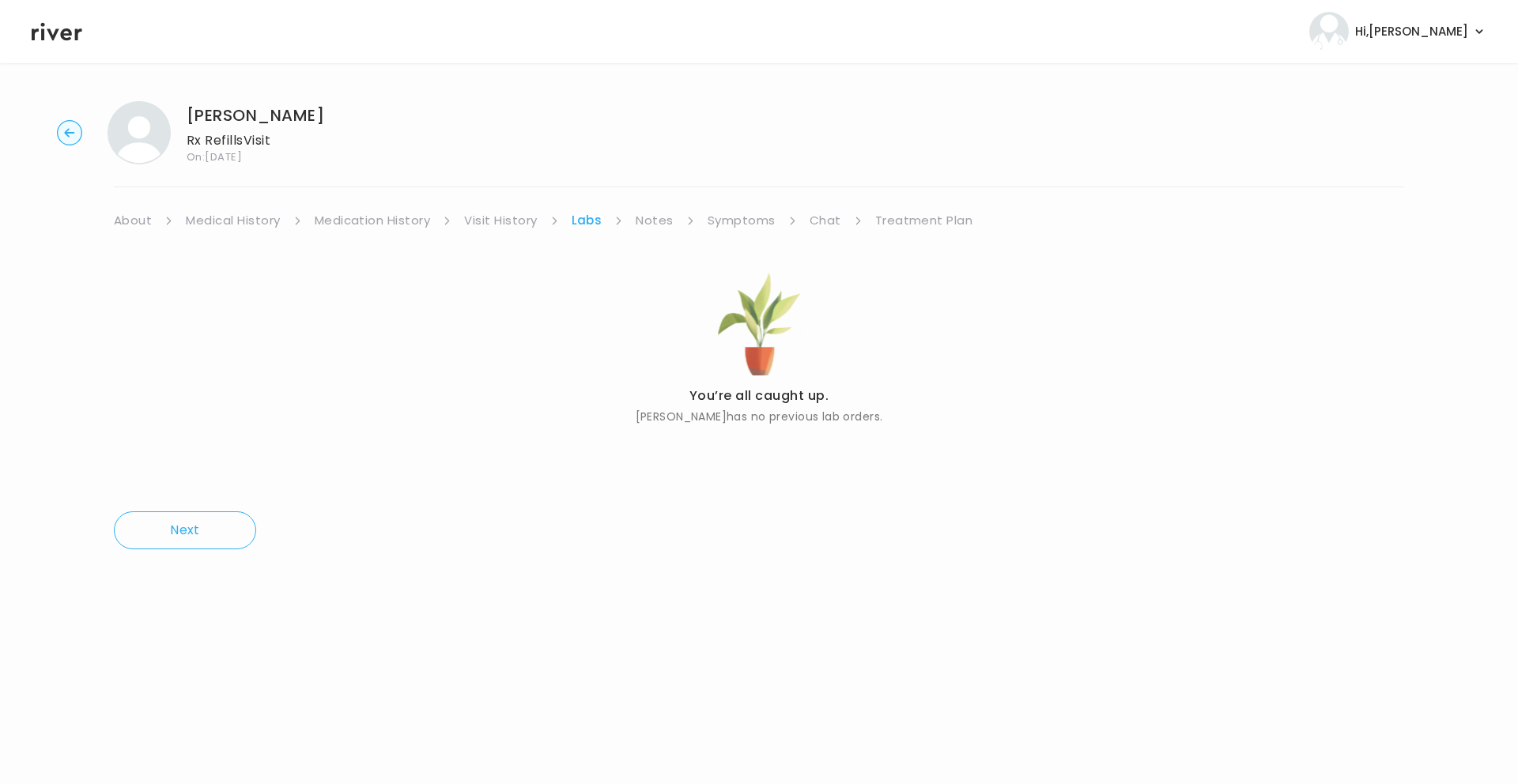 click on "Symptoms" at bounding box center (742, 220) 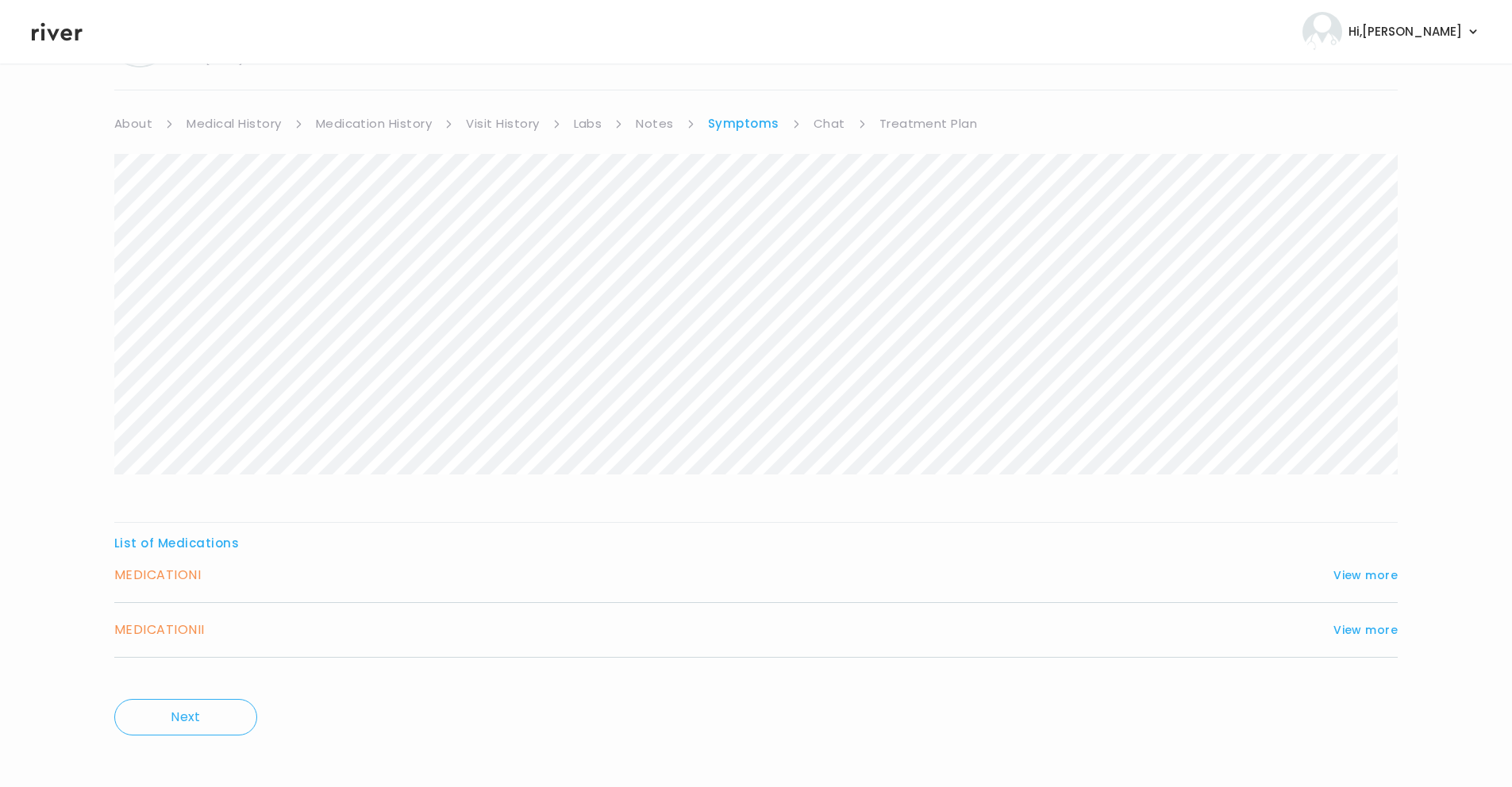 scroll, scrollTop: 106, scrollLeft: 0, axis: vertical 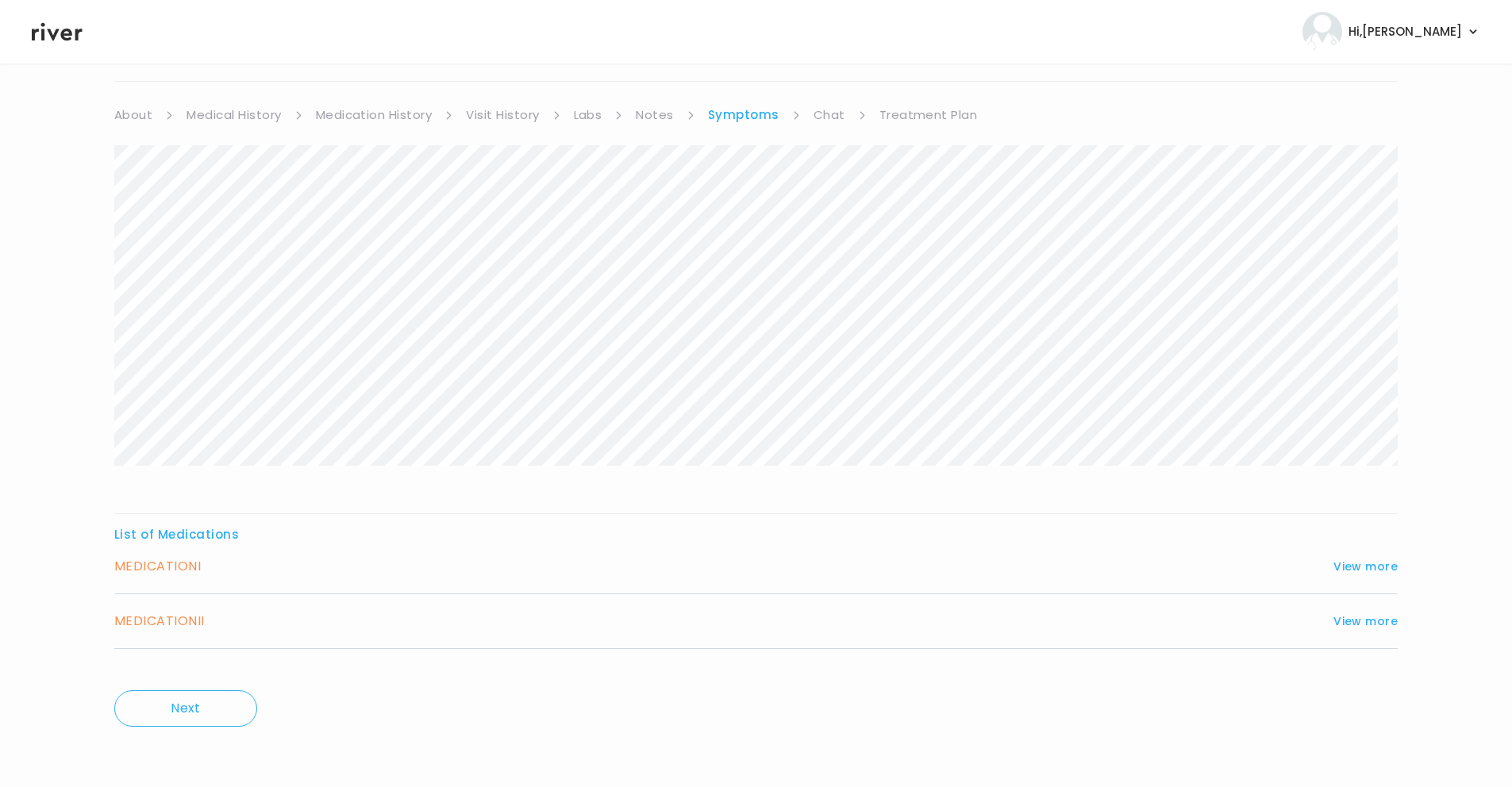 click on "MEDICATION  I View more Who originally prescribed the medication you want to refill? Answer:   My River Health Provider What is the name of the medication you want to refill? Answer:   Buspirone What is the current medication dosage? Answer:   30 mg twice a day What is the medical reason for taking this medication? Answer:   Anxiety  Approximately how long have you been taking this medication? Answer:   8 years  How many pills or days’ worth of this medication do you have left? Answer:   2 weeks Uploaded Photo(s) Click to view Photo" at bounding box center [756, 574] 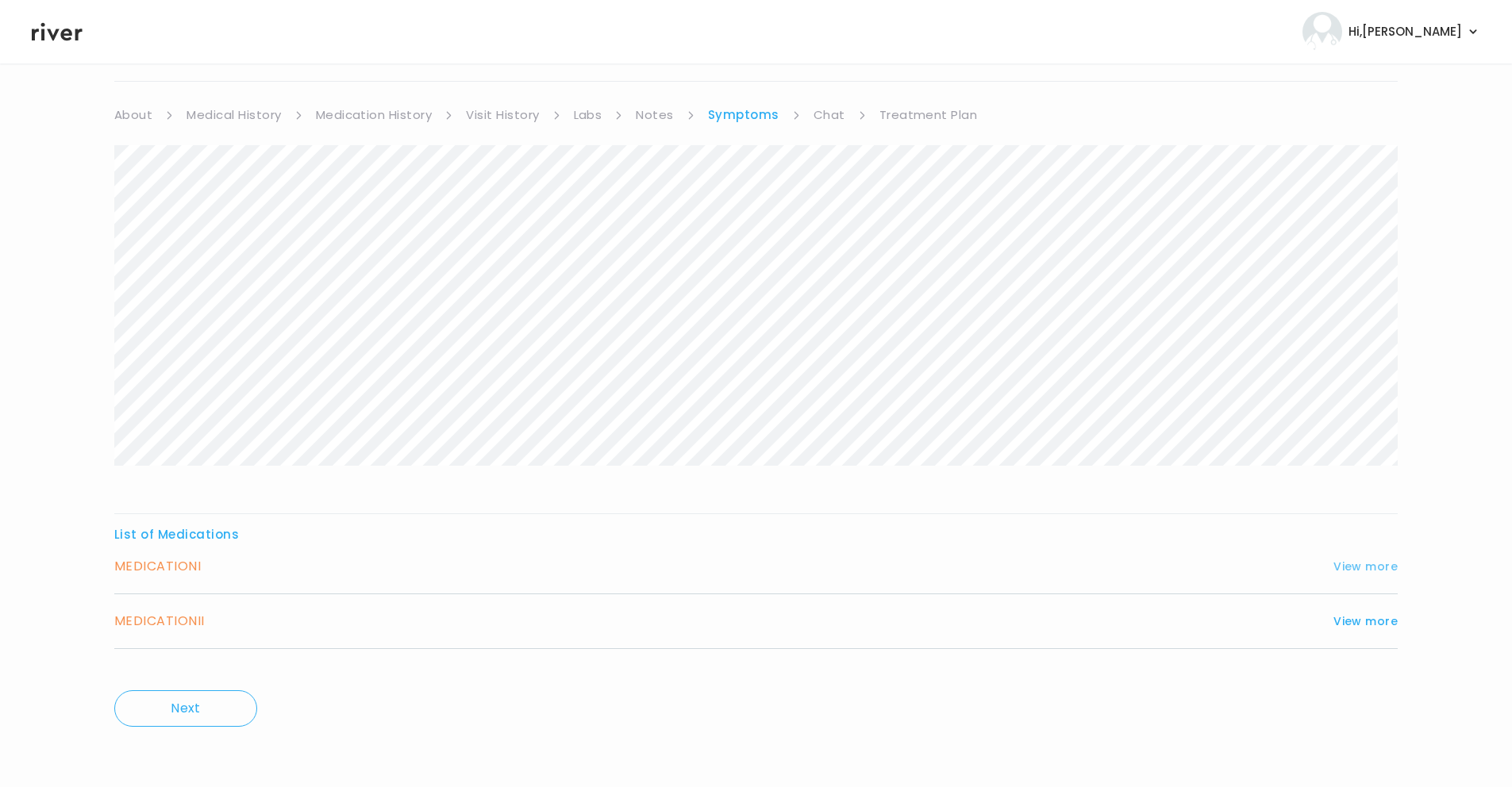 click on "View more" at bounding box center (1365, 566) 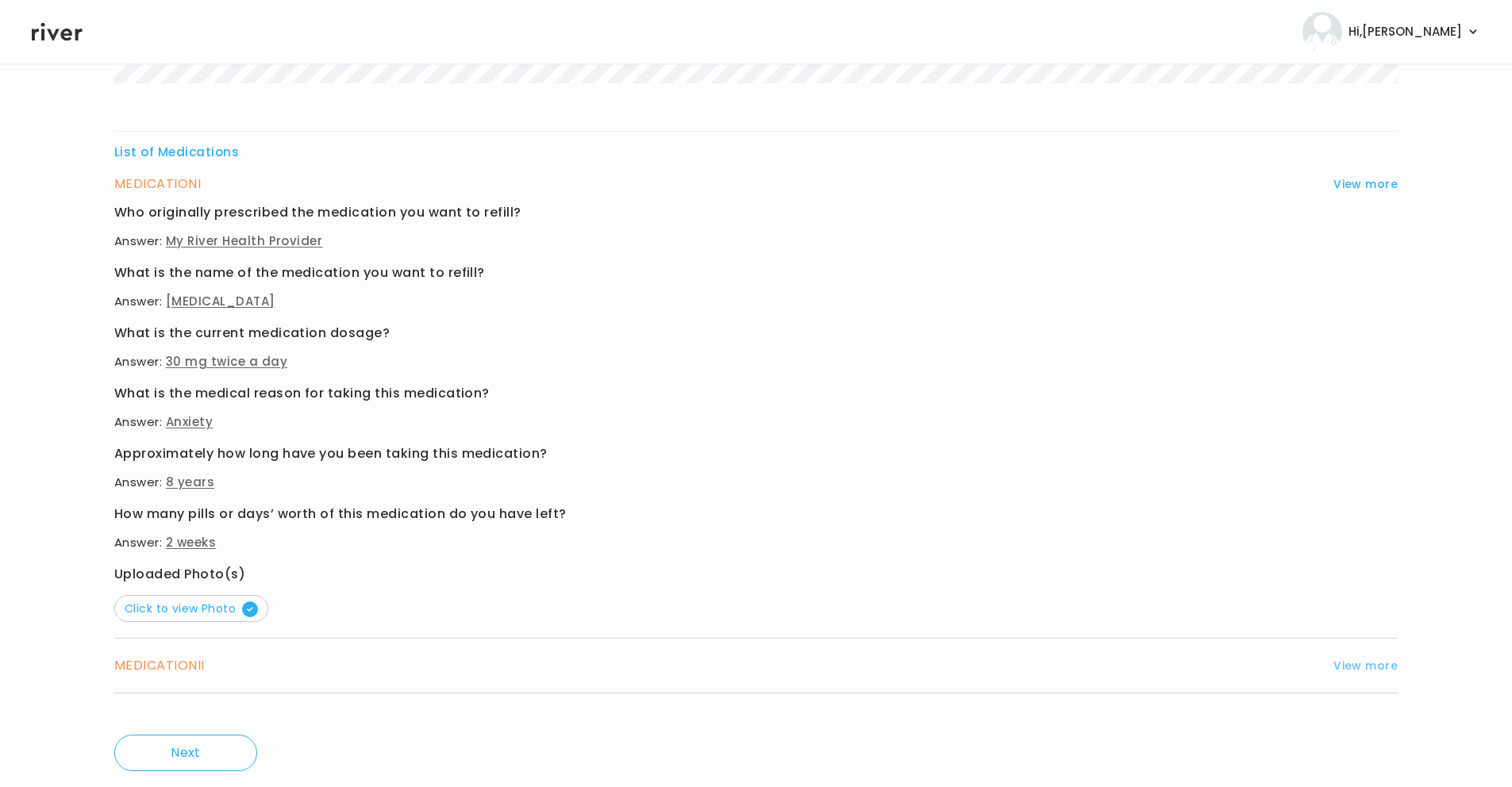 scroll, scrollTop: 533, scrollLeft: 0, axis: vertical 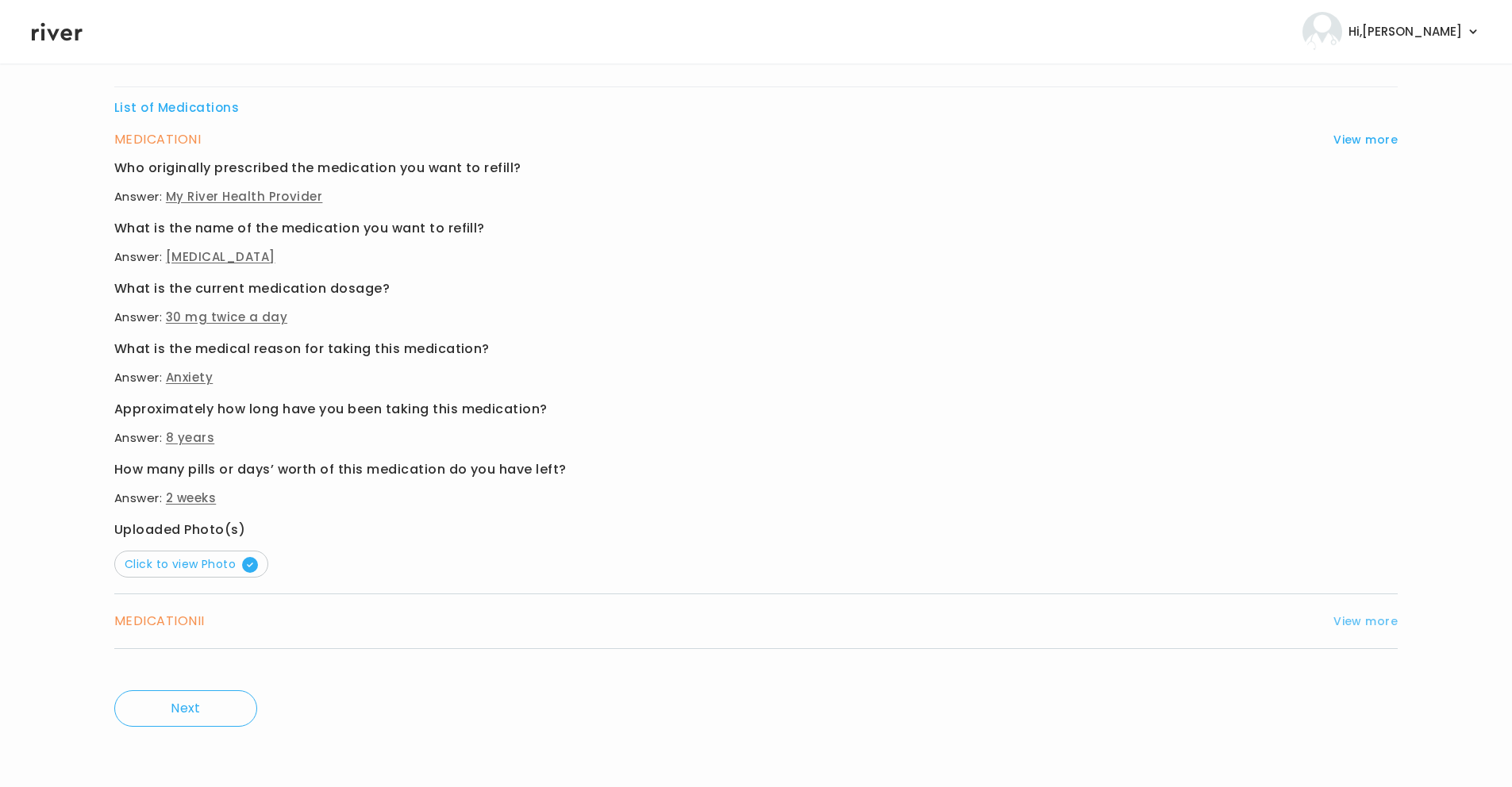 click on "View more" at bounding box center (1365, 621) 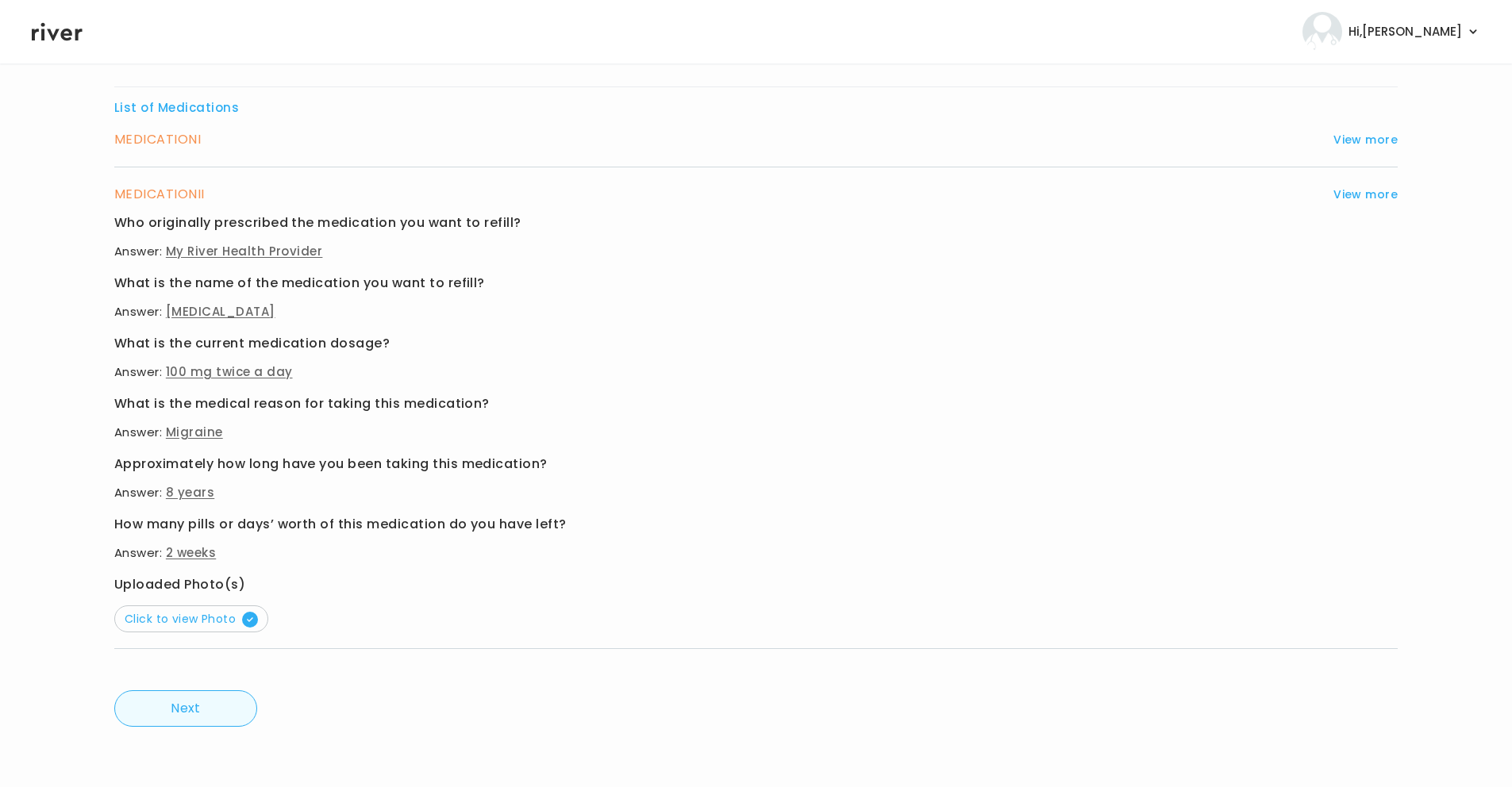 click on "Next" at bounding box center [186, 708] 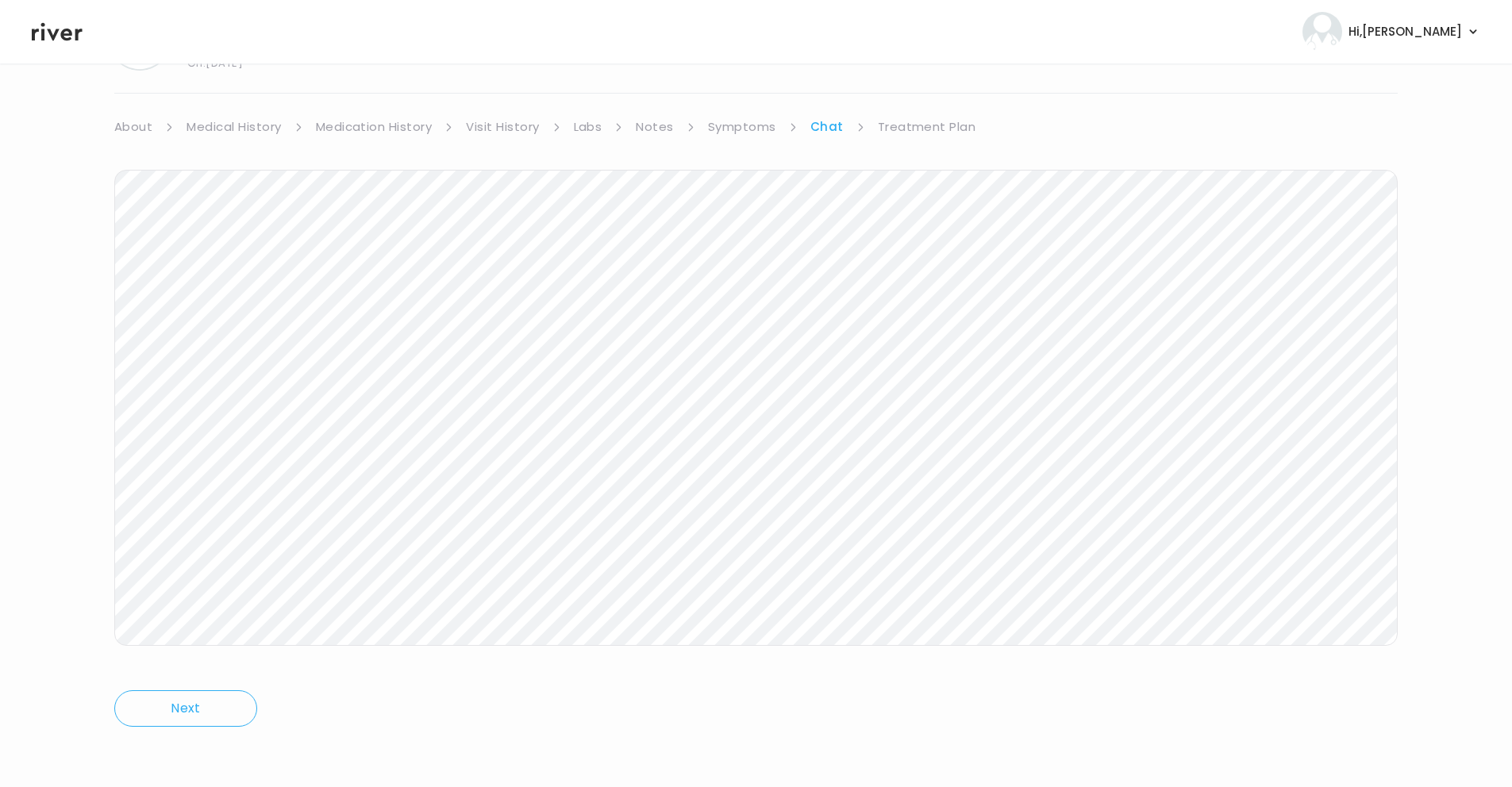 click on "Symptoms" at bounding box center (752, 127) 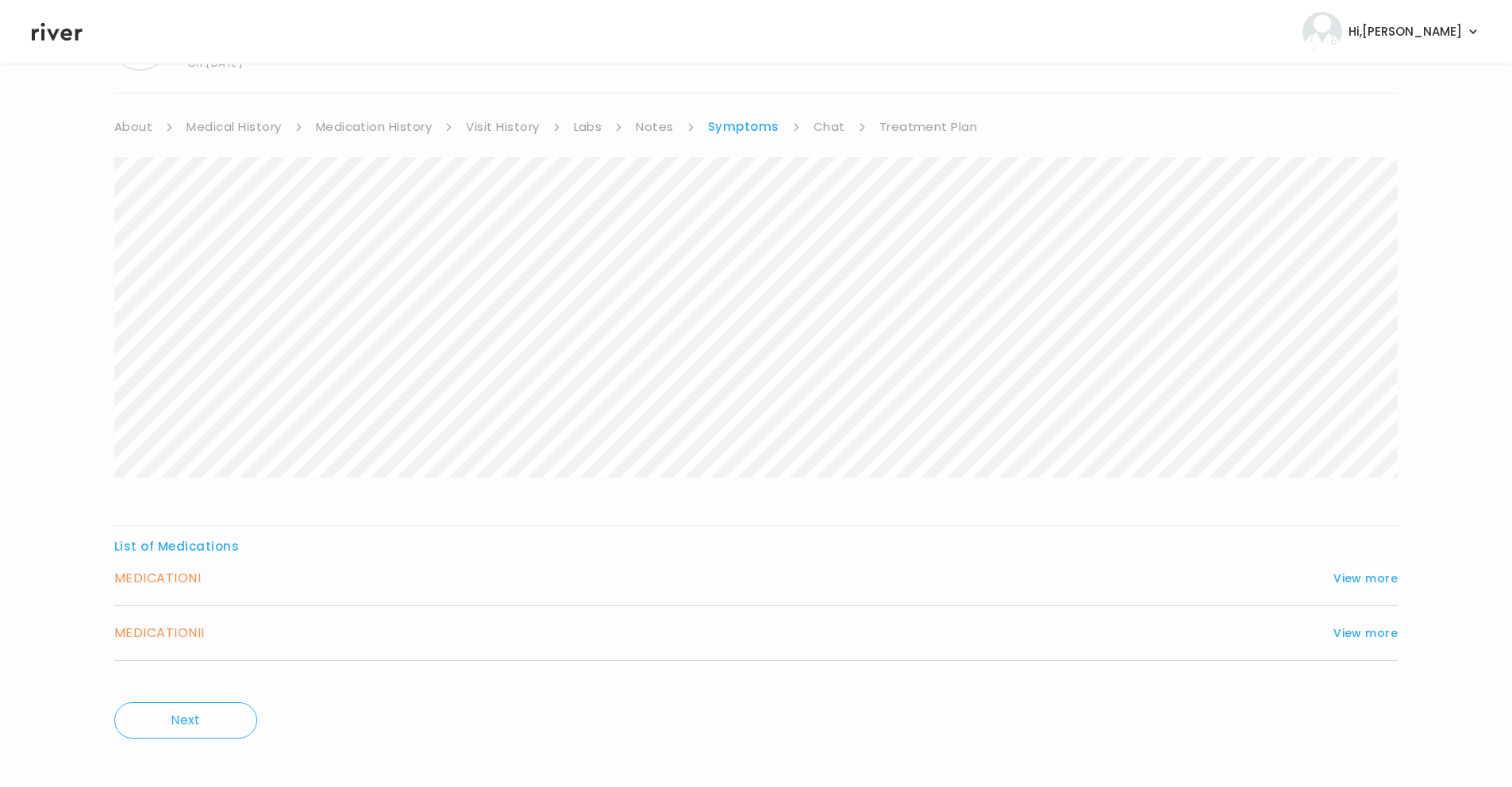 click on "MEDICATION  I" at bounding box center [157, 578] 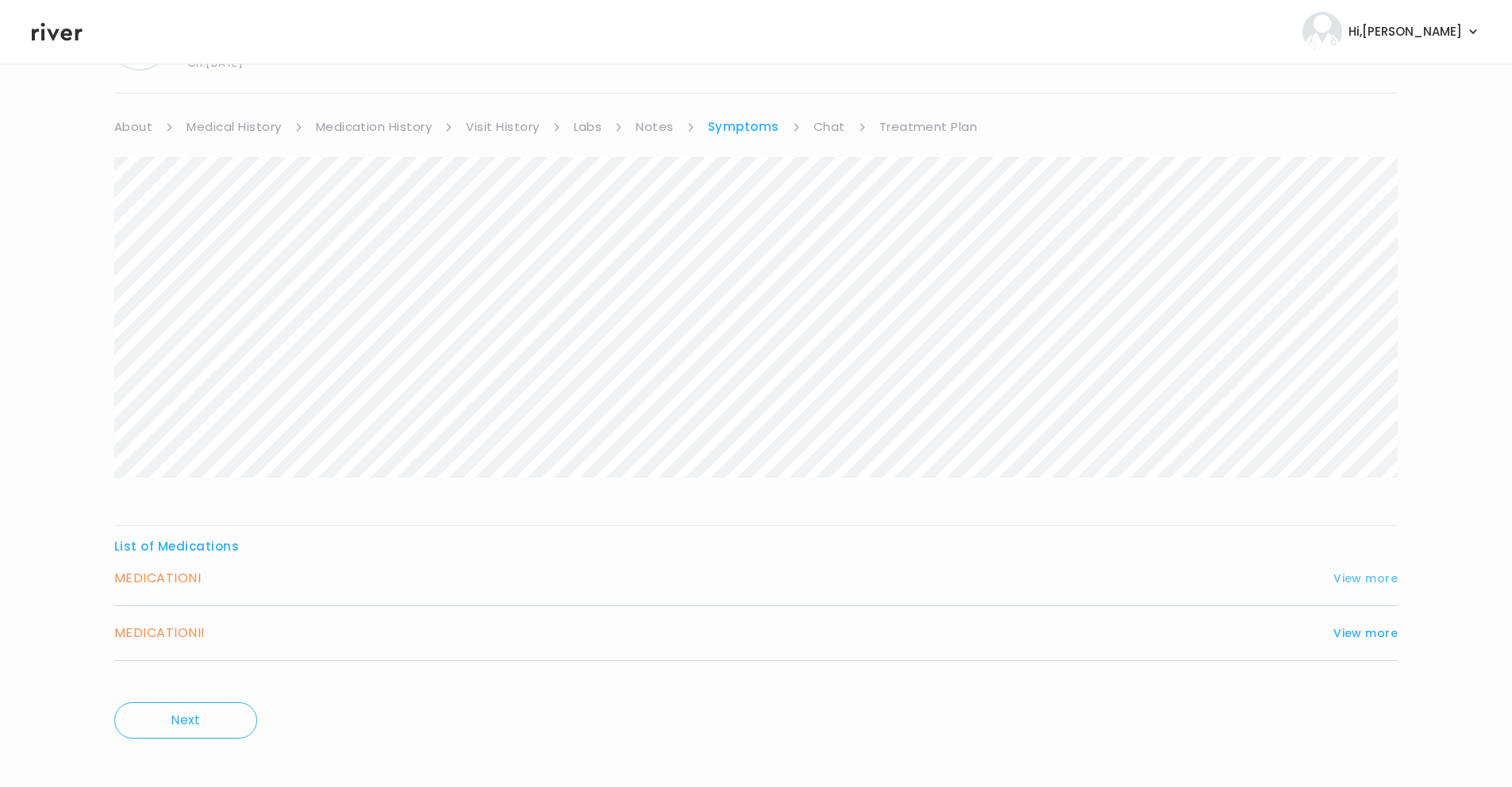 click on "View more" at bounding box center [1365, 578] 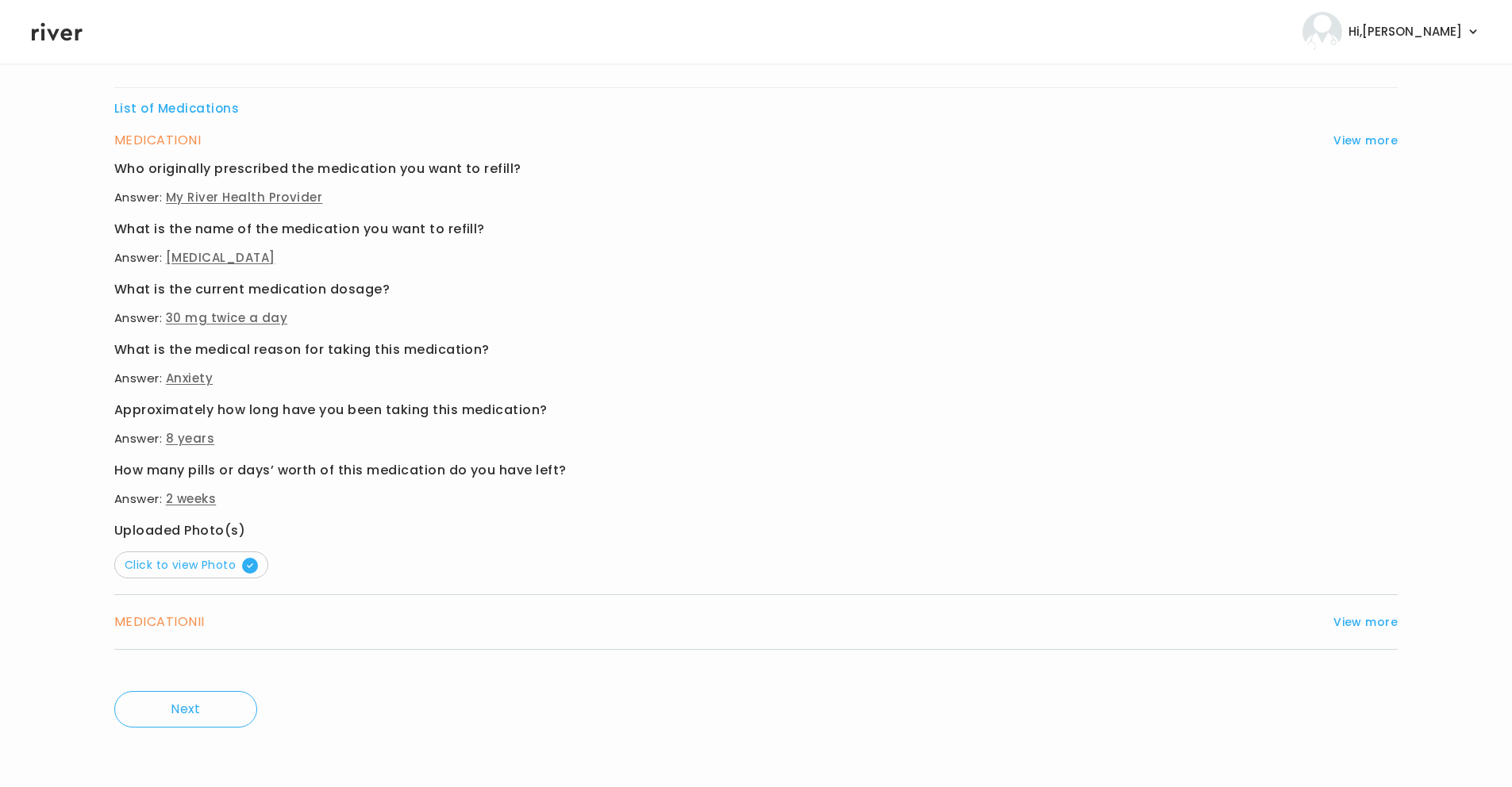 scroll, scrollTop: 533, scrollLeft: 0, axis: vertical 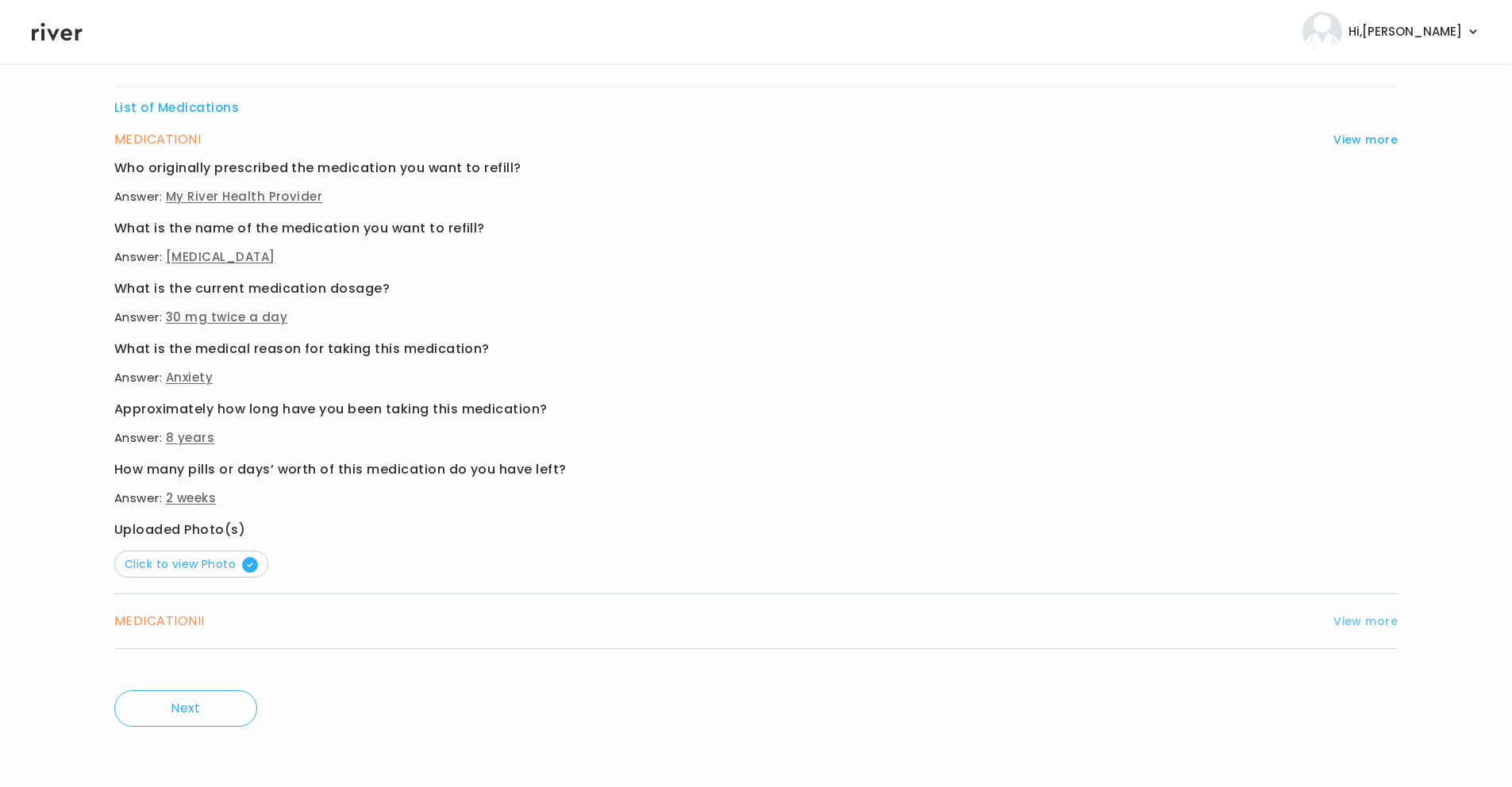 click on "View more" at bounding box center (1365, 621) 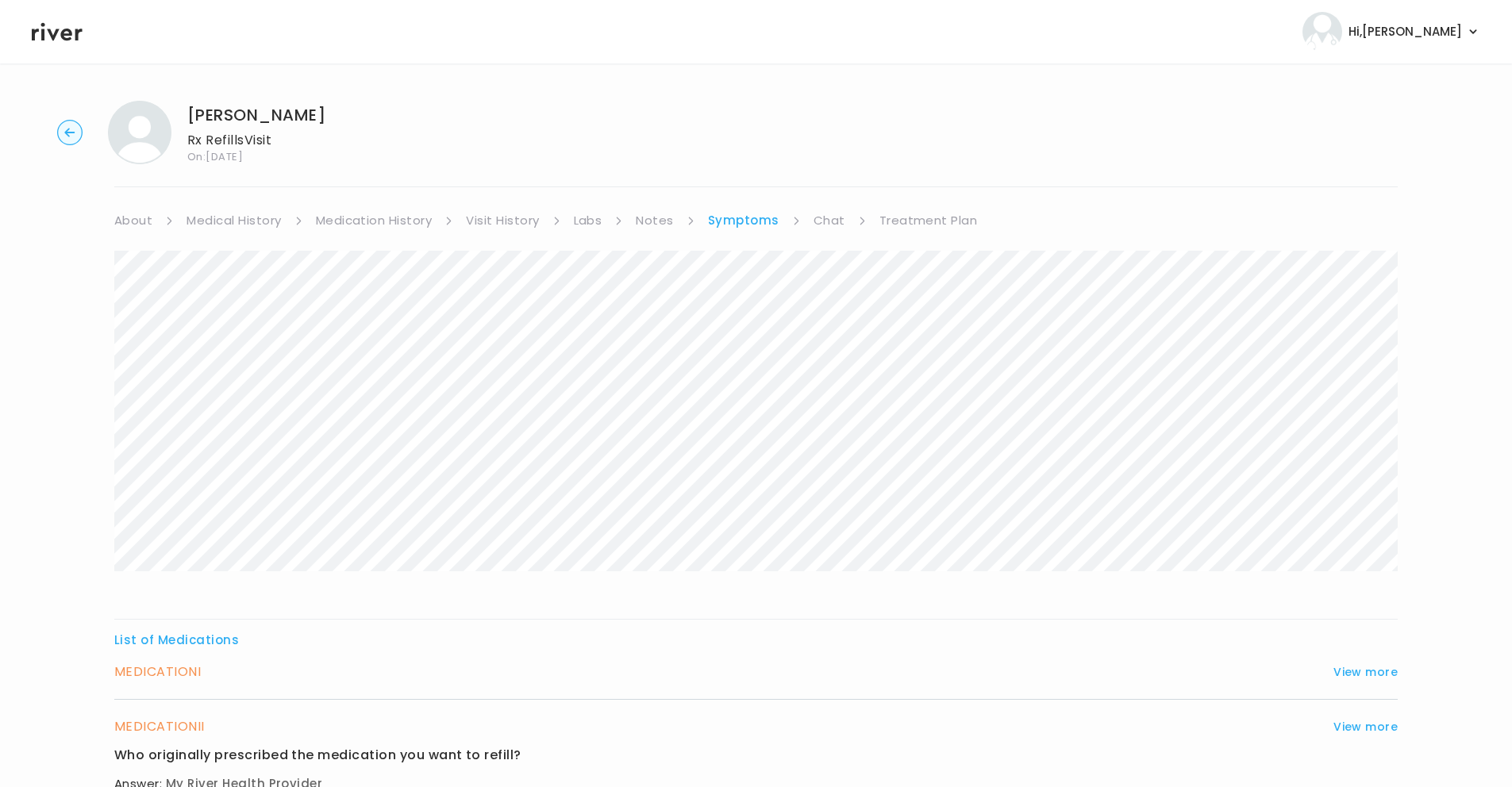 scroll, scrollTop: 0, scrollLeft: 0, axis: both 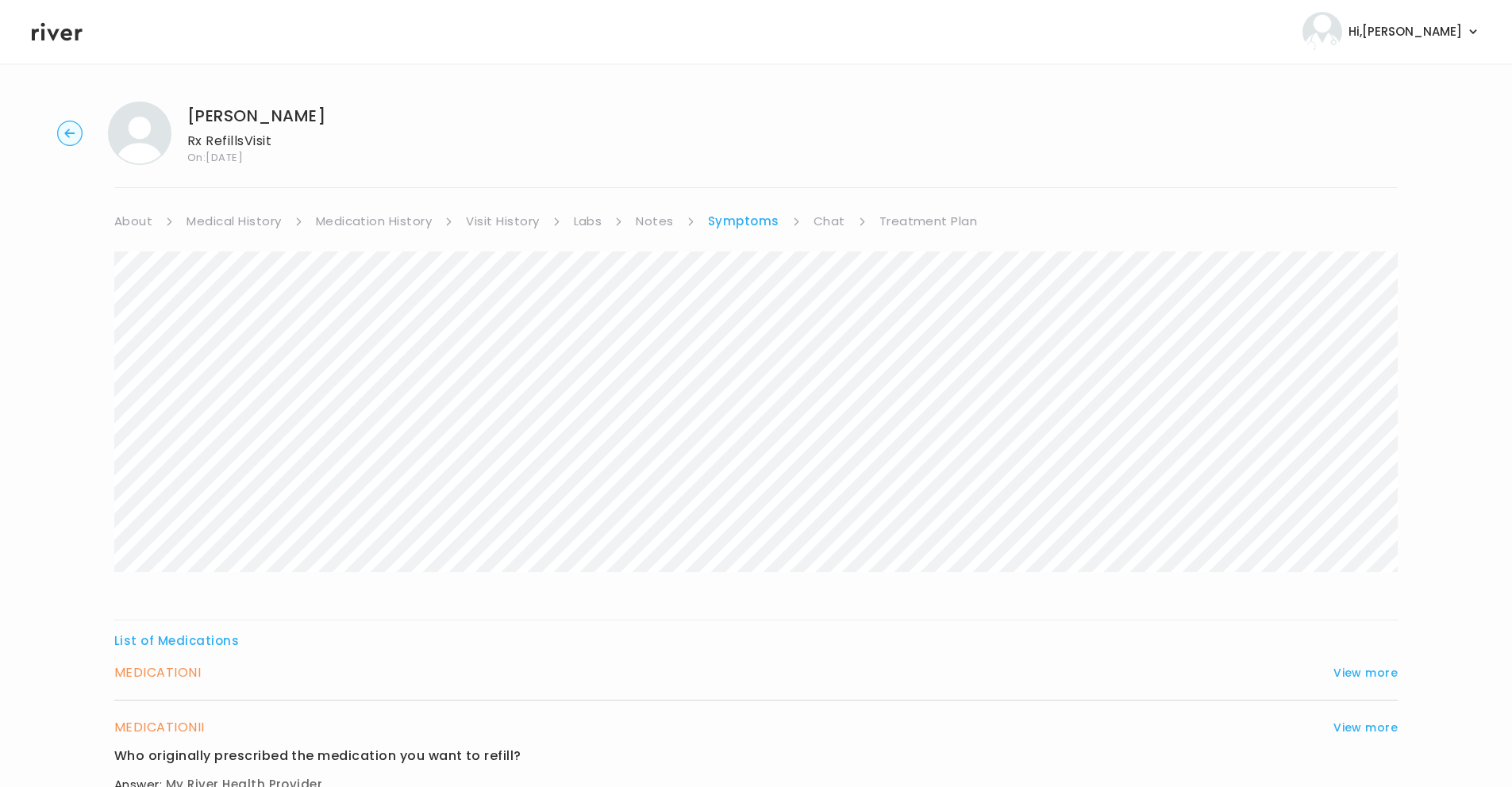 click on "Visit History" at bounding box center [502, 221] 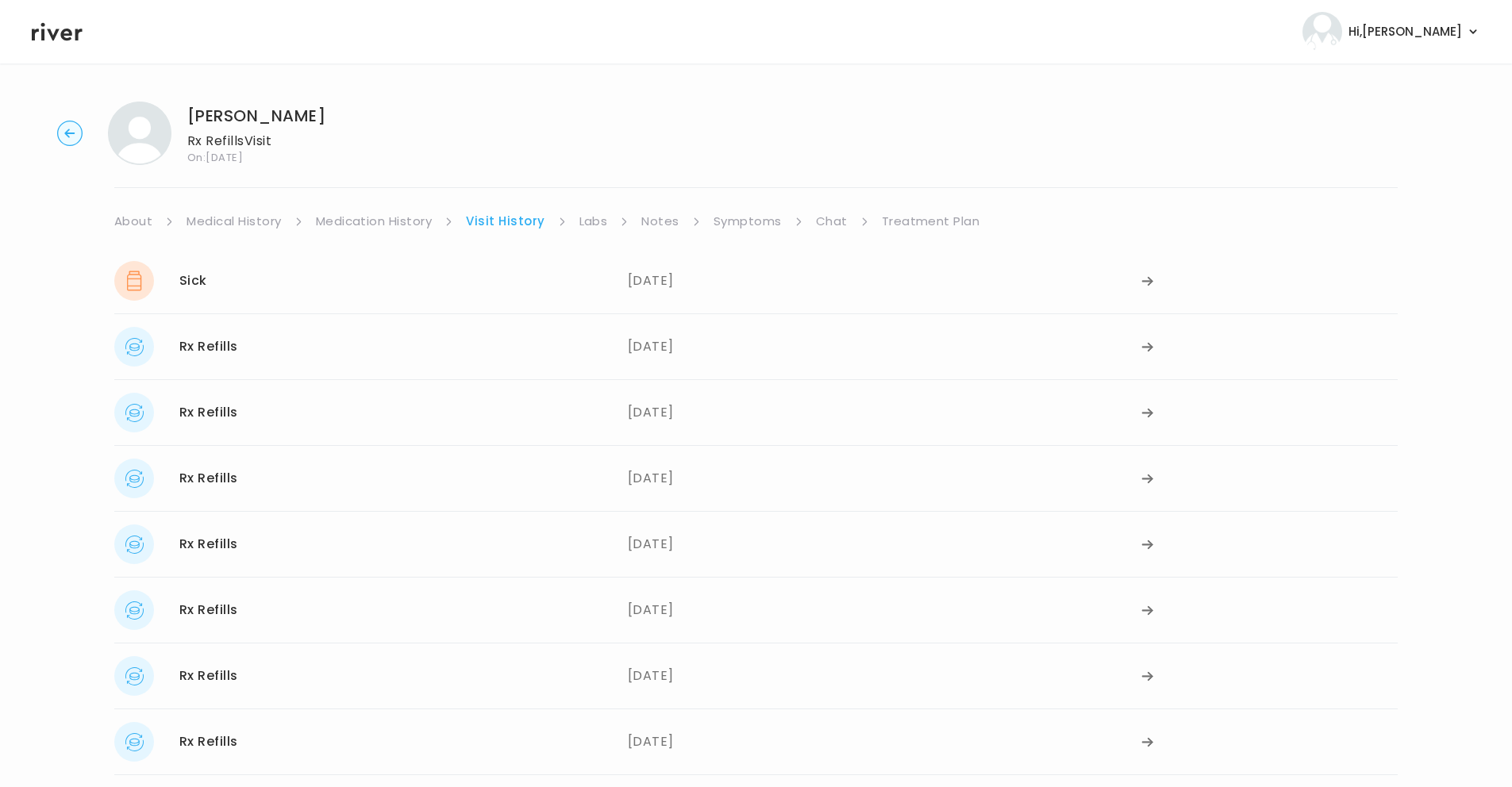 click on "Medication History" at bounding box center [374, 221] 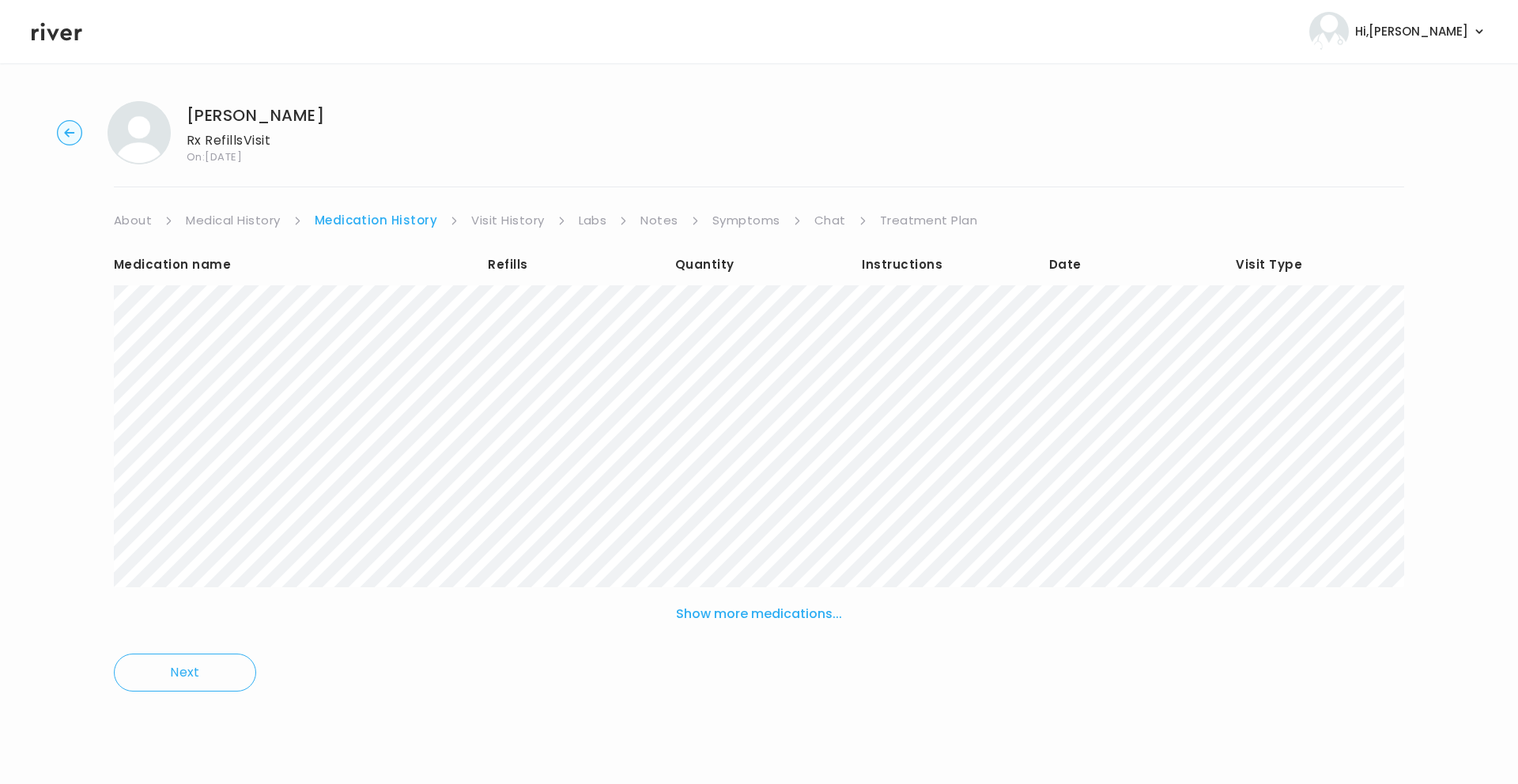 click 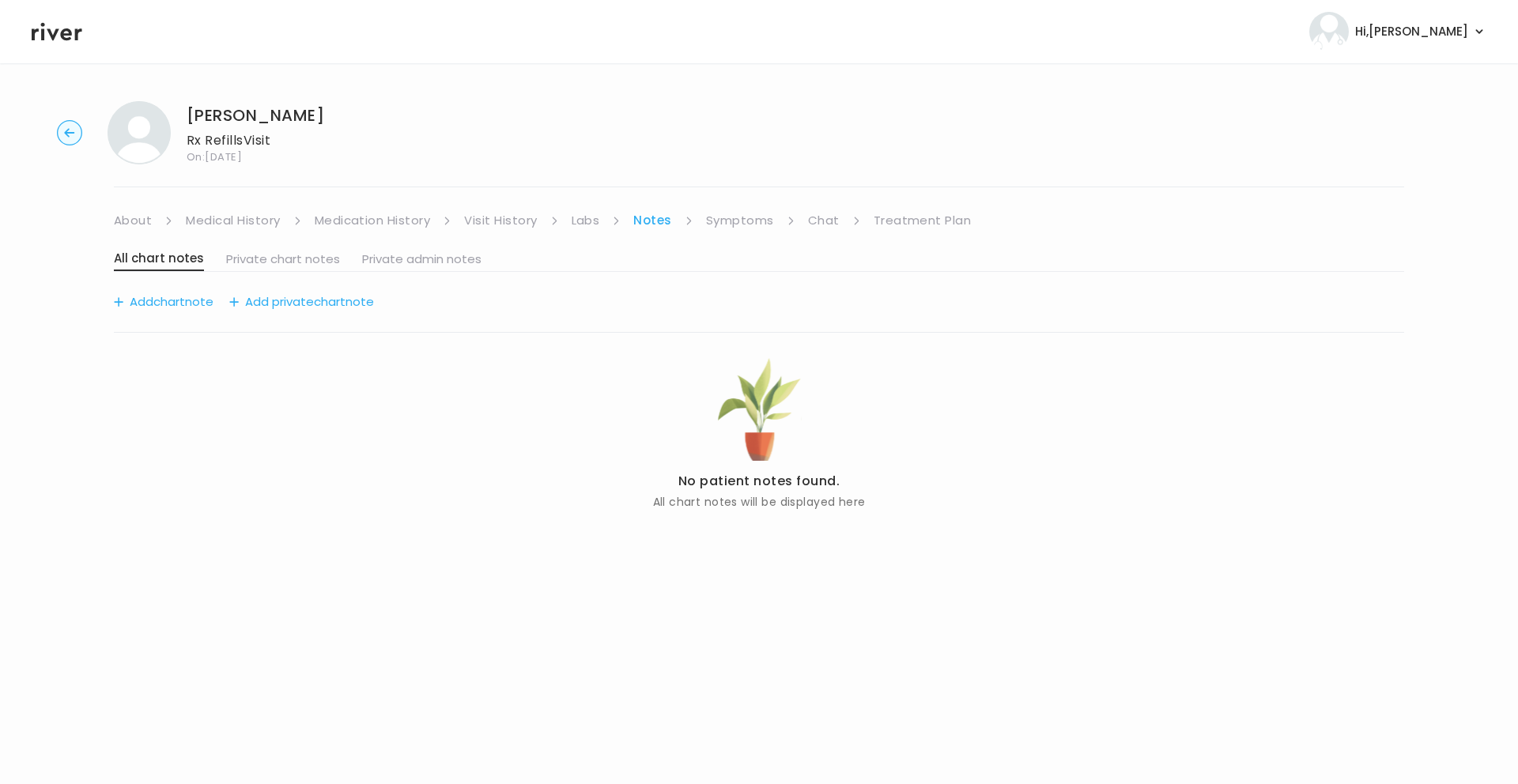 click on "Chat" at bounding box center (824, 220) 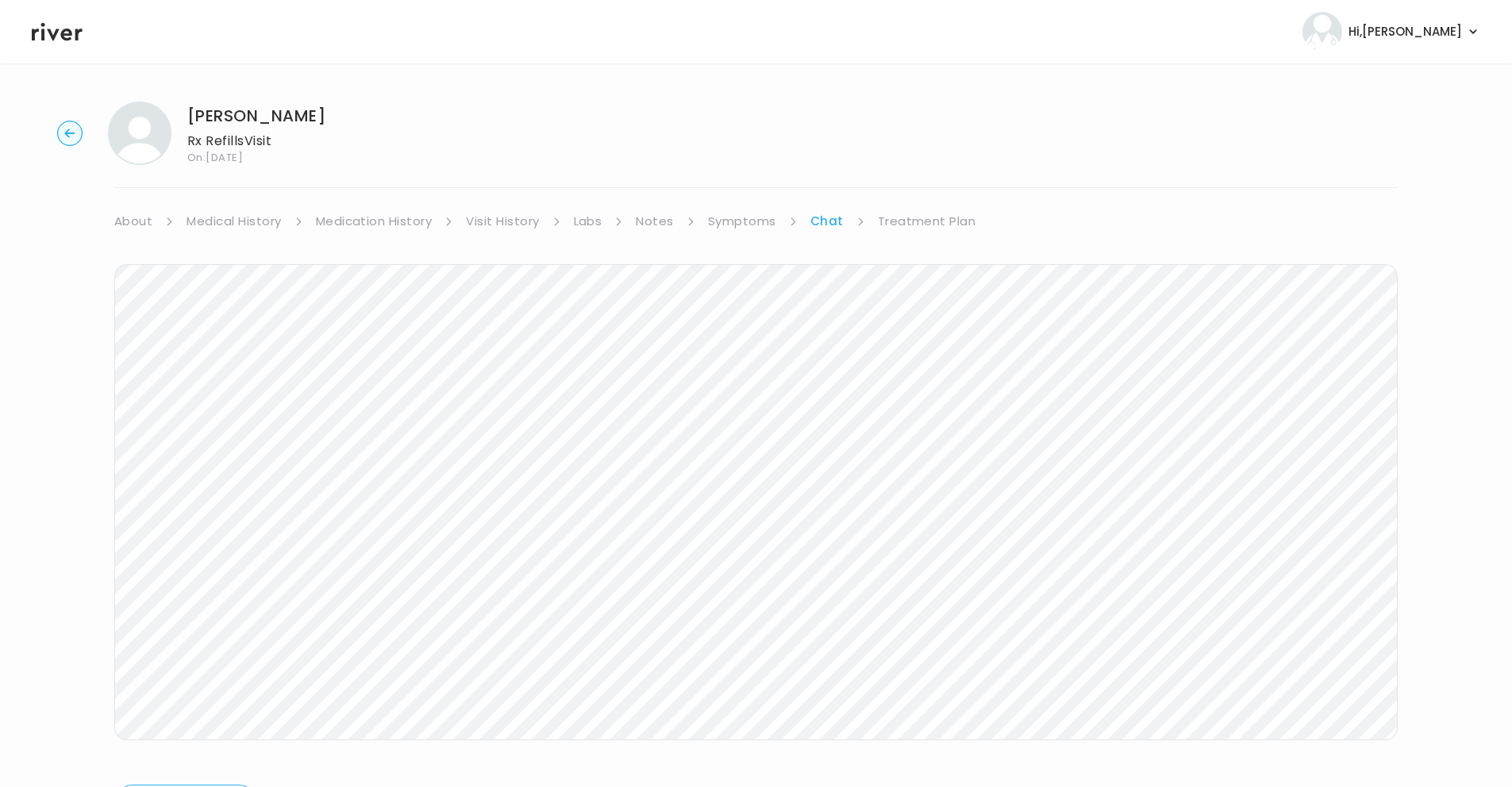 click on "Treatment Plan" at bounding box center (927, 221) 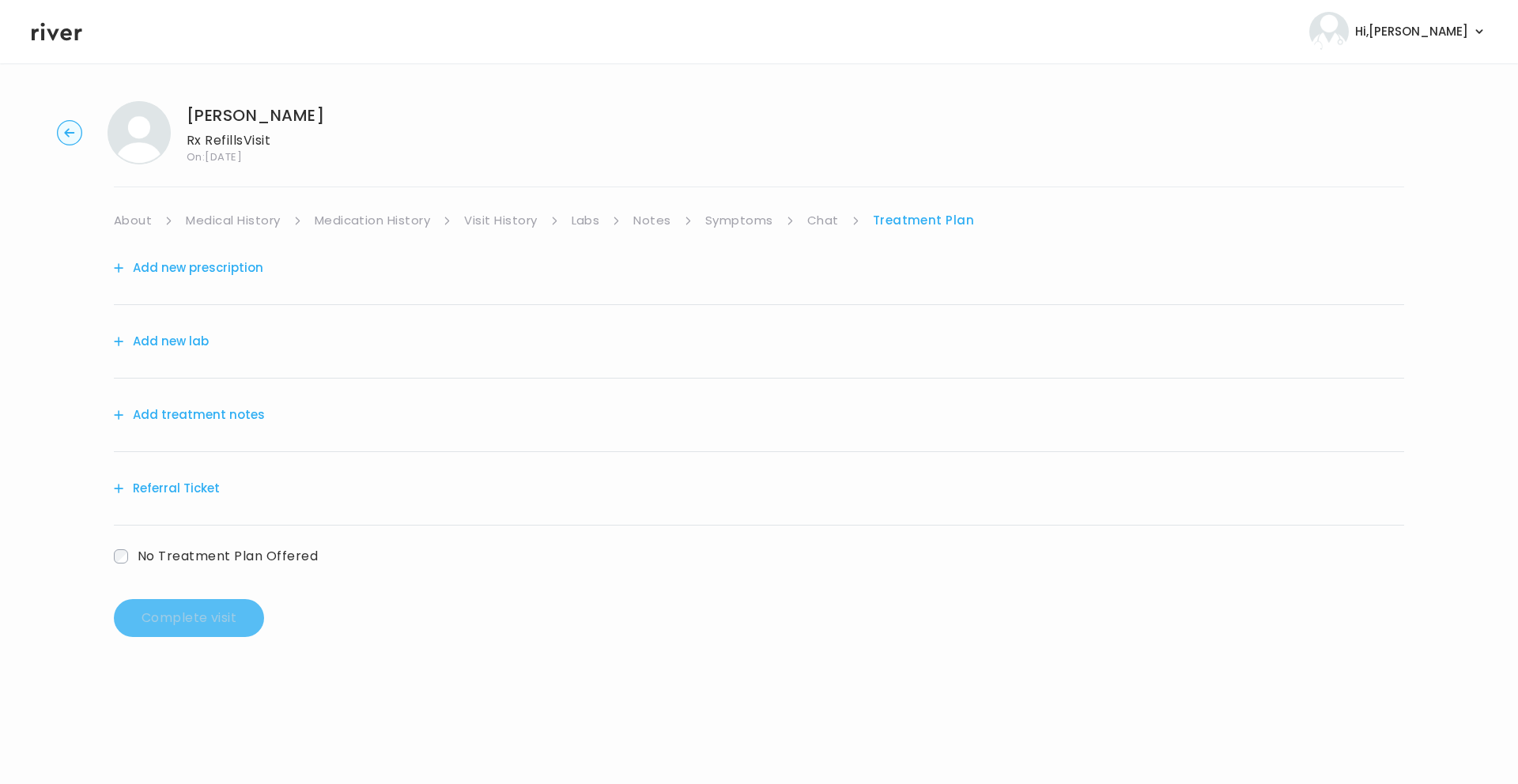 click on "Add treatment notes" at bounding box center [189, 415] 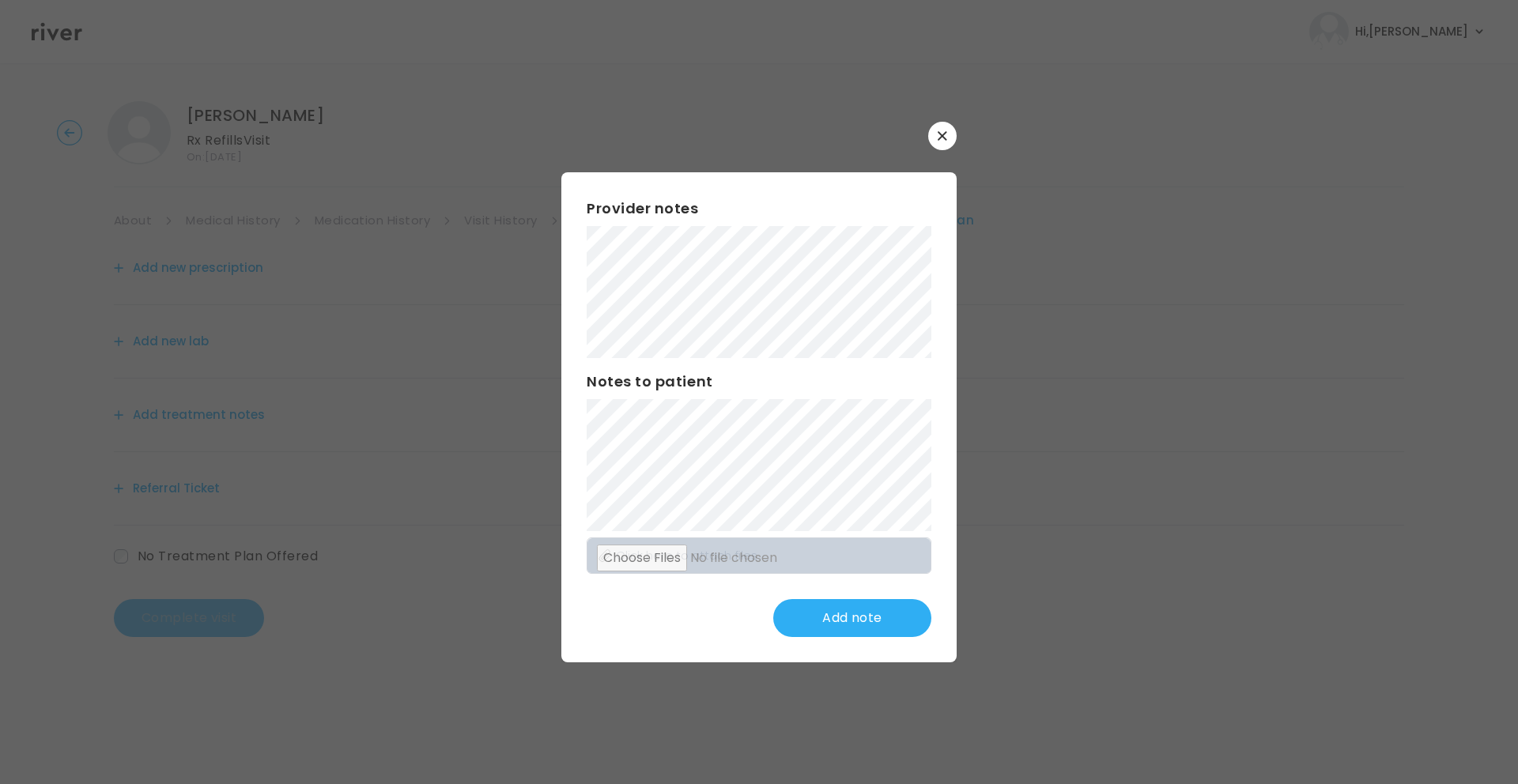 click 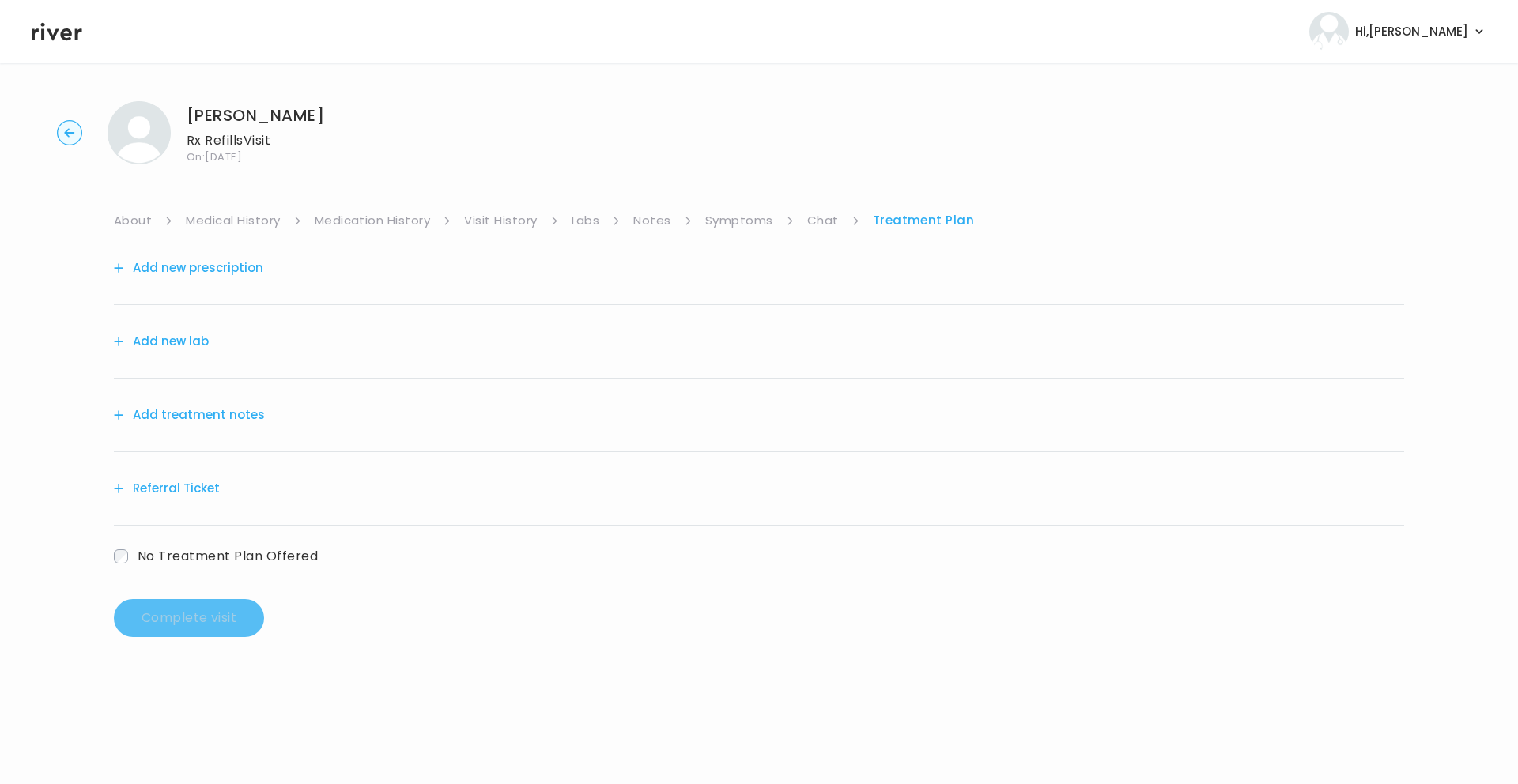 click on "Treatment Plan" at bounding box center [923, 220] 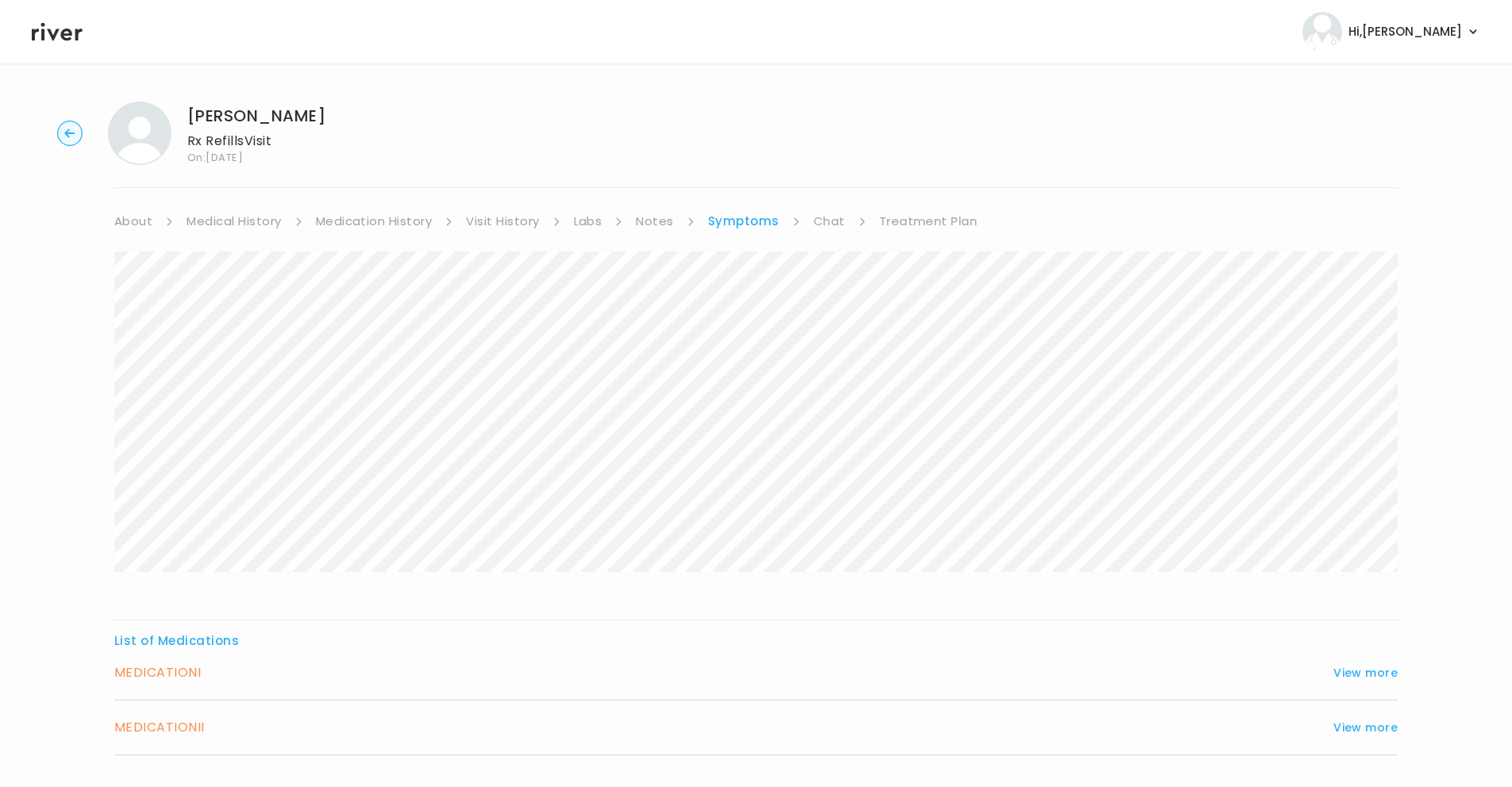 click on "Labs" at bounding box center (588, 221) 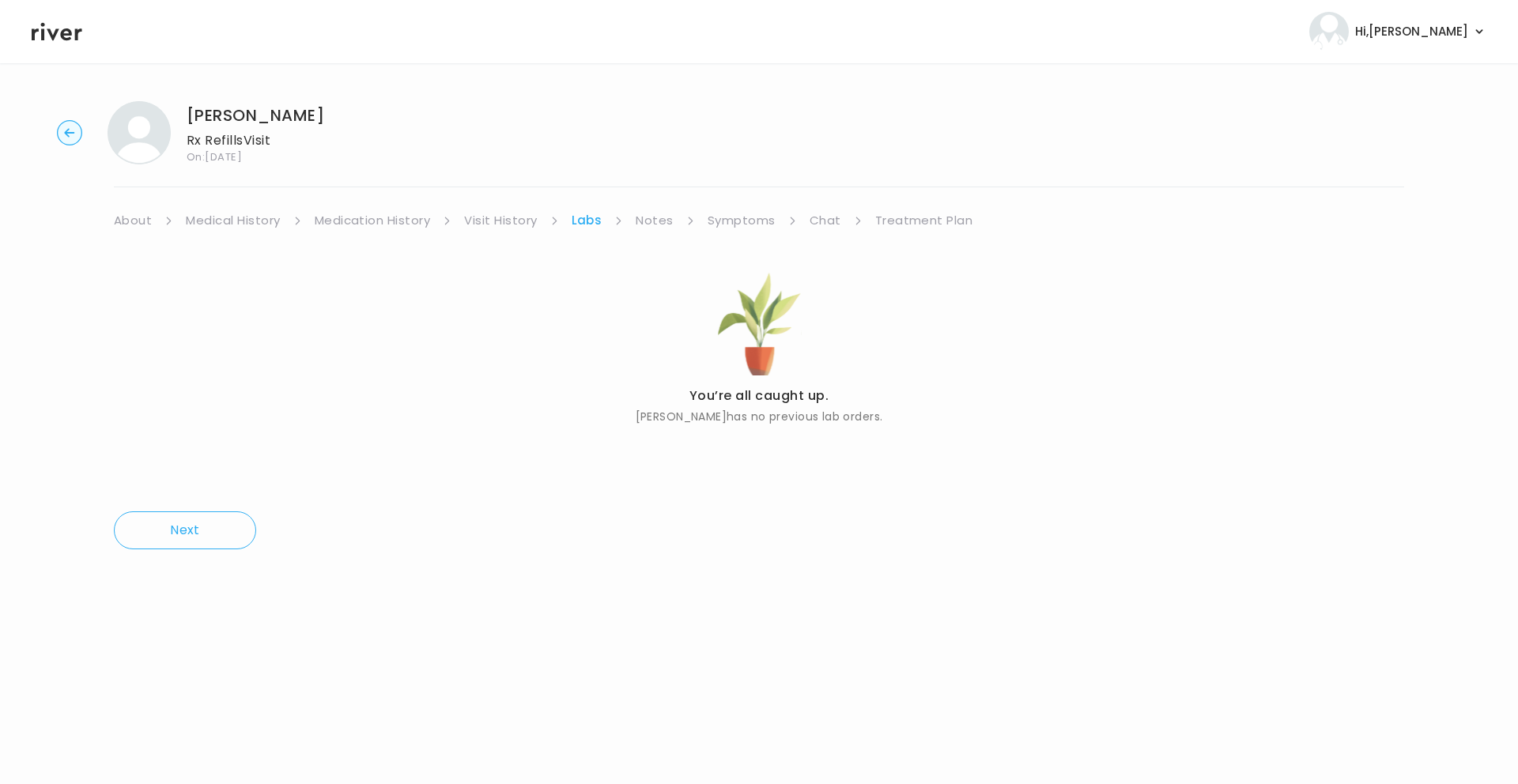 click on "Visit History" at bounding box center [500, 220] 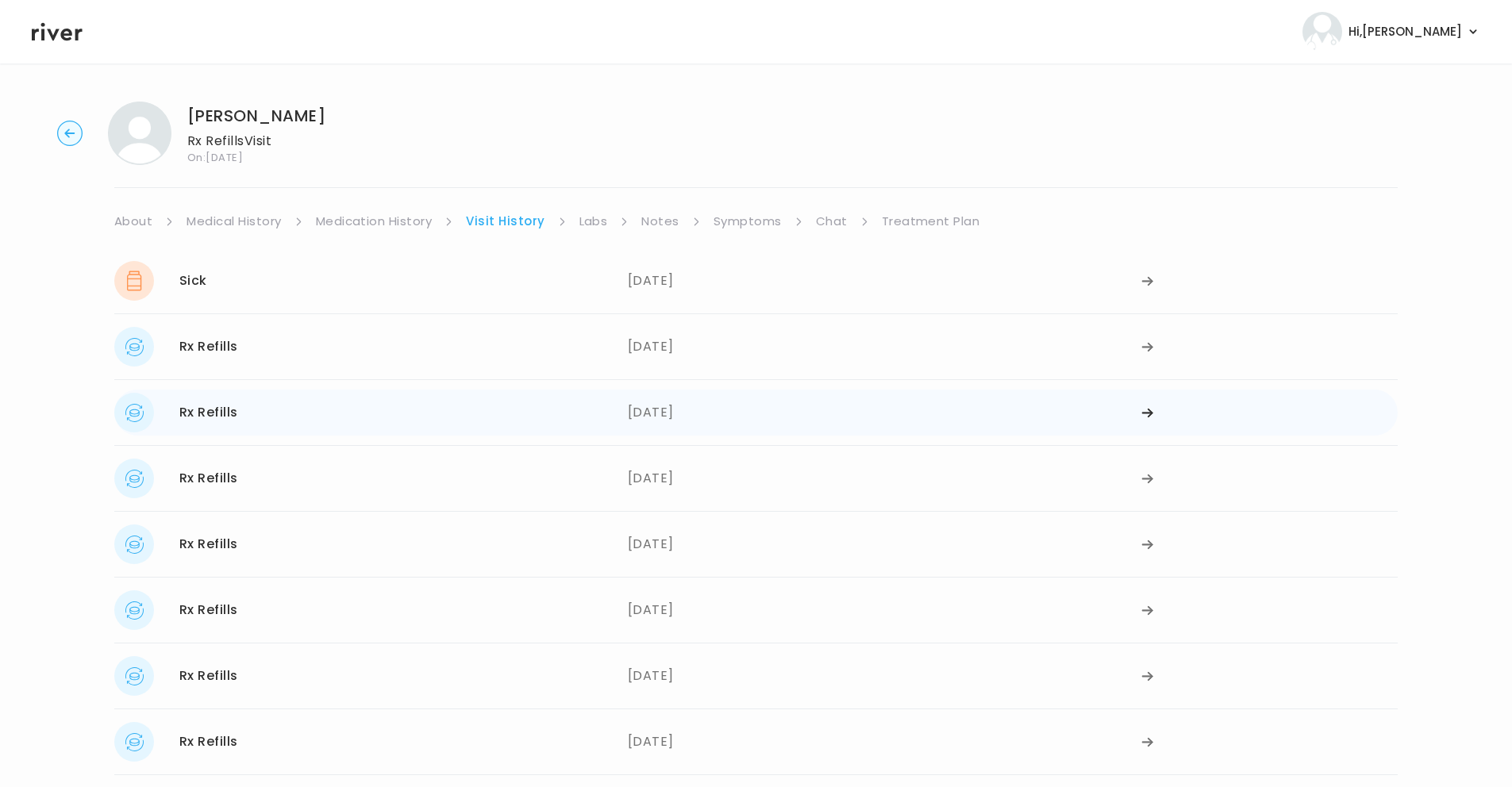 click on "03/24/2025" at bounding box center [884, 413] 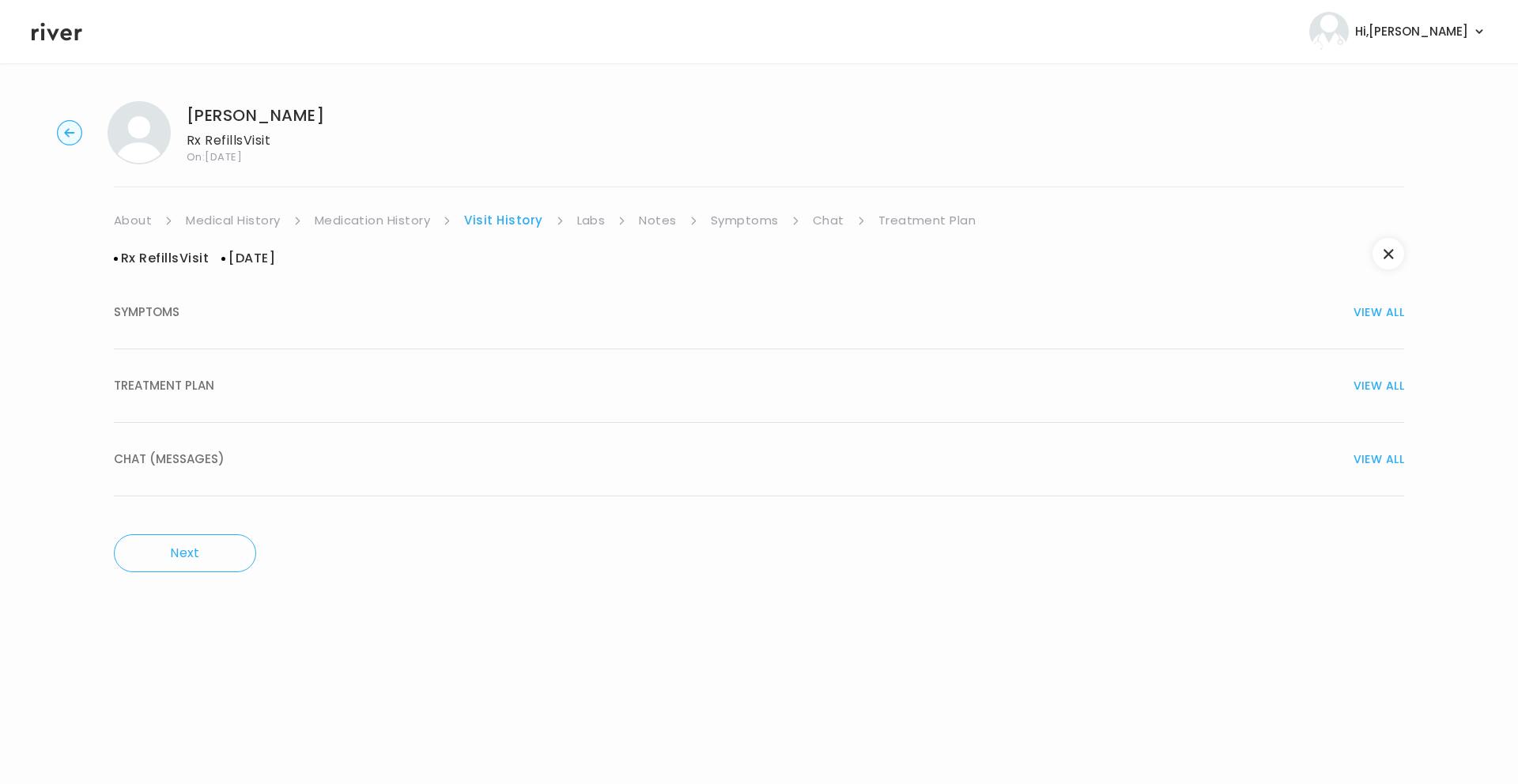 click on "TREATMENT PLAN VIEW ALL" at bounding box center (759, 386) 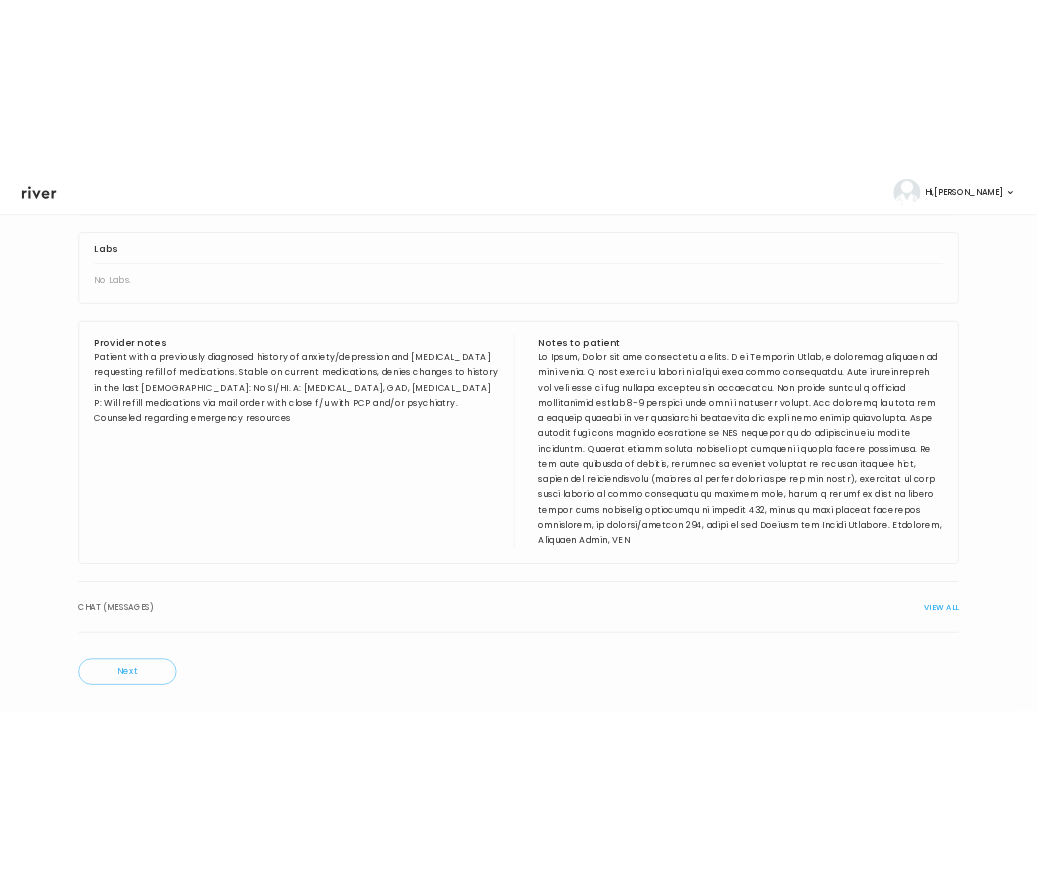 scroll, scrollTop: 783, scrollLeft: 0, axis: vertical 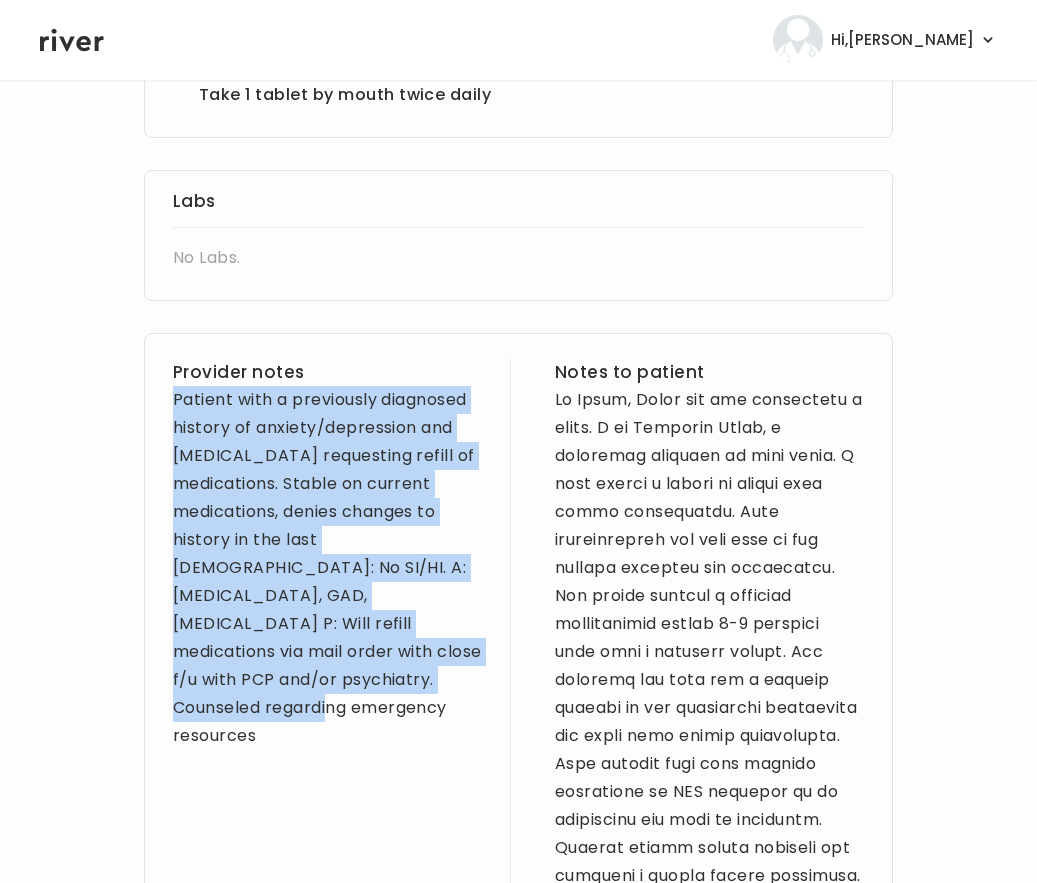drag, startPoint x: 370, startPoint y: 698, endPoint x: 177, endPoint y: 398, distance: 356.7198 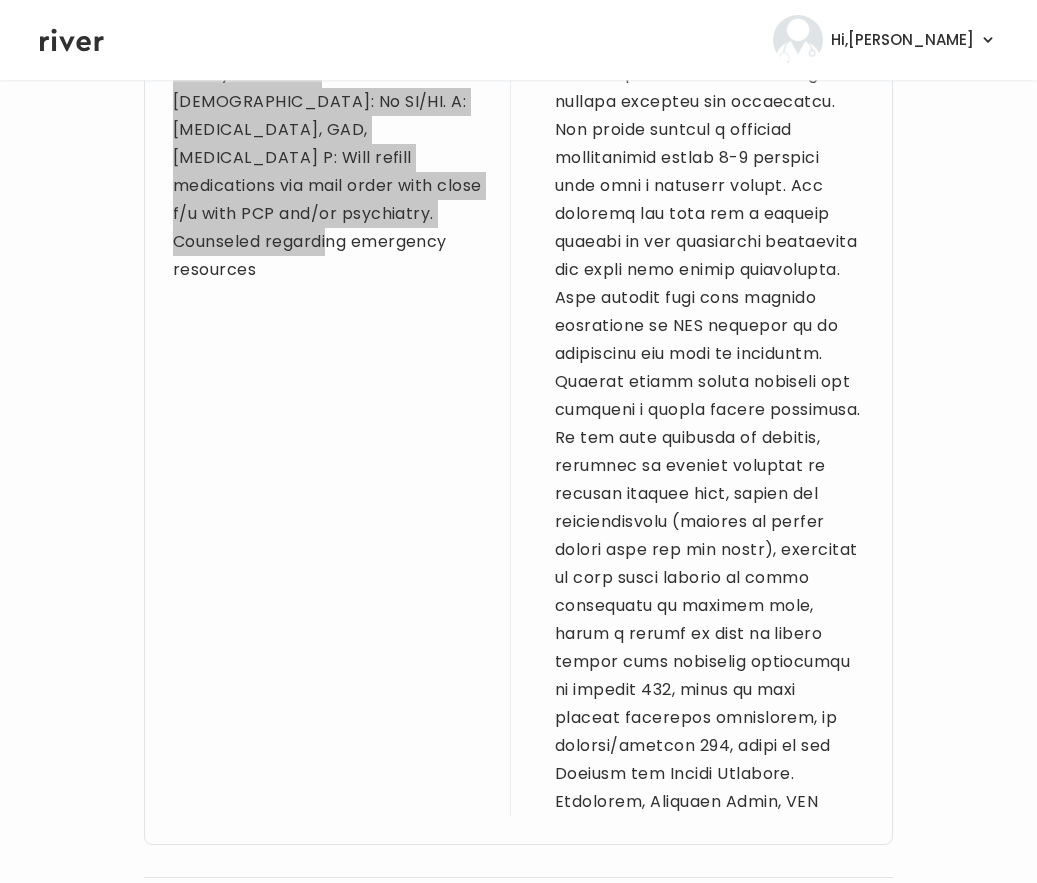 scroll, scrollTop: 1367, scrollLeft: 0, axis: vertical 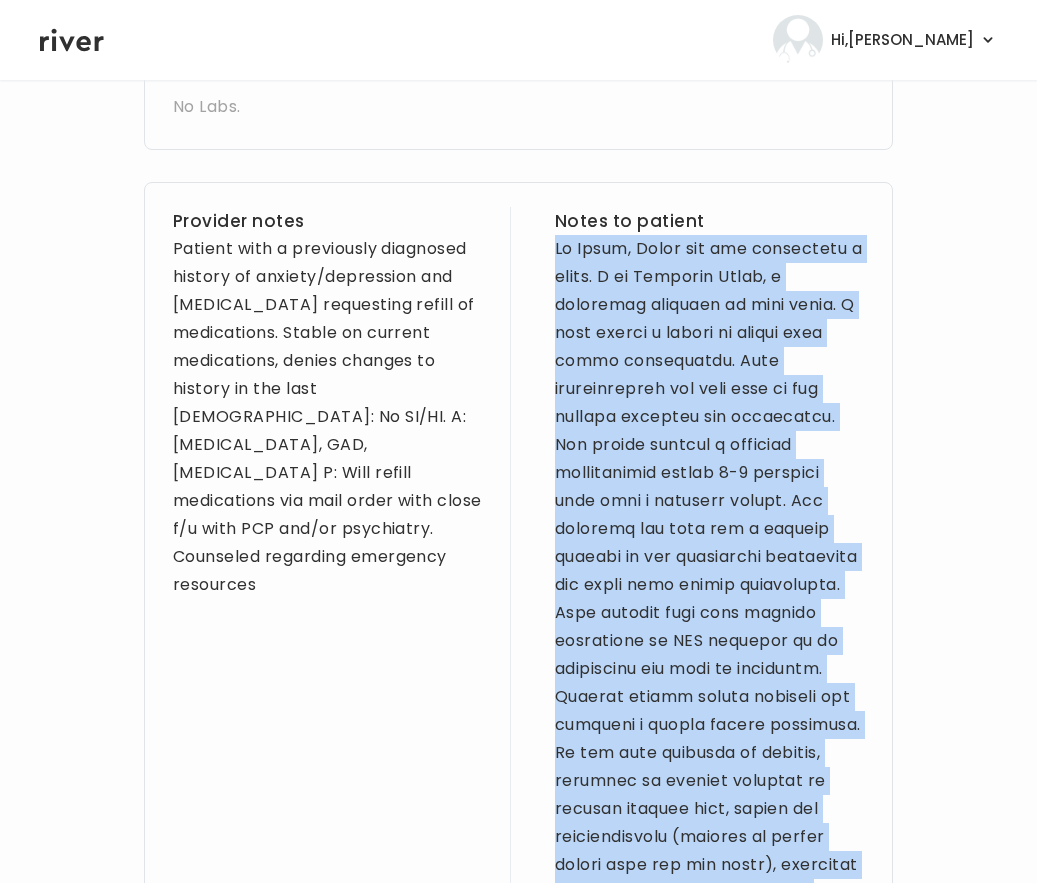 drag, startPoint x: 591, startPoint y: 711, endPoint x: 554, endPoint y: 254, distance: 458.49536 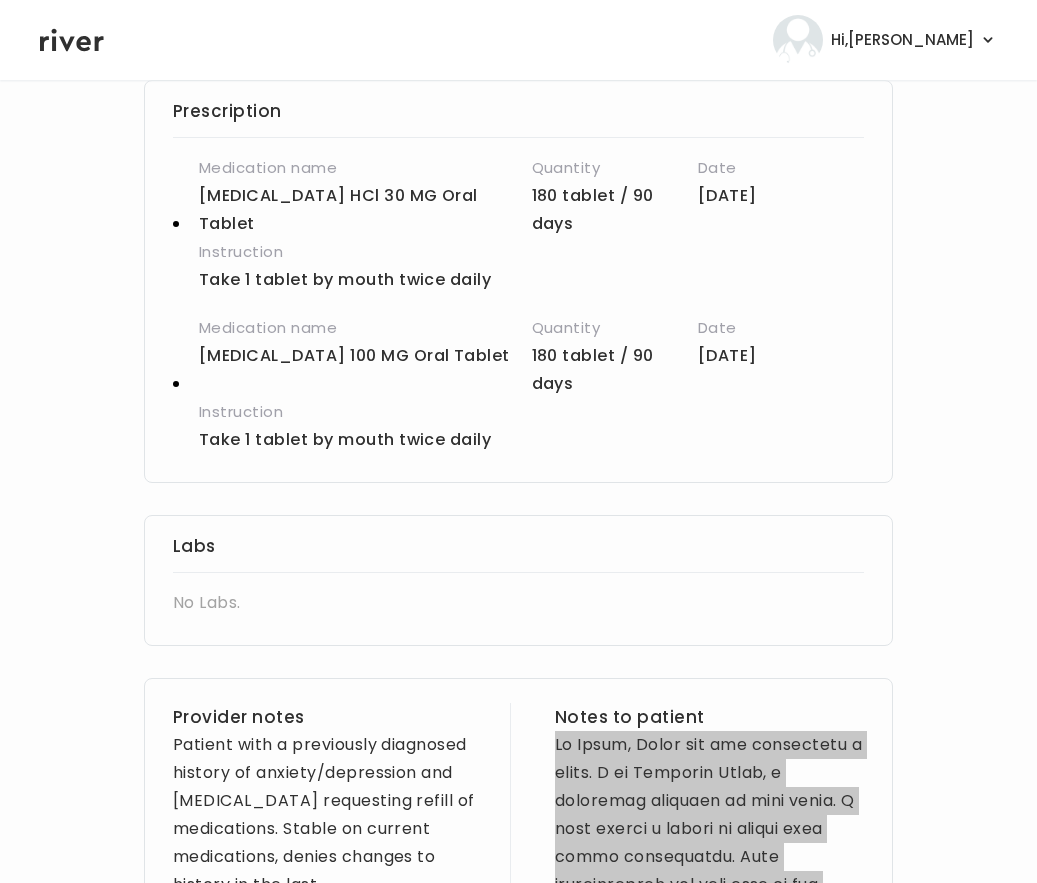scroll, scrollTop: 436, scrollLeft: 0, axis: vertical 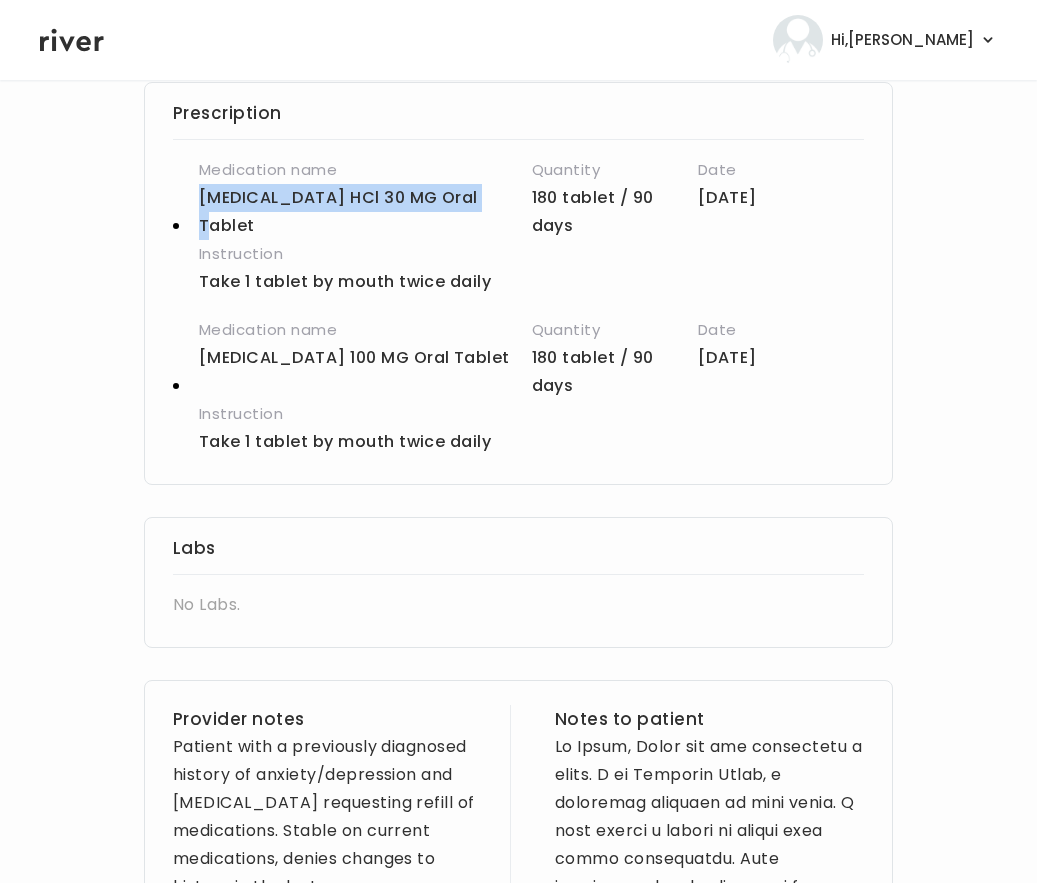 drag, startPoint x: 193, startPoint y: 198, endPoint x: 482, endPoint y: 199, distance: 289.00174 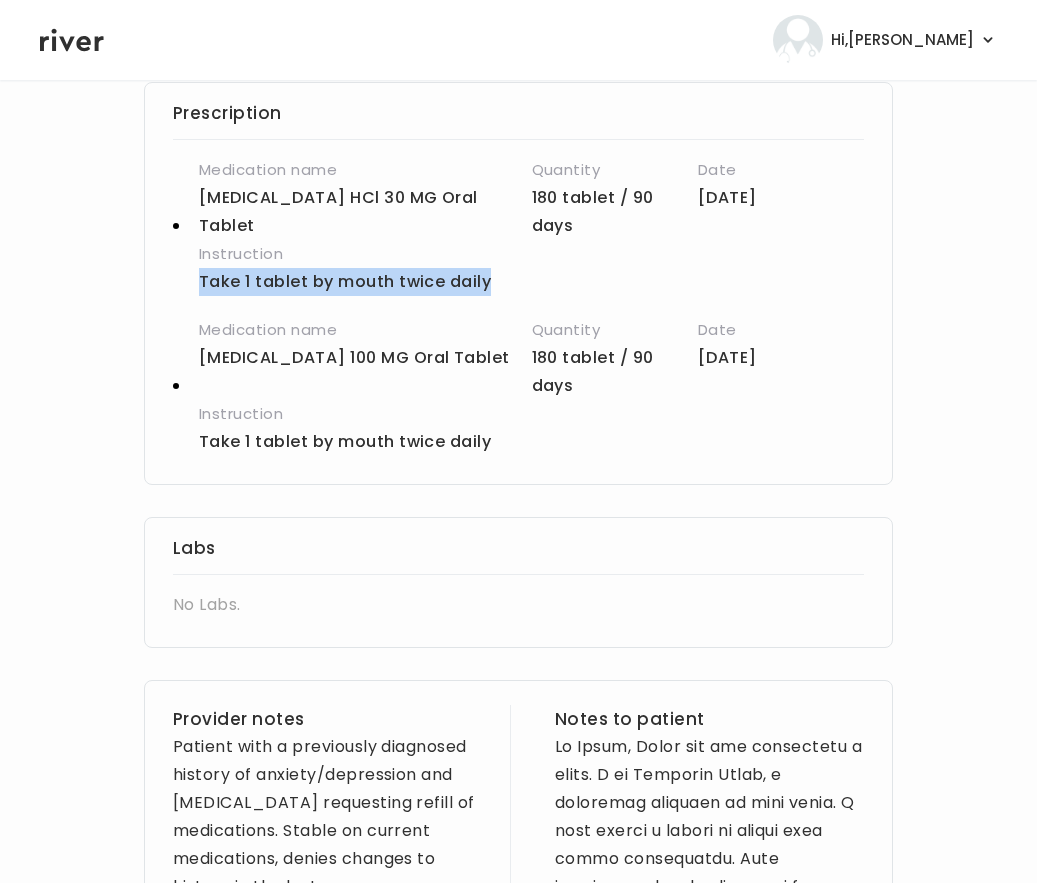drag, startPoint x: 199, startPoint y: 282, endPoint x: 498, endPoint y: 282, distance: 299 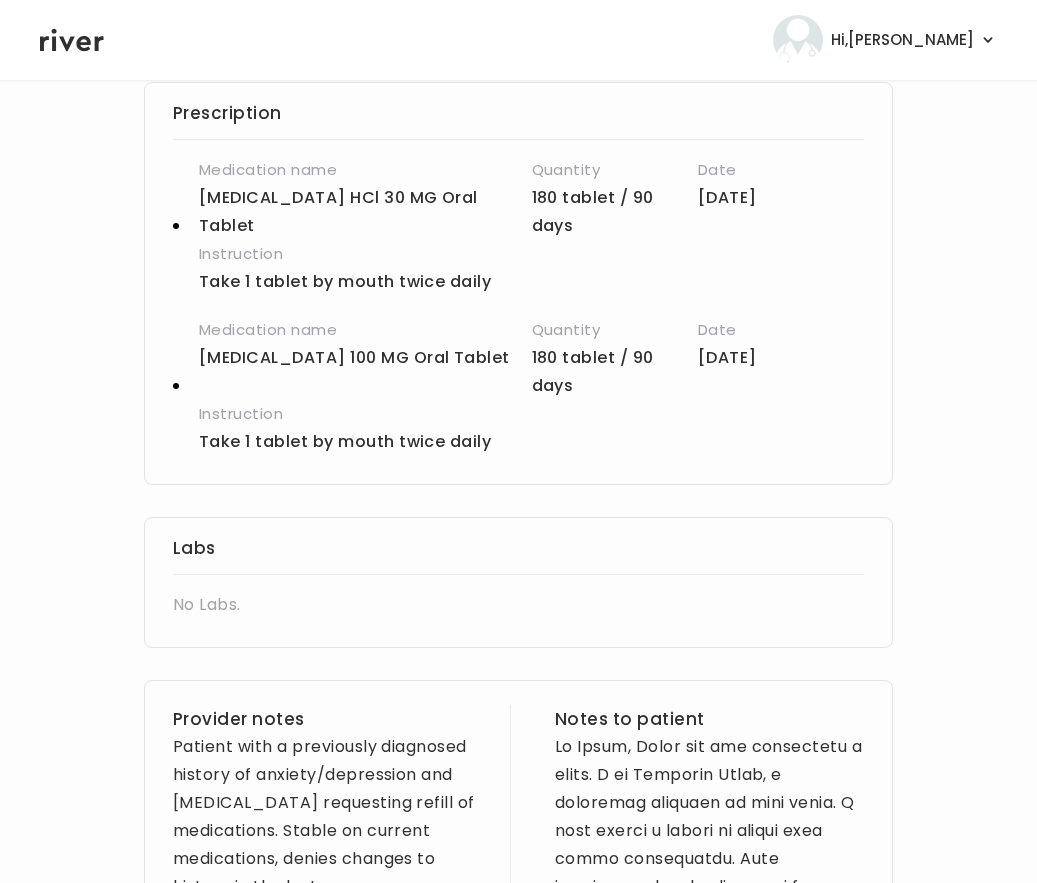 drag, startPoint x: 426, startPoint y: 286, endPoint x: 511, endPoint y: 290, distance: 85.09406 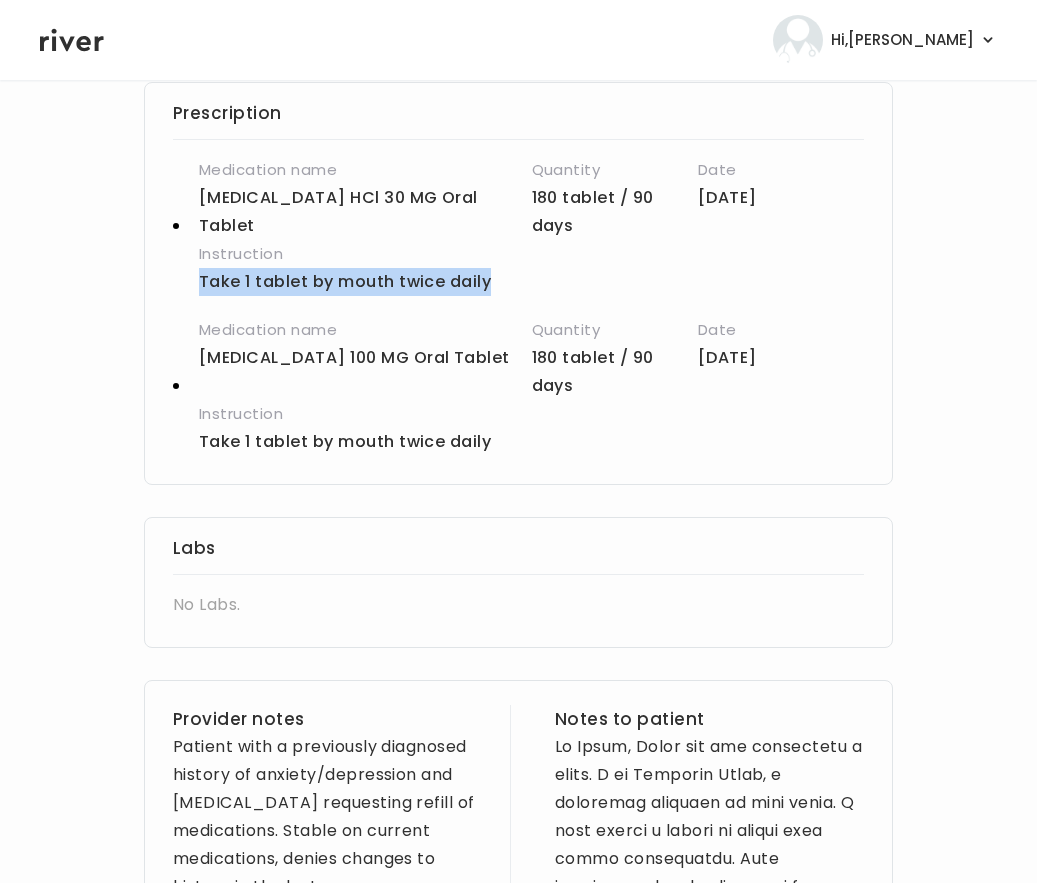 drag, startPoint x: 194, startPoint y: 280, endPoint x: 508, endPoint y: 280, distance: 314 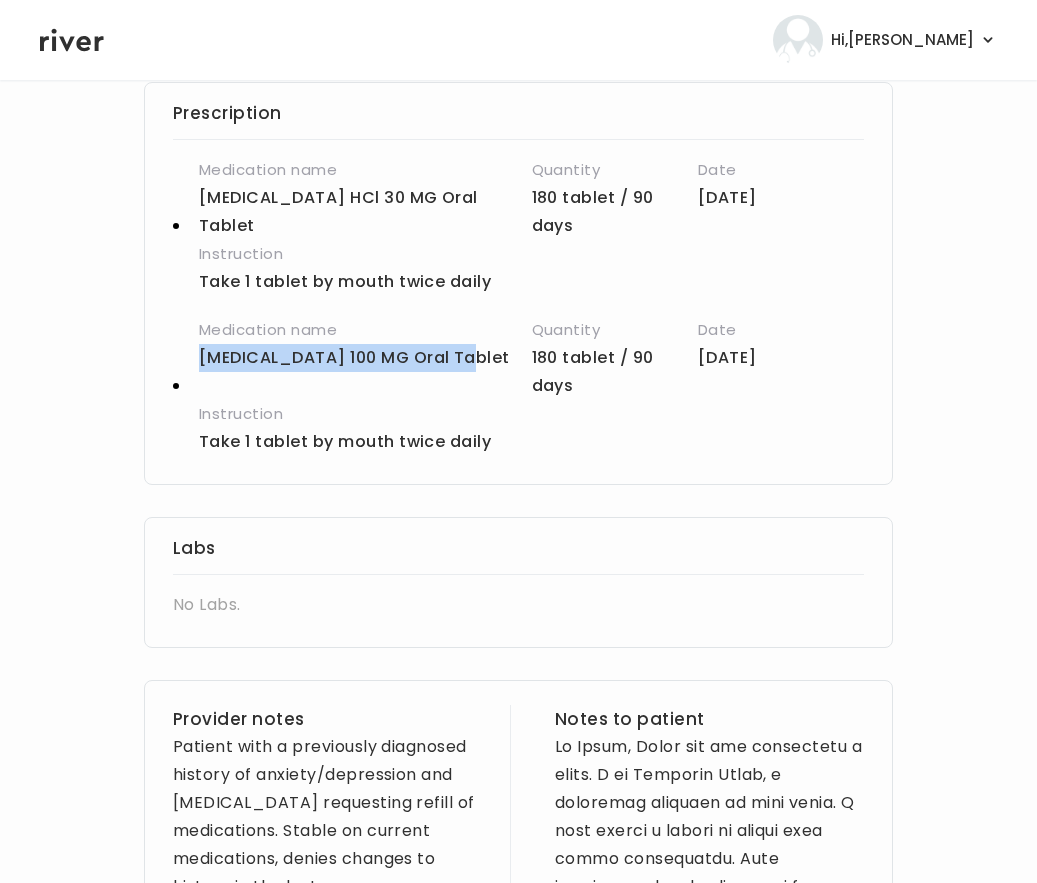 drag, startPoint x: 213, startPoint y: 362, endPoint x: 465, endPoint y: 357, distance: 252.04959 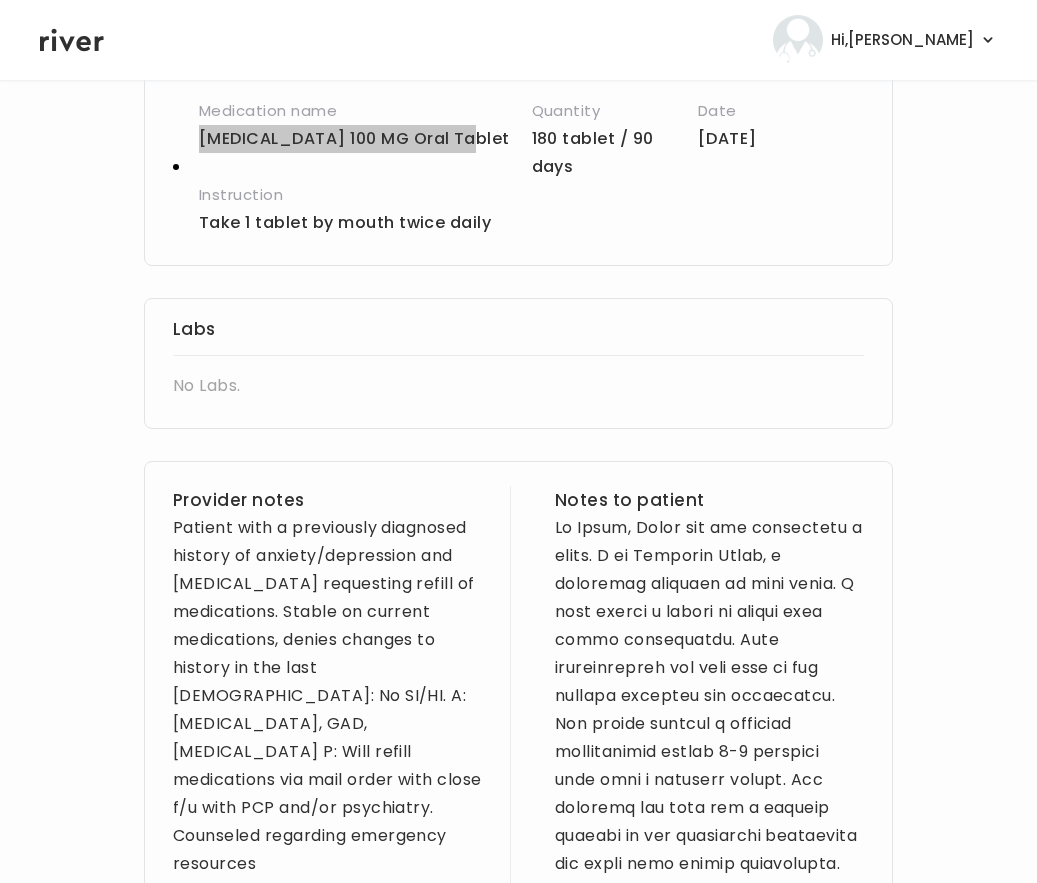 scroll, scrollTop: 651, scrollLeft: 0, axis: vertical 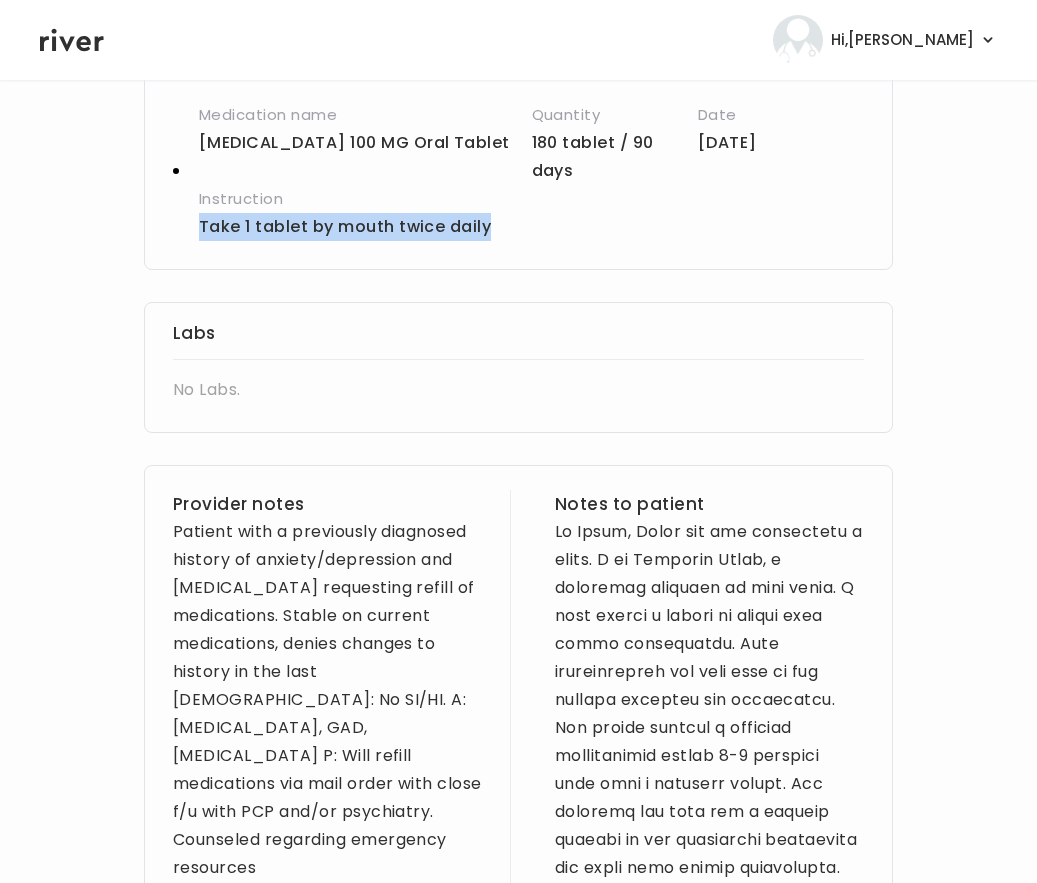 drag, startPoint x: 198, startPoint y: 227, endPoint x: 502, endPoint y: 223, distance: 304.0263 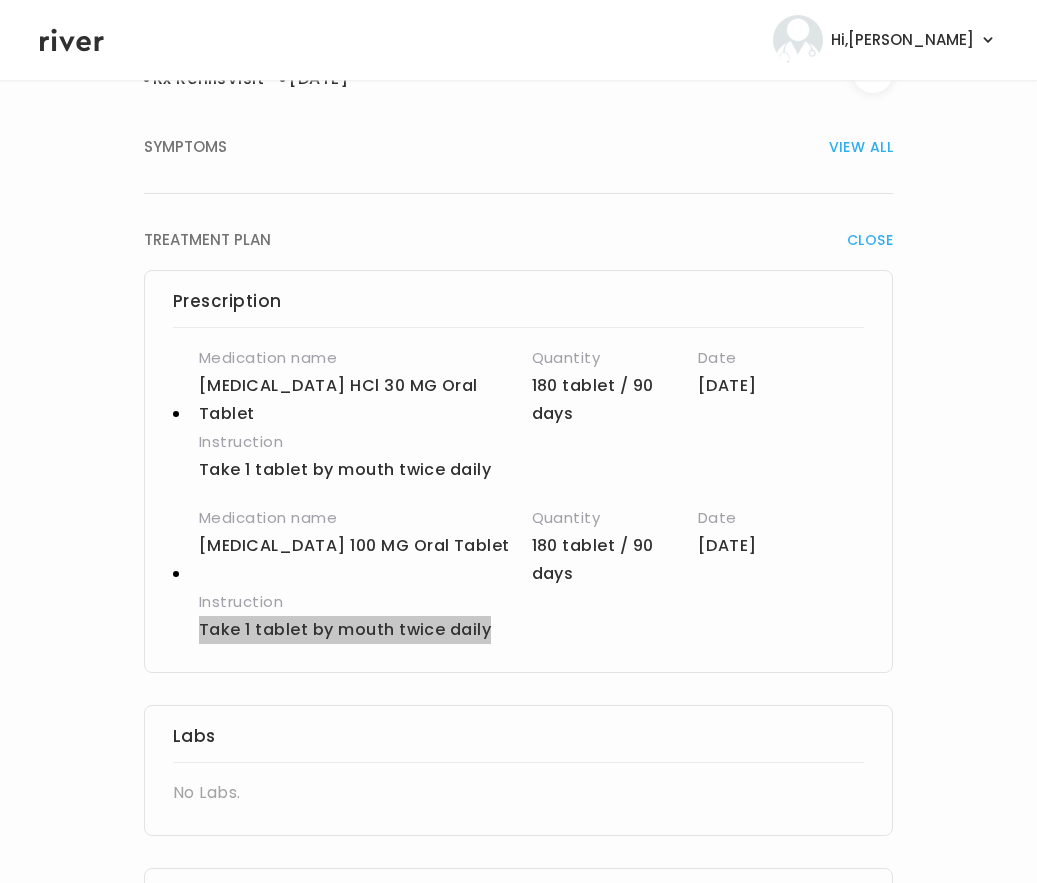 scroll, scrollTop: 0, scrollLeft: 0, axis: both 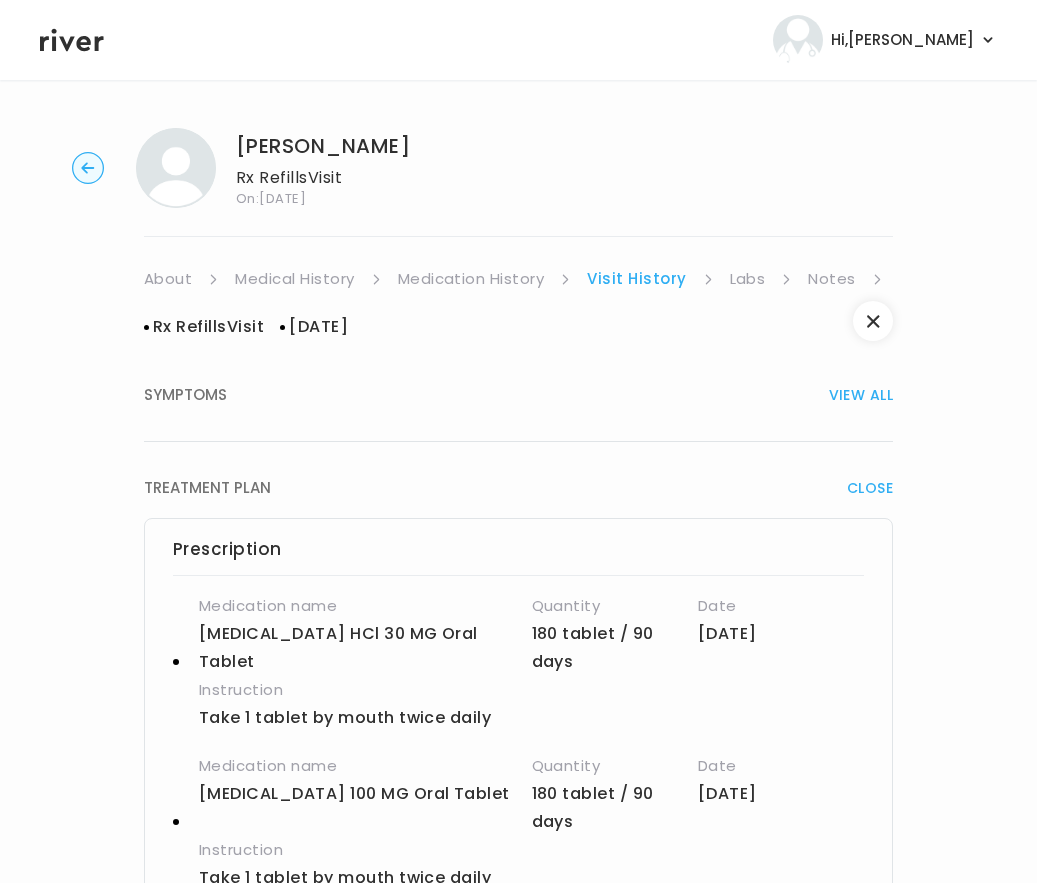 click on "Notes" at bounding box center (845, 279) 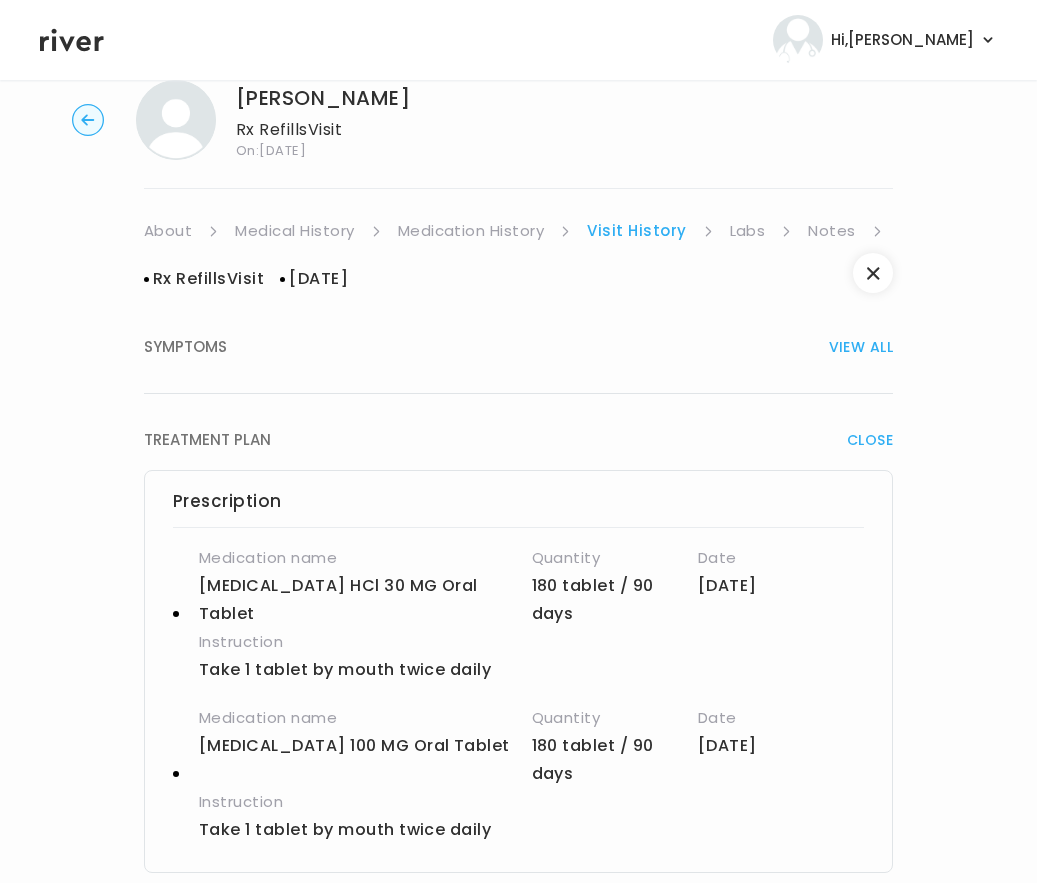 scroll, scrollTop: 0, scrollLeft: 0, axis: both 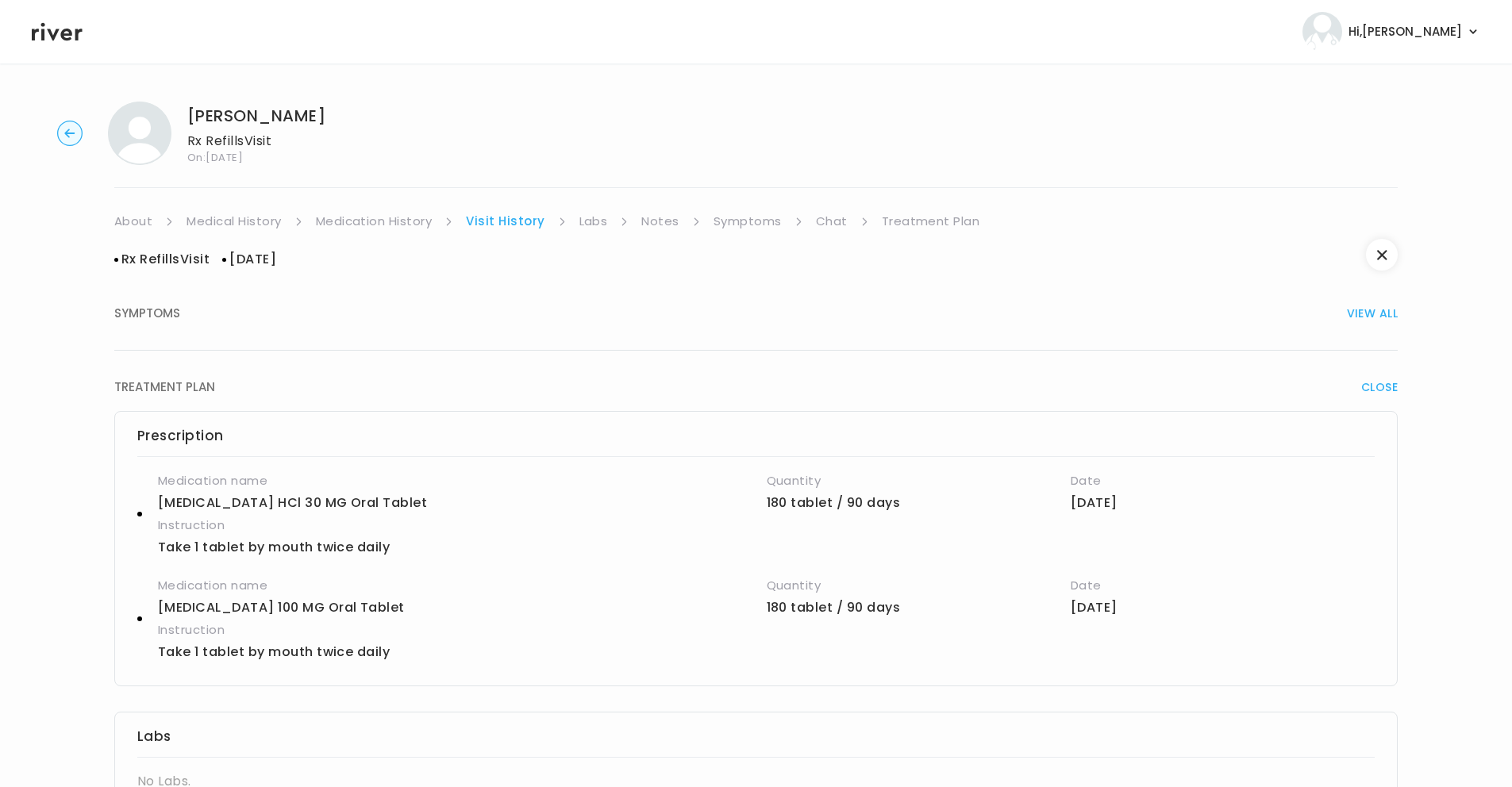 click on "Symptoms" at bounding box center [748, 221] 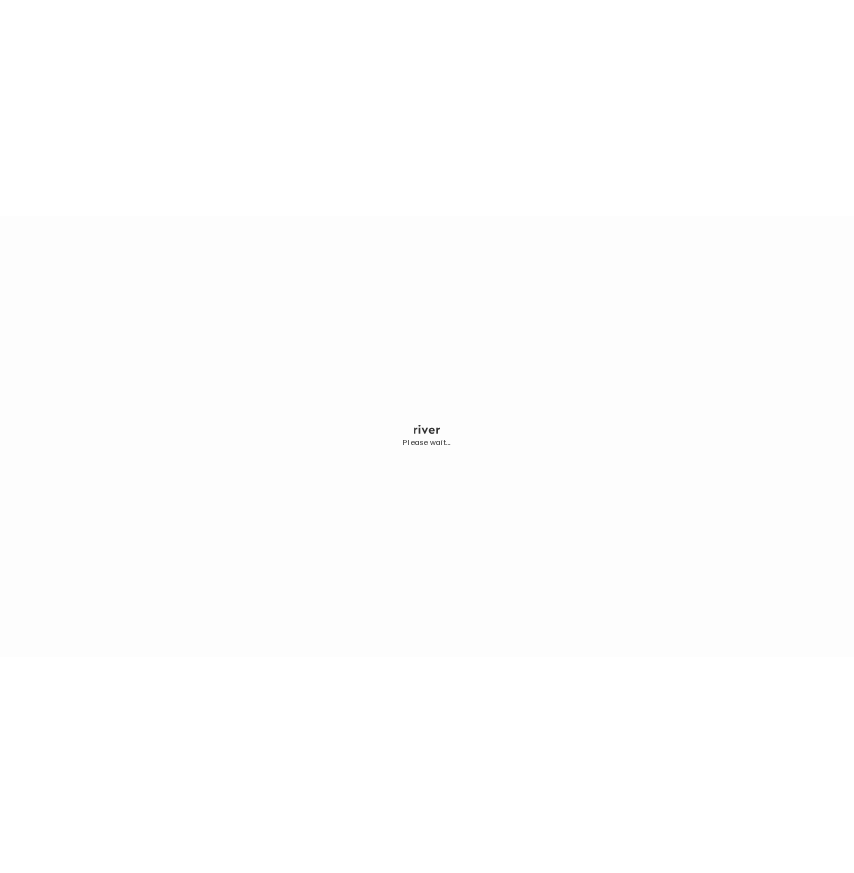 scroll, scrollTop: 0, scrollLeft: 0, axis: both 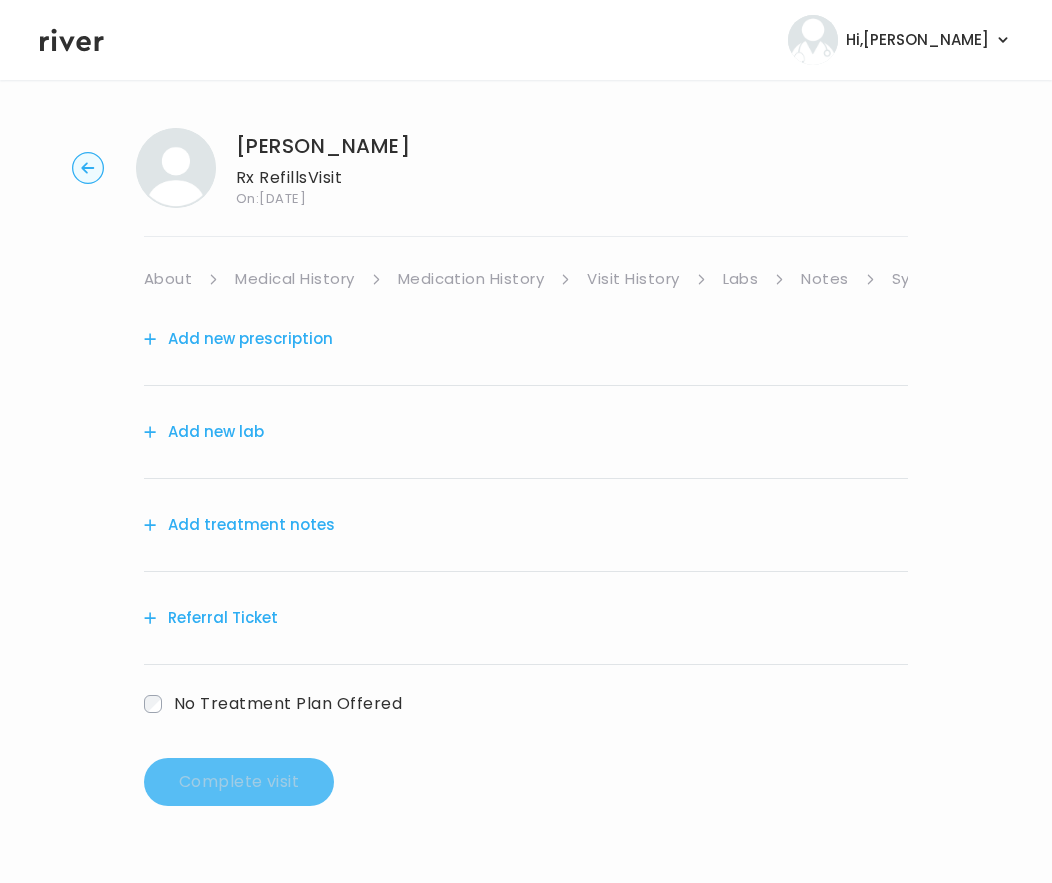 click on "Add new lab" at bounding box center [204, 432] 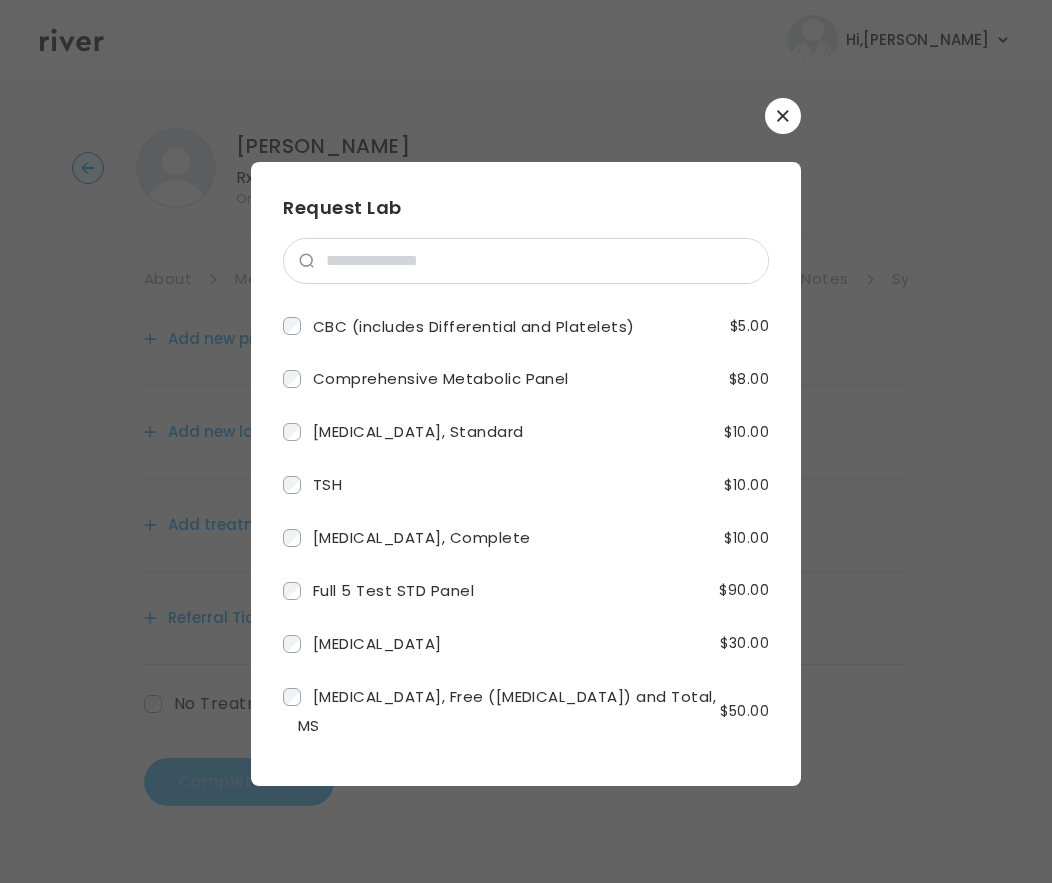 click 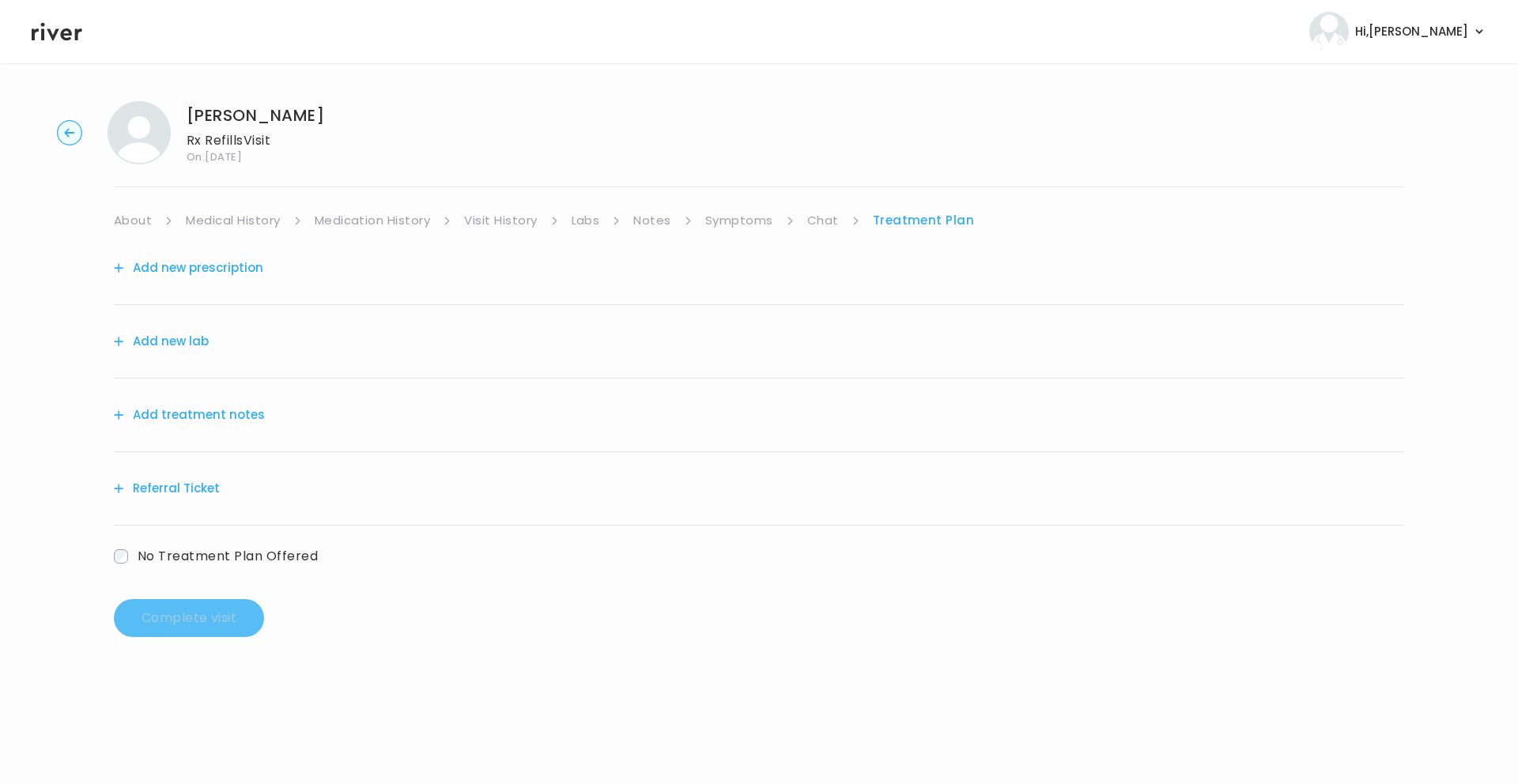 click on "Add new prescription" at bounding box center [188, 268] 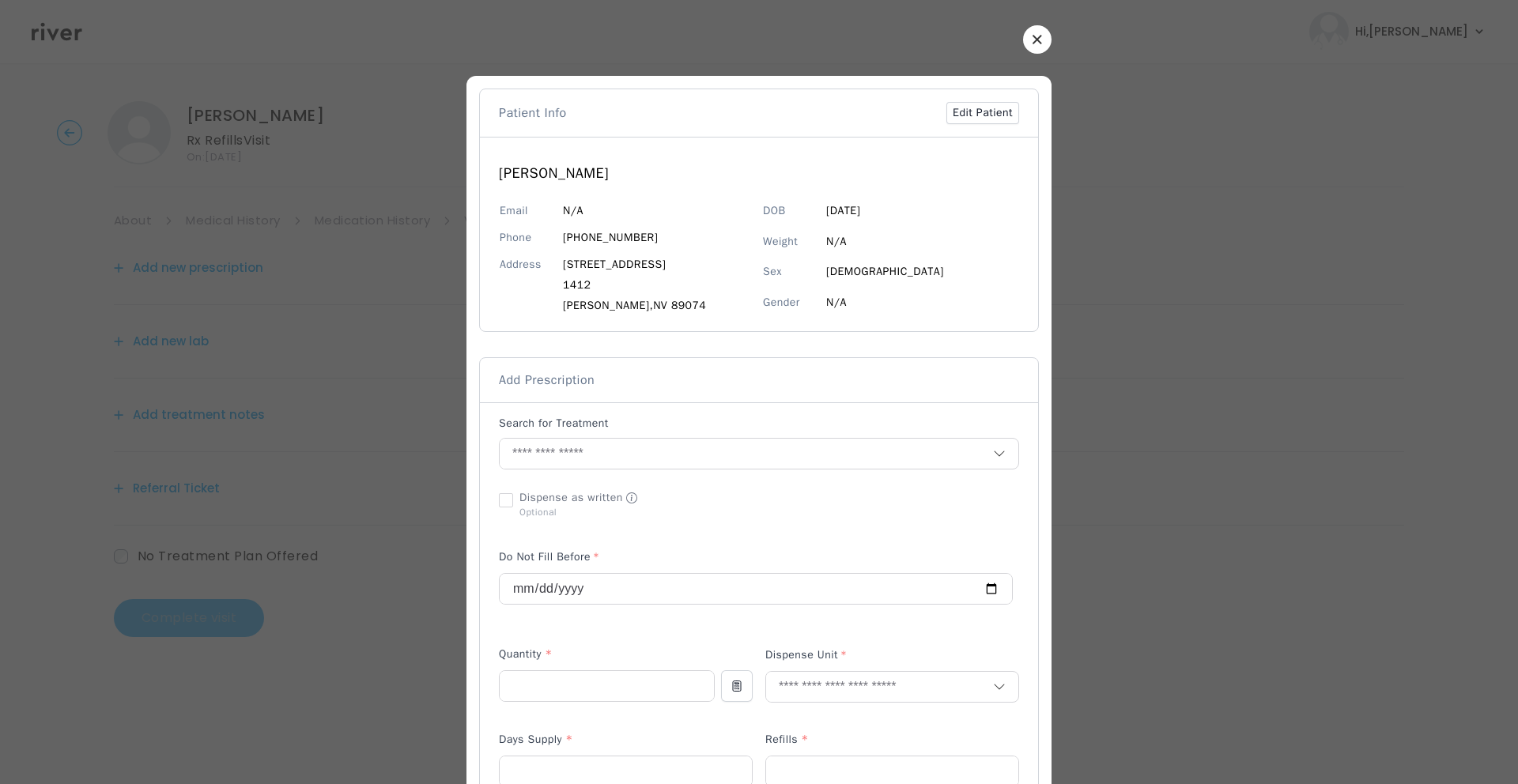 drag, startPoint x: 1033, startPoint y: 35, endPoint x: 1011, endPoint y: 53, distance: 28.42534 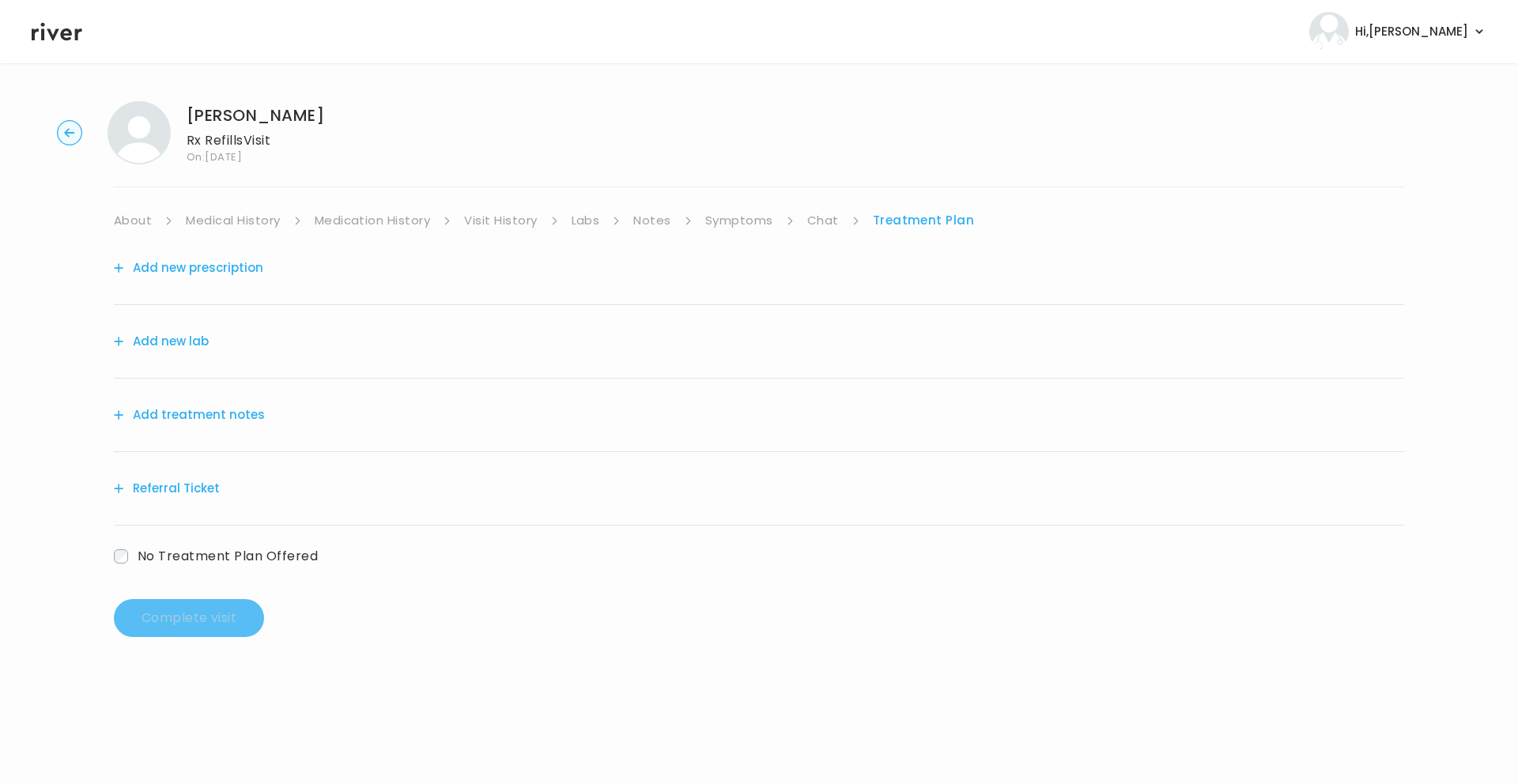 click on "Add treatment notes" at bounding box center (189, 415) 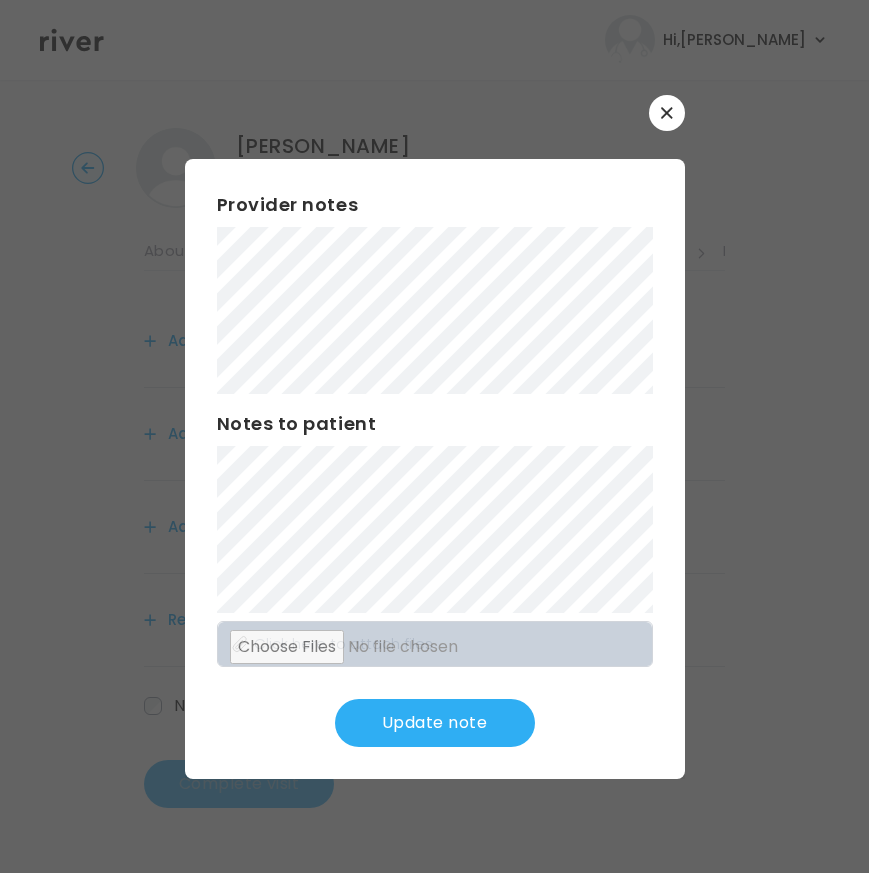 drag, startPoint x: 455, startPoint y: 722, endPoint x: 433, endPoint y: 696, distance: 34.058773 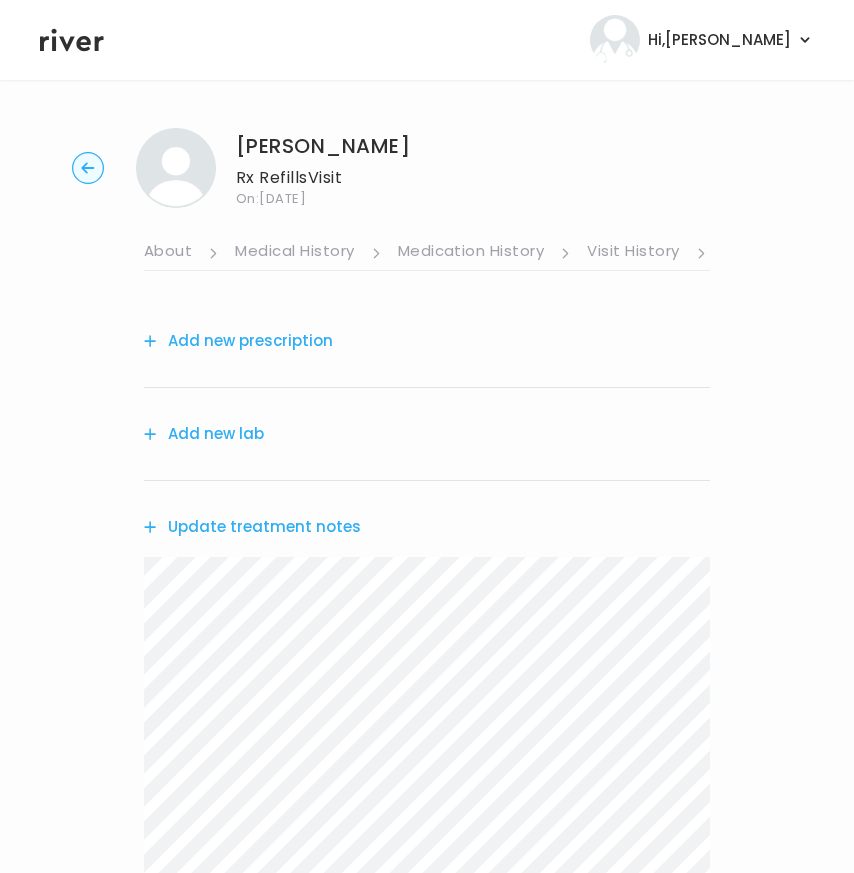 click on "Add new prescription" at bounding box center (238, 341) 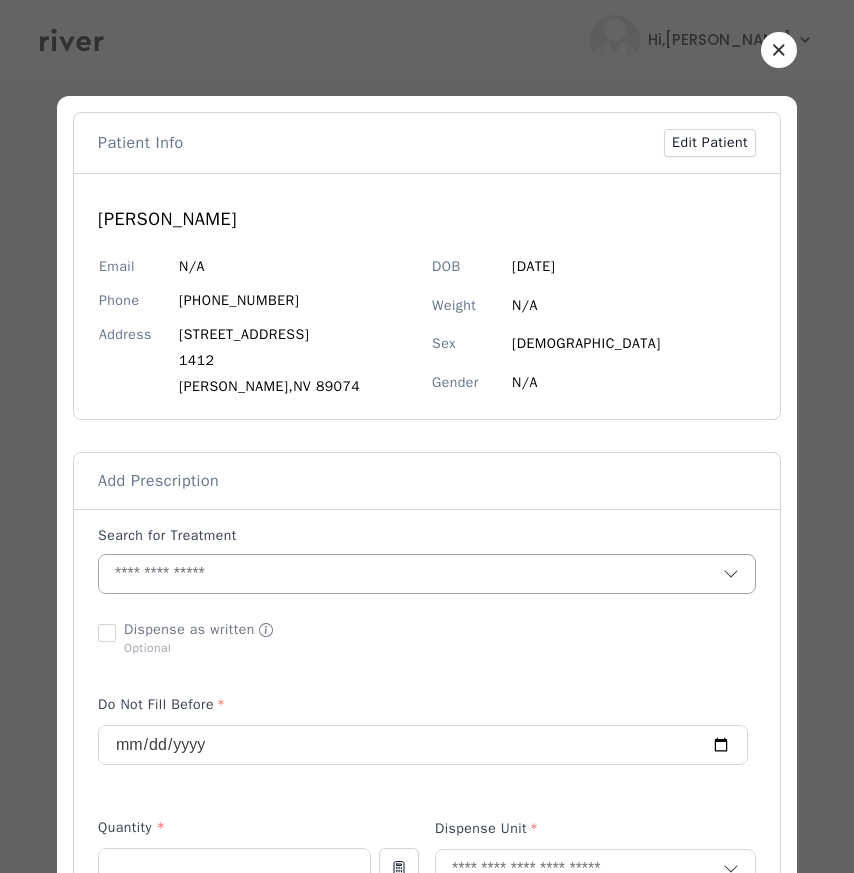 click at bounding box center [411, 574] 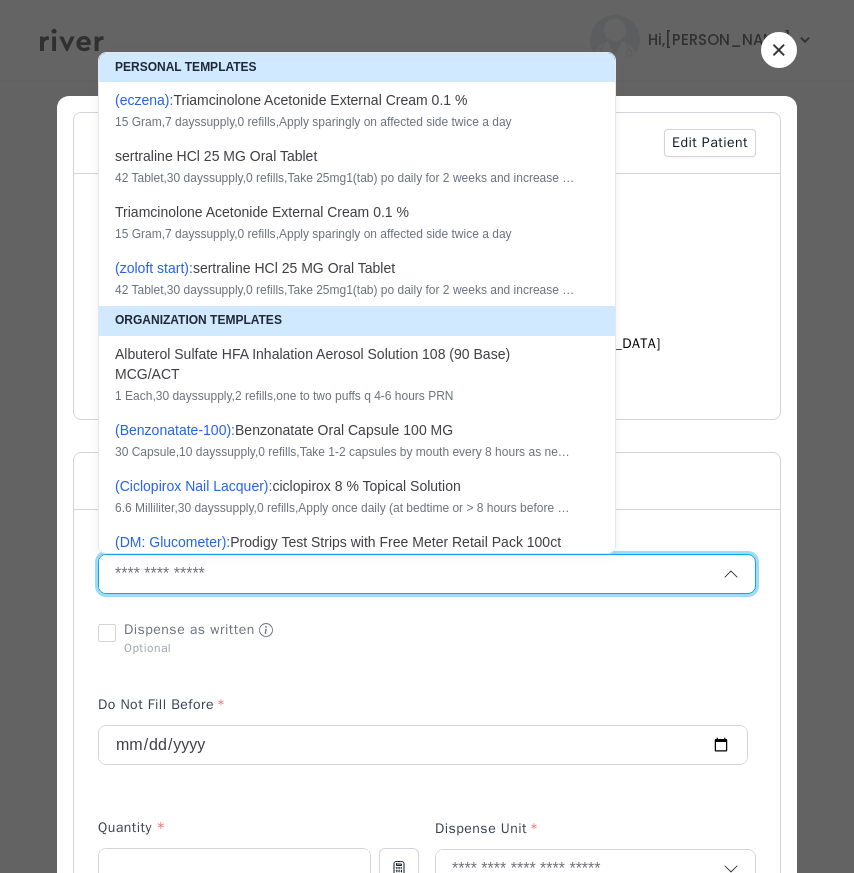 paste on "**********" 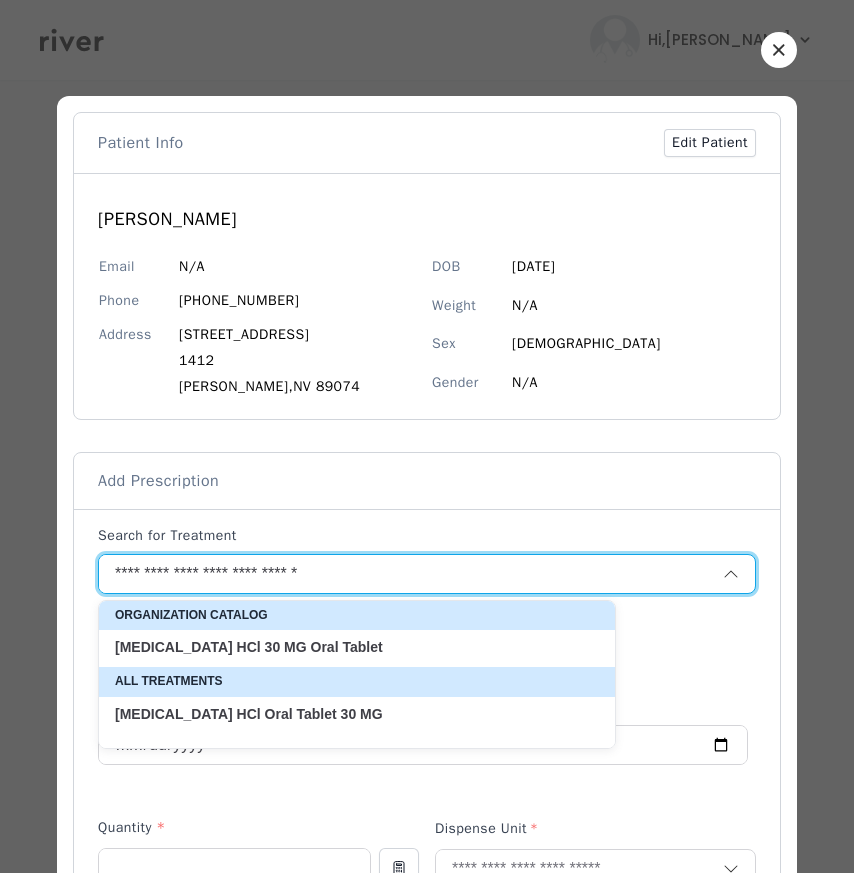 type on "**********" 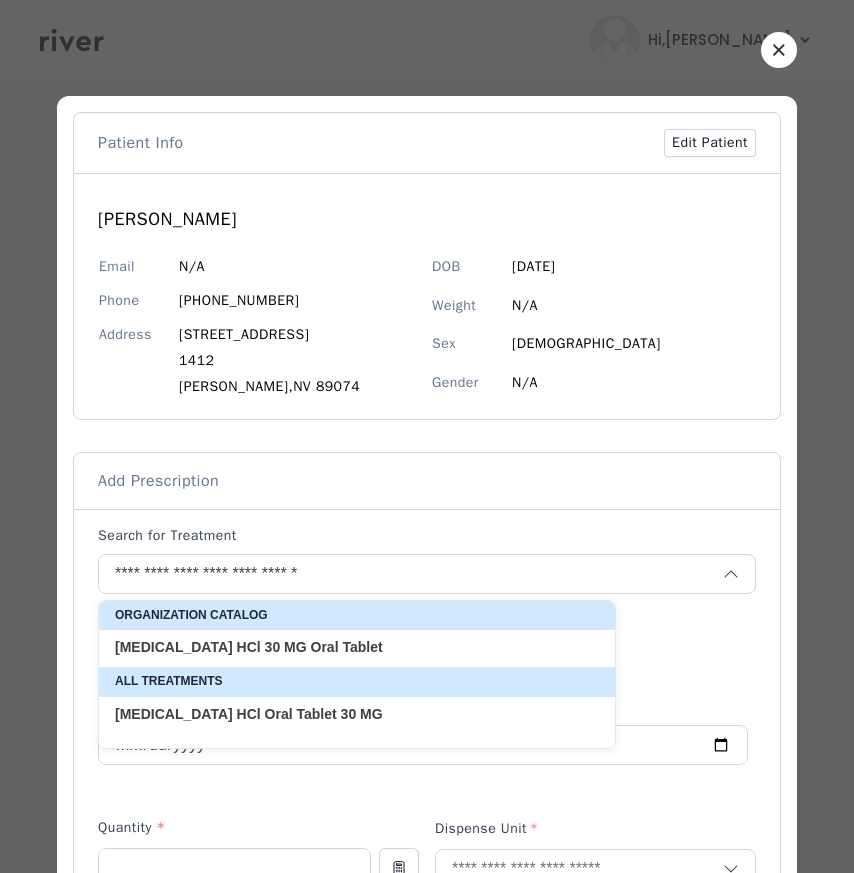 click on "Tablet" 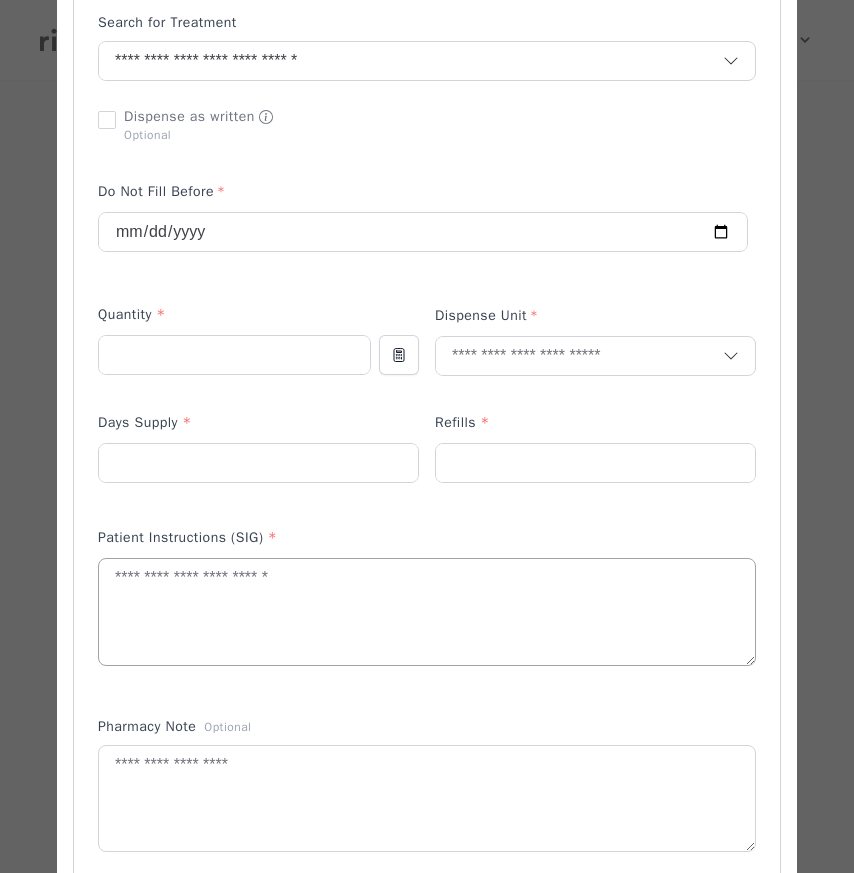 scroll, scrollTop: 535, scrollLeft: 0, axis: vertical 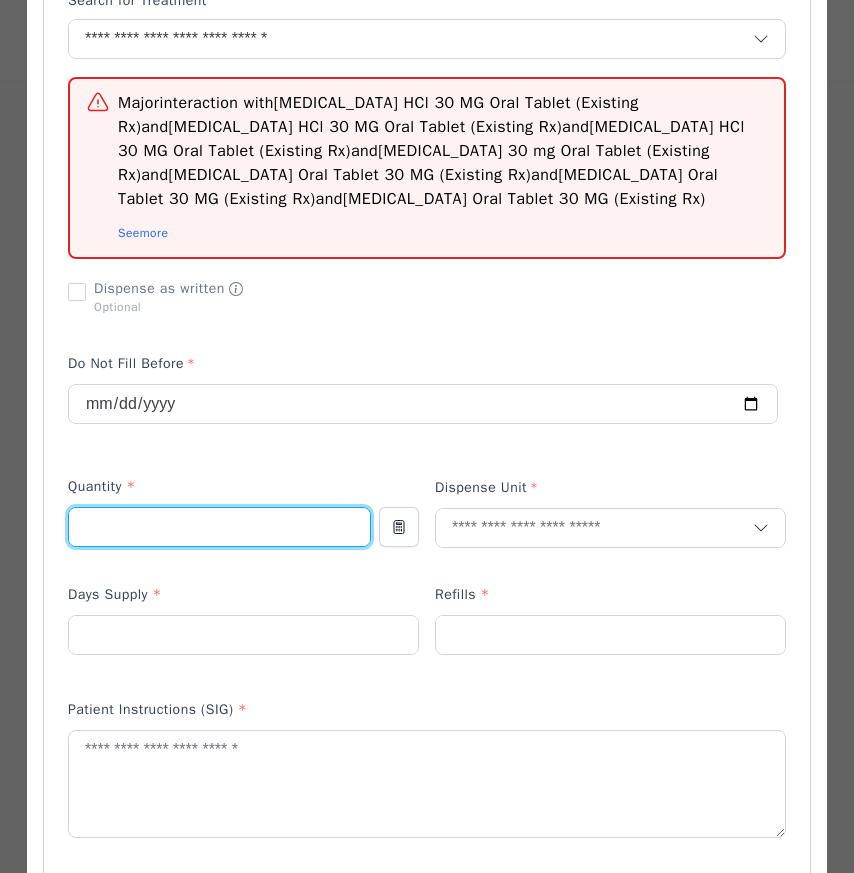 click at bounding box center (219, 527) 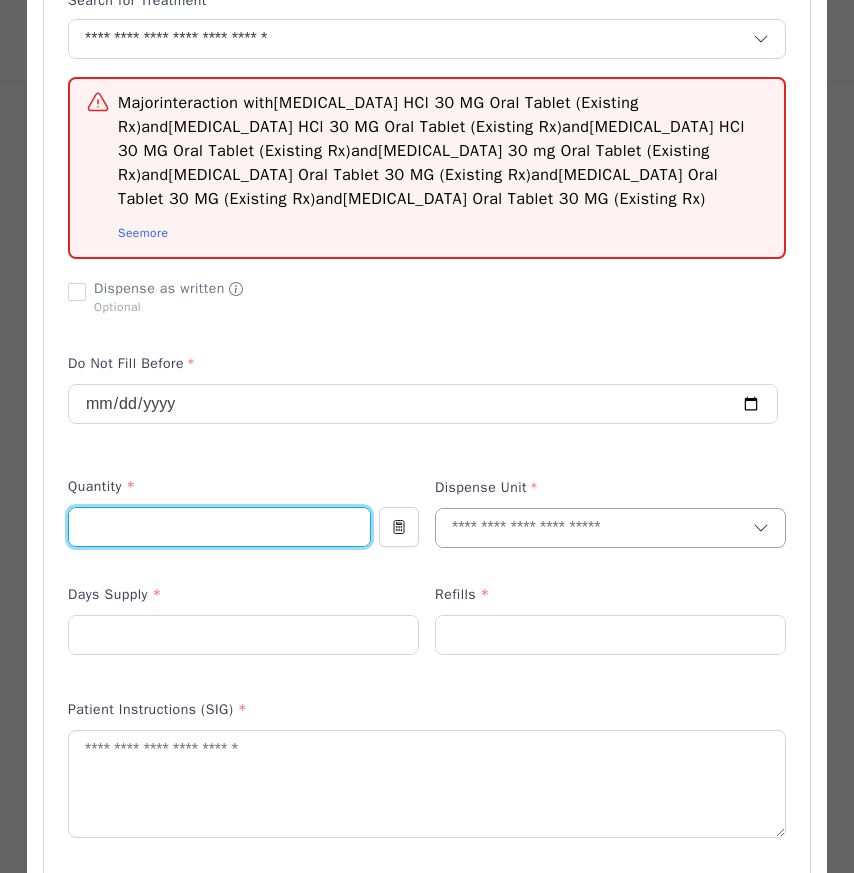 type on "***" 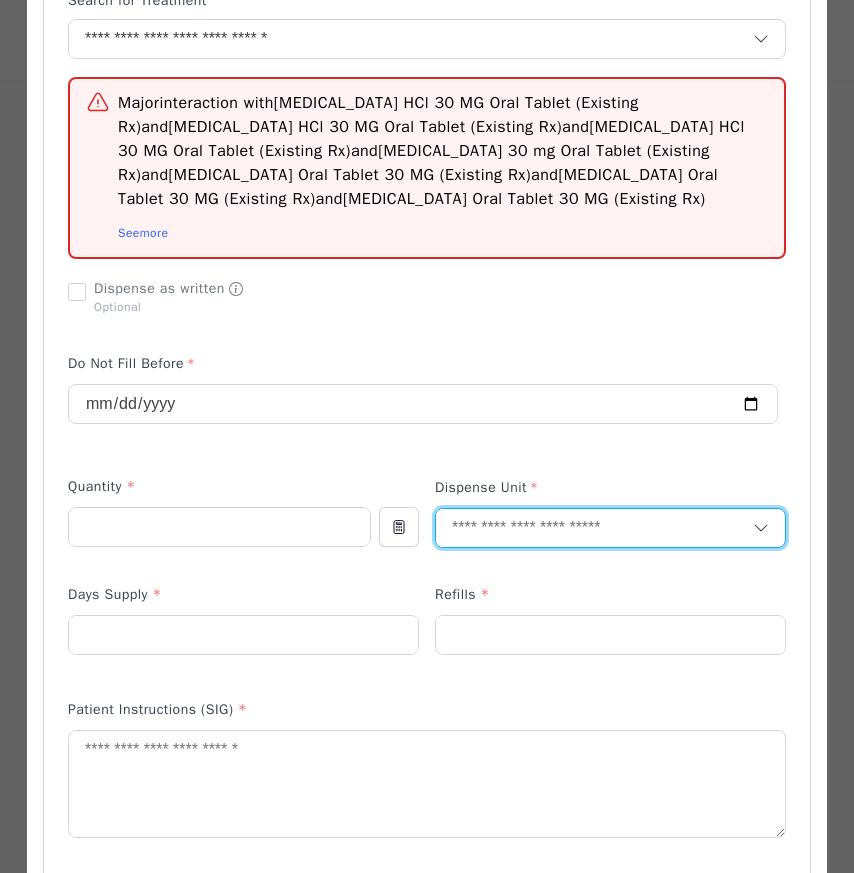 click at bounding box center (594, 528) 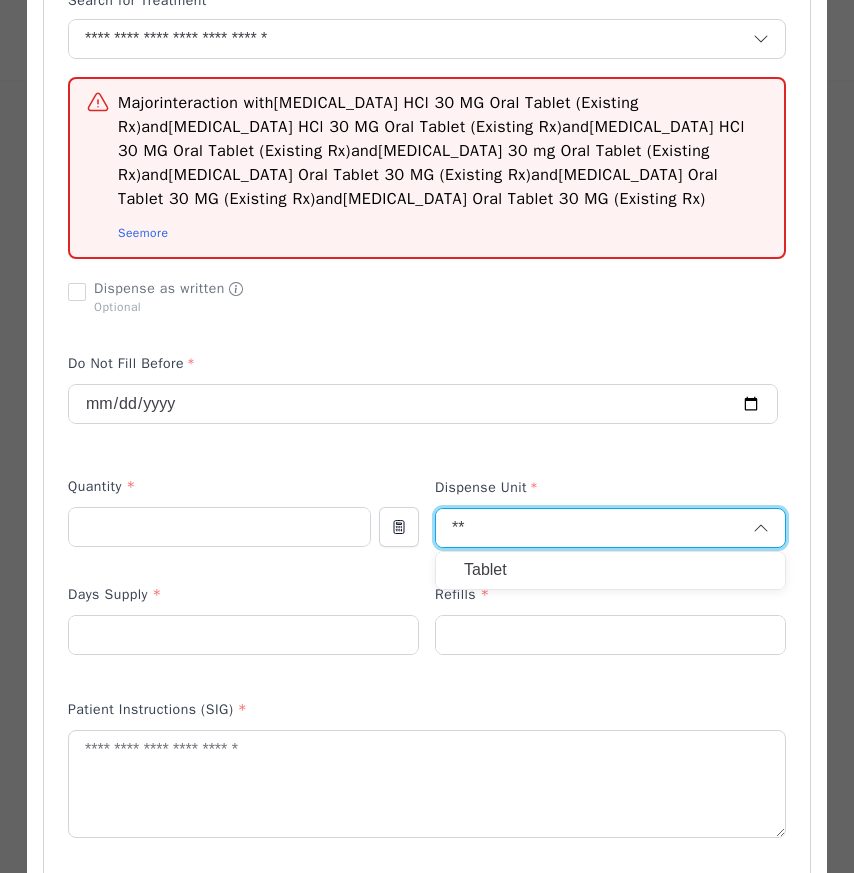type on "**" 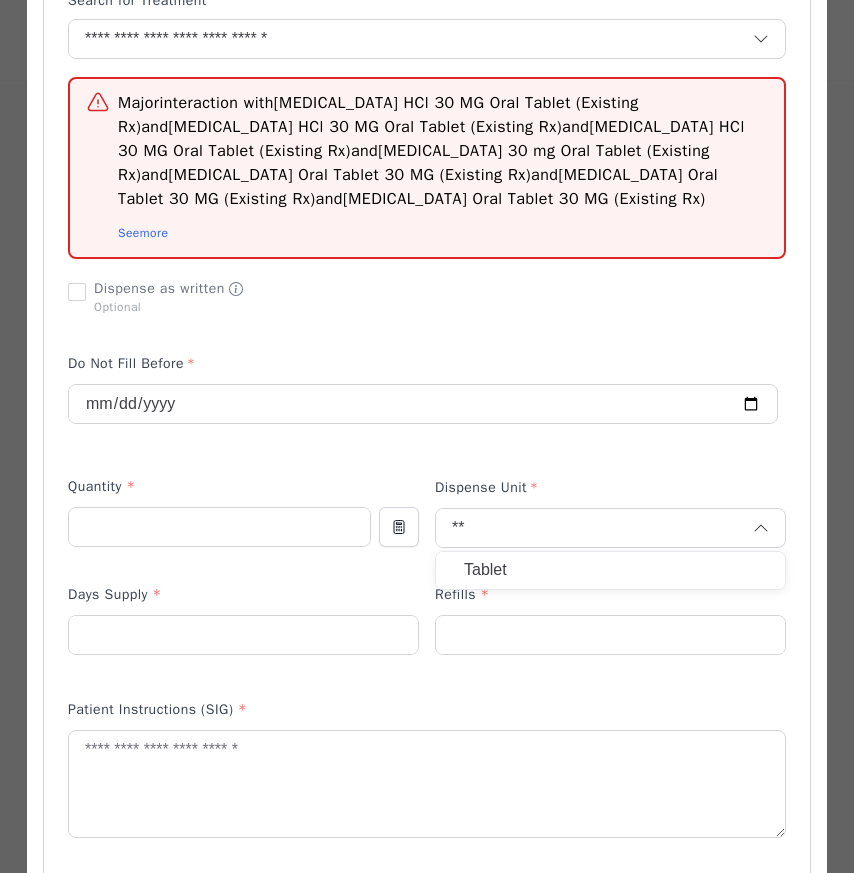 click on "Tablet" at bounding box center [610, 570] 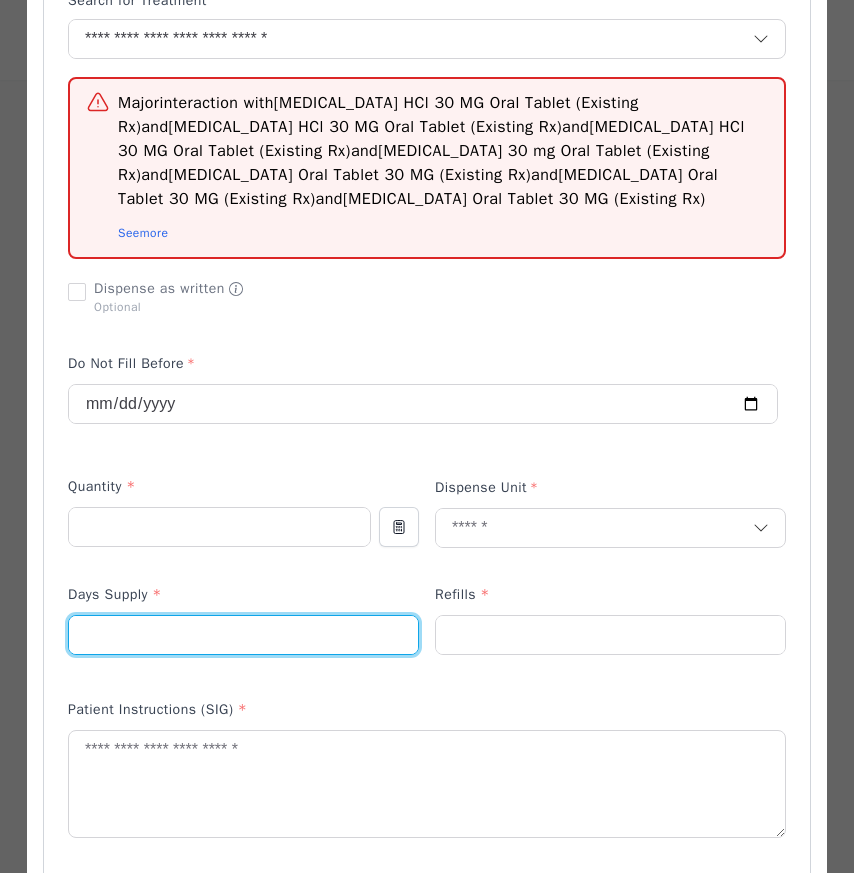click at bounding box center [243, 635] 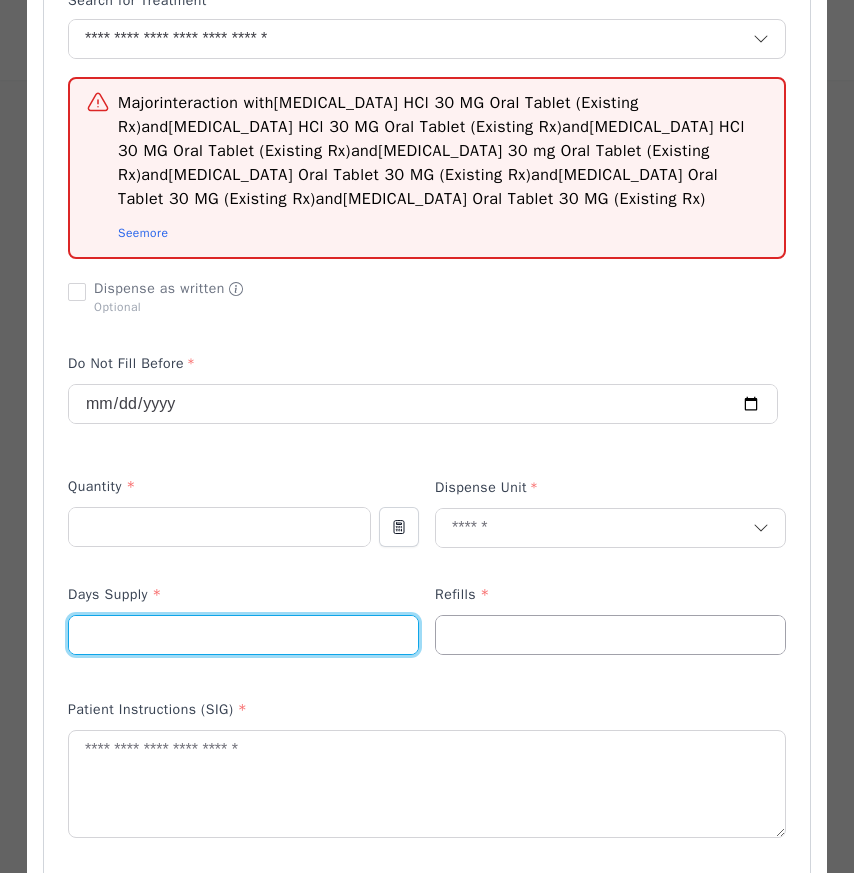 type on "**" 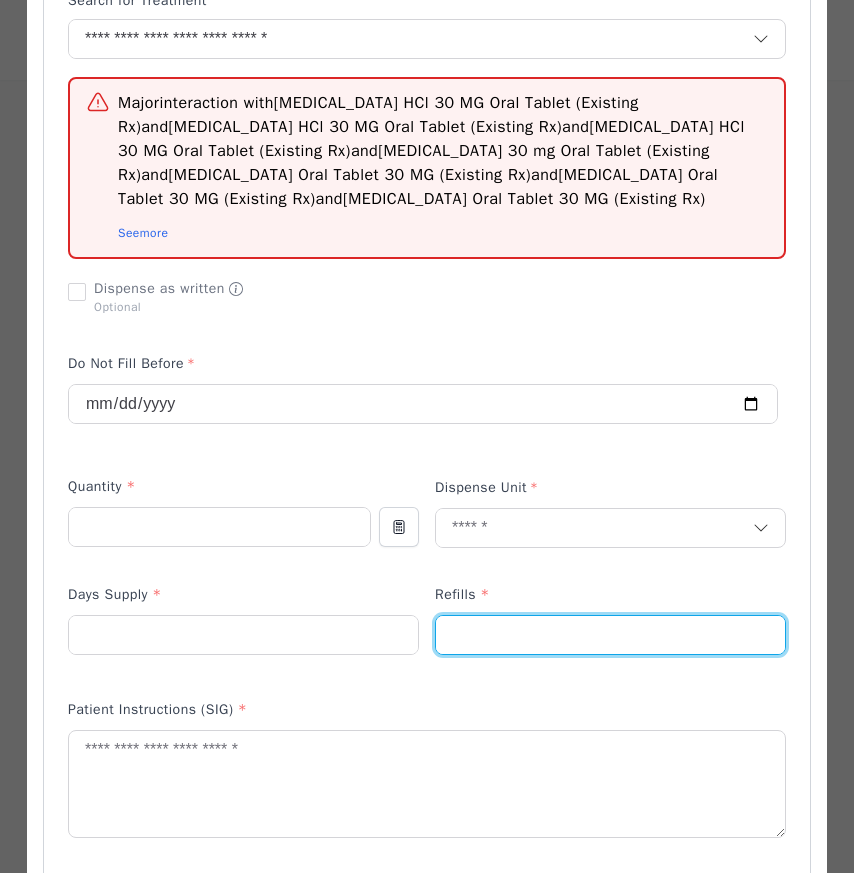 click at bounding box center (610, 635) 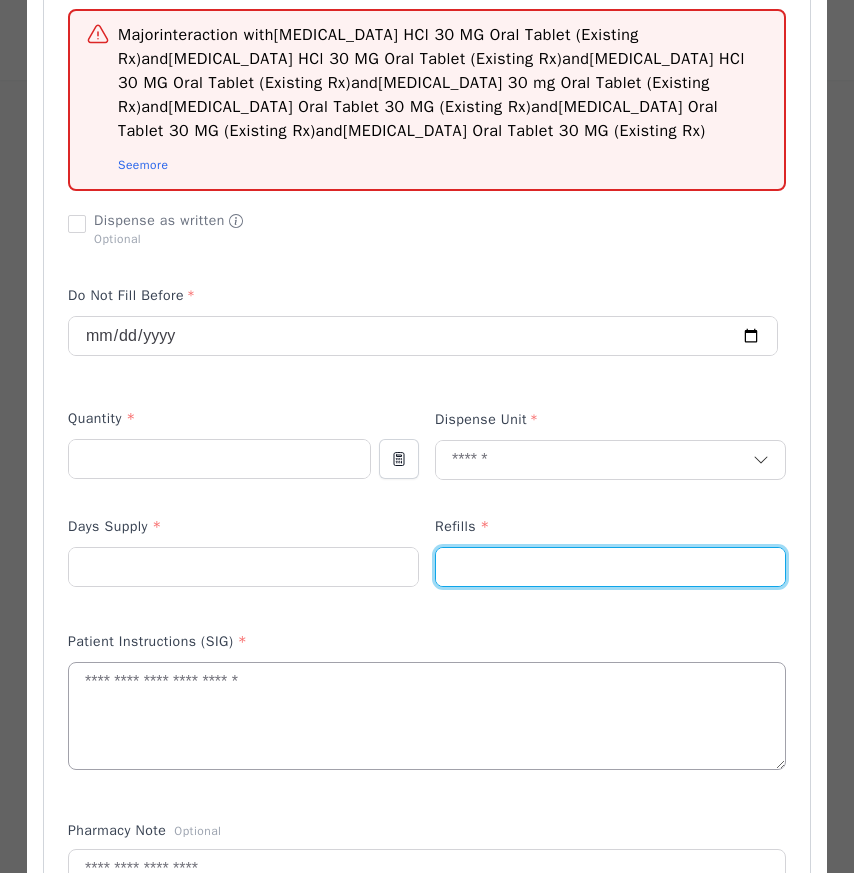 scroll, scrollTop: 651, scrollLeft: 0, axis: vertical 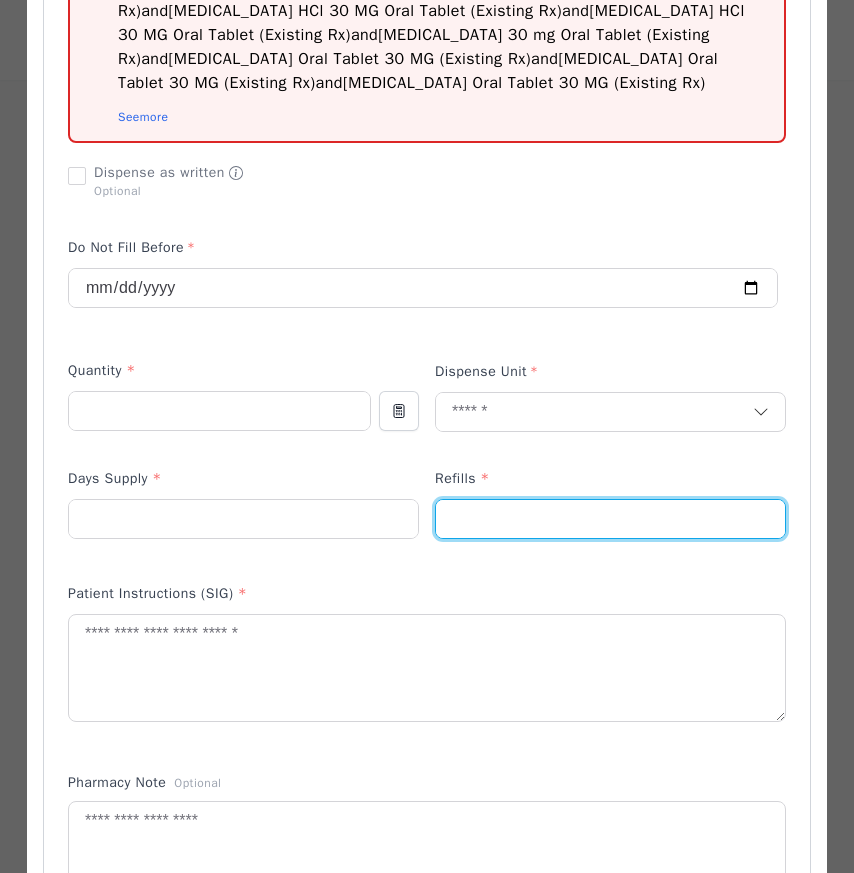 type on "*" 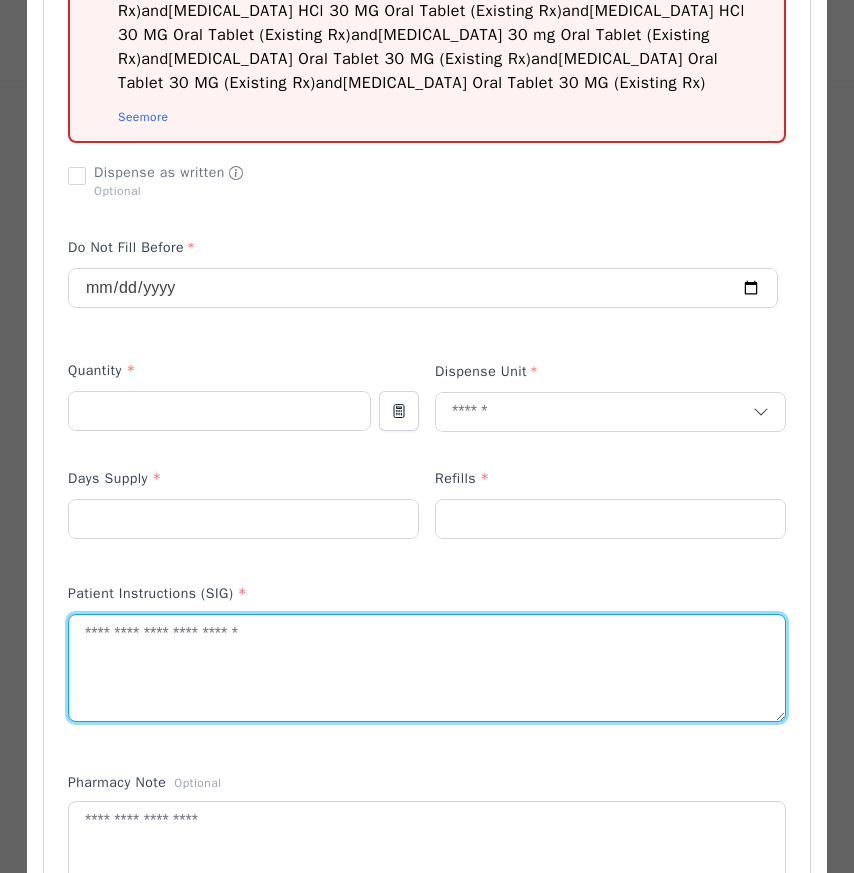 drag, startPoint x: 145, startPoint y: 630, endPoint x: 161, endPoint y: 650, distance: 25.612497 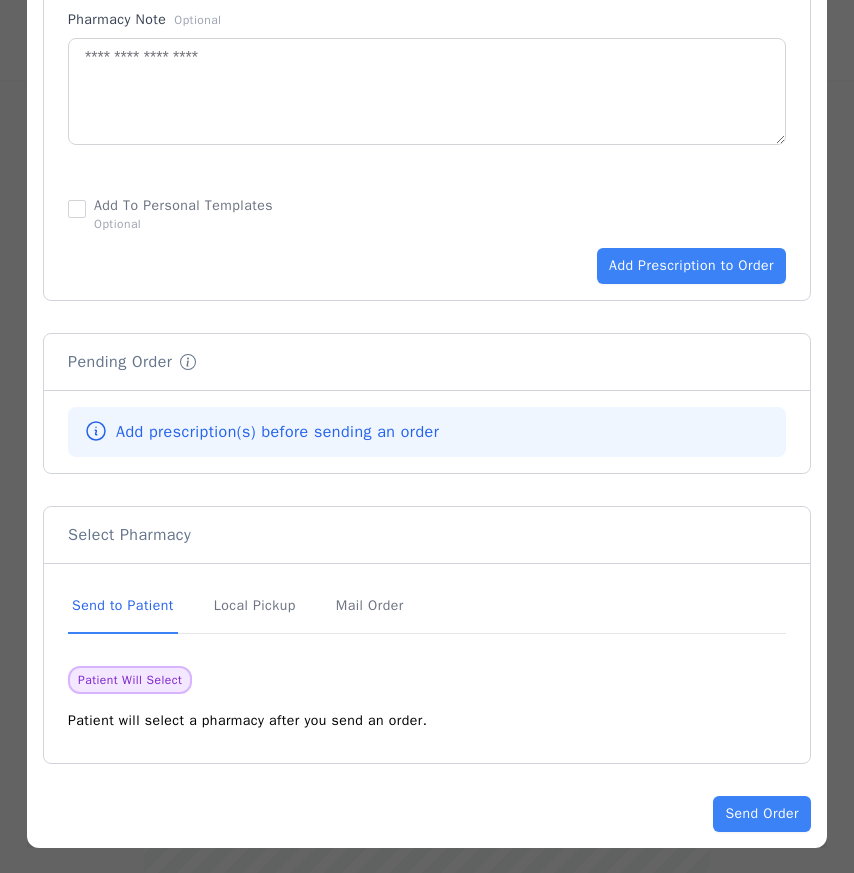 scroll, scrollTop: 1422, scrollLeft: 0, axis: vertical 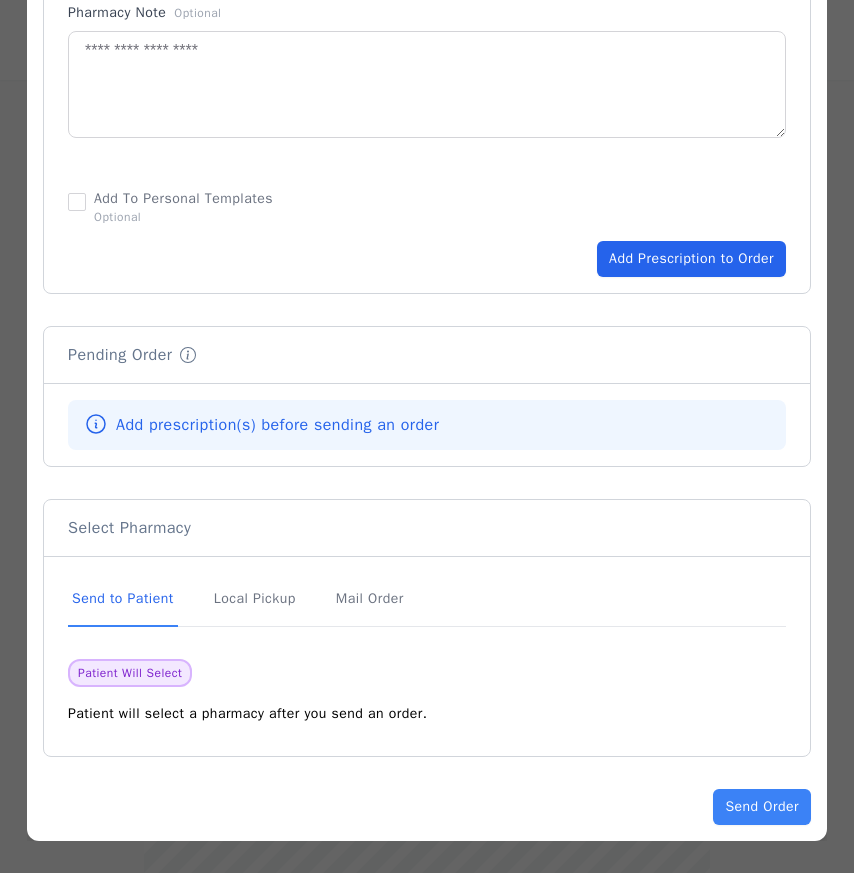 type on "**********" 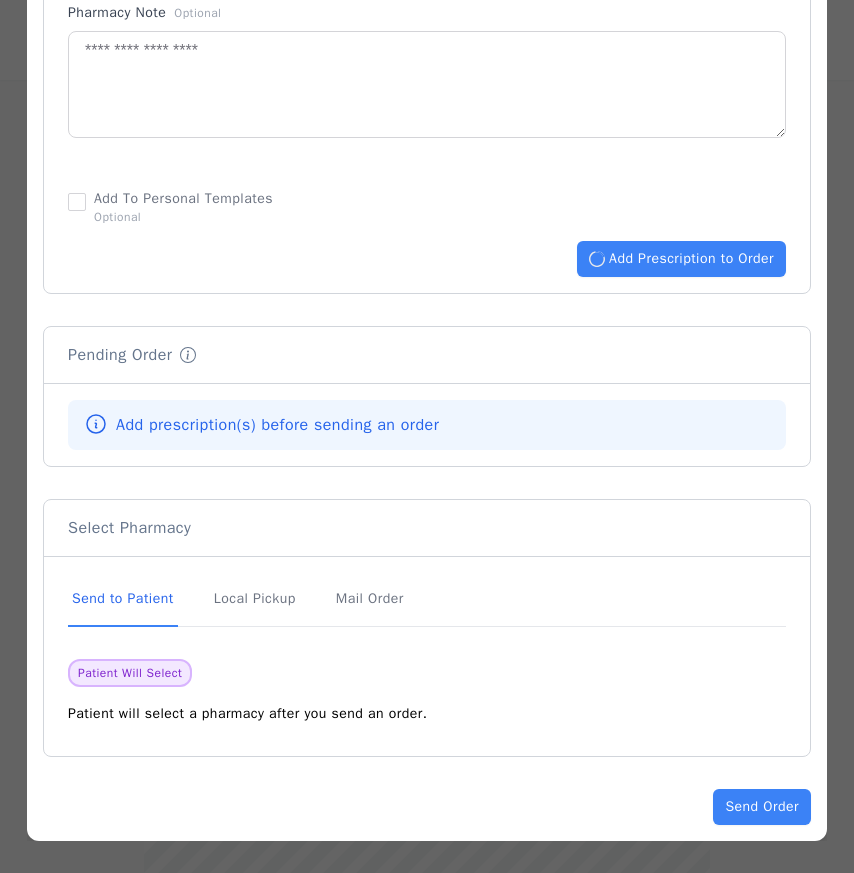 type 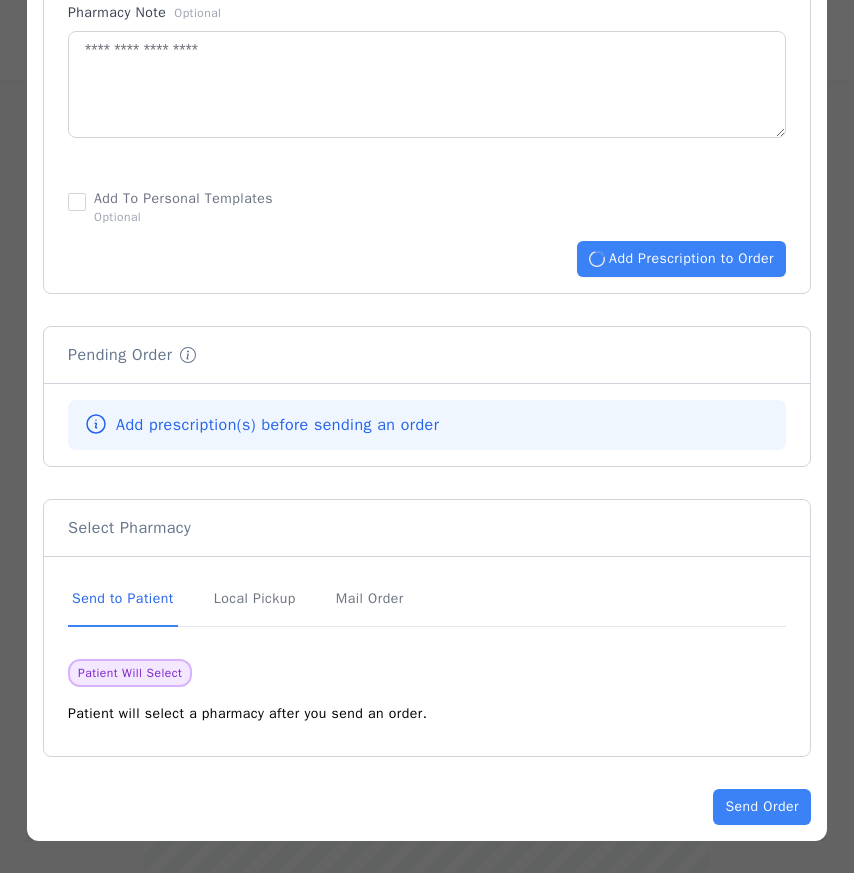 type 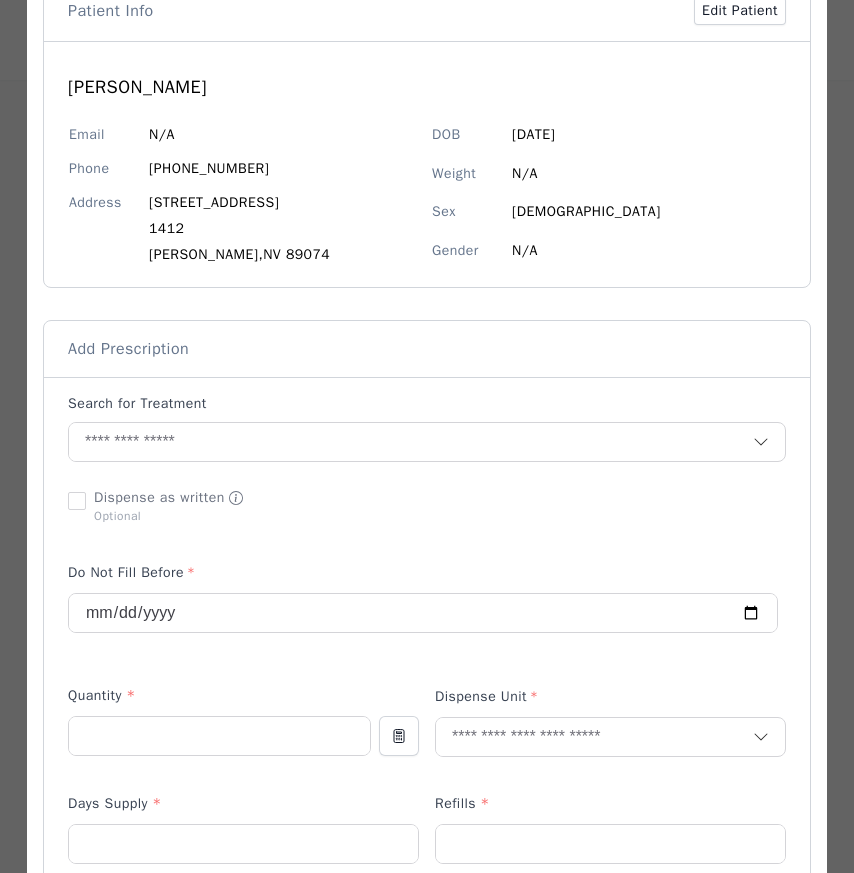 scroll, scrollTop: 23, scrollLeft: 0, axis: vertical 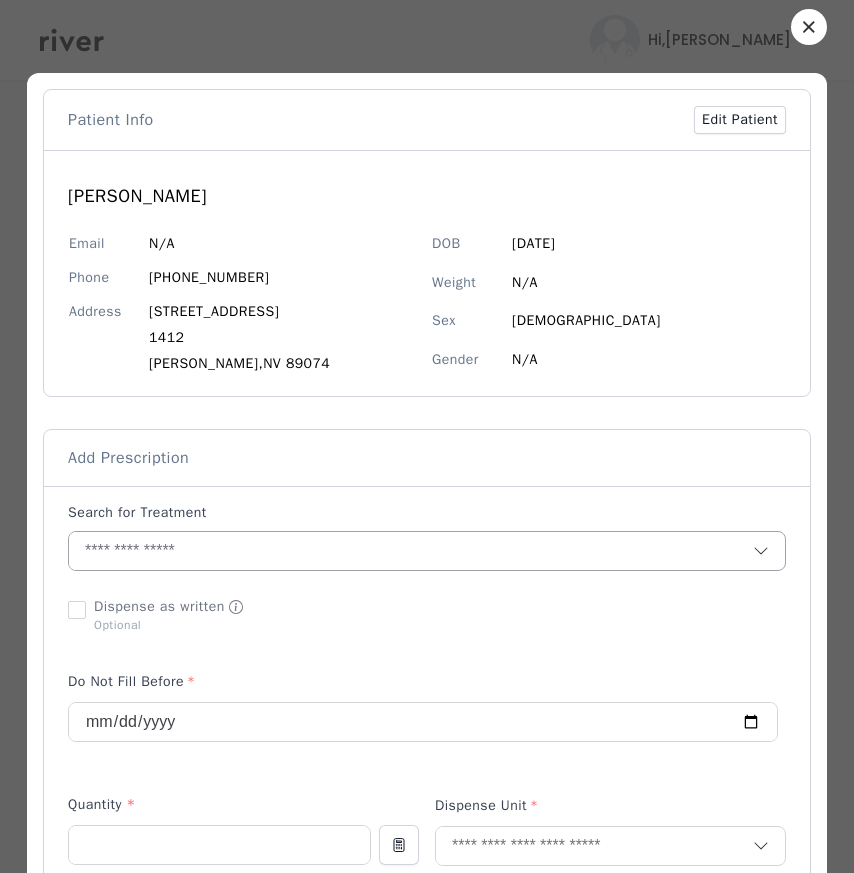click at bounding box center [411, 551] 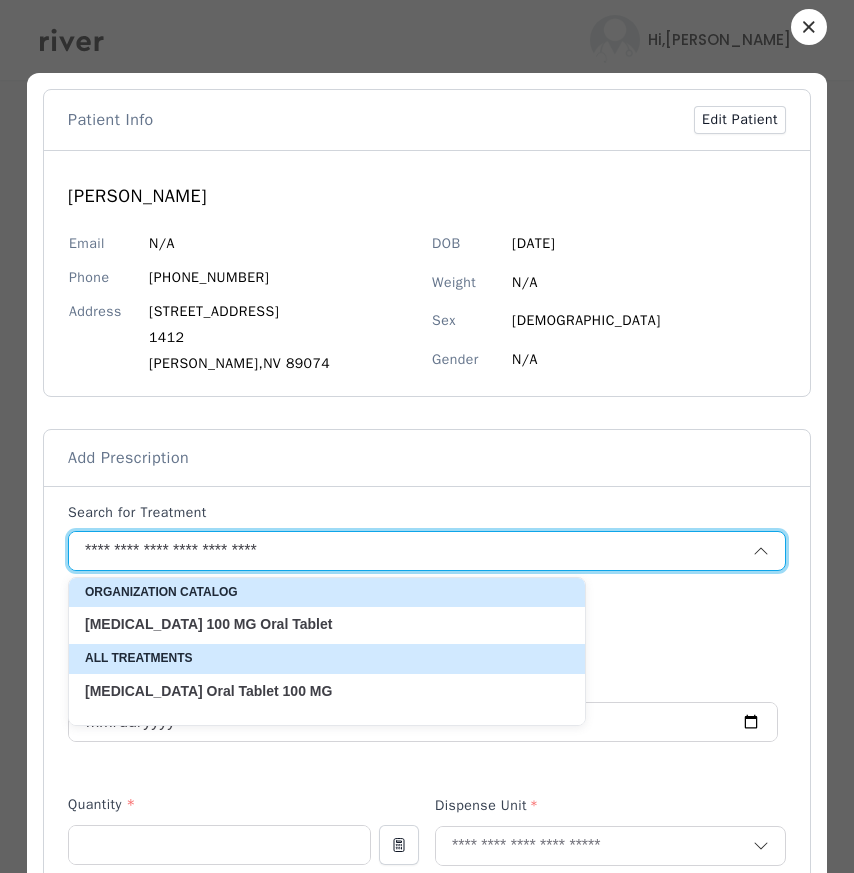 type on "**********" 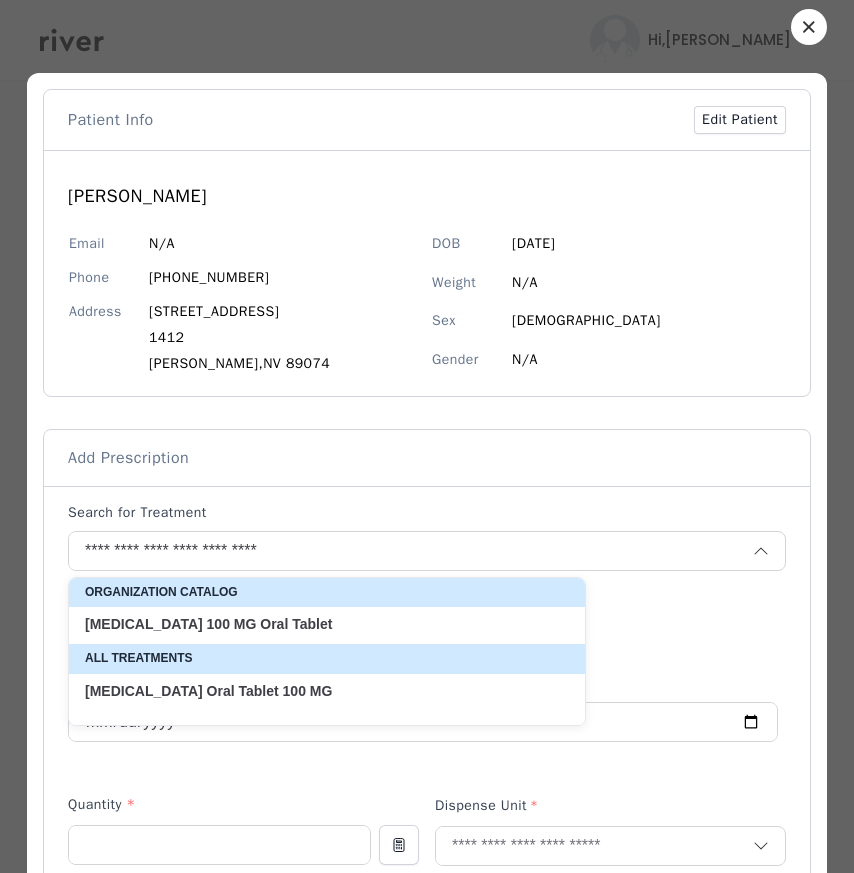 click on "Oral" 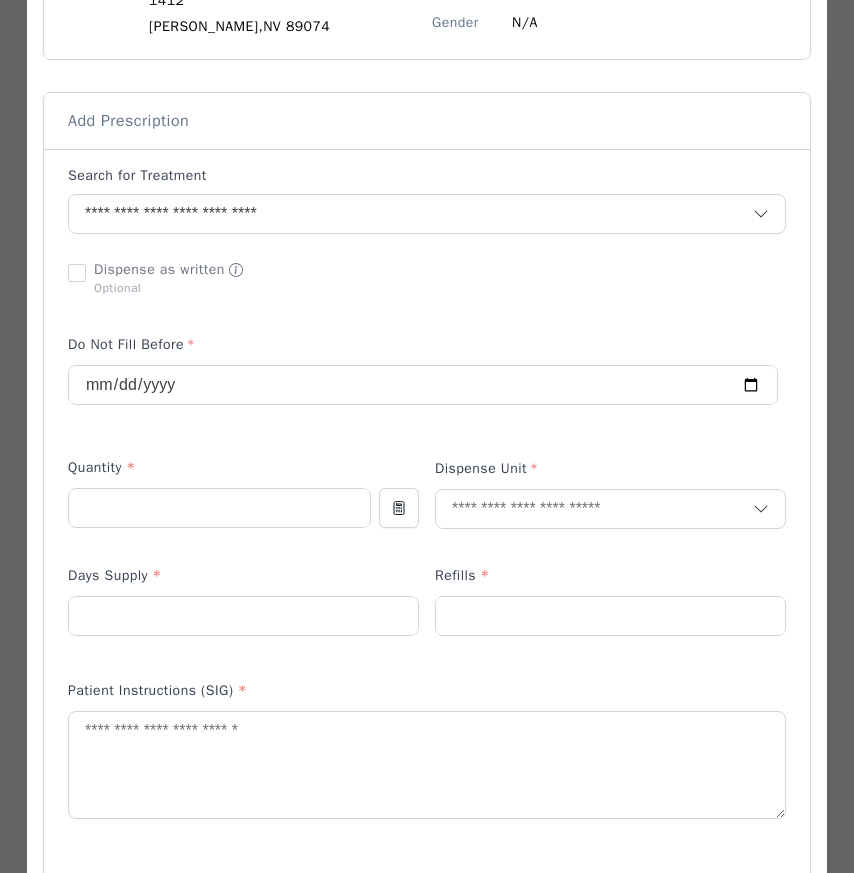 scroll, scrollTop: 412, scrollLeft: 0, axis: vertical 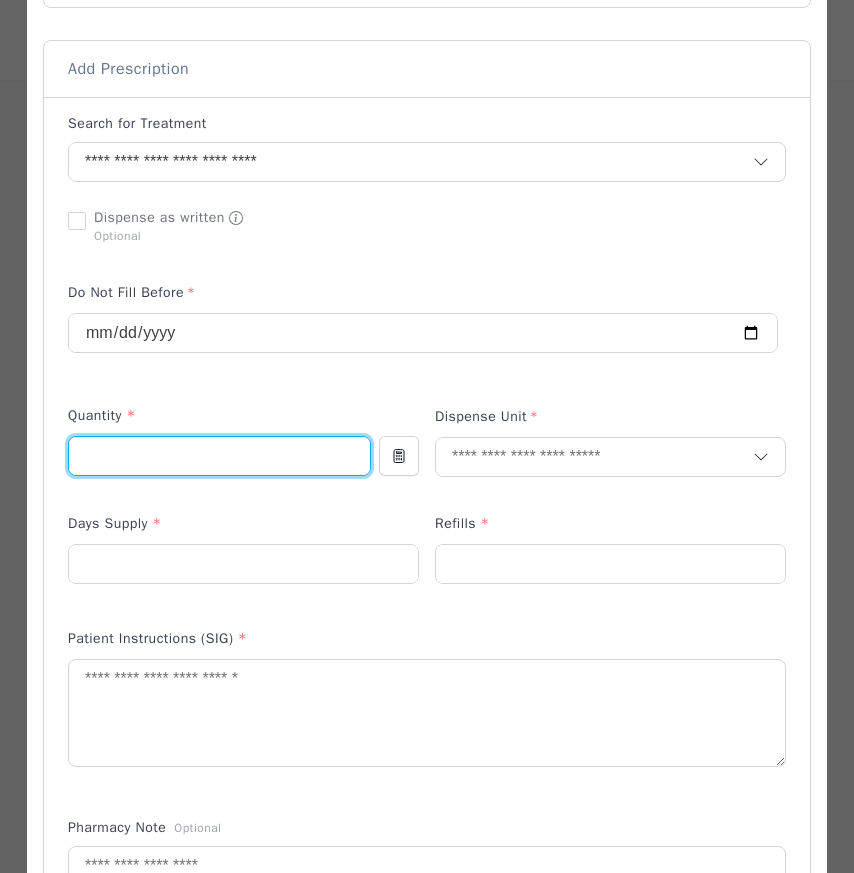 click at bounding box center (219, 456) 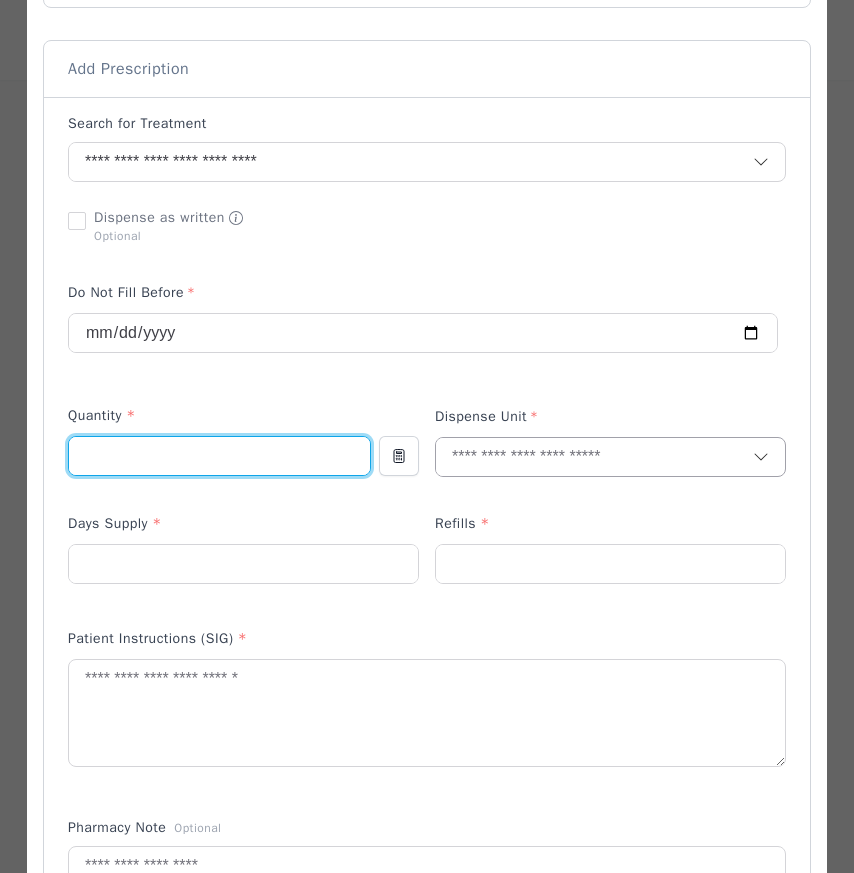 type on "***" 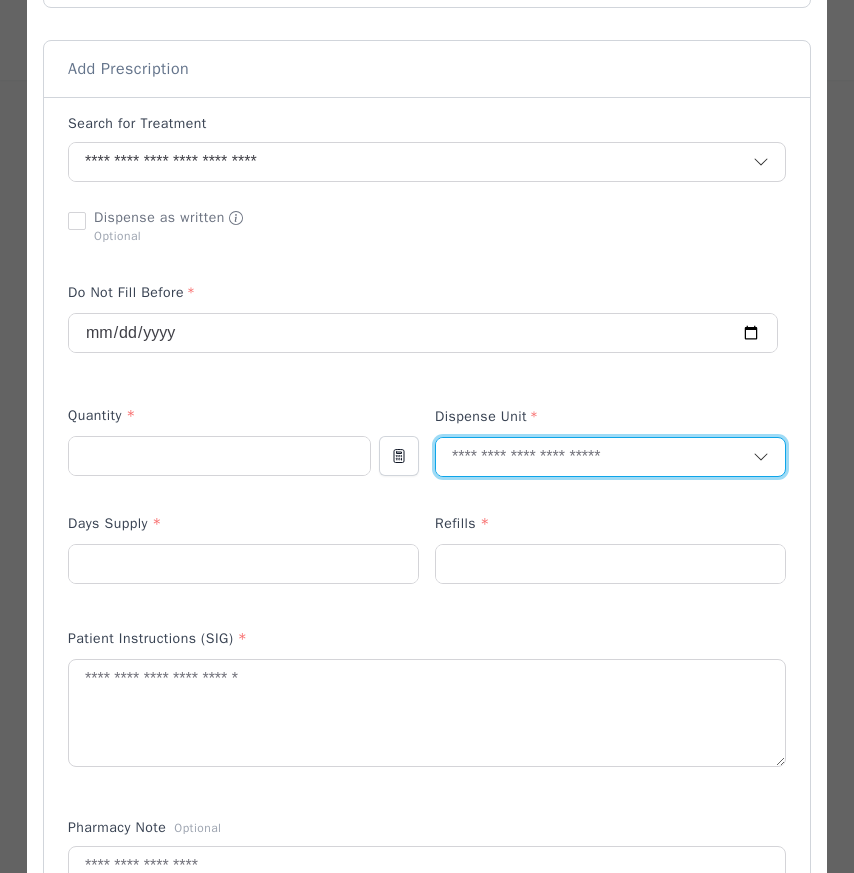 click at bounding box center (594, 457) 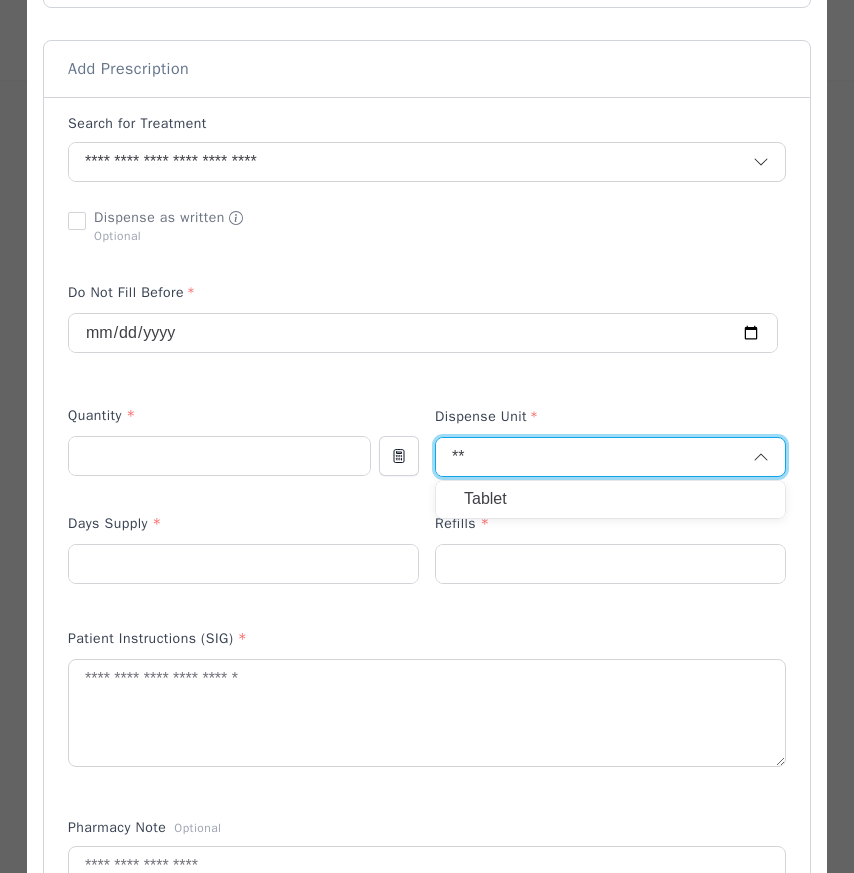 type on "**" 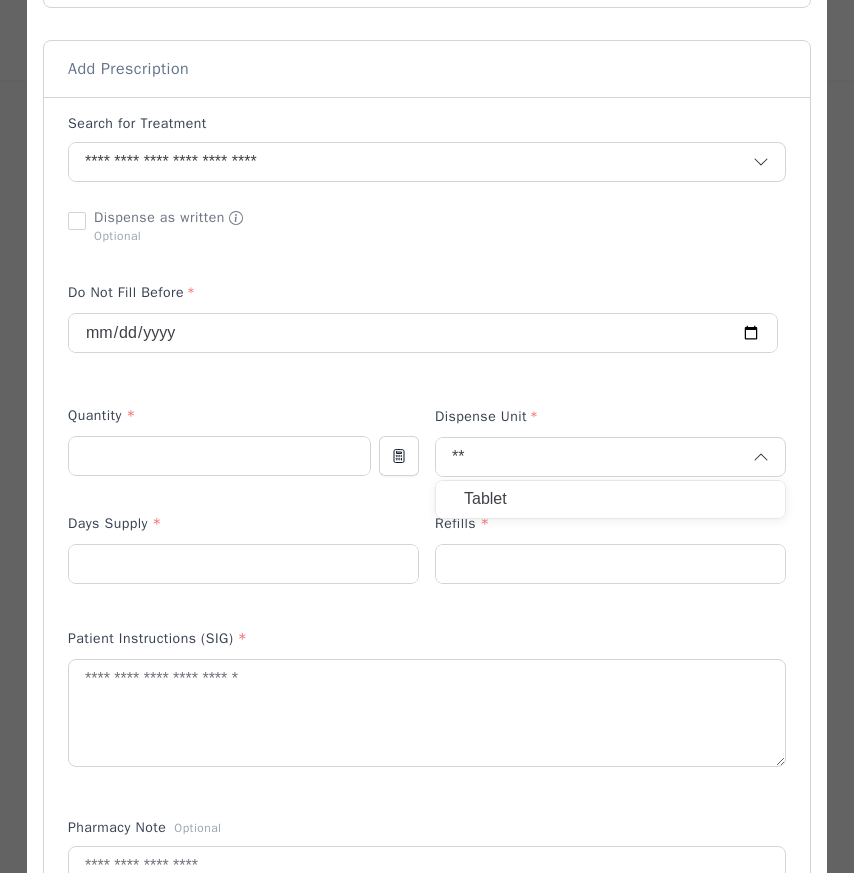 click on "Tablet" at bounding box center [610, 499] 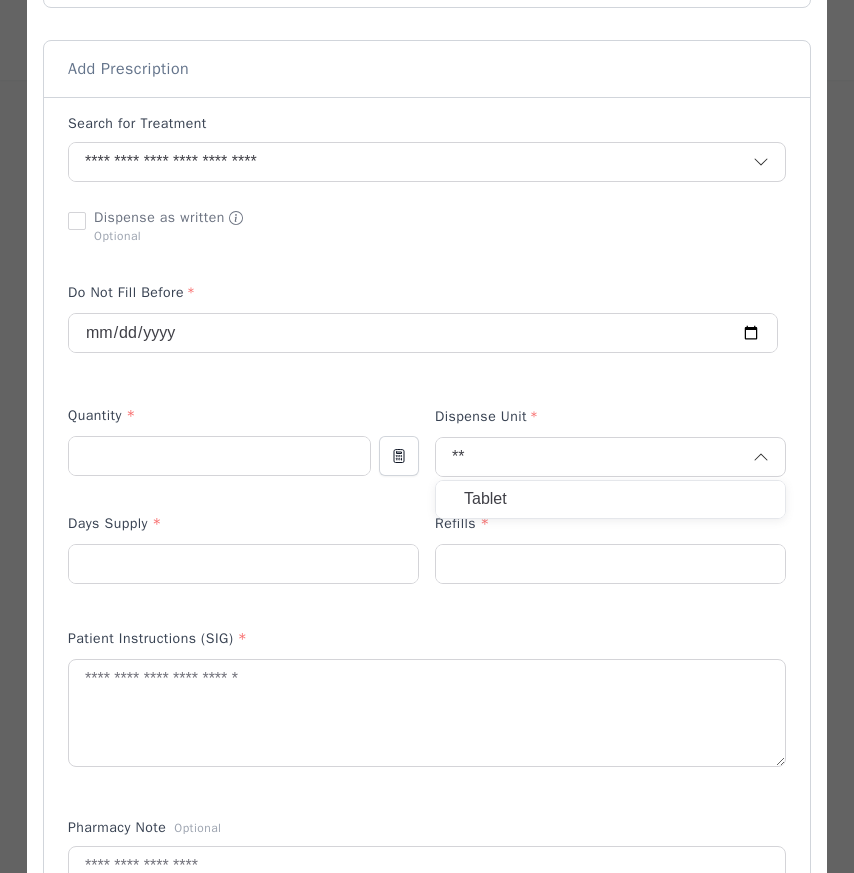 type 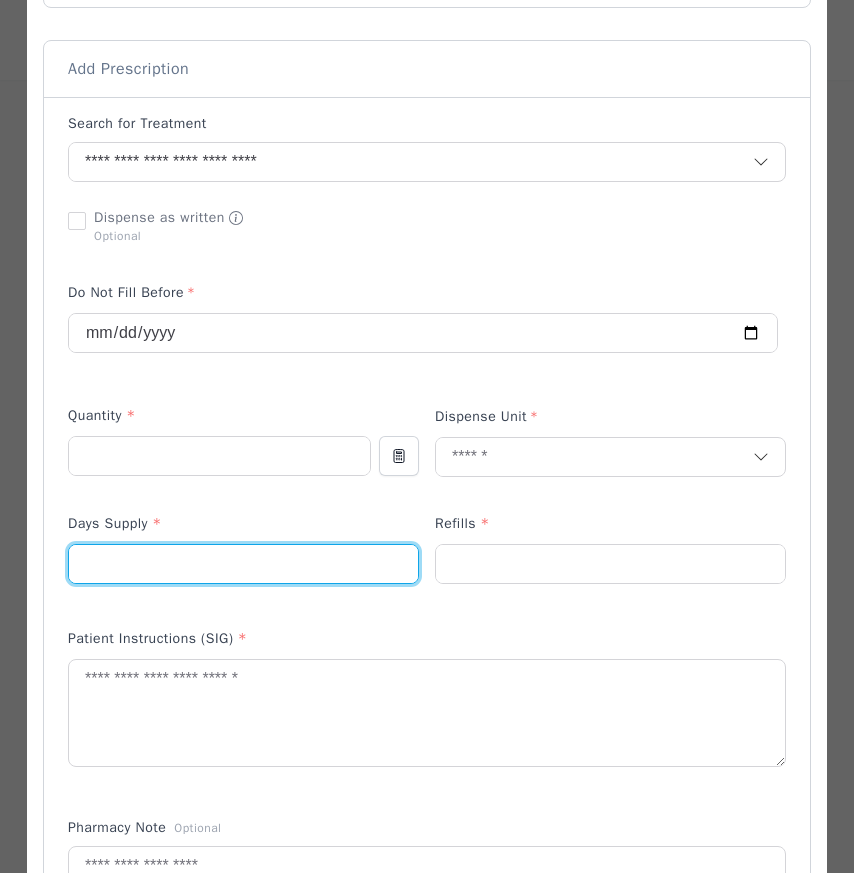 click at bounding box center [243, 564] 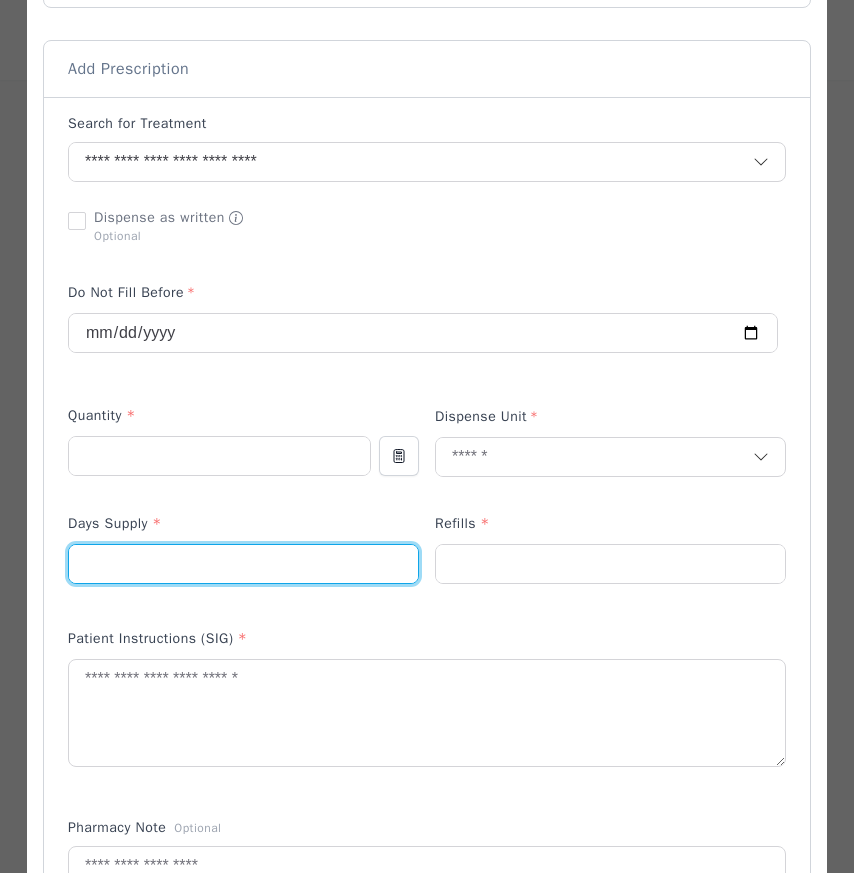 type on "**" 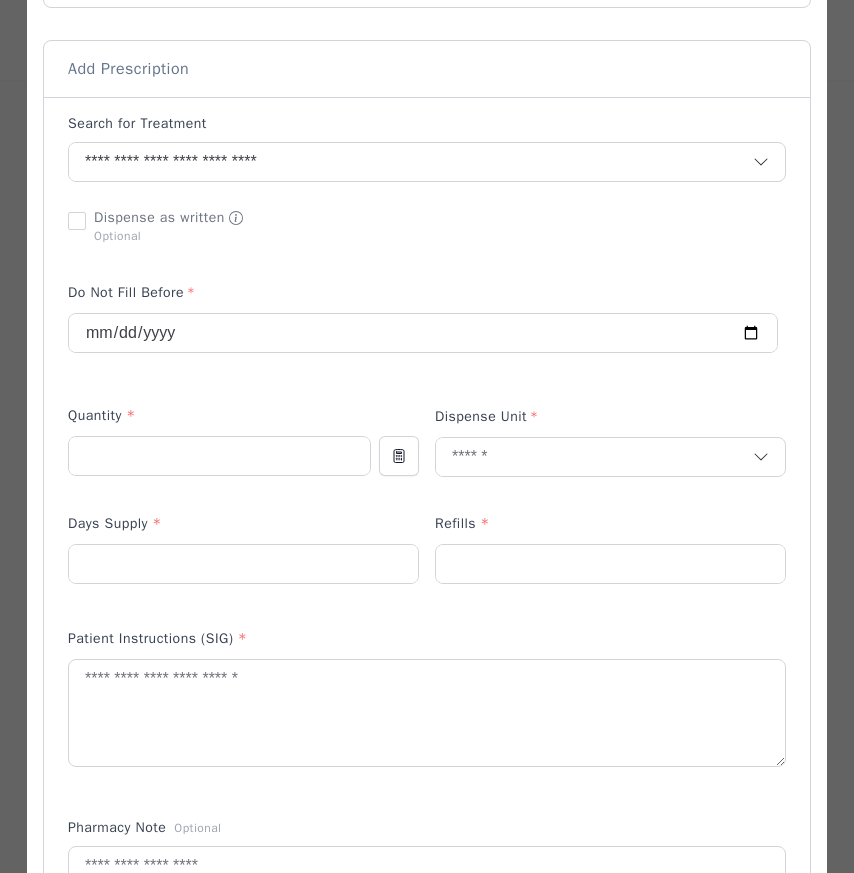 click on "Refills *" at bounding box center (610, 528) 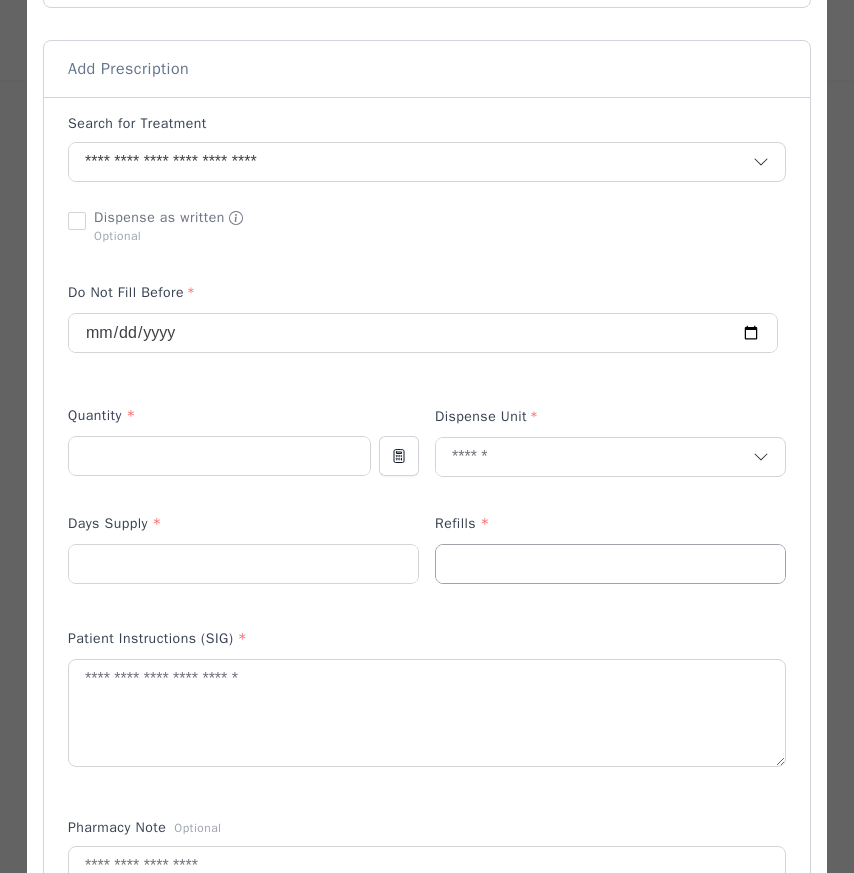 click at bounding box center [610, 564] 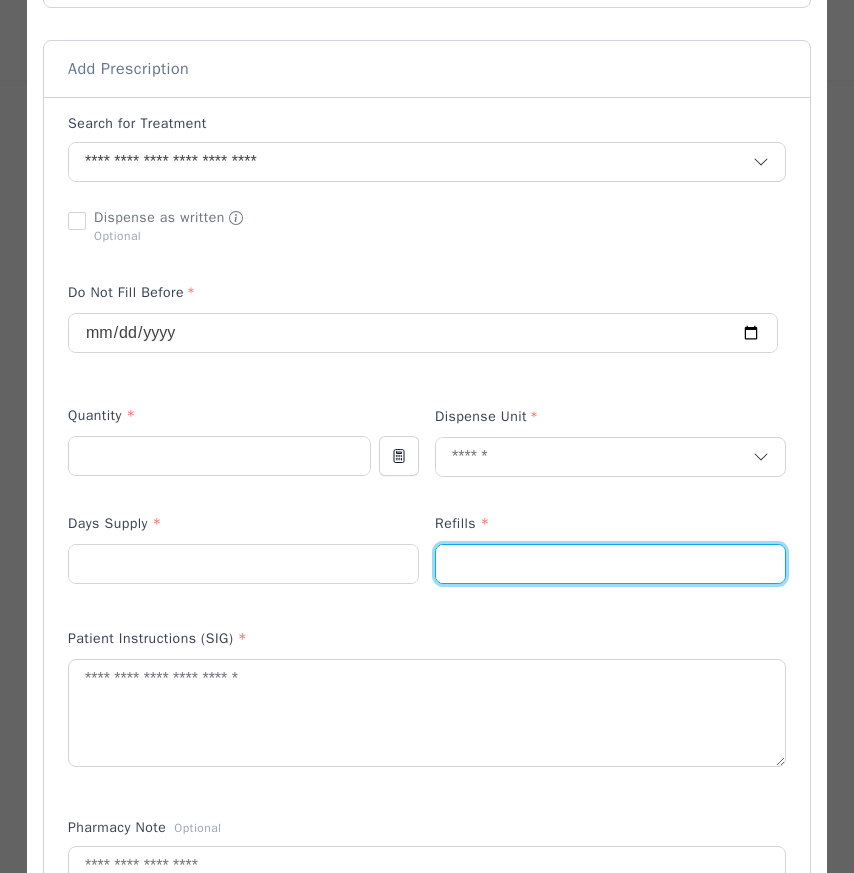 type on "*" 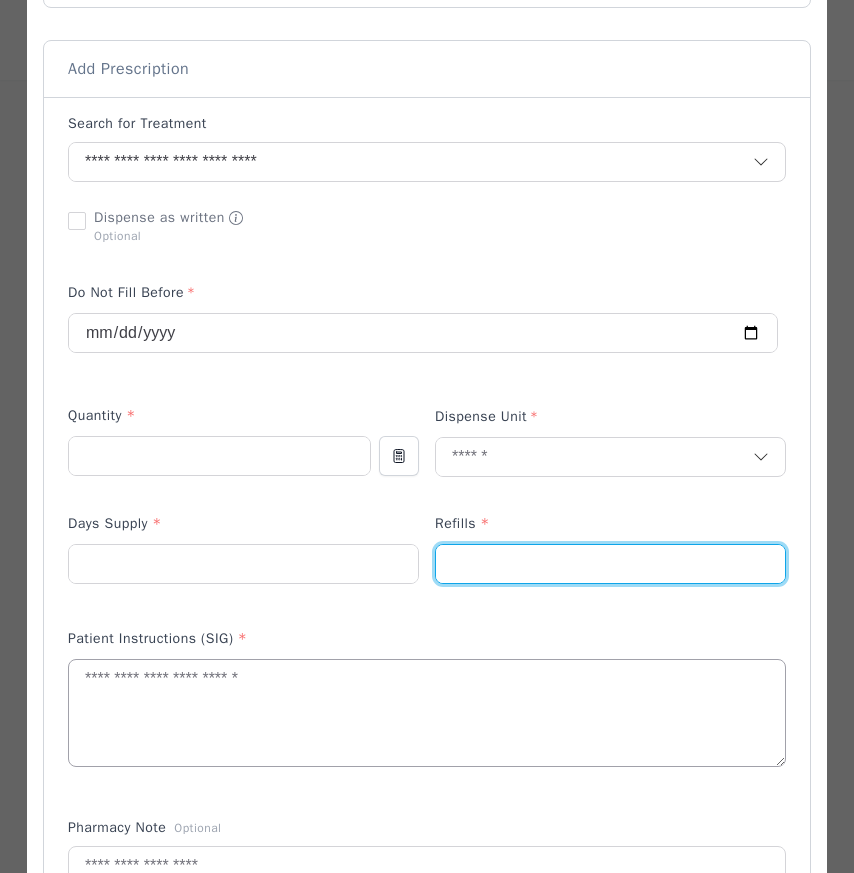 click at bounding box center [427, 713] 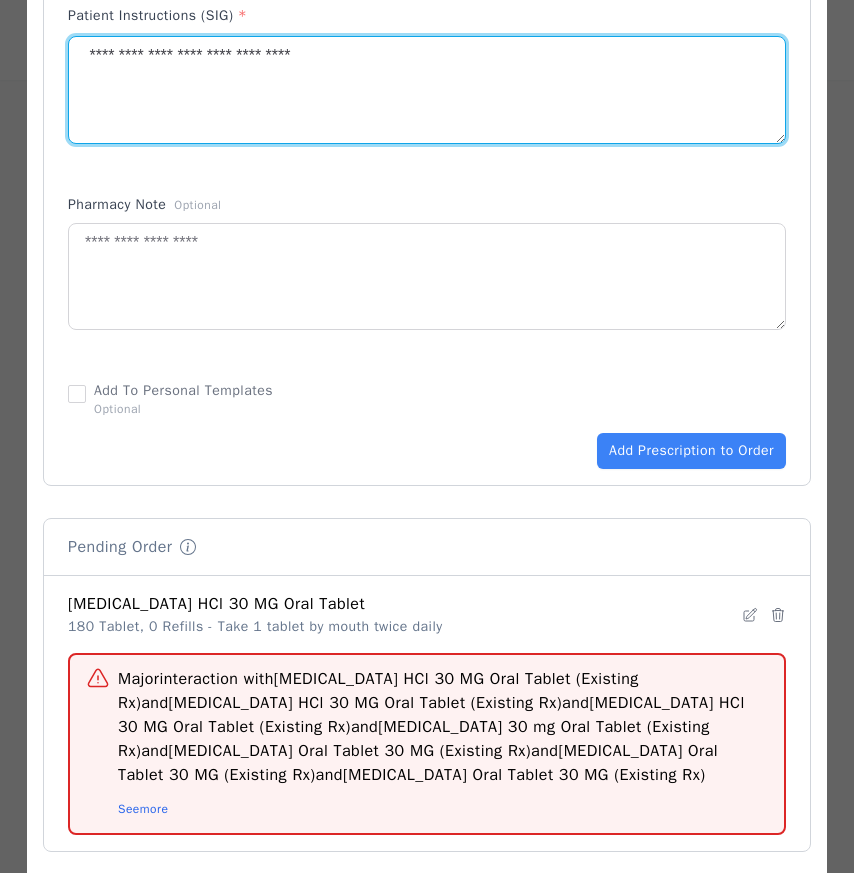 scroll, scrollTop: 1036, scrollLeft: 0, axis: vertical 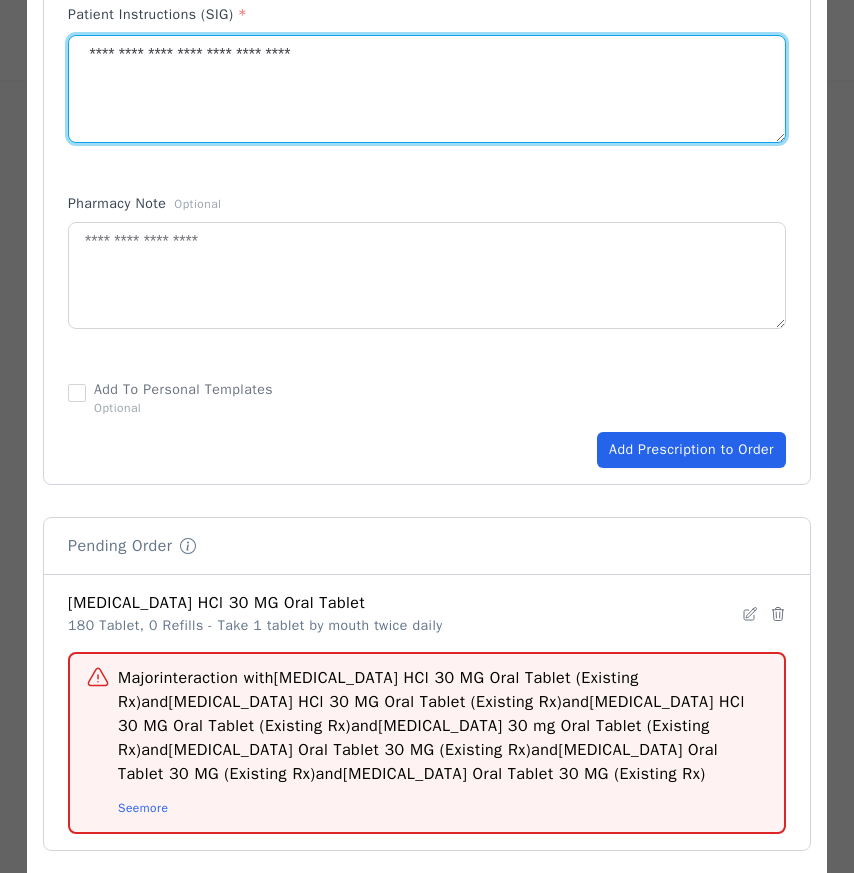 type on "**********" 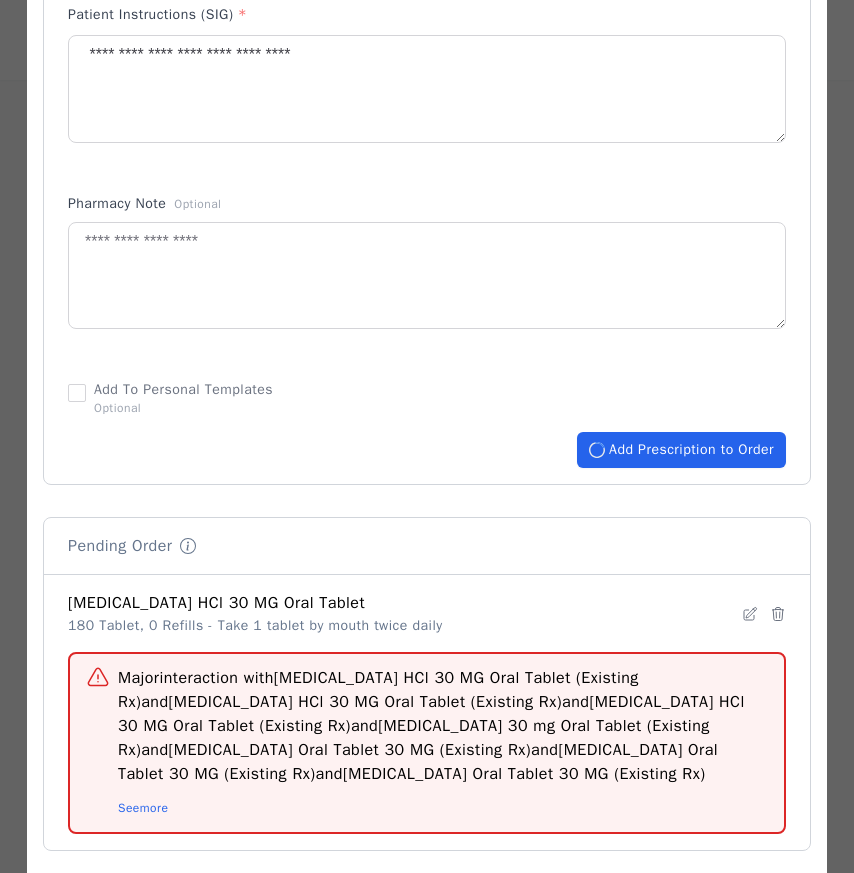 type 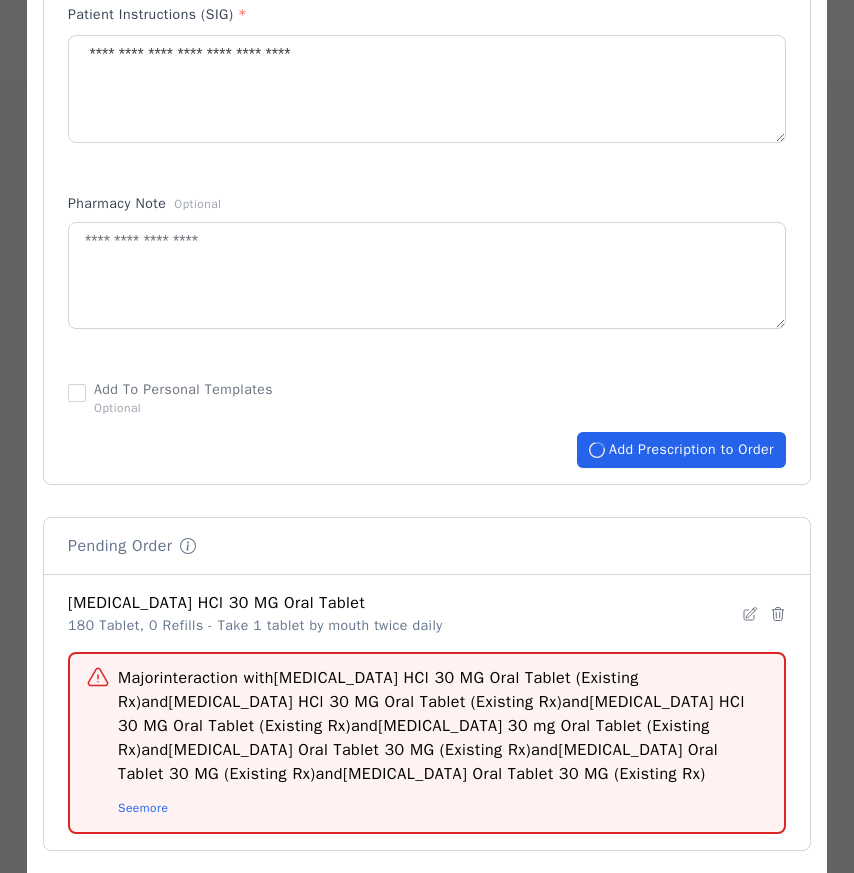 type 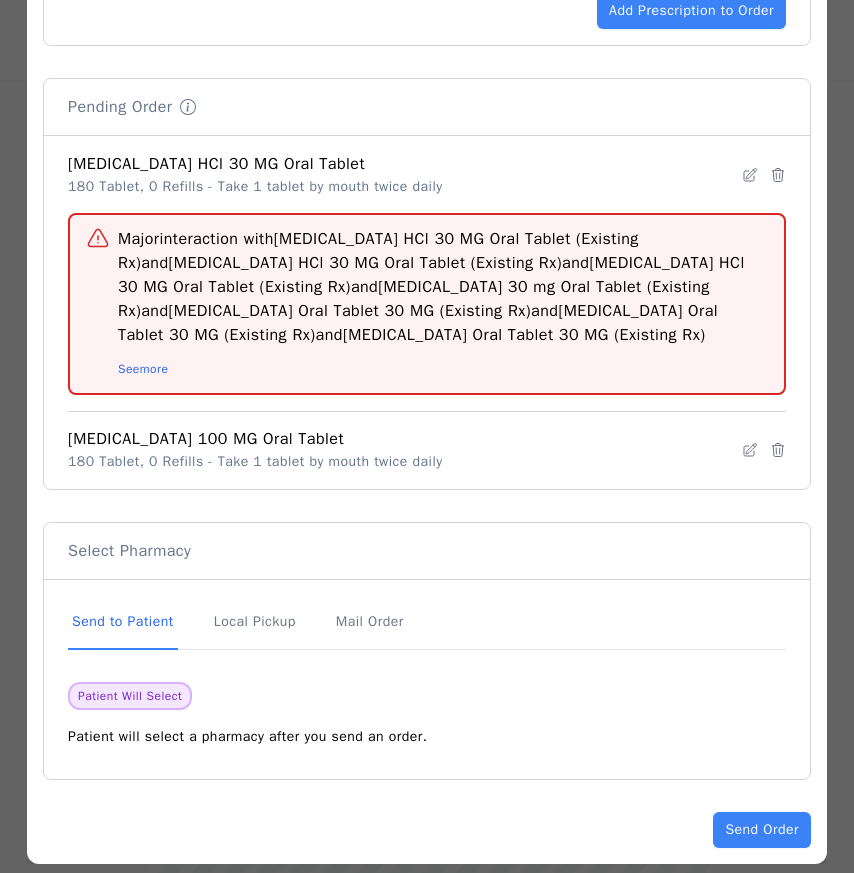 scroll, scrollTop: 1499, scrollLeft: 0, axis: vertical 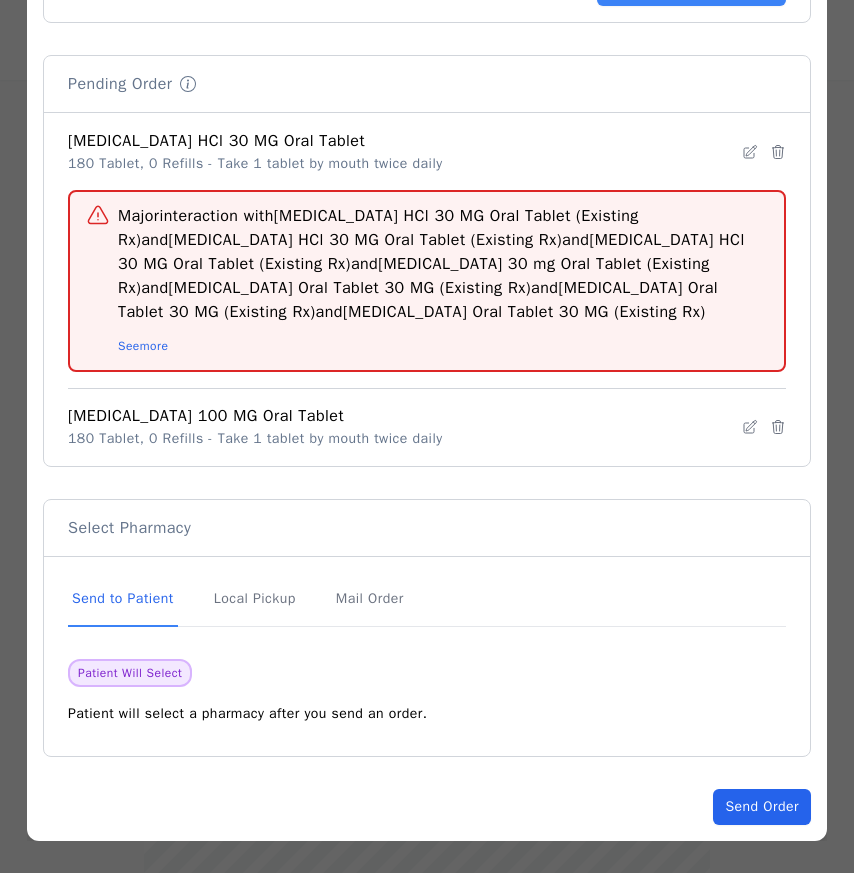 click on "Send Order" 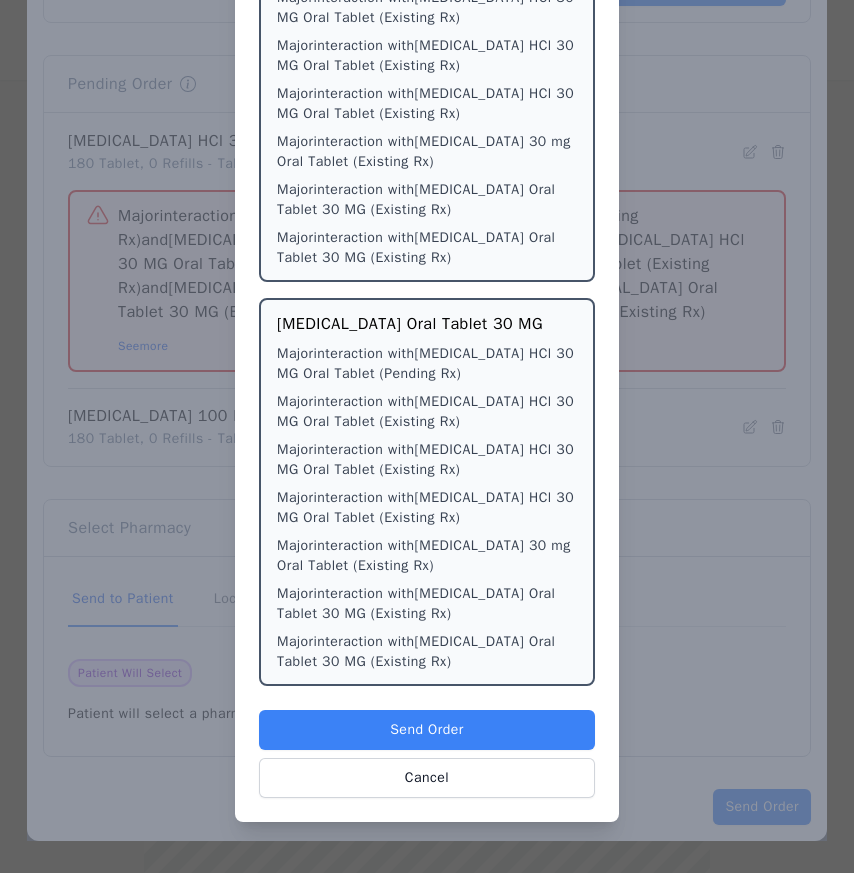 scroll, scrollTop: 1259, scrollLeft: 0, axis: vertical 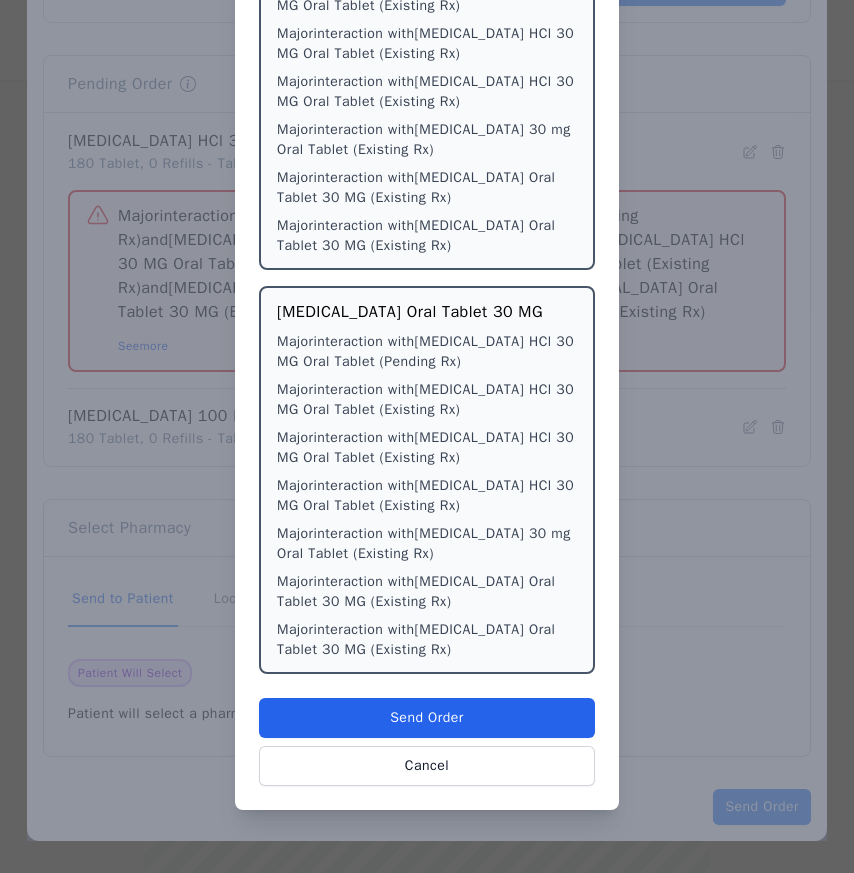 click on "Send Order" at bounding box center (427, 718) 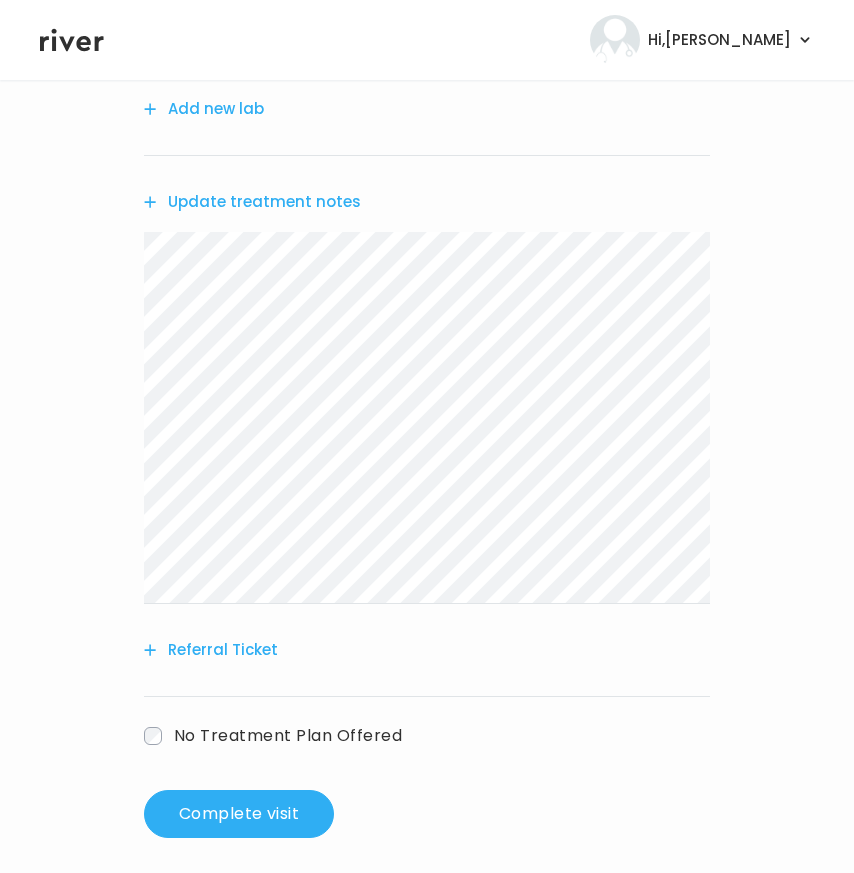 scroll, scrollTop: 798, scrollLeft: 0, axis: vertical 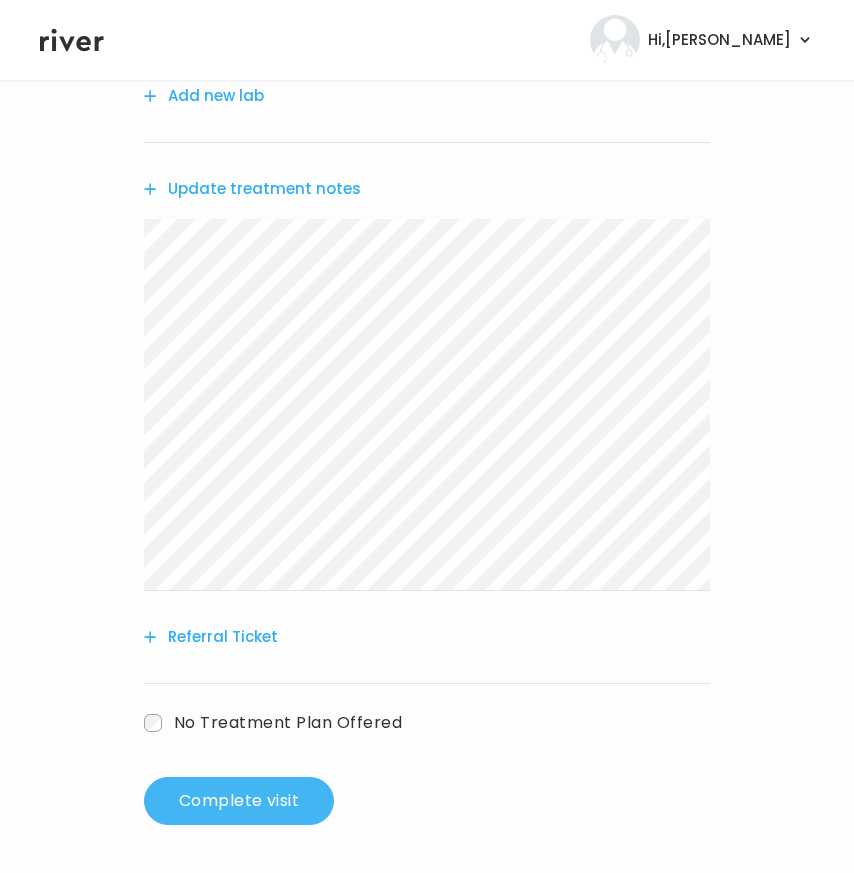 click on "Complete visit" at bounding box center (239, 801) 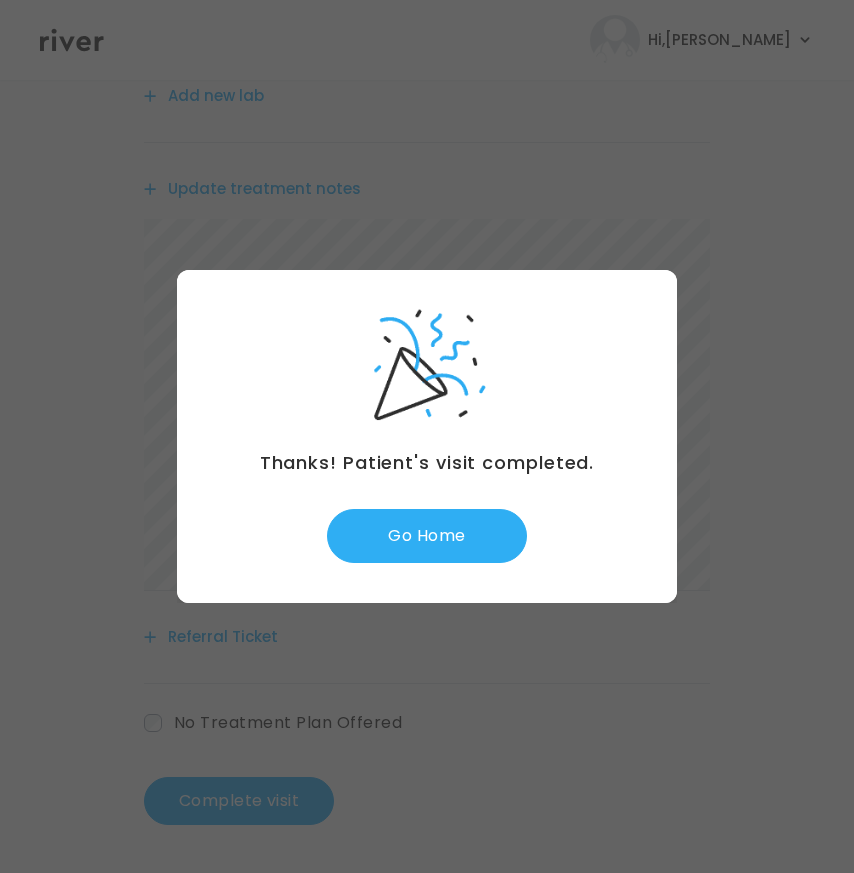 click on "Thanks! Patient's visit completed. Go Home" at bounding box center (427, 436) 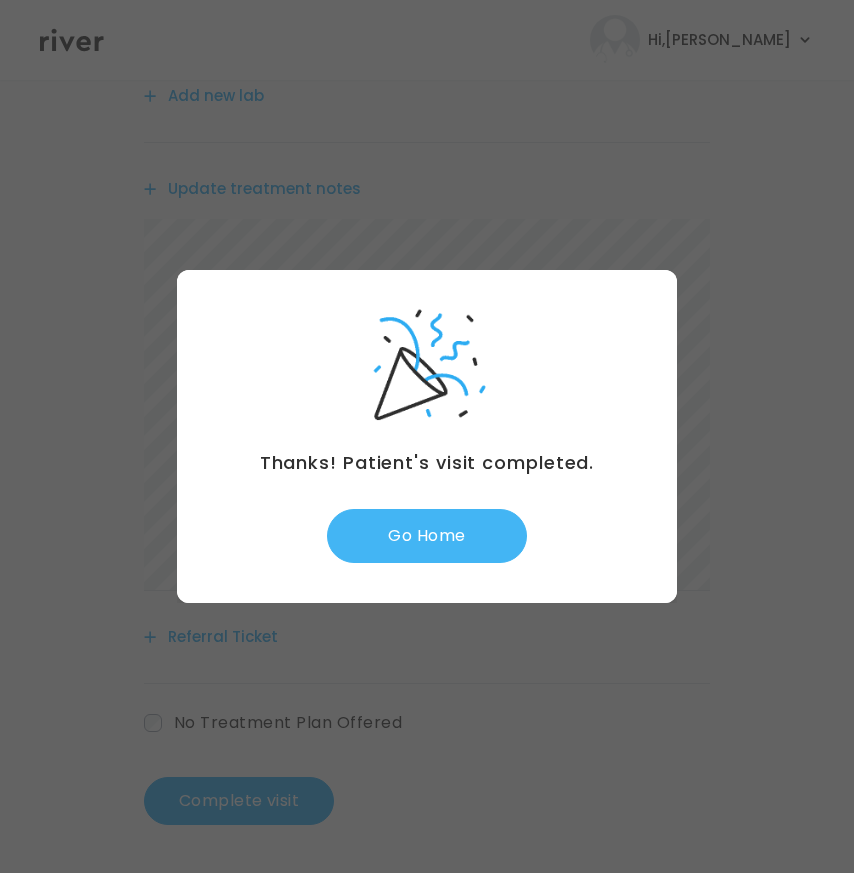 click on "Go Home" at bounding box center [427, 536] 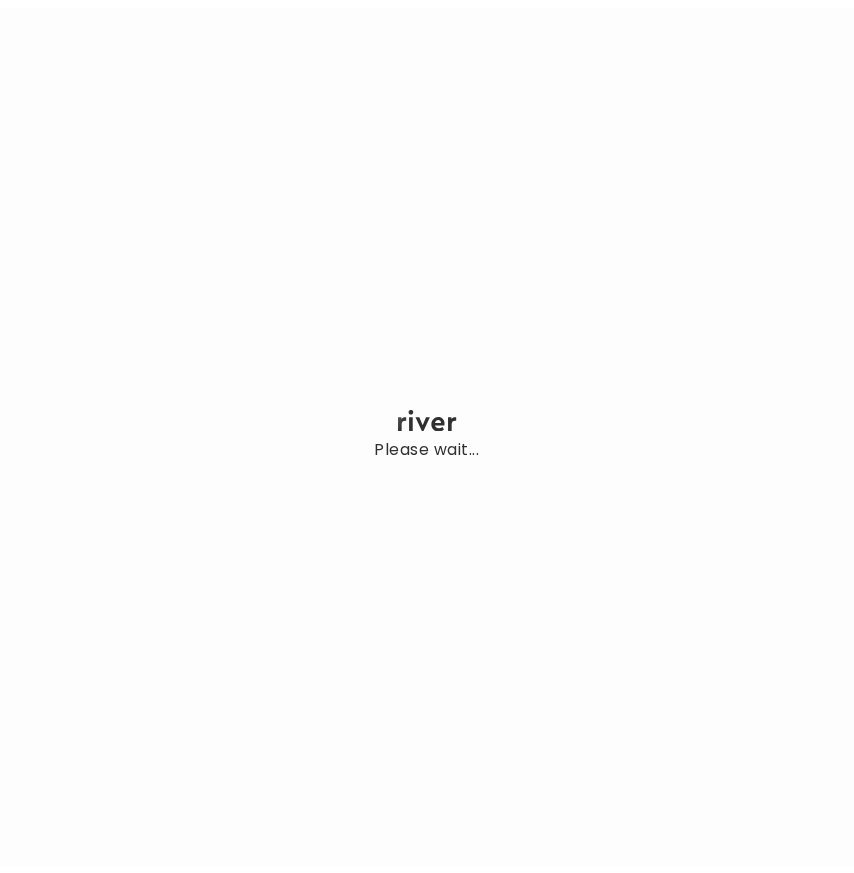 scroll, scrollTop: 0, scrollLeft: 0, axis: both 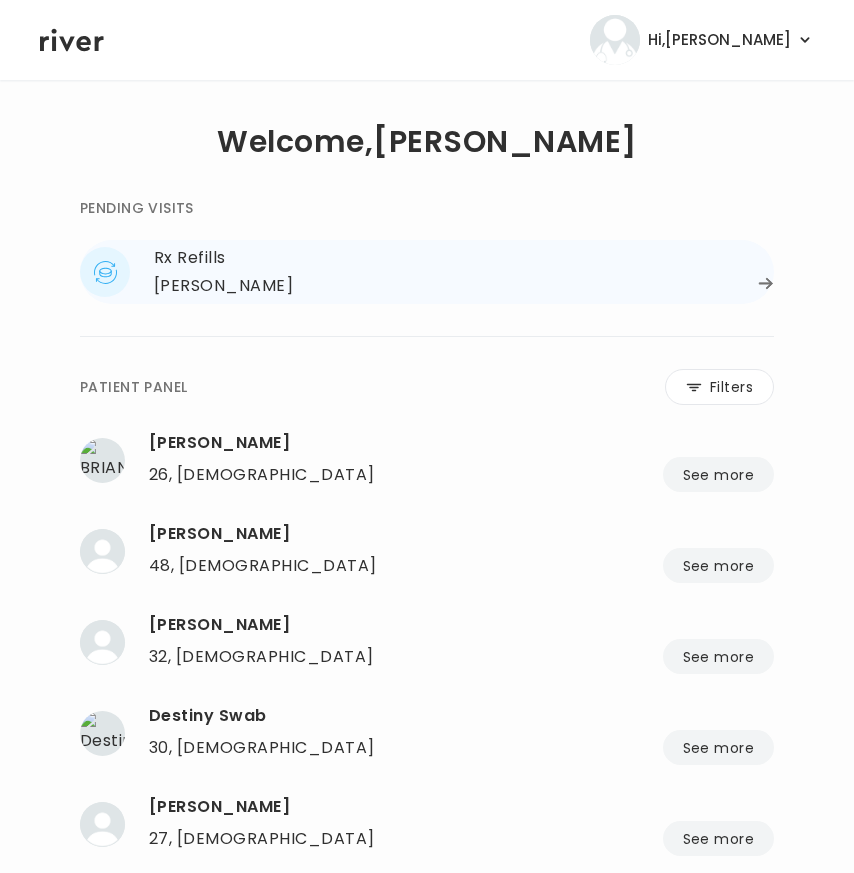 click on "[PERSON_NAME]" at bounding box center (223, 286) 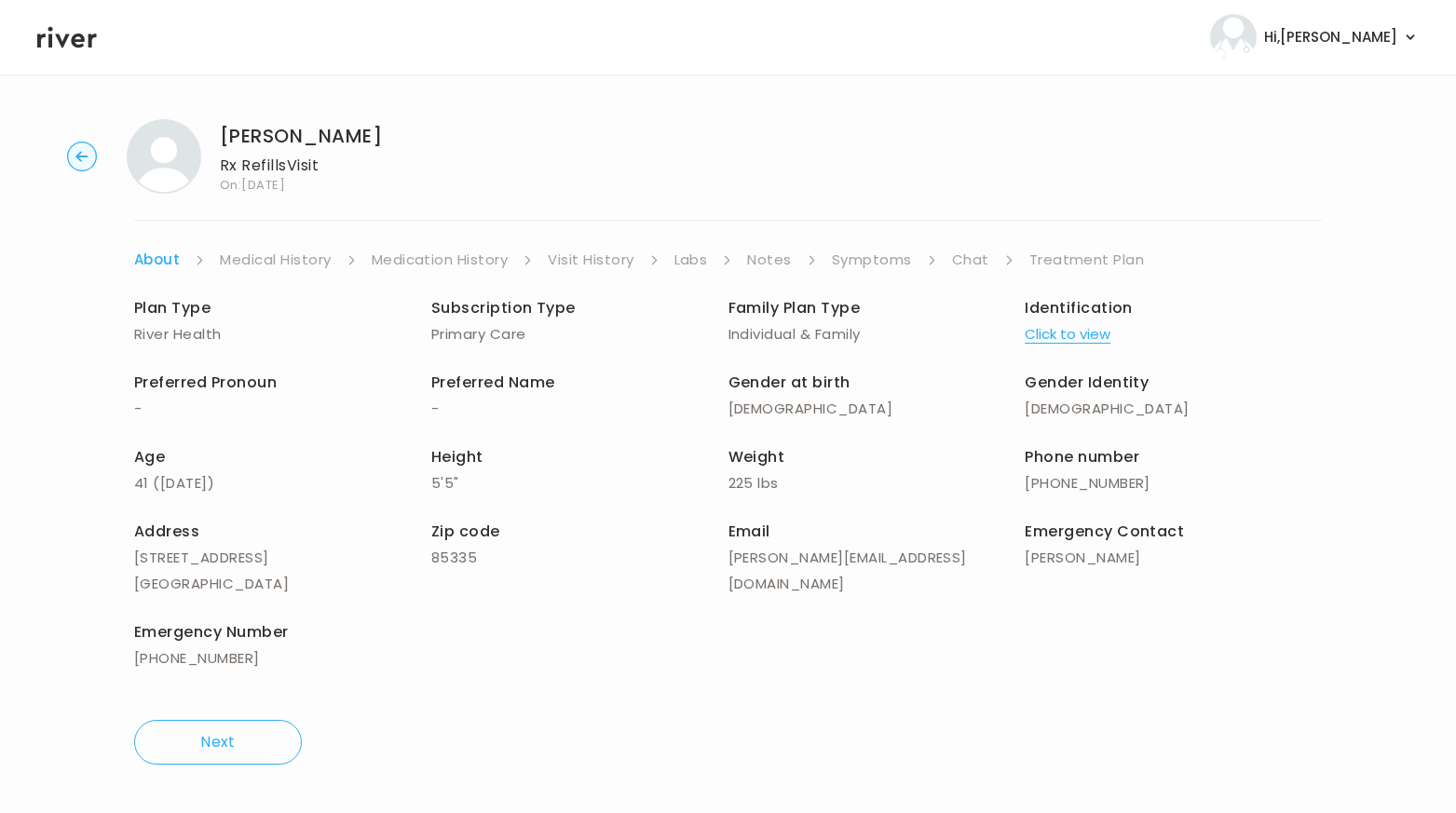 click on "Symptoms" at bounding box center (872, 260) 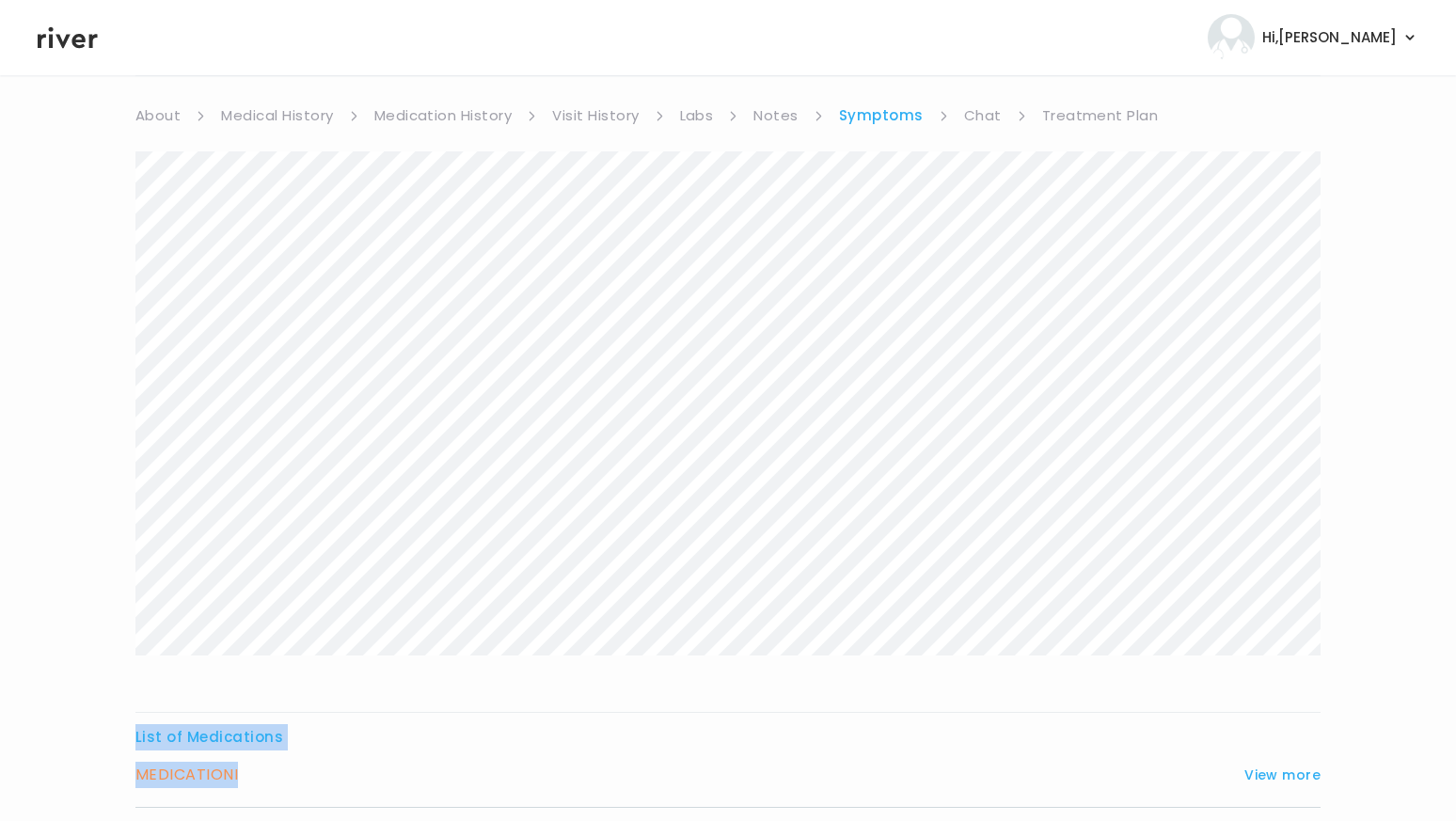 scroll, scrollTop: 297, scrollLeft: 0, axis: vertical 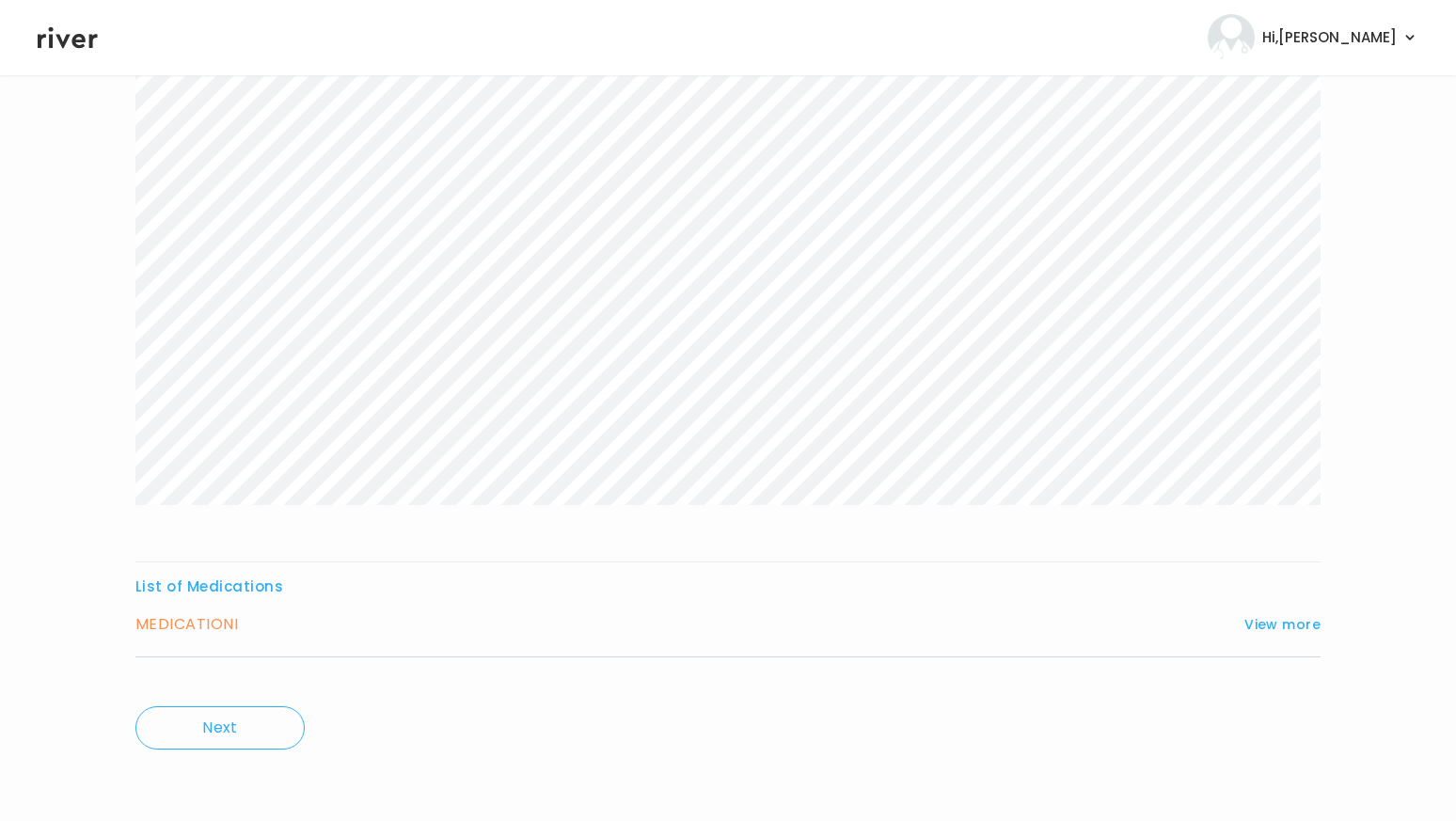 click on "List of Medications MEDICATION  I View more Who originally prescribed the medication you want to refill? Answer:   My River Health Provider What is the name of the medication you want to refill? Answer:   Levothyroxin  What is the current medication dosage? Answer:   I am not talking anything  What is the medical reason for taking this medication? Answer:   [MEDICAL_DATA]  Approximately how long have you been taking this medication? Answer:   I havent How many pills or days’ worth of this medication do you have left? Answer:   None" at bounding box center (728, 342) 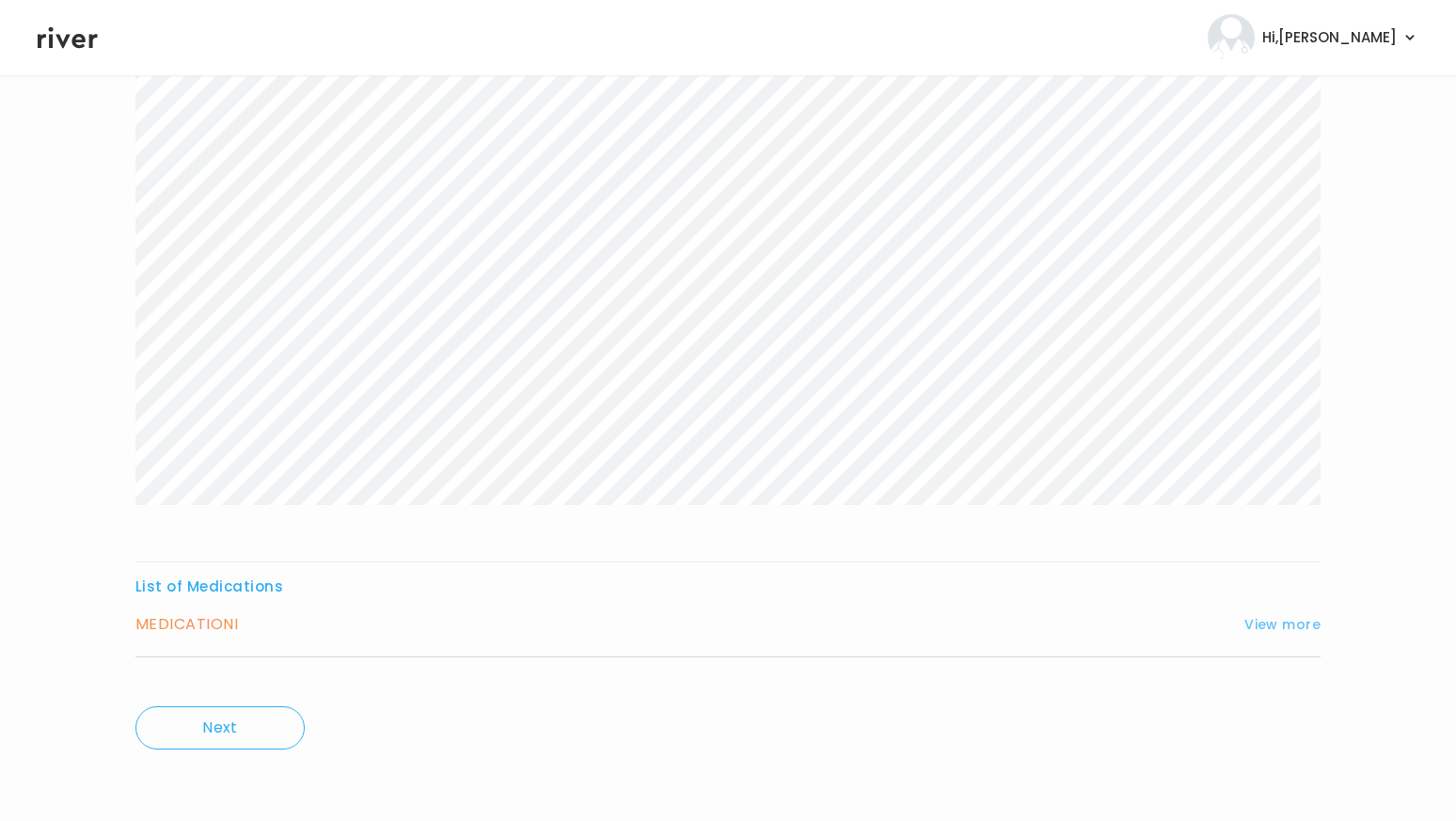 click on "View more" at bounding box center (1282, 624) 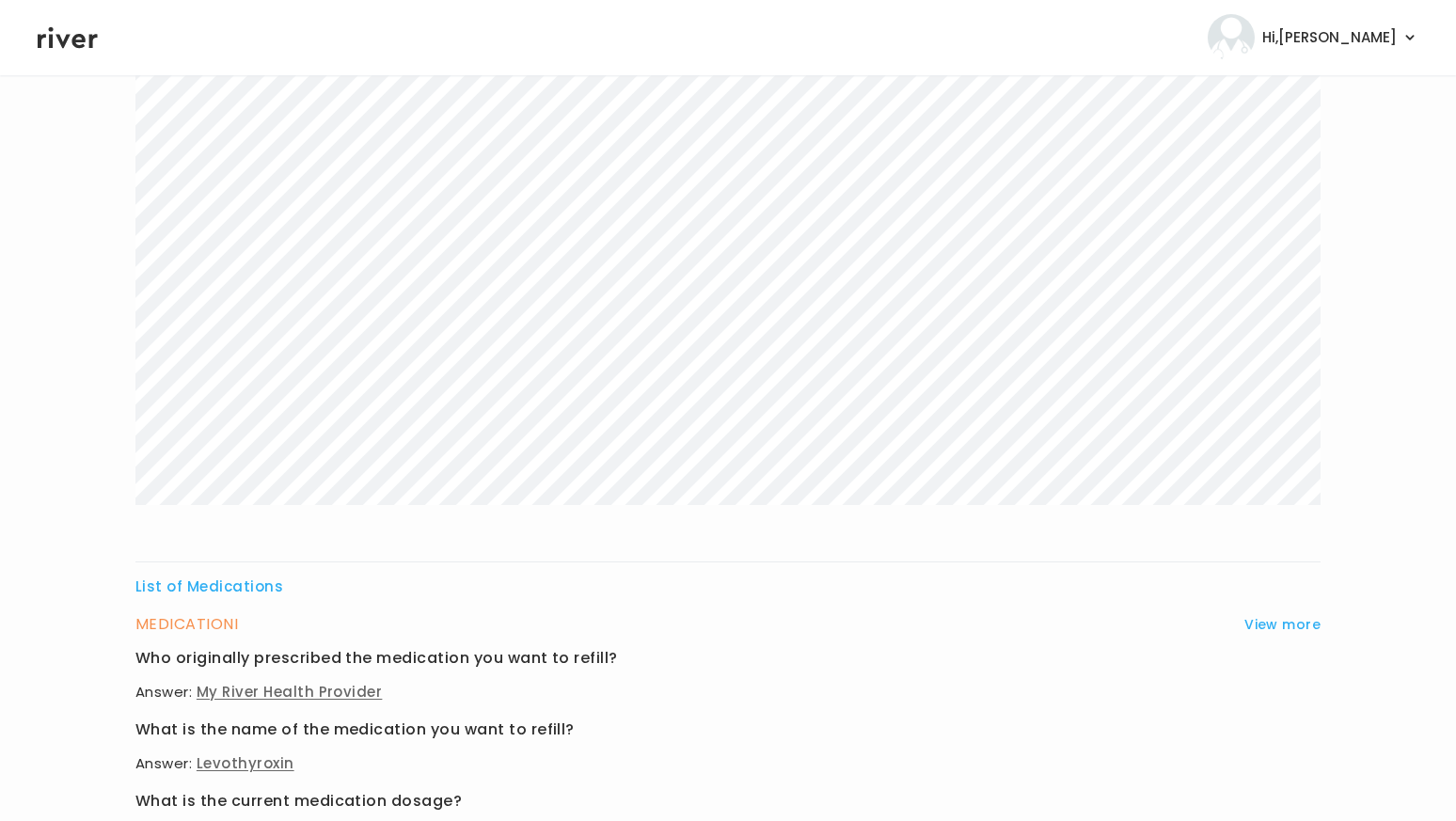type 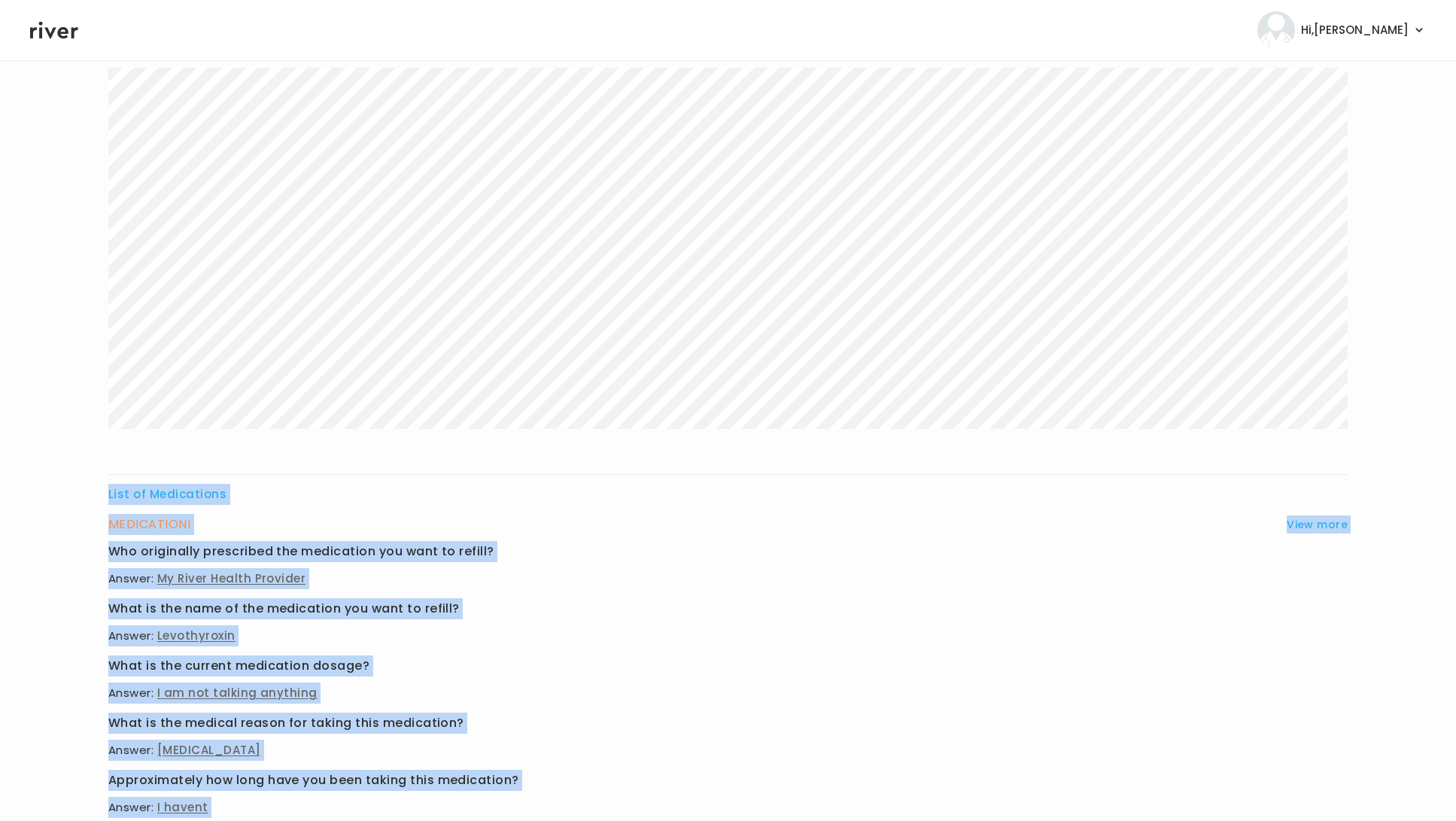 scroll, scrollTop: 372, scrollLeft: 0, axis: vertical 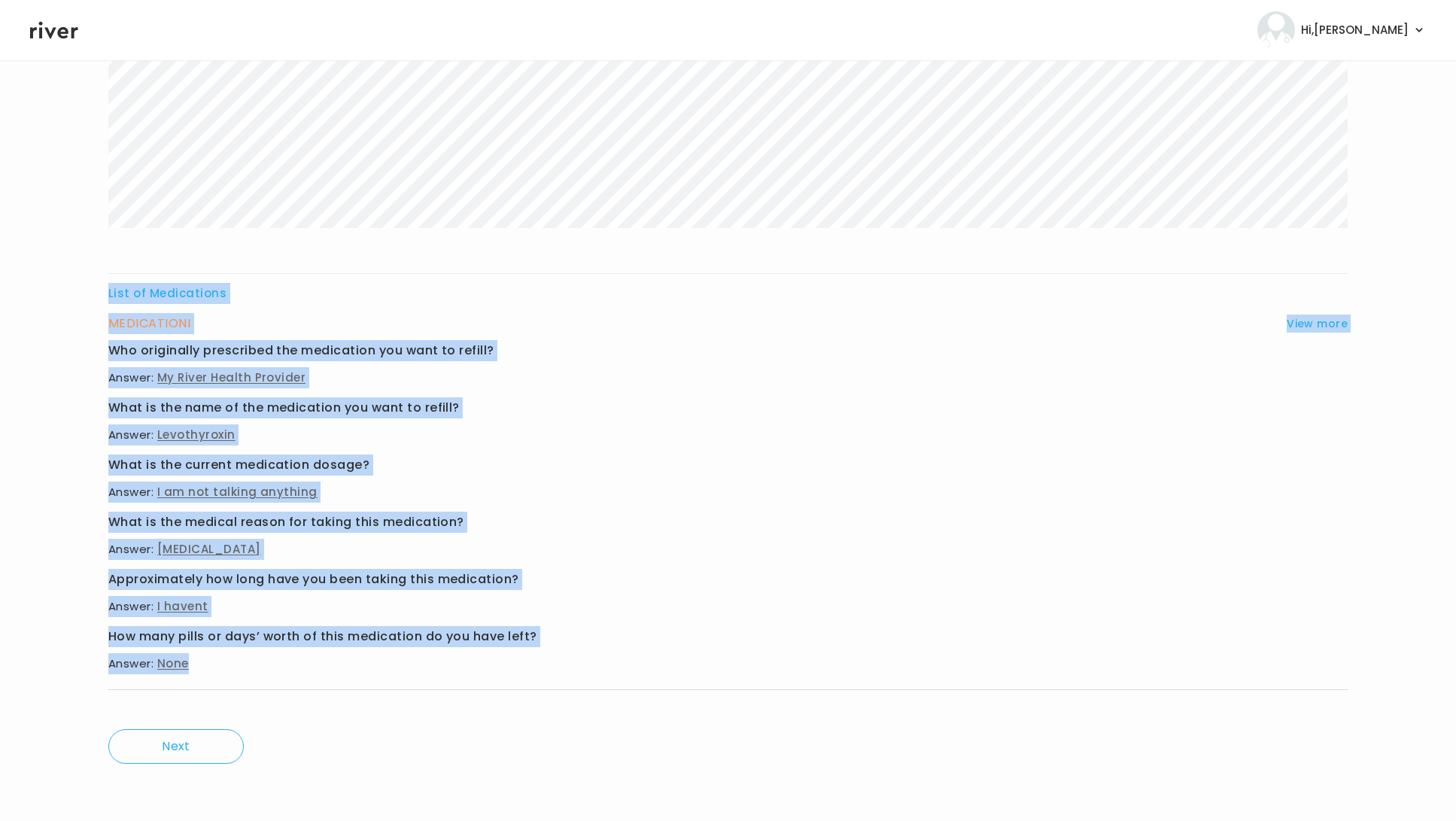 click on "List of Medications MEDICATION  I View more Who originally prescribed the medication you want to refill? Answer:   My River Health Provider What is the name of the medication you want to refill? Answer:   Levothyroxin  What is the current medication dosage? Answer:   I am not talking anything  What is the medical reason for taking this medication? Answer:   [MEDICAL_DATA]  Approximately how long have you been taking this medication? Answer:   I havent How many pills or days’ worth of this medication do you have left? Answer:   None Next" at bounding box center (728, 317) 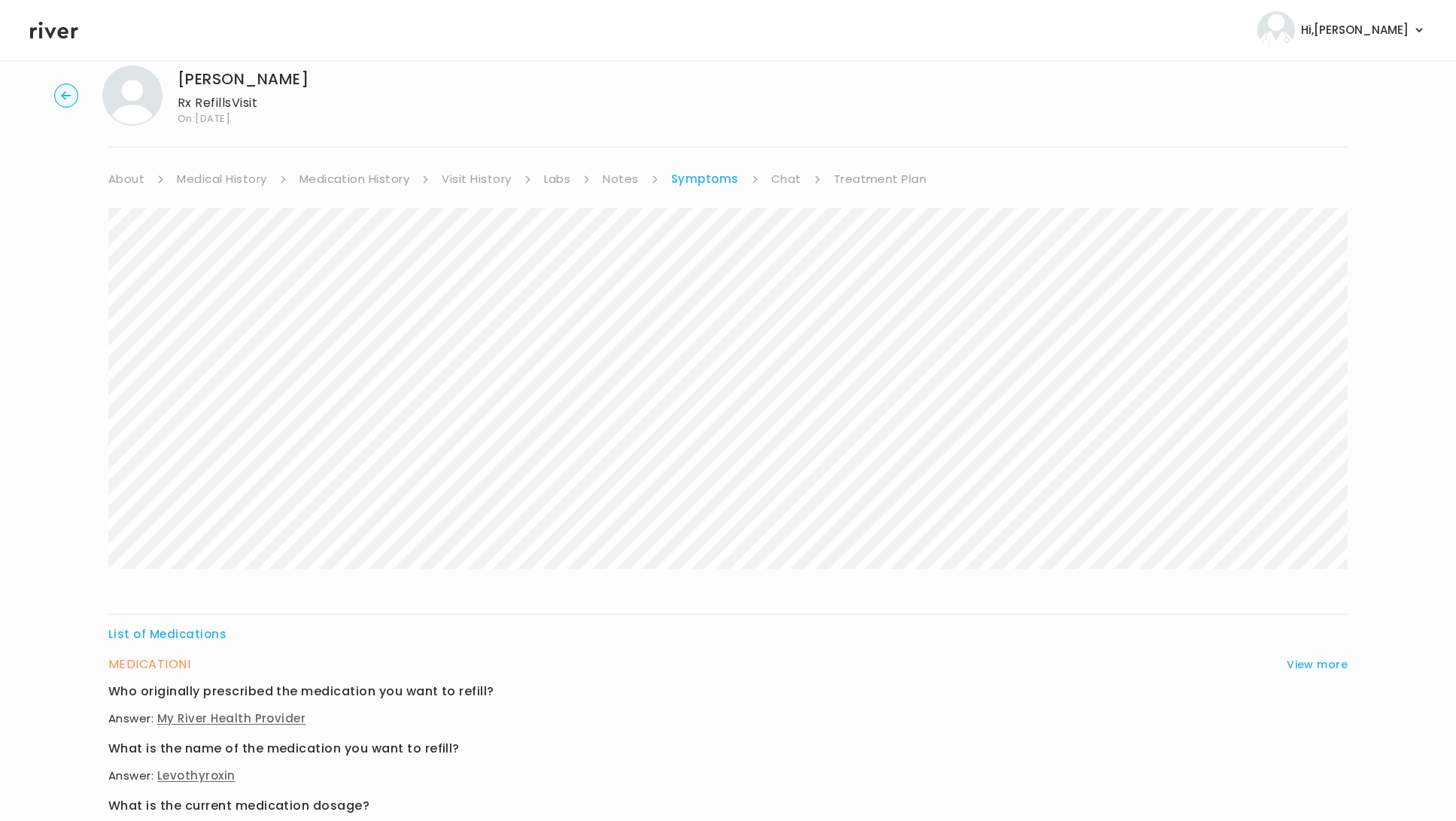 scroll, scrollTop: 0, scrollLeft: 0, axis: both 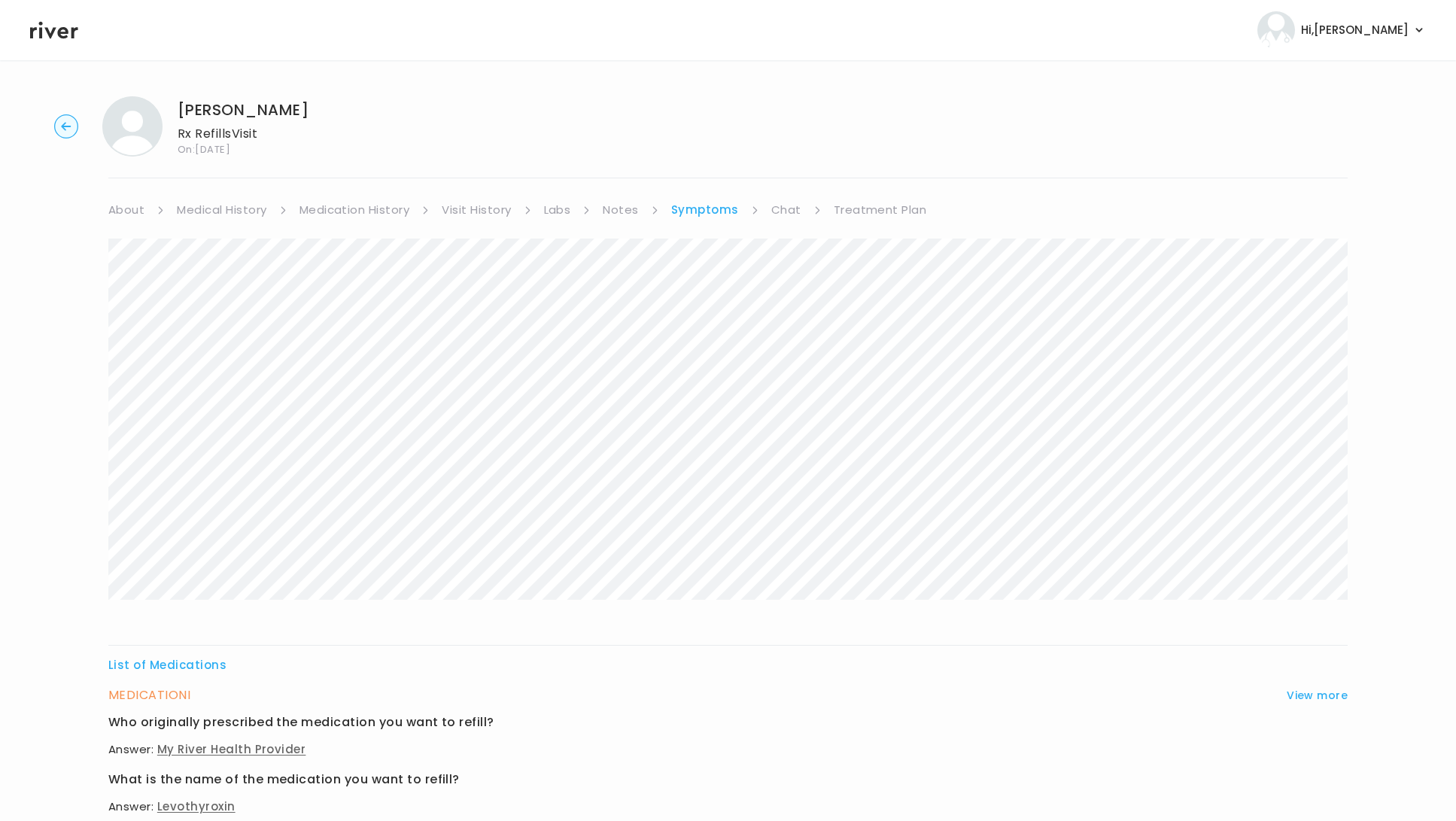 click on "Medication History" at bounding box center [354, 210] 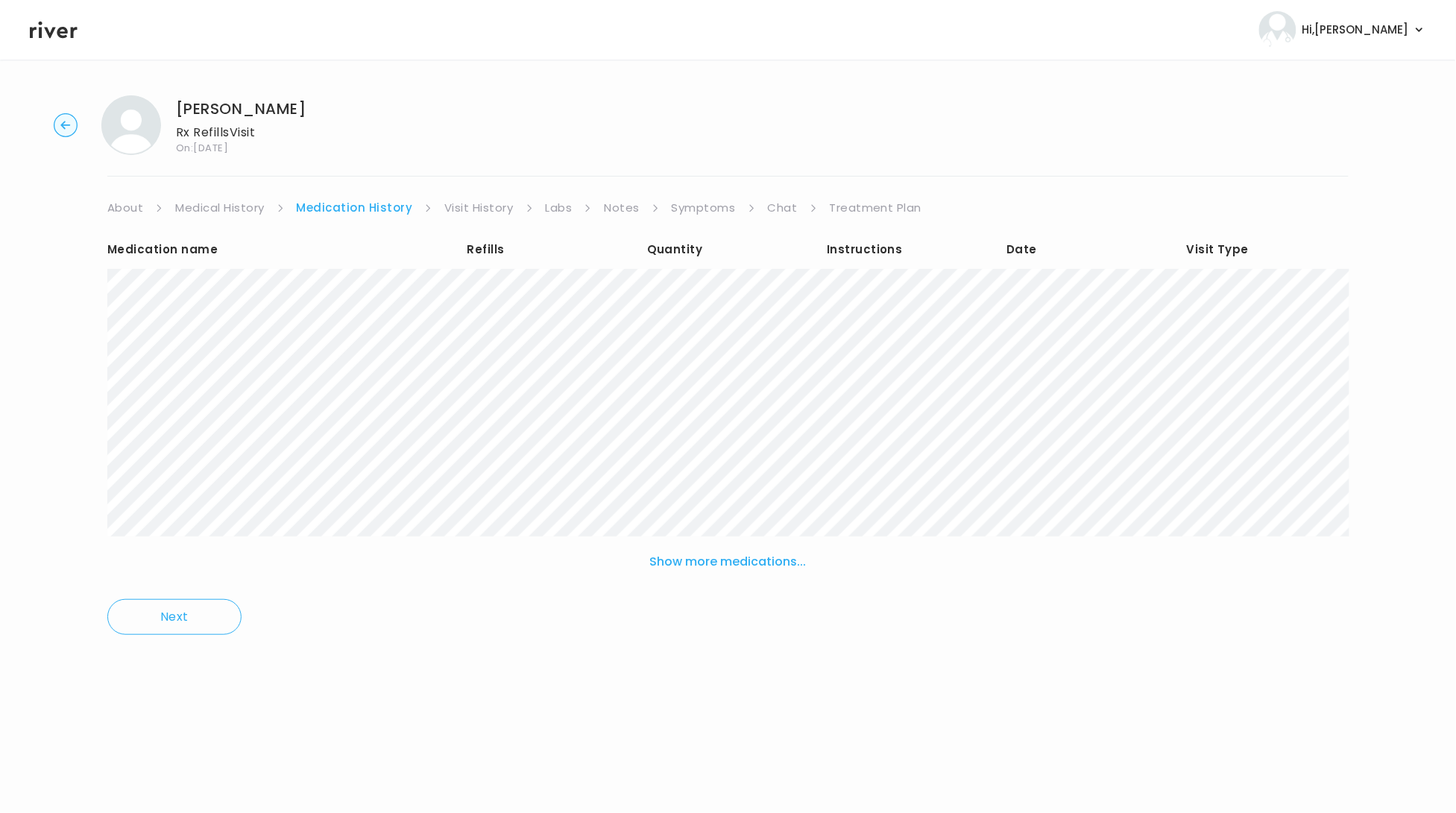click on "Symptoms" at bounding box center [704, 208] 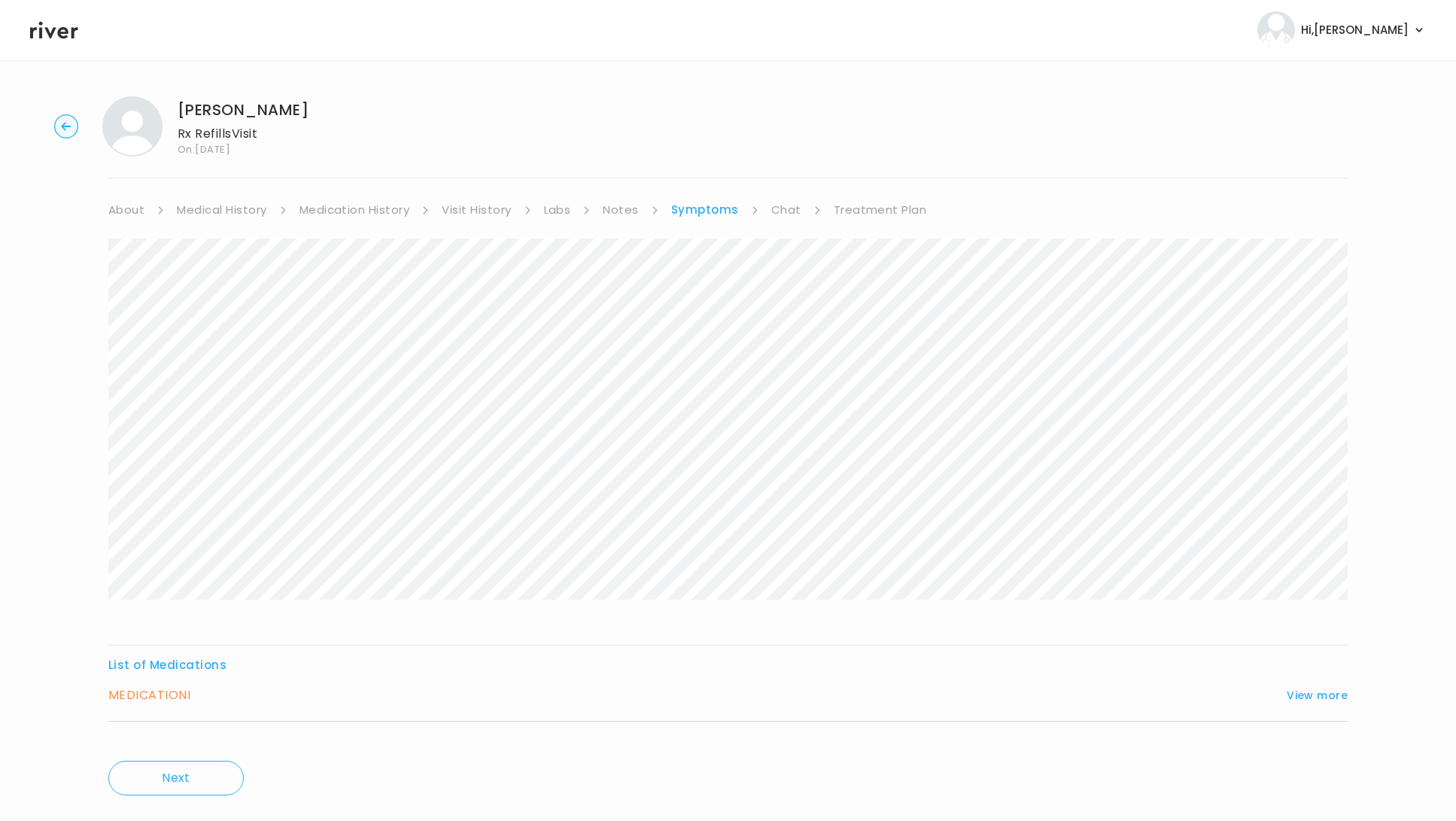 click on "Chat" at bounding box center (786, 210) 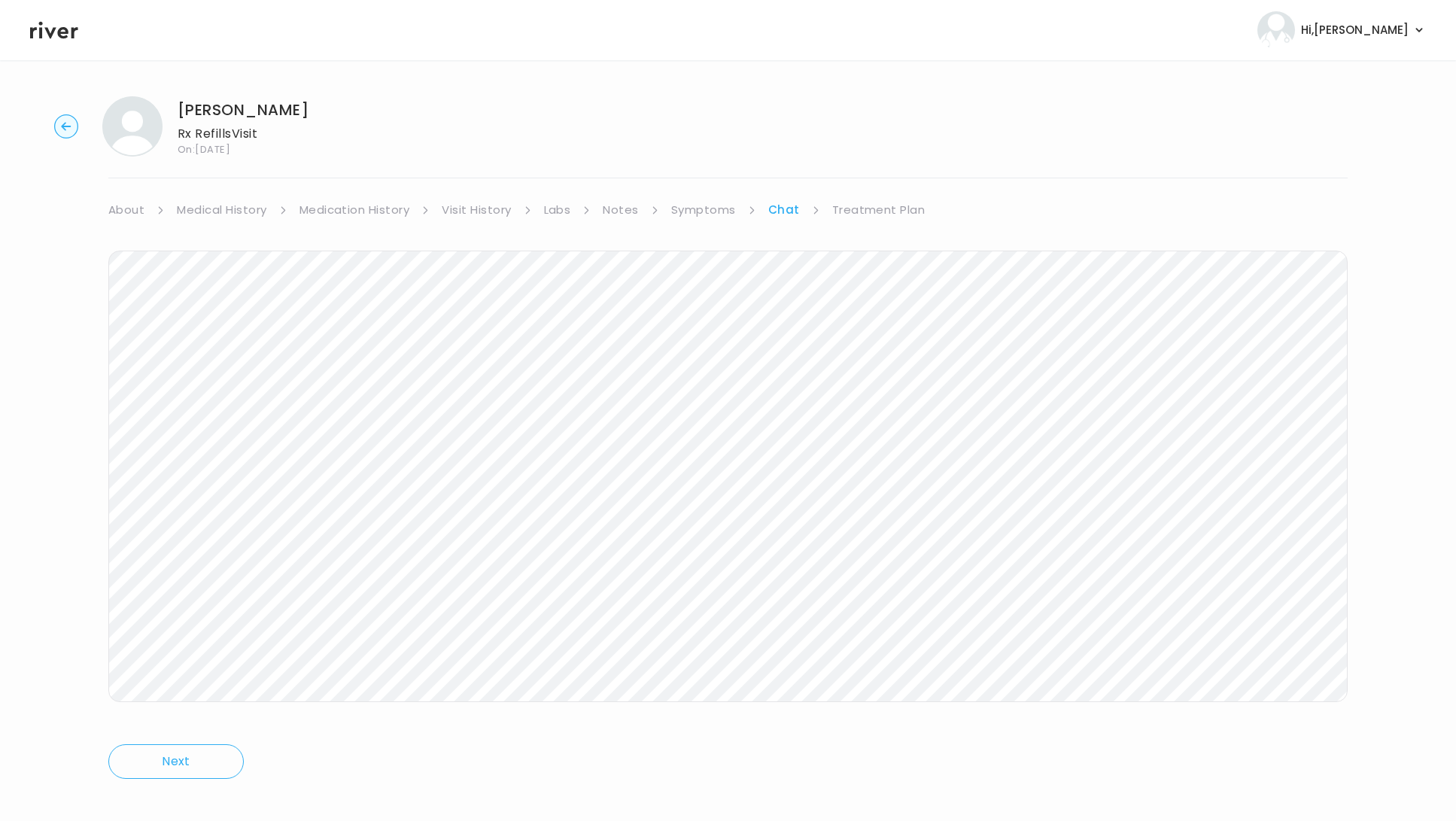 scroll, scrollTop: 13, scrollLeft: 0, axis: vertical 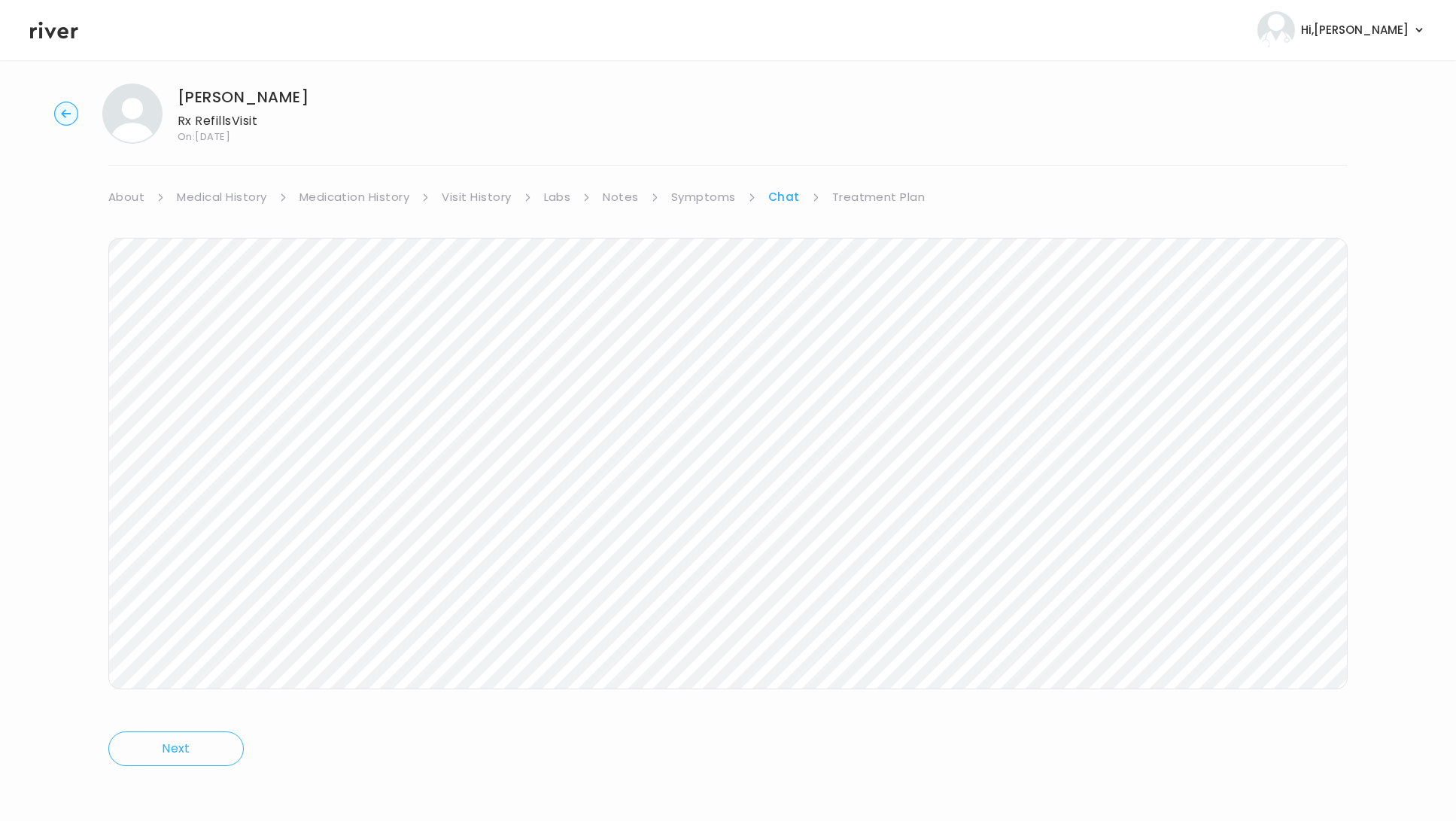 click on "Medication History" at bounding box center (354, 197) 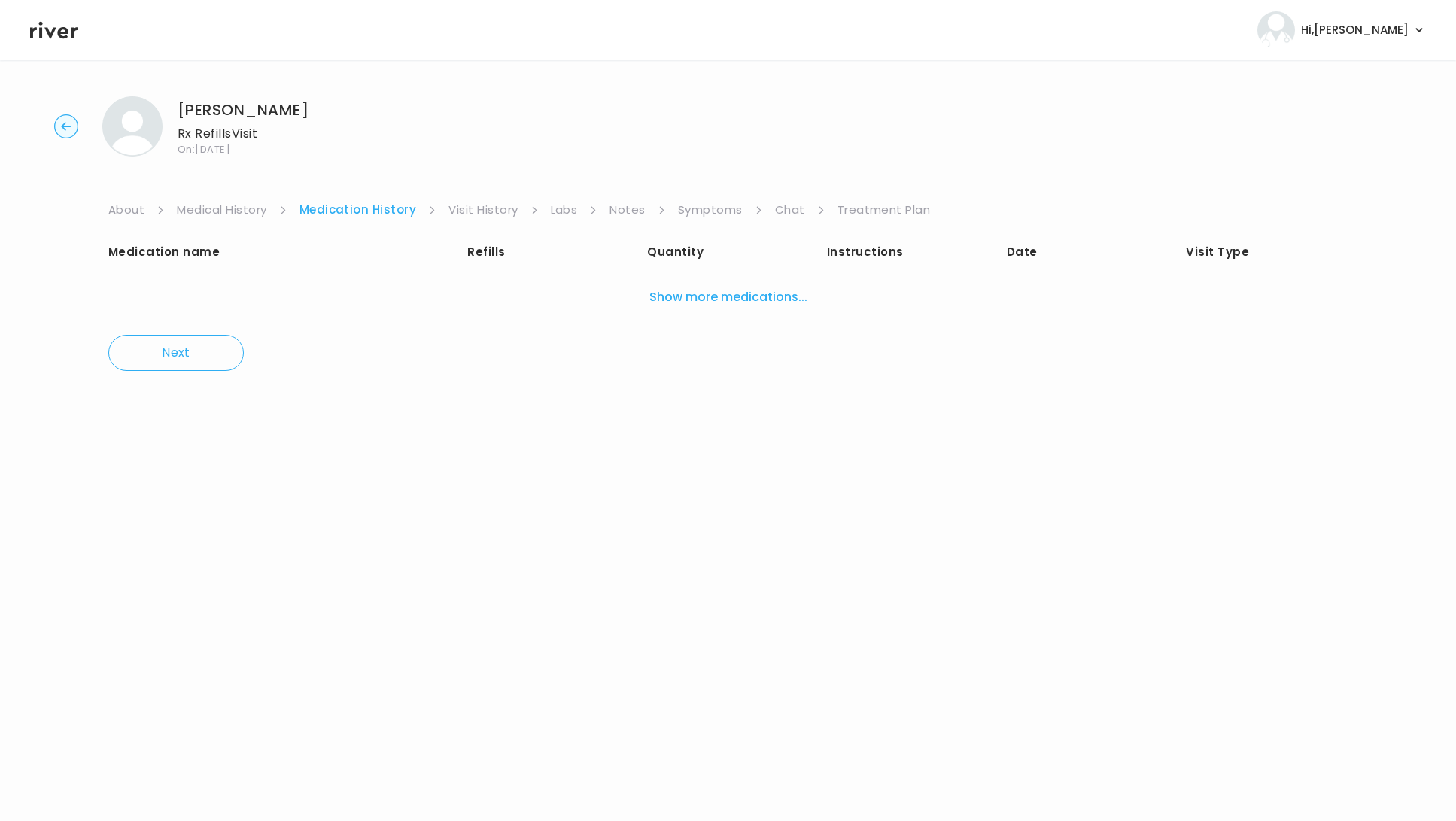 scroll, scrollTop: 0, scrollLeft: 0, axis: both 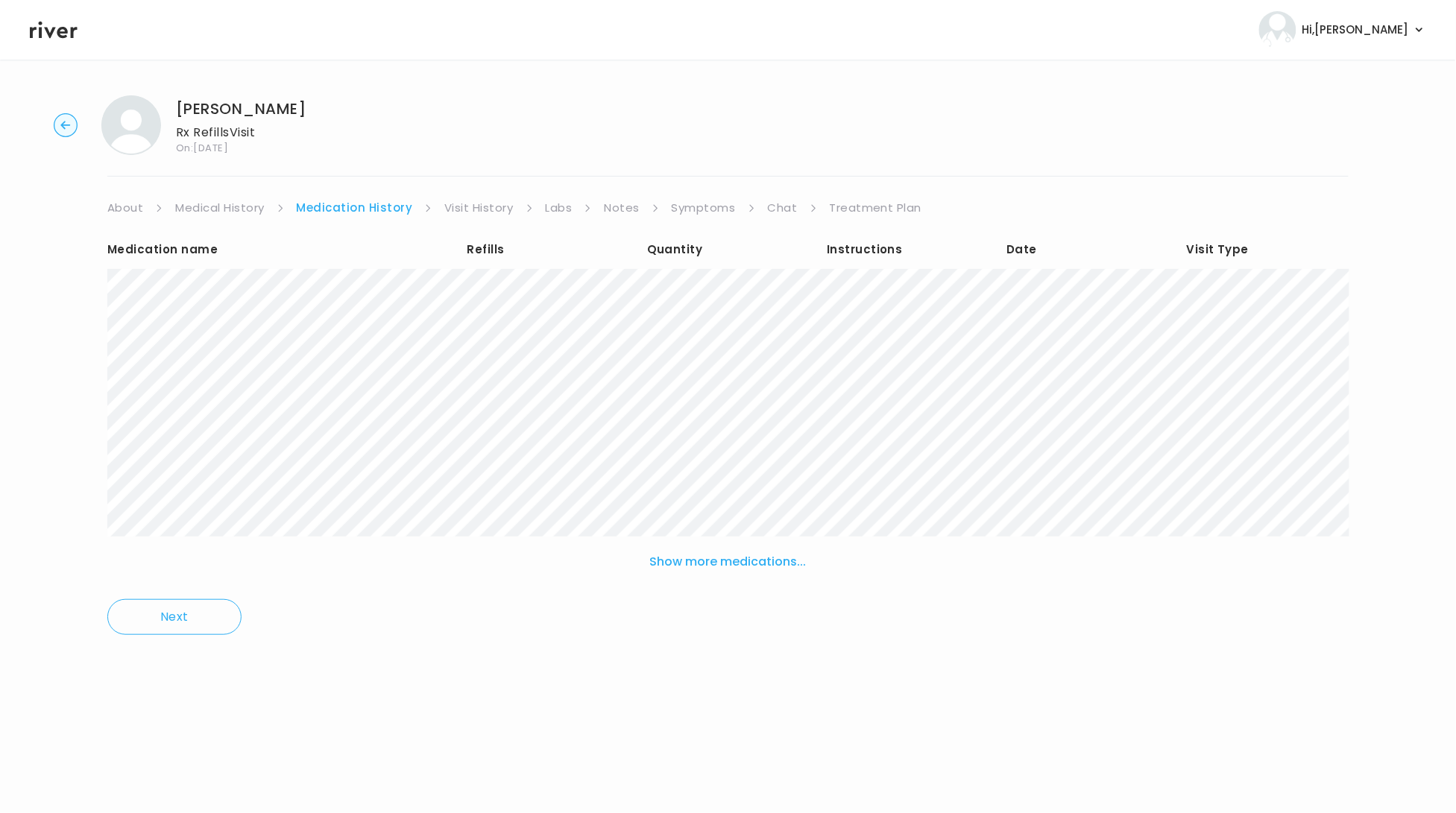 click on "Symptoms" at bounding box center (704, 208) 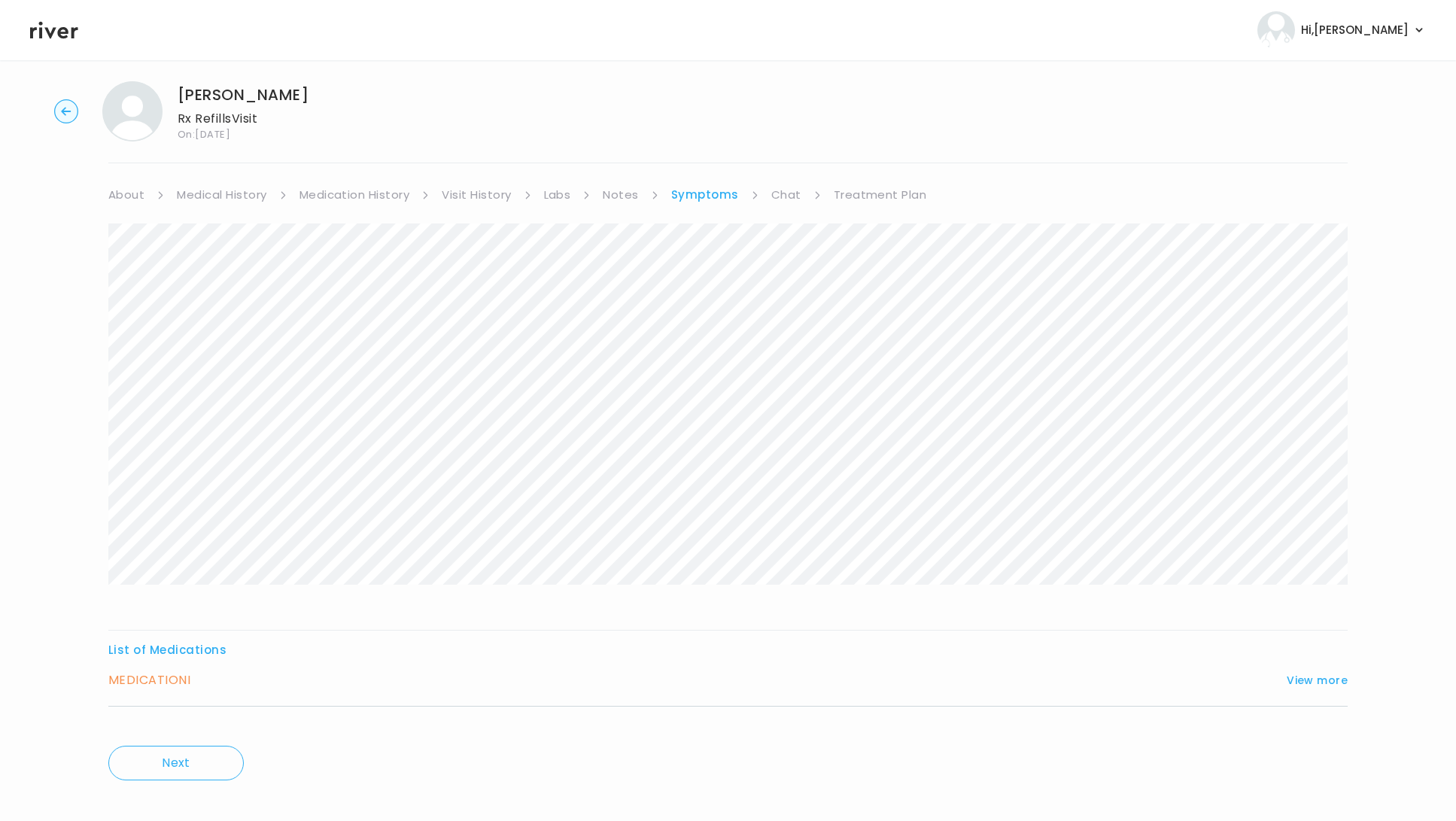 scroll, scrollTop: 32, scrollLeft: 0, axis: vertical 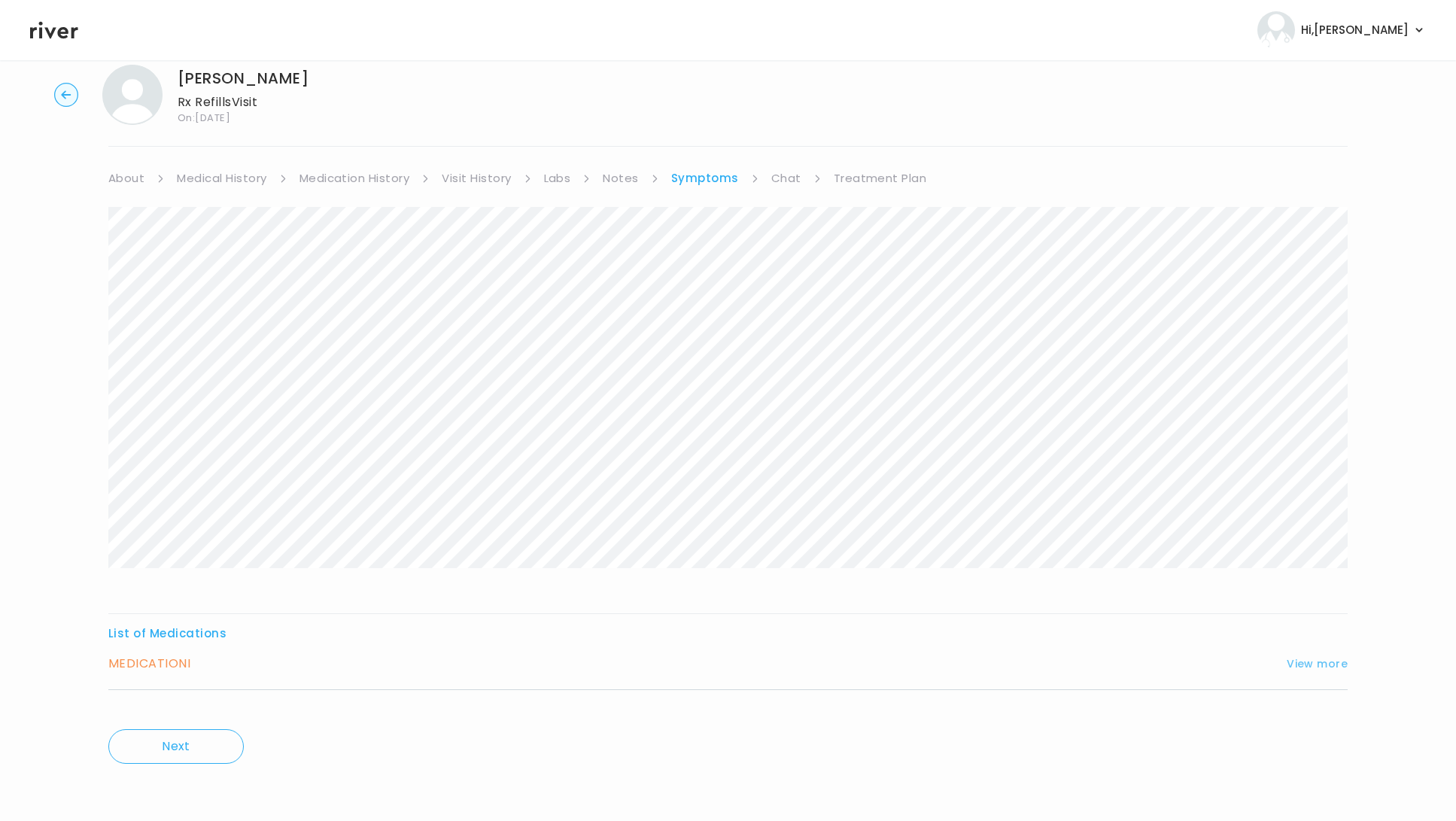 click on "View more" at bounding box center (1317, 664) 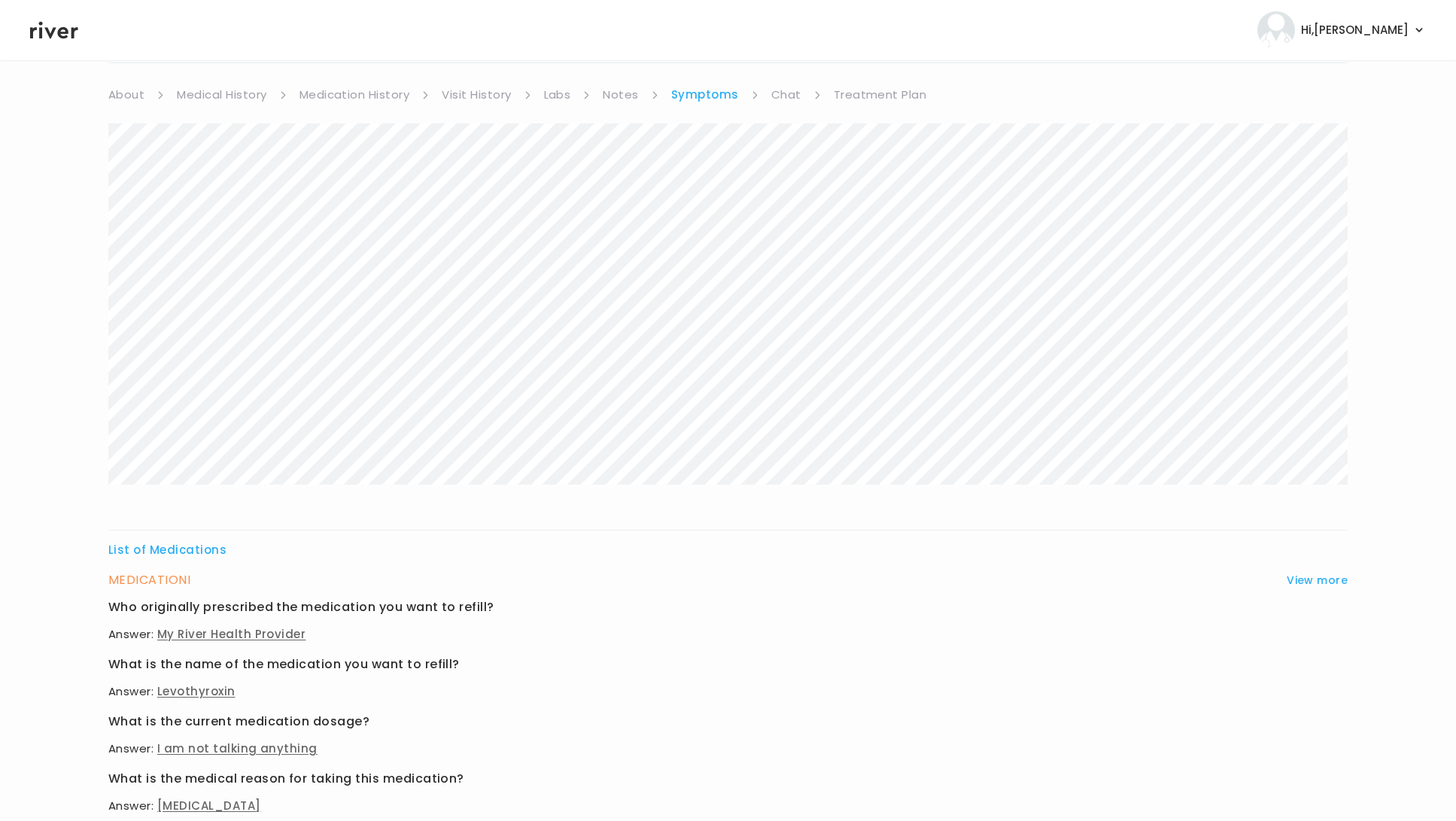 scroll, scrollTop: 372, scrollLeft: 0, axis: vertical 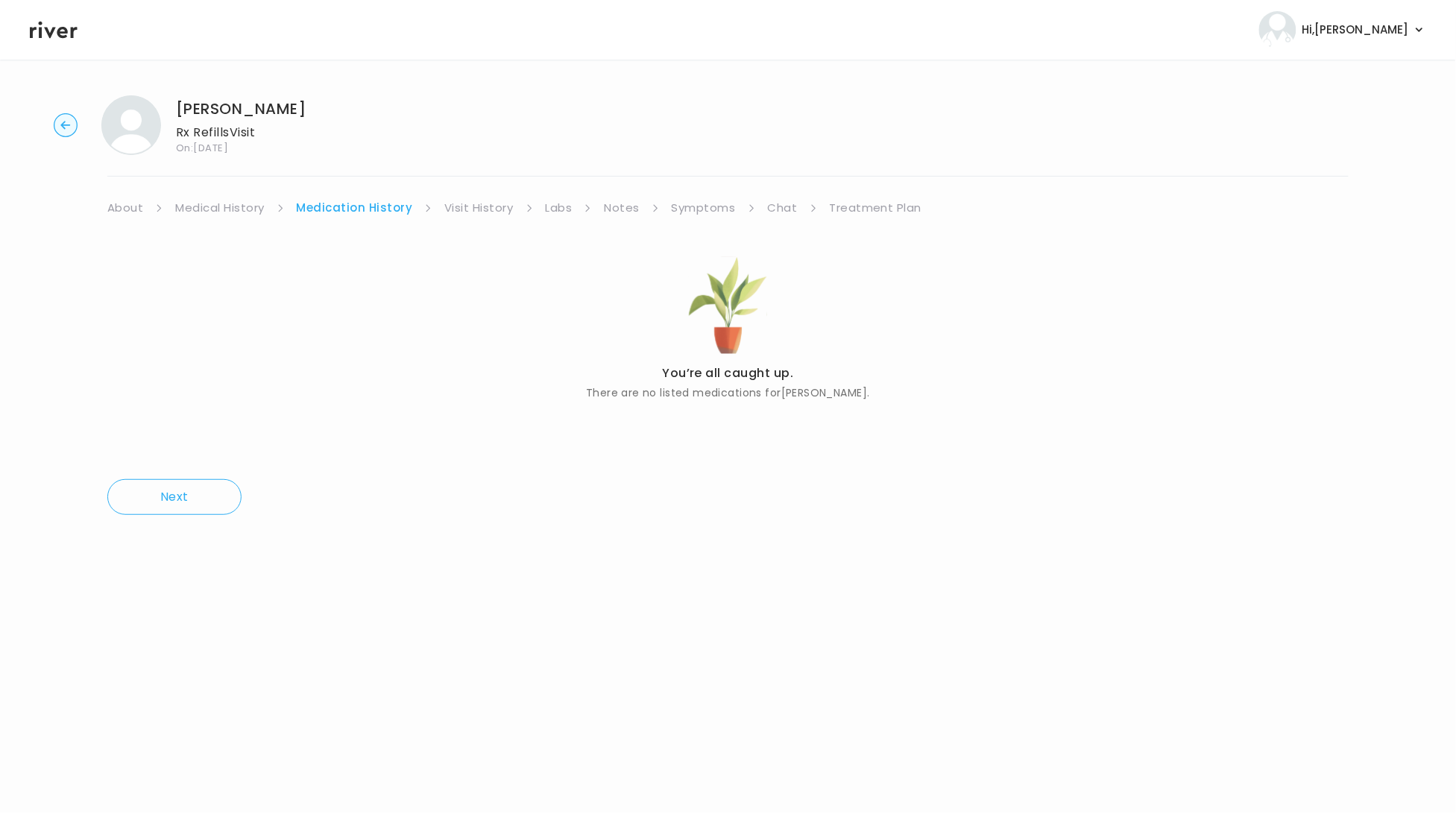 click 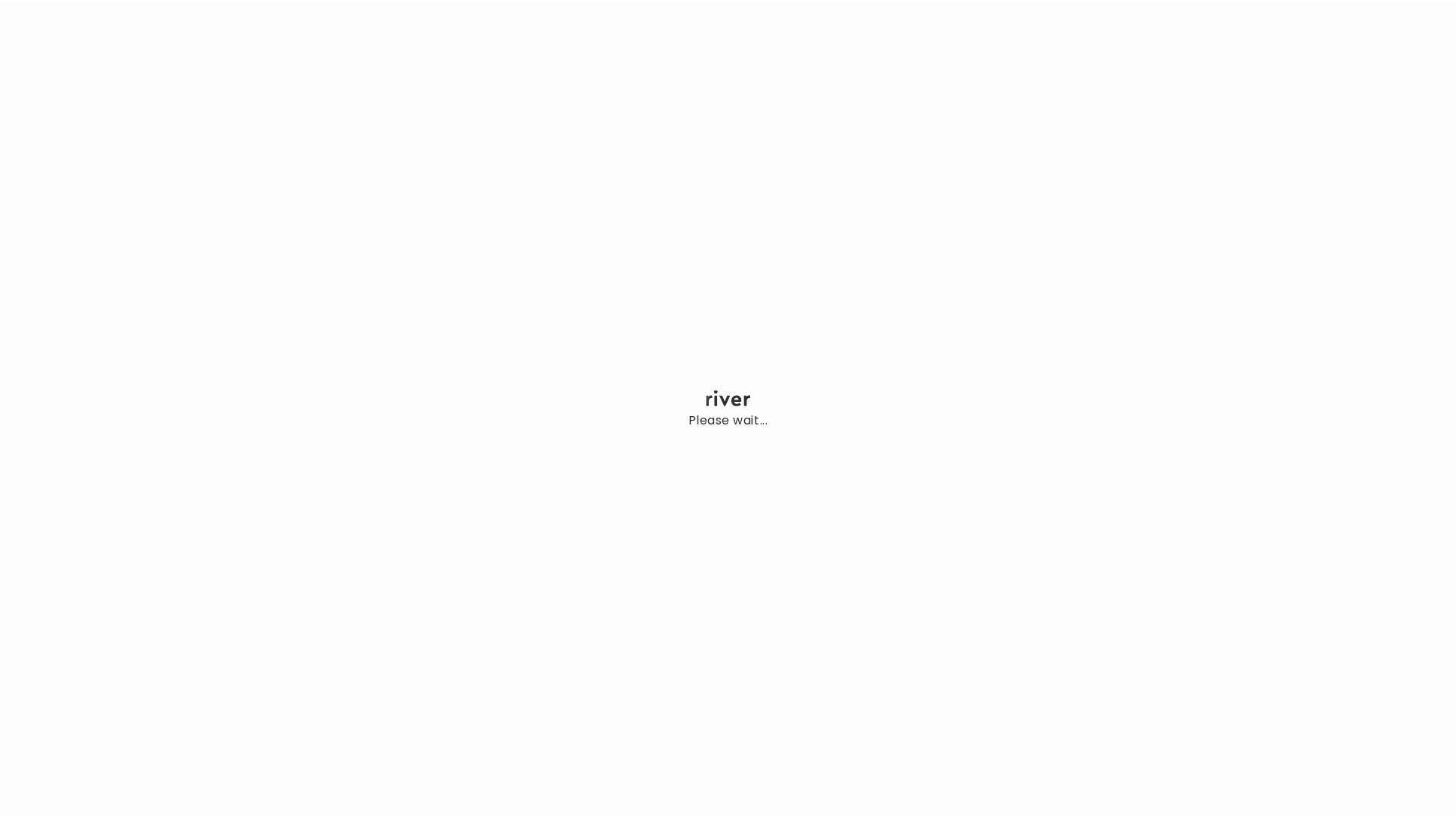 scroll, scrollTop: 0, scrollLeft: 0, axis: both 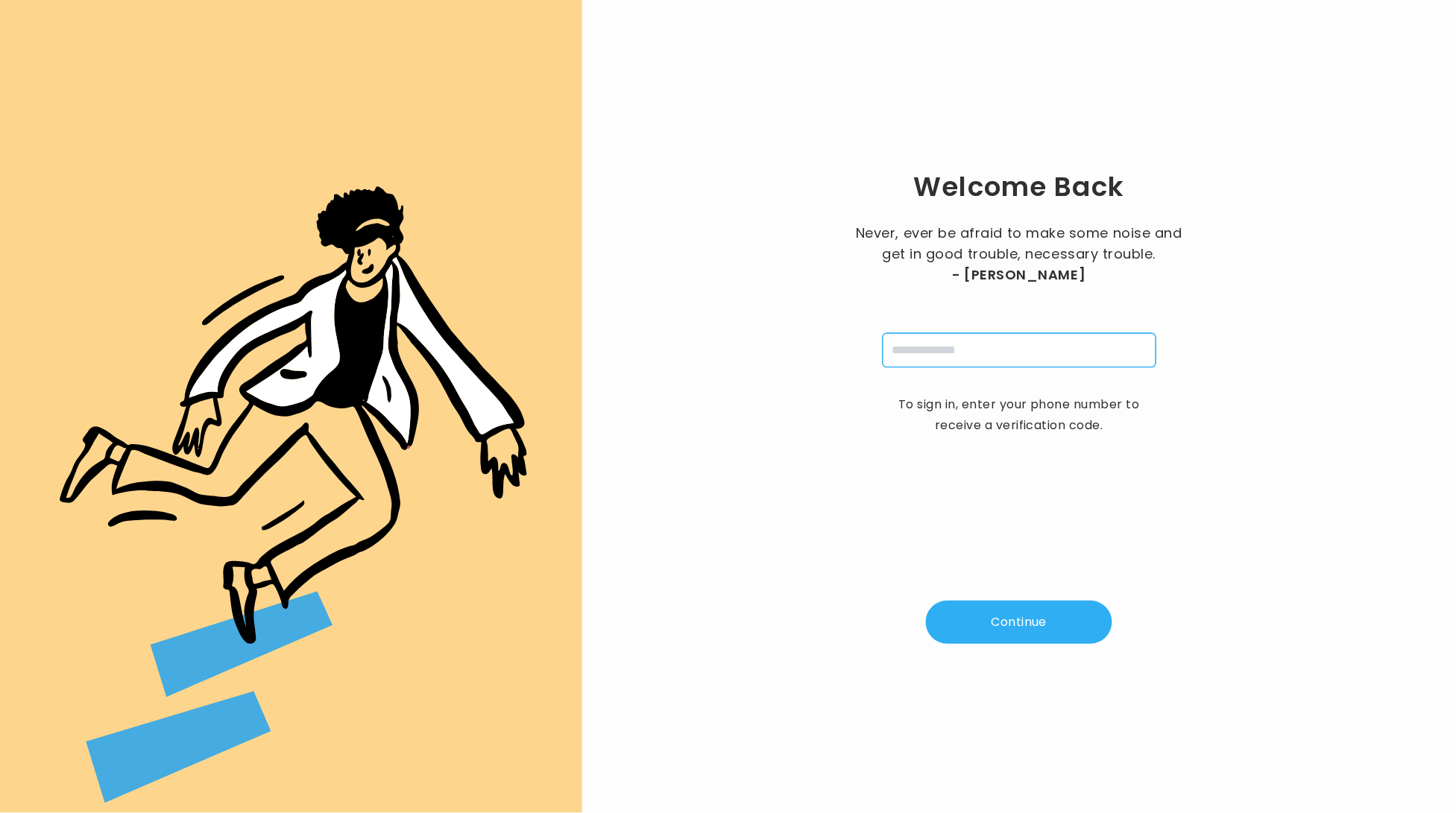 click at bounding box center [1019, 350] 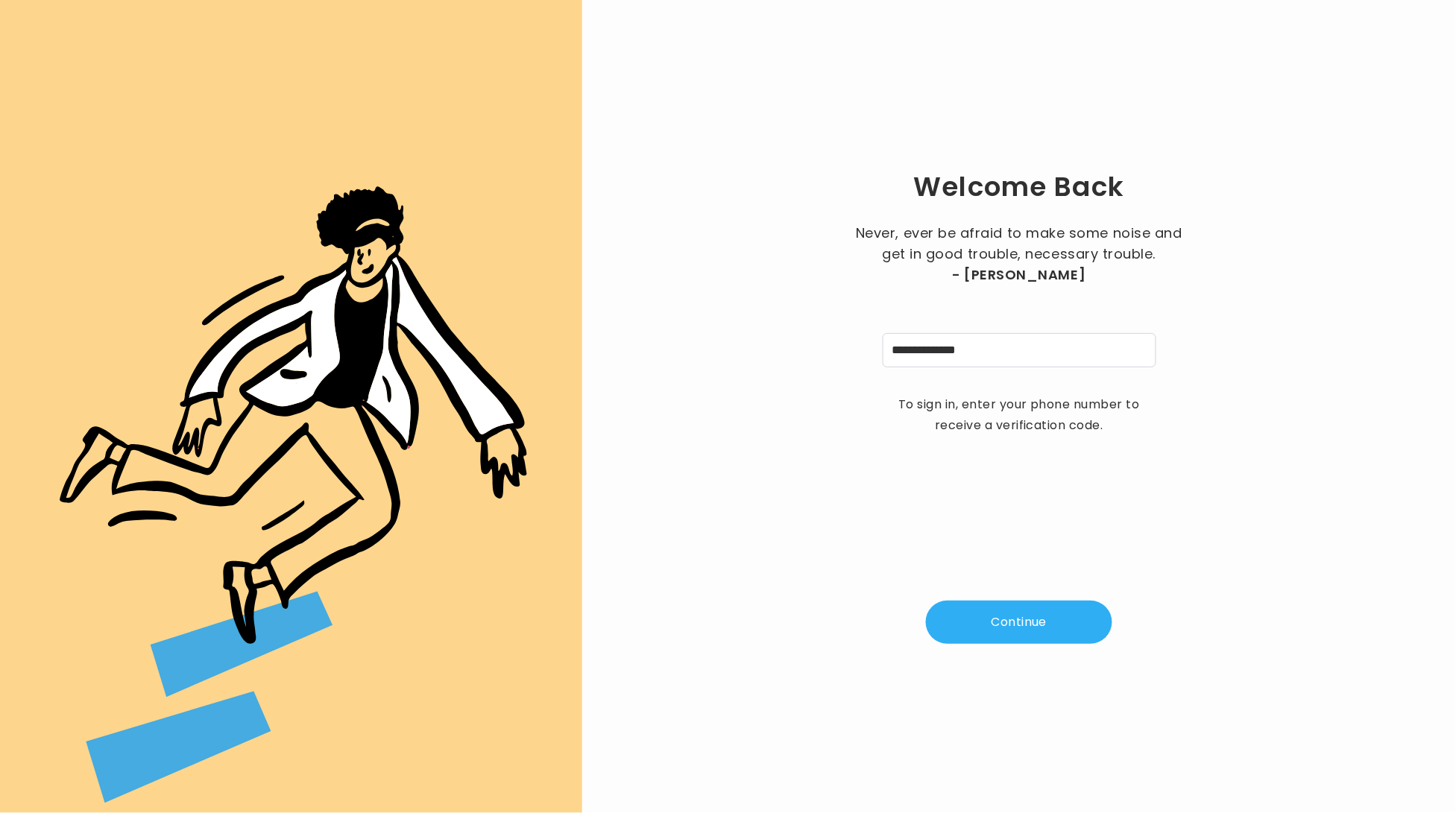 click on "Continue" at bounding box center (1019, 622) 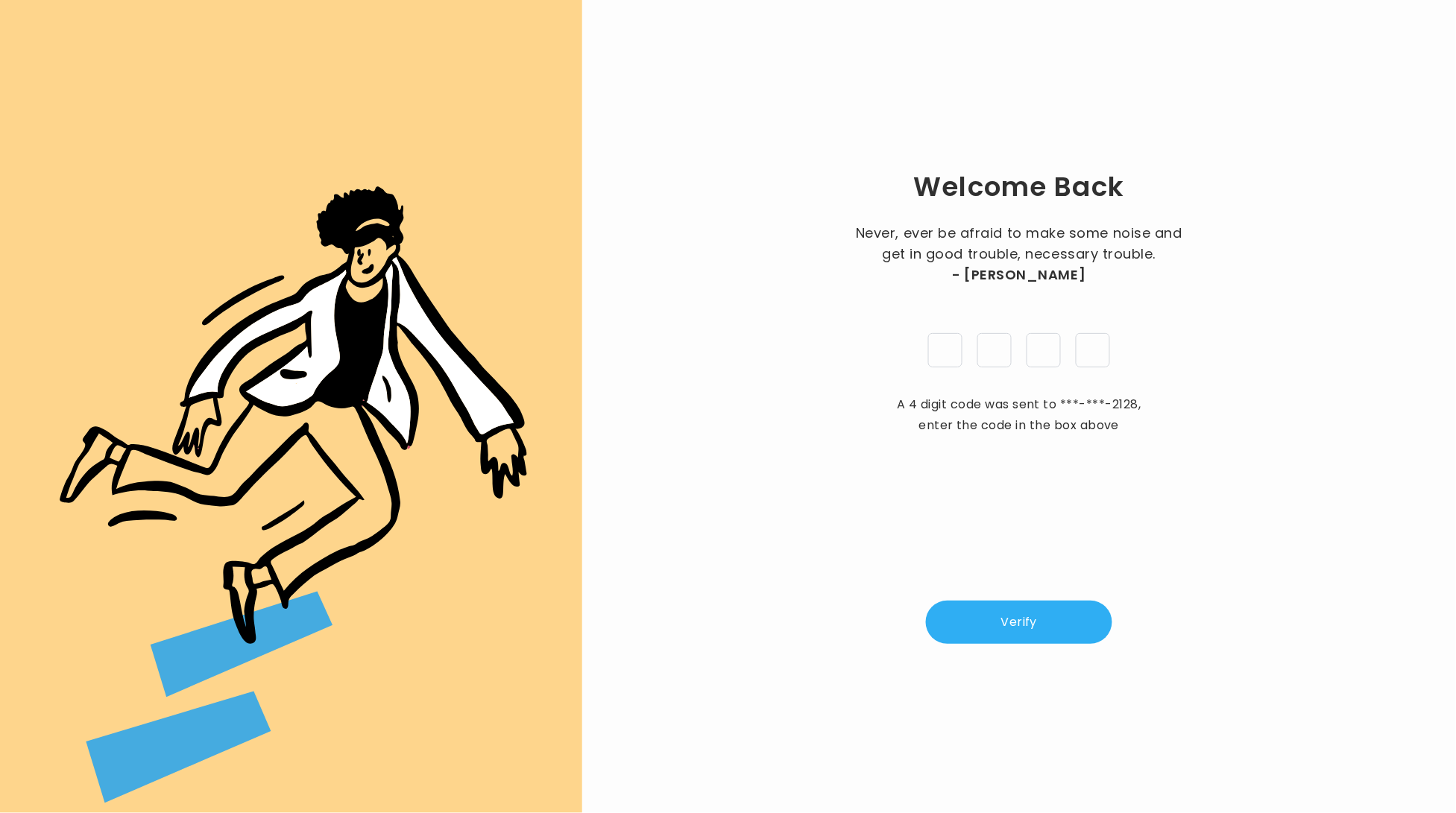 type on "*" 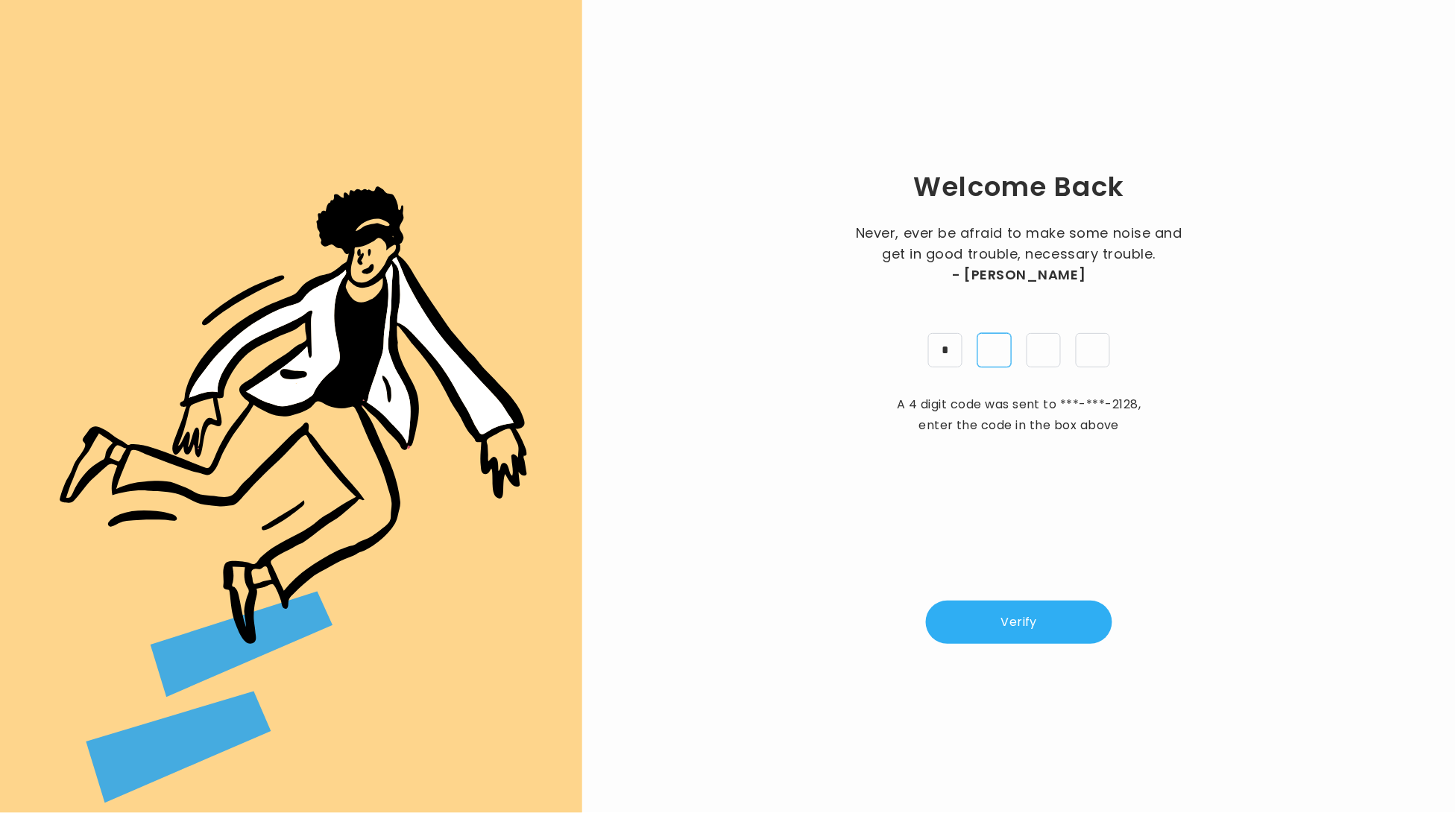 type on "*" 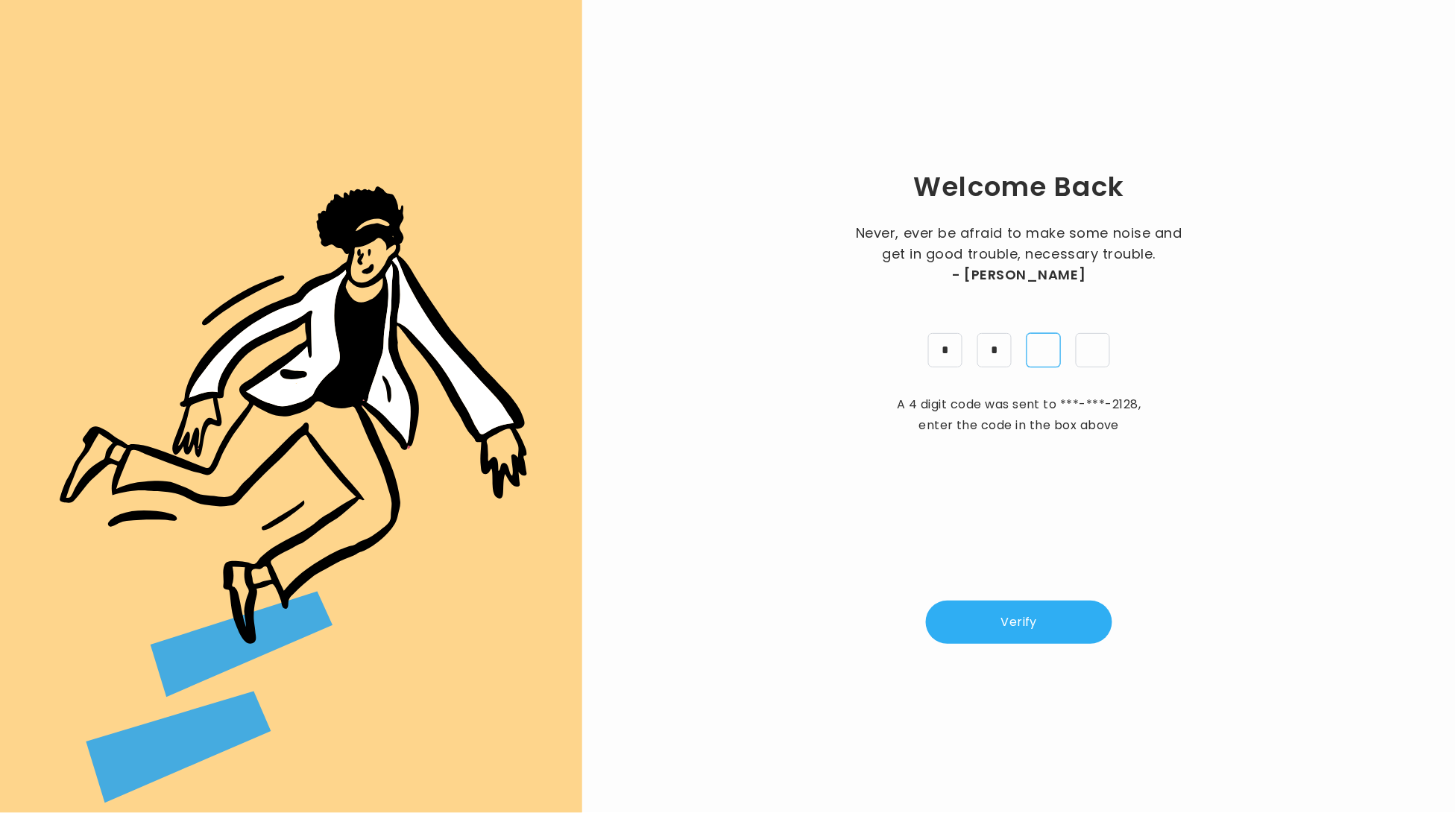 type on "*" 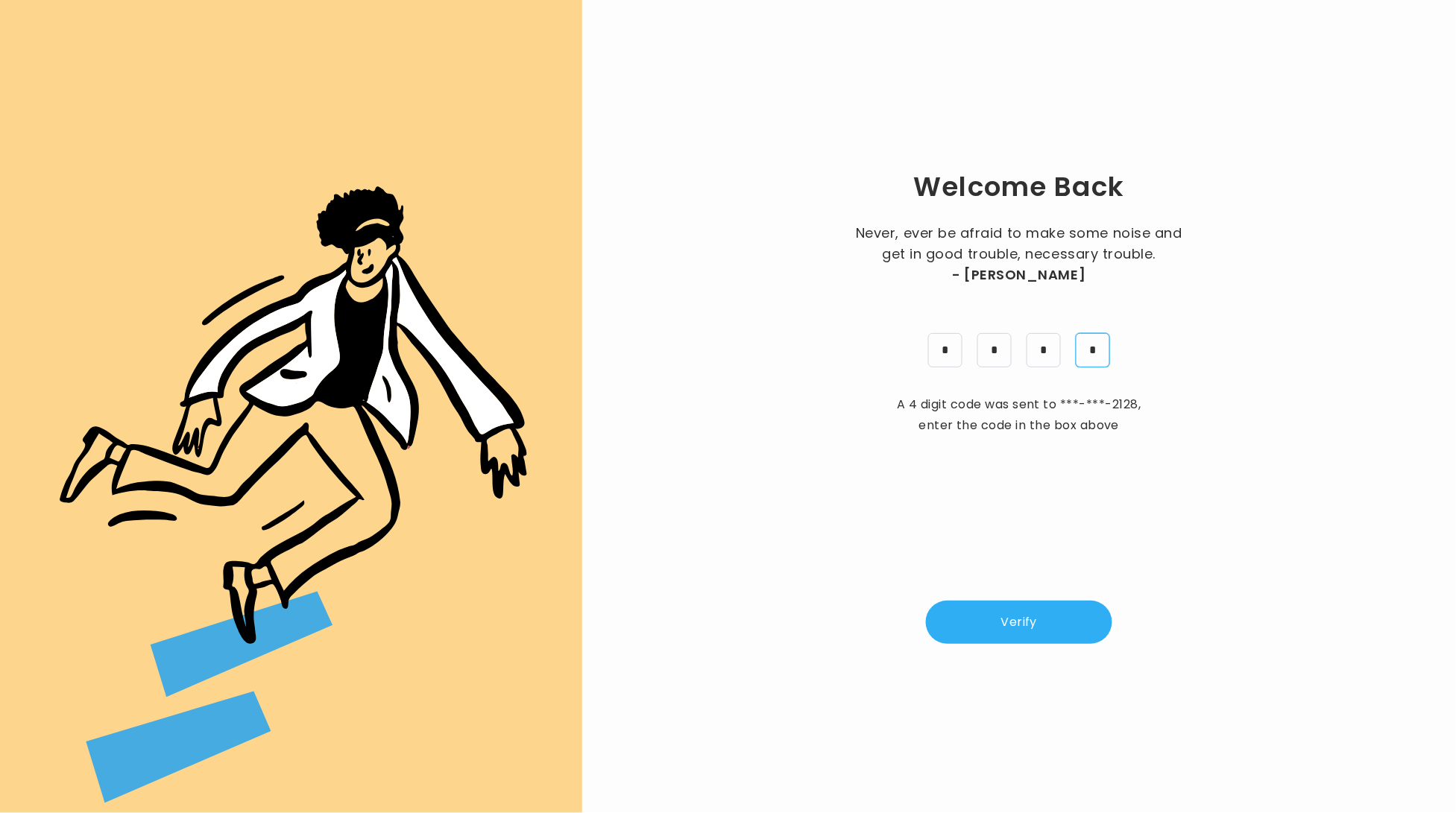 type on "*" 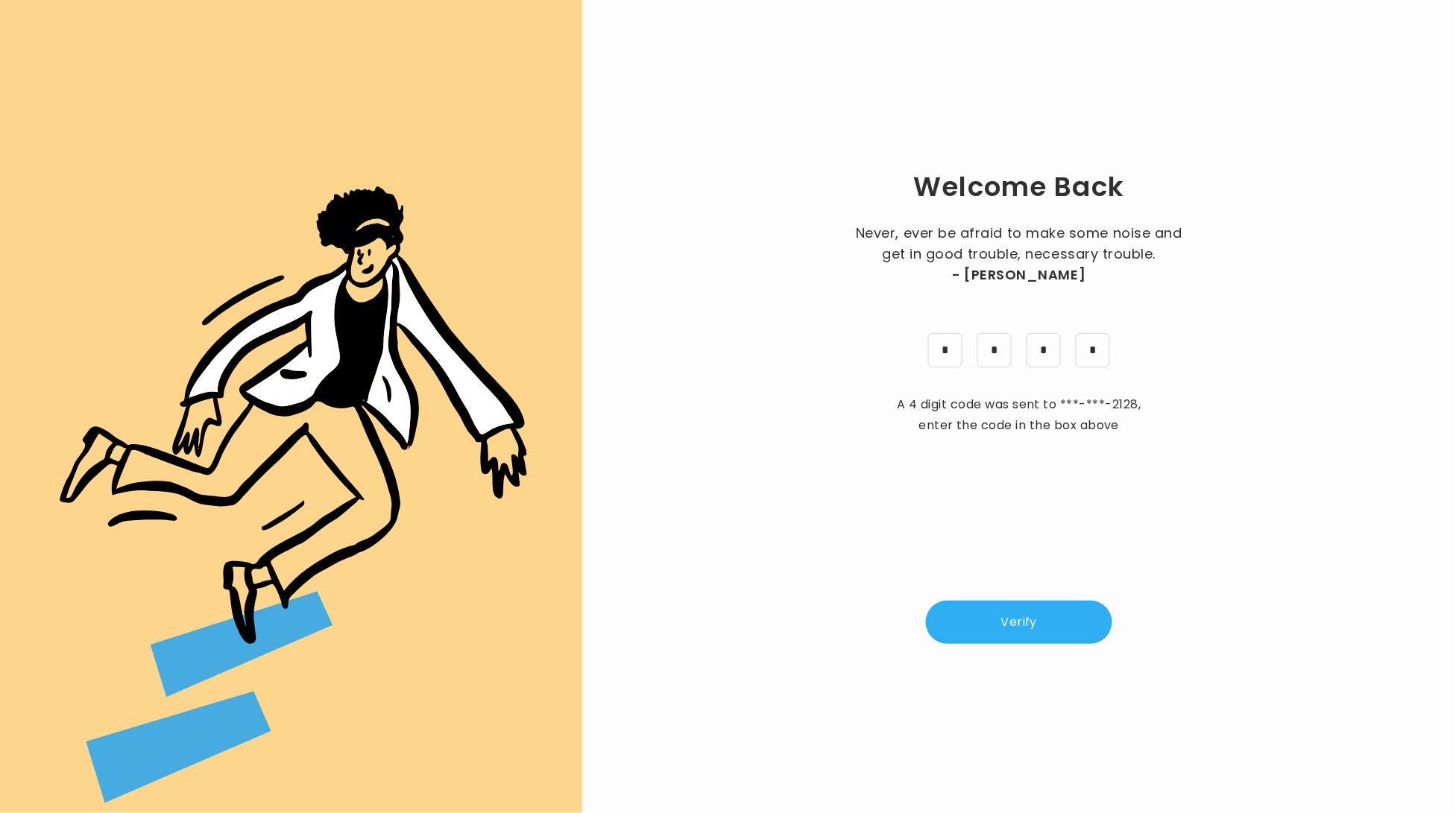 click on "Verify" at bounding box center [1019, 622] 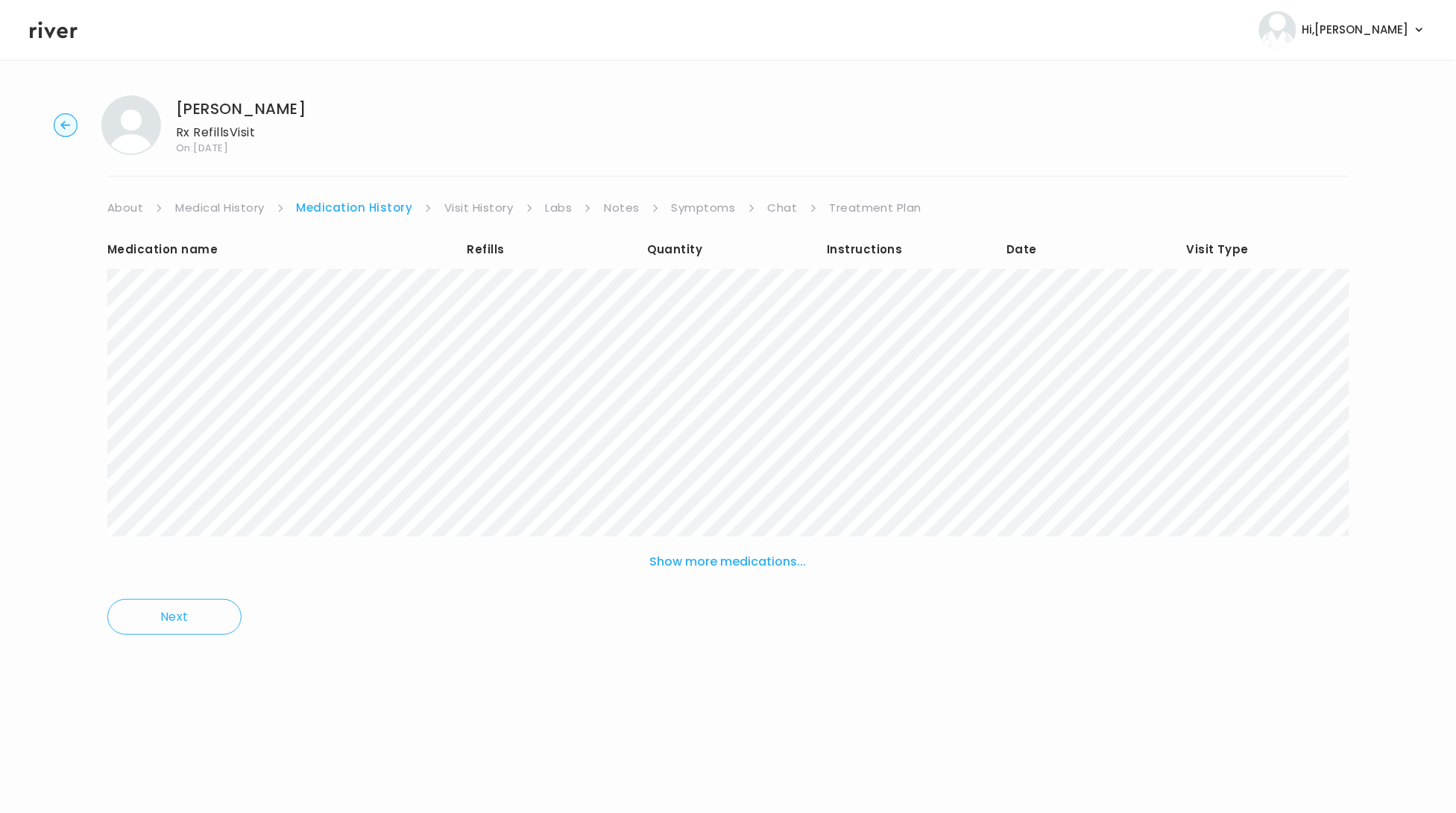 click on "[PERSON_NAME] Rx Refills  Visit On:  [DATE]" at bounding box center (728, 125) 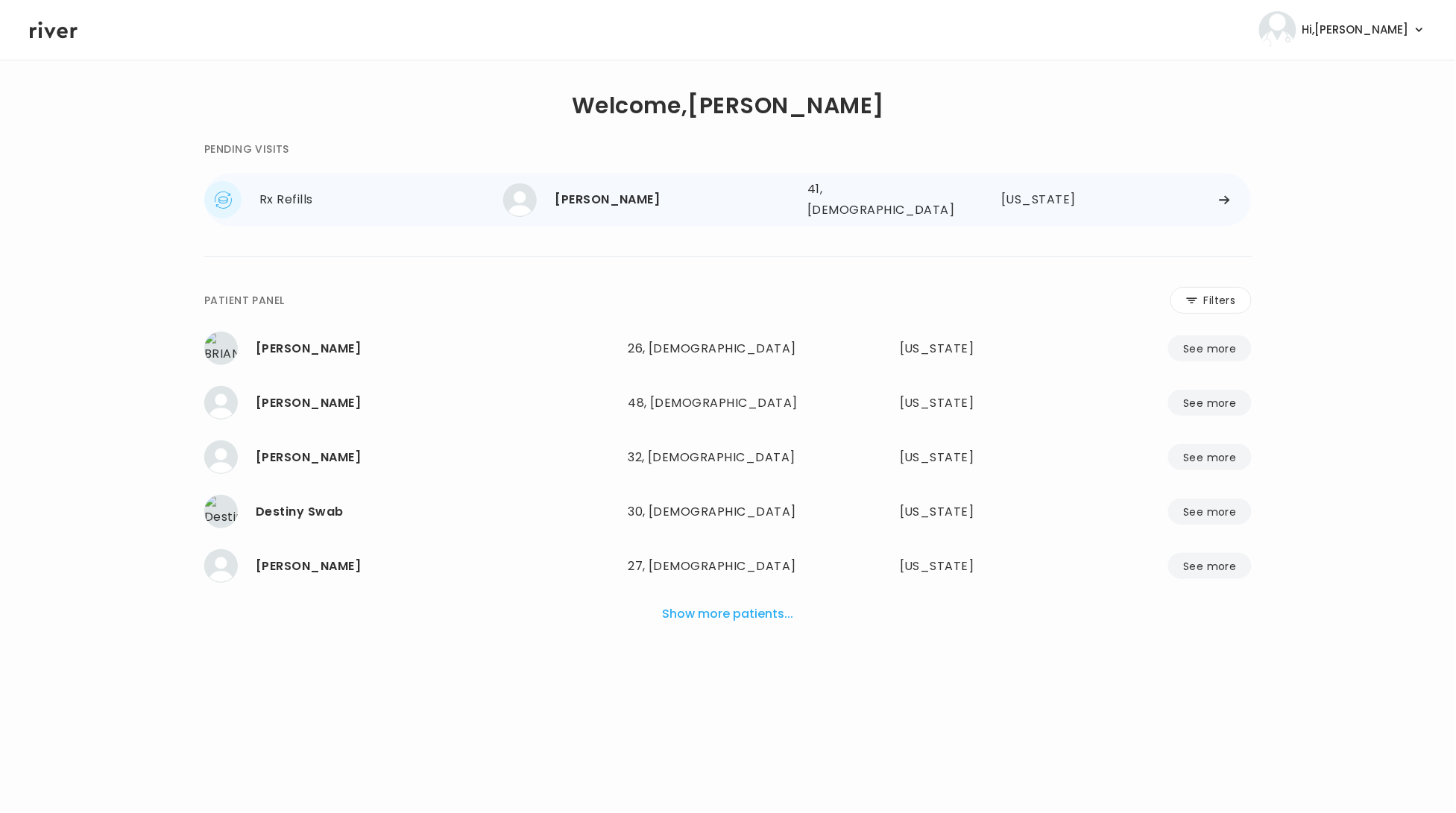 click on "Rx Refills" at bounding box center [381, 200] 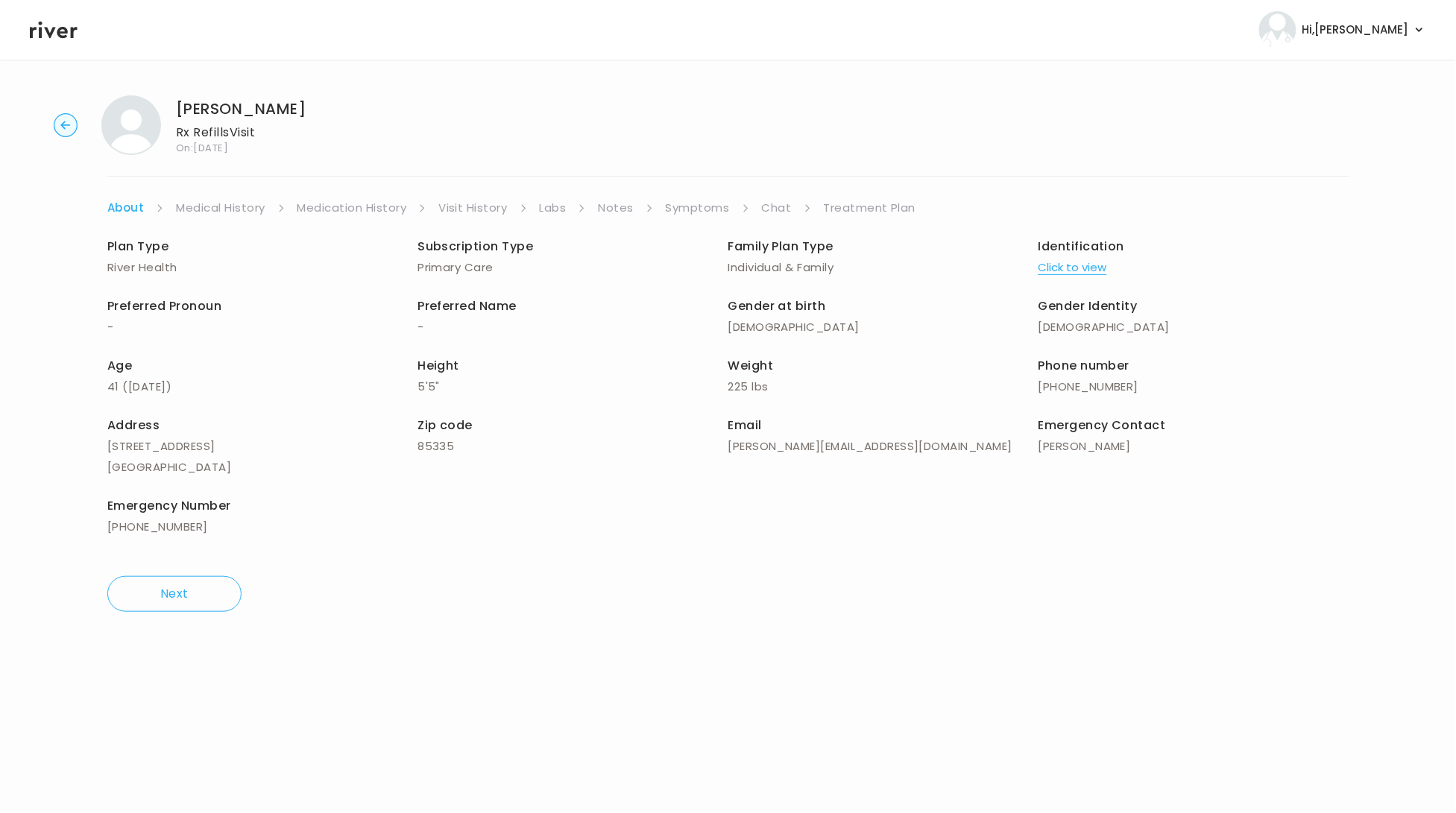click on "Jessica Teutsch Rx Refills  Visit On:  08 May 2025 About Medical History Medication History Visit History Labs Notes Symptoms Chat Treatment Plan Plan Type River Health Subscription Type Primary Care Family Plan Type Individual & Family Identification Click to view Preferred Pronoun - Preferred Name - Gender at birth Female Gender Identity Female Age 41   ( 07 May 1984 ) Height 5'5" Weight 225 lbs Phone number +1 (623) 329-6901 Address 12742 W Well St  El Mirage, AZ 85335 Zip code 85335 Email jessica_teutsch@yahoo.com Emergency Contact Margarita  Boehlje Emergency Number +1 (623) 258-0113 Identification Click to view Next" at bounding box center [728, 353] 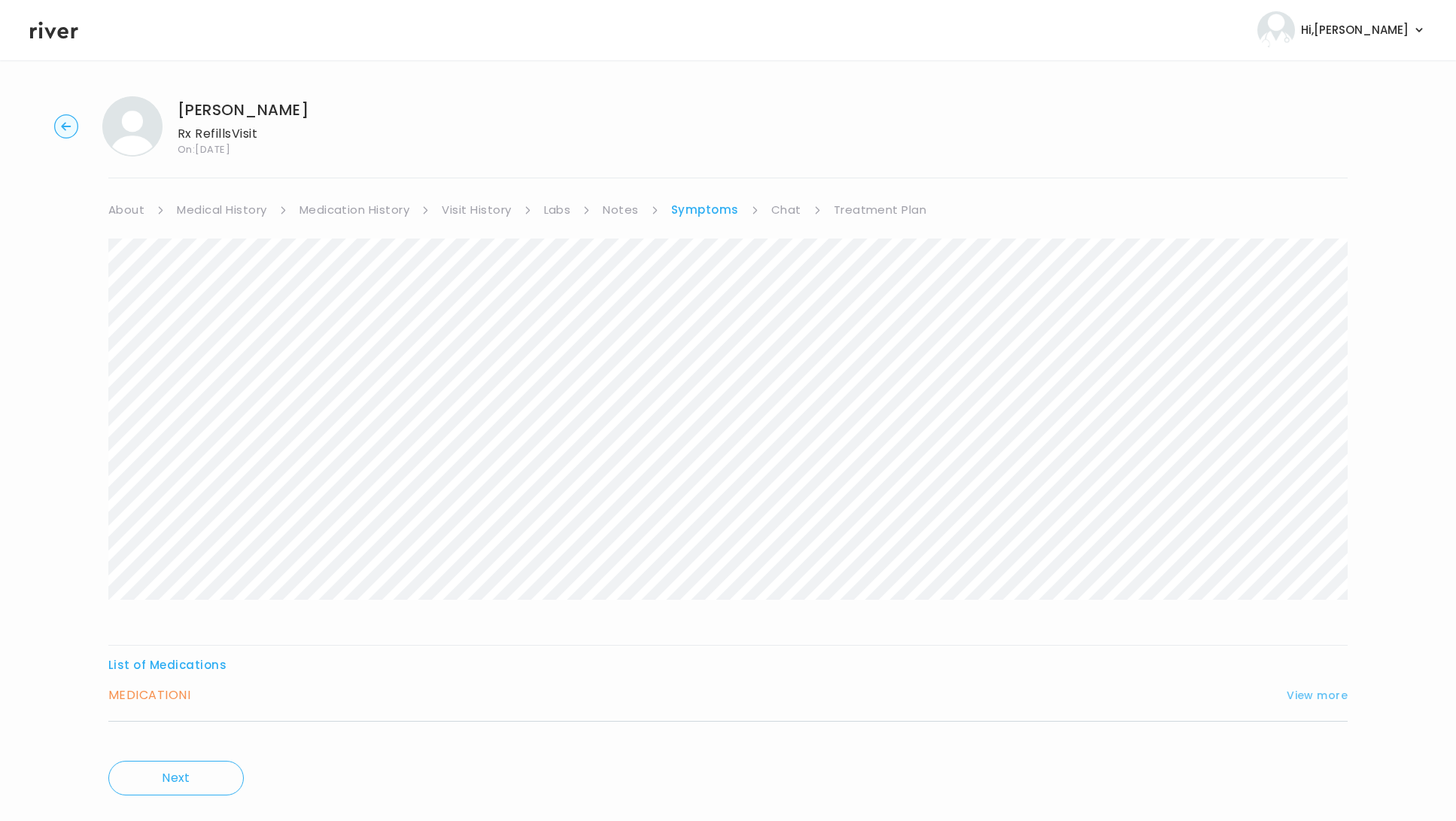click on "View more" at bounding box center [1317, 695] 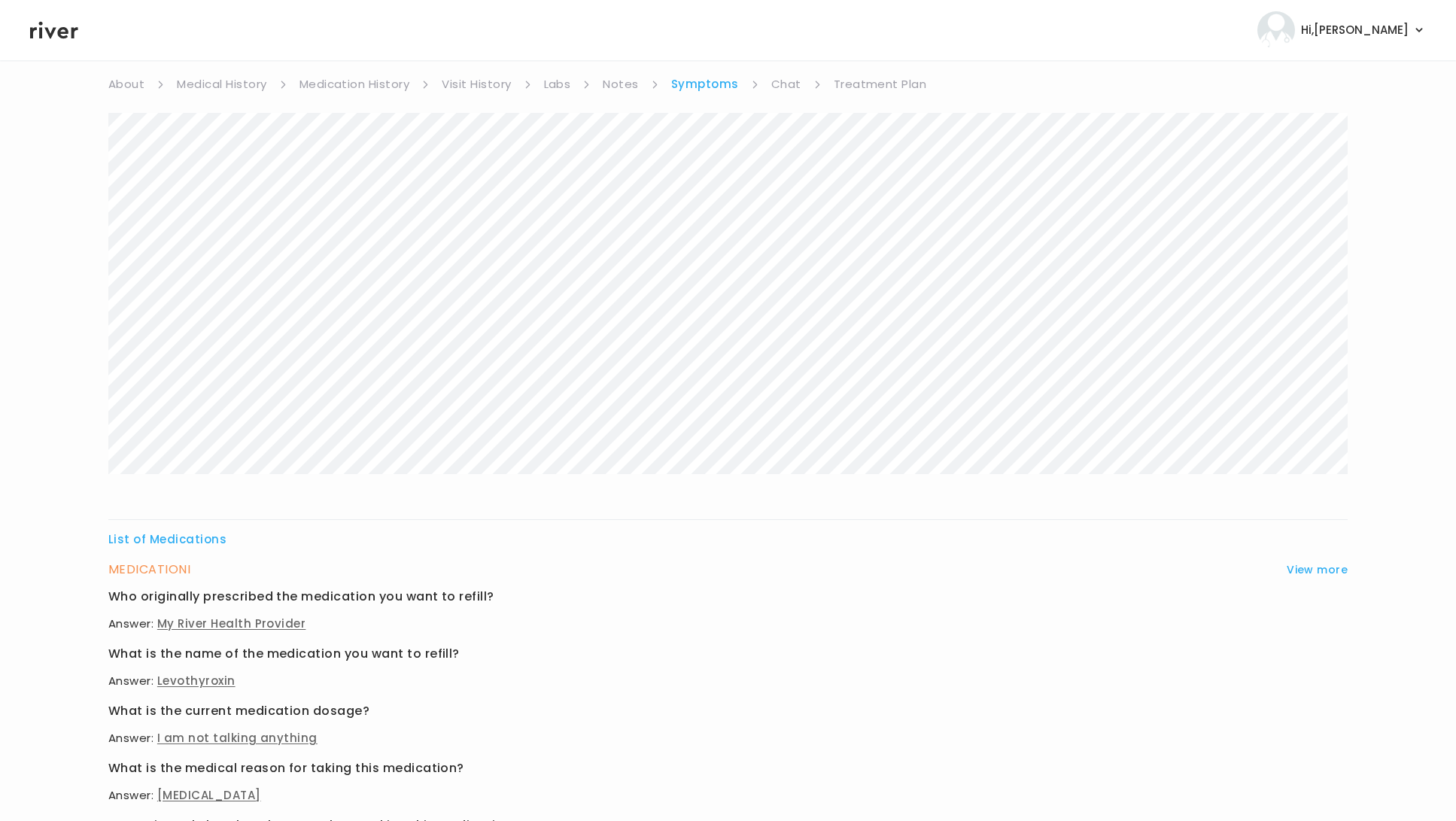 scroll, scrollTop: 0, scrollLeft: 0, axis: both 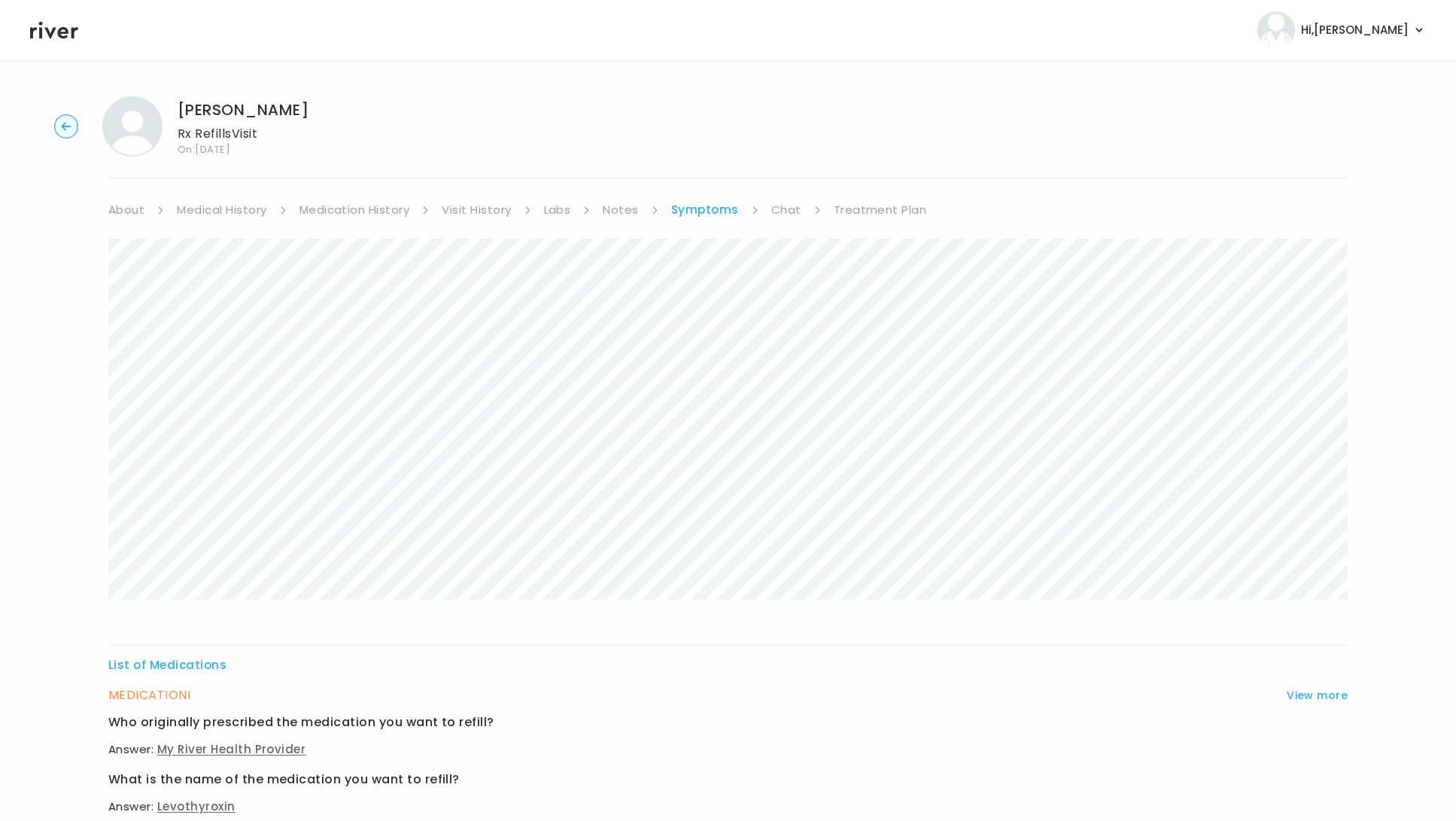 click on "Labs" at bounding box center [558, 210] 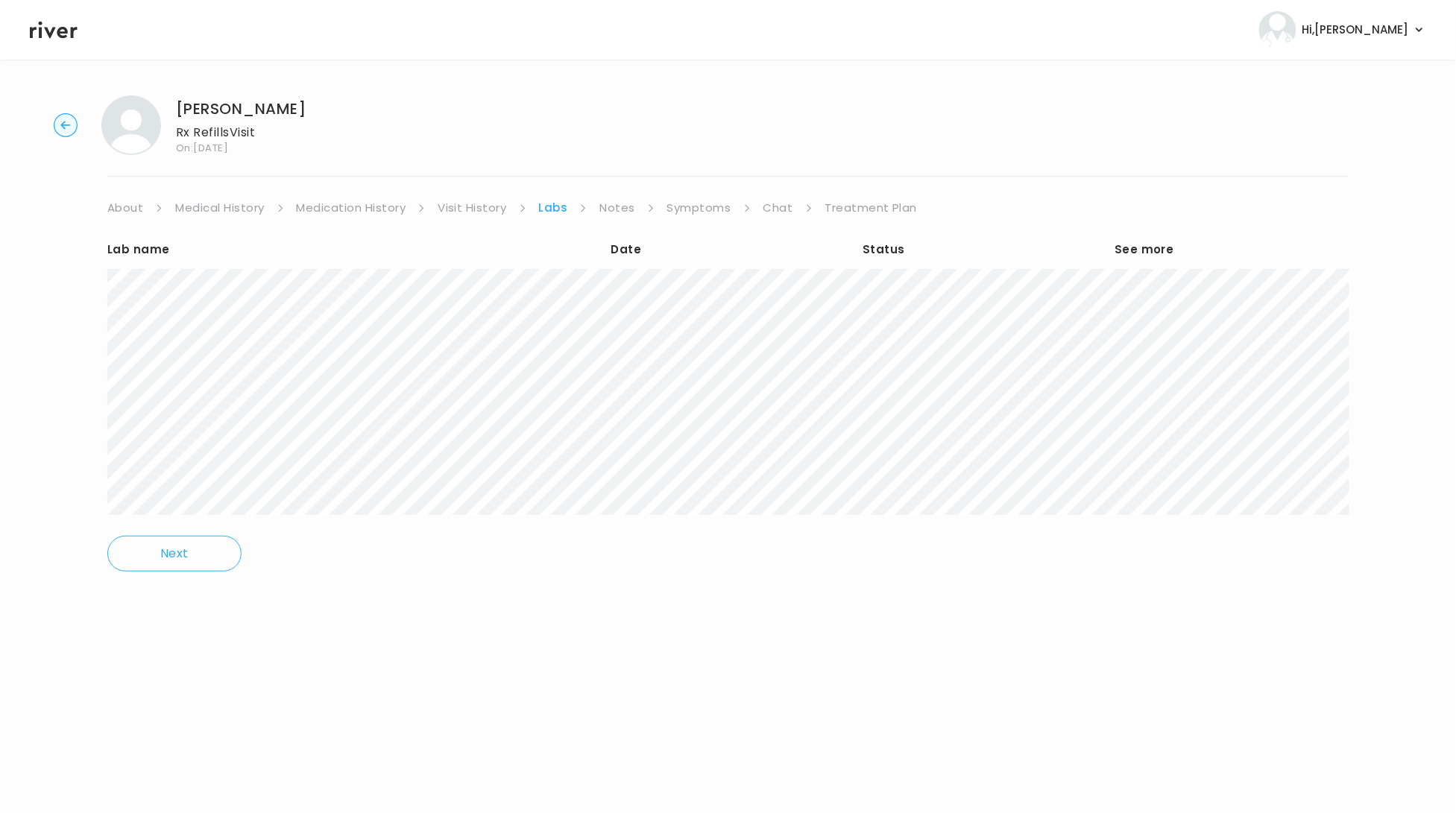 click on "Visit History" at bounding box center [472, 208] 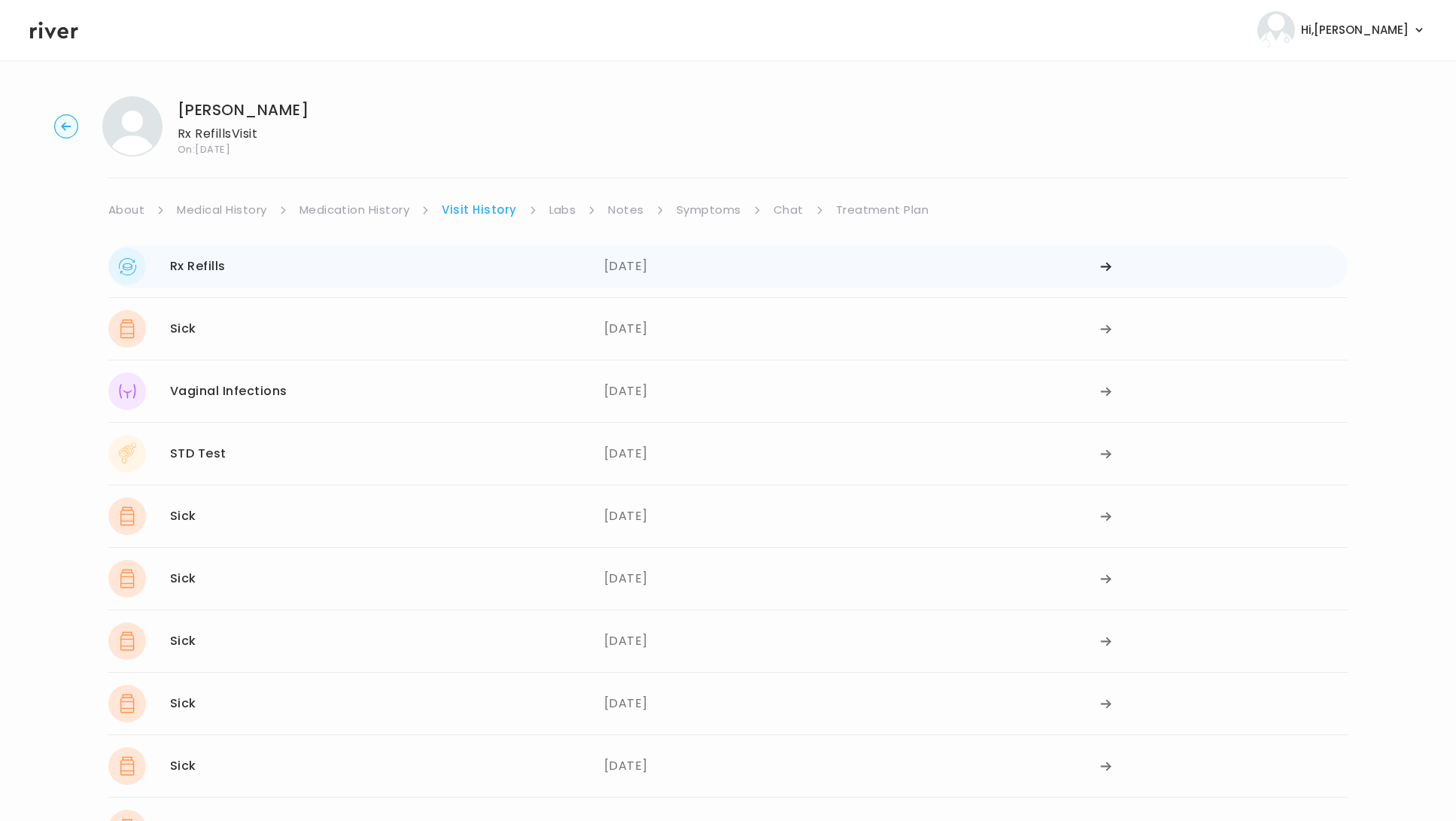 click on "07/02/2025" at bounding box center (852, 266) 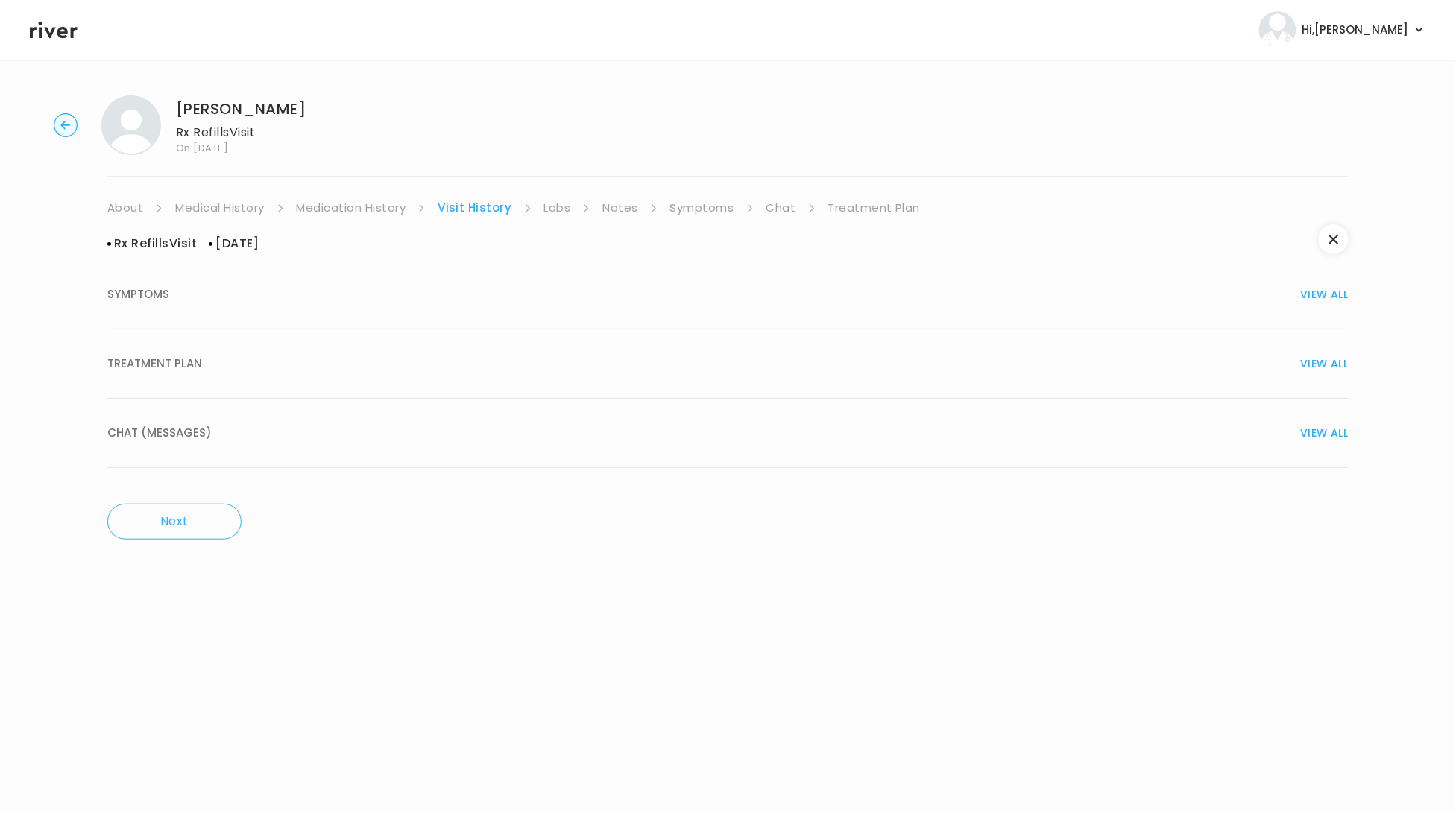 click on "TREATMENT PLAN VIEW ALL" at bounding box center [728, 364] 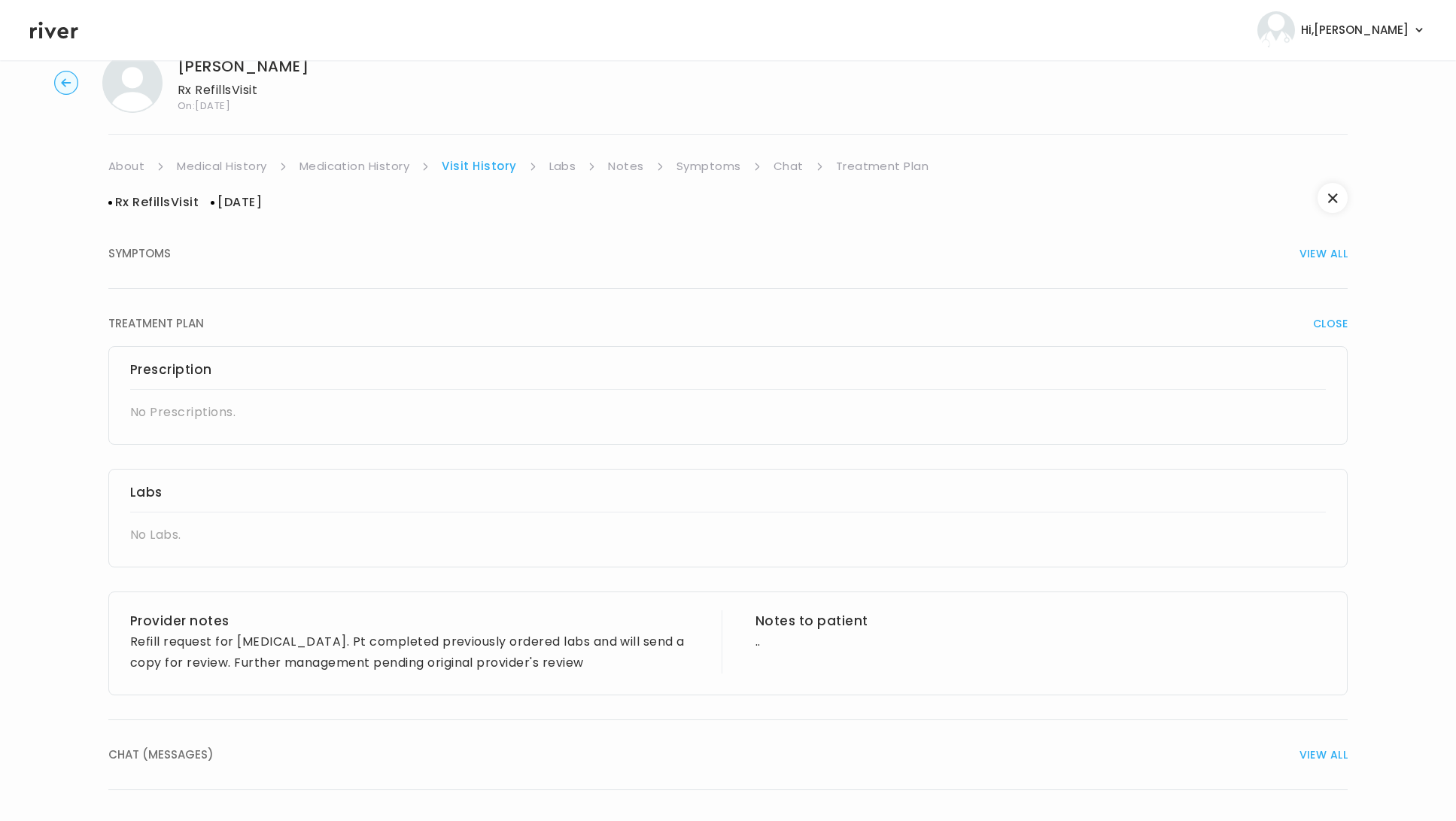 scroll, scrollTop: 45, scrollLeft: 0, axis: vertical 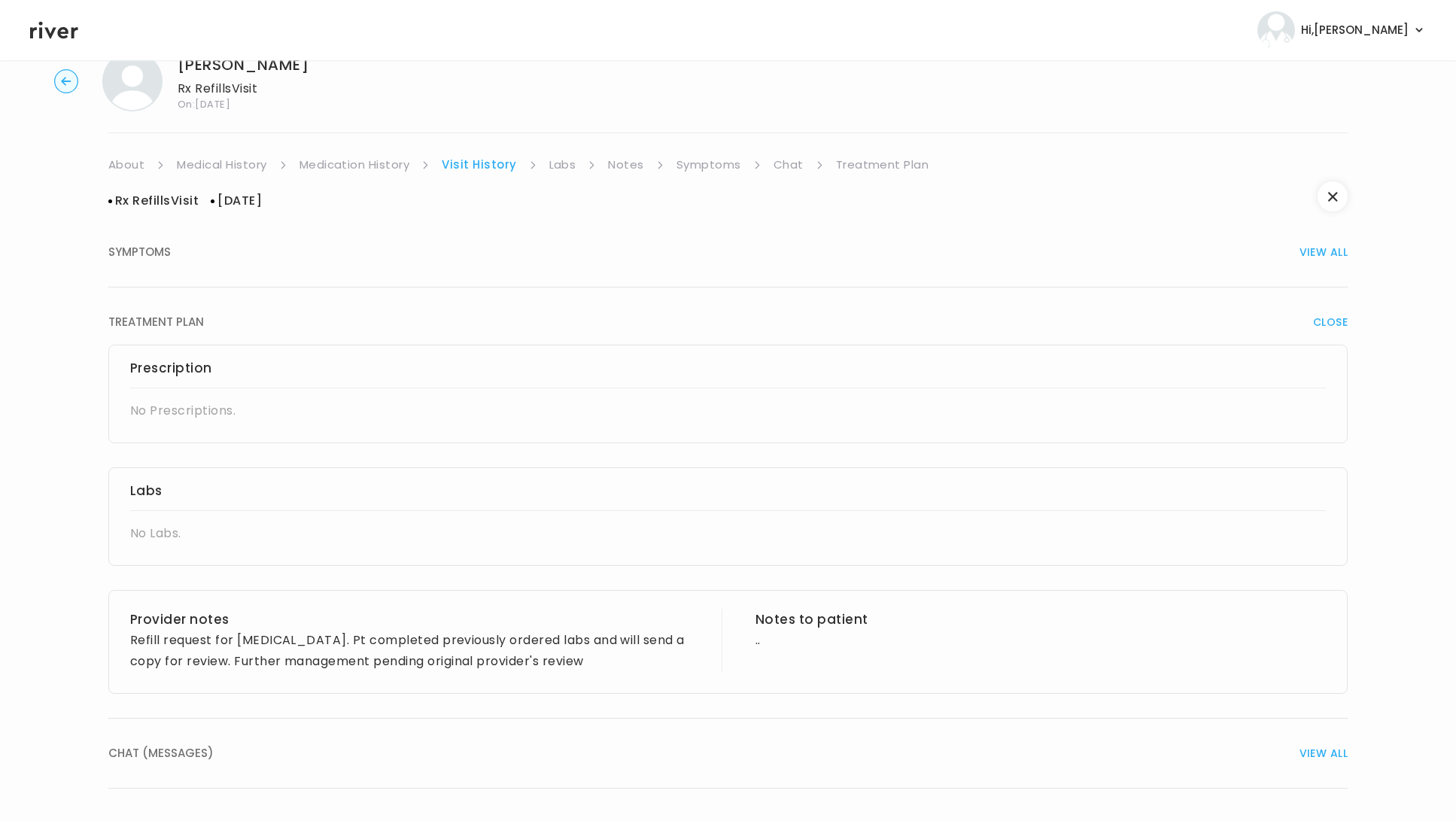 click on "Notes" at bounding box center (625, 165) 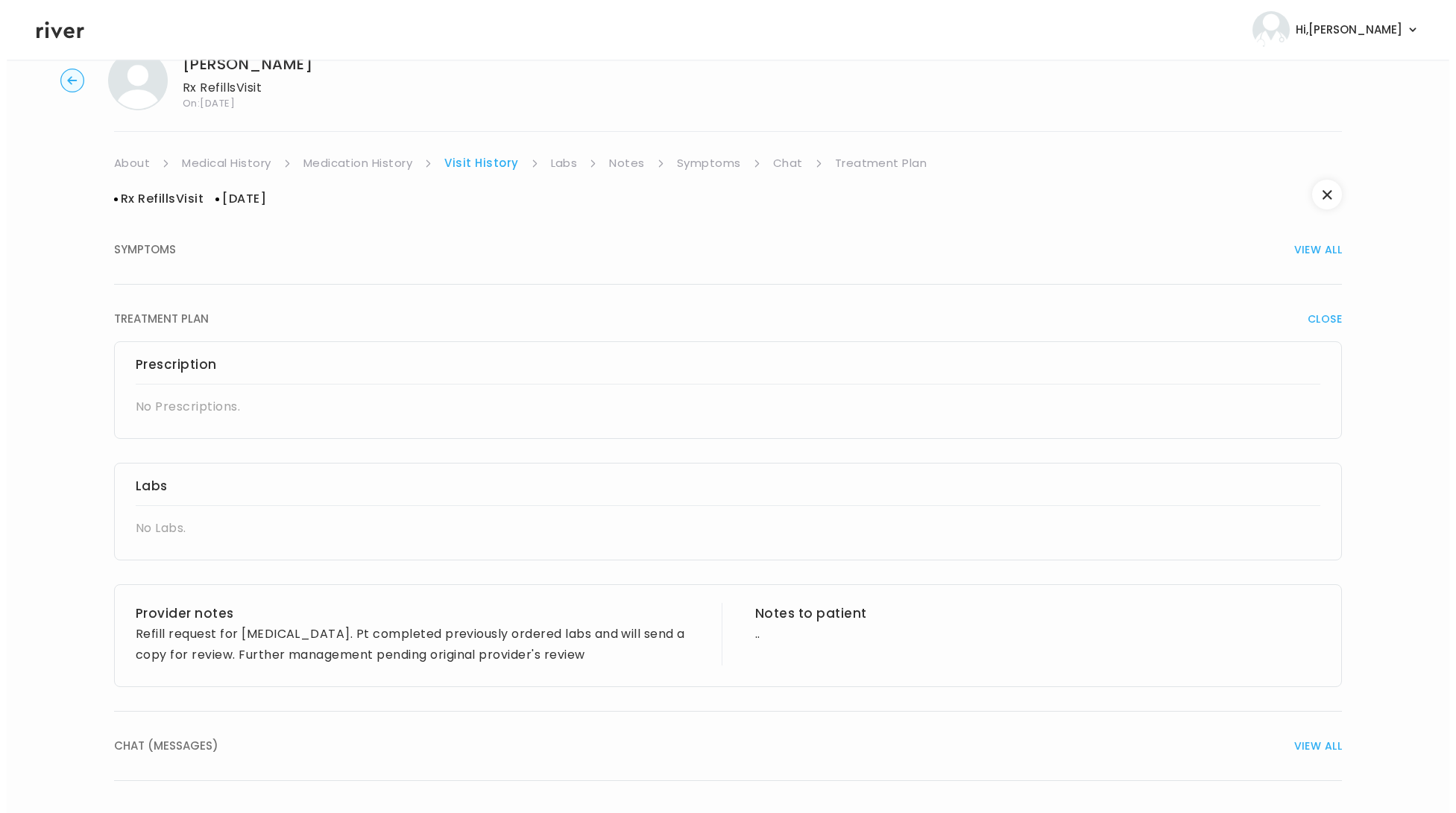 scroll, scrollTop: 0, scrollLeft: 0, axis: both 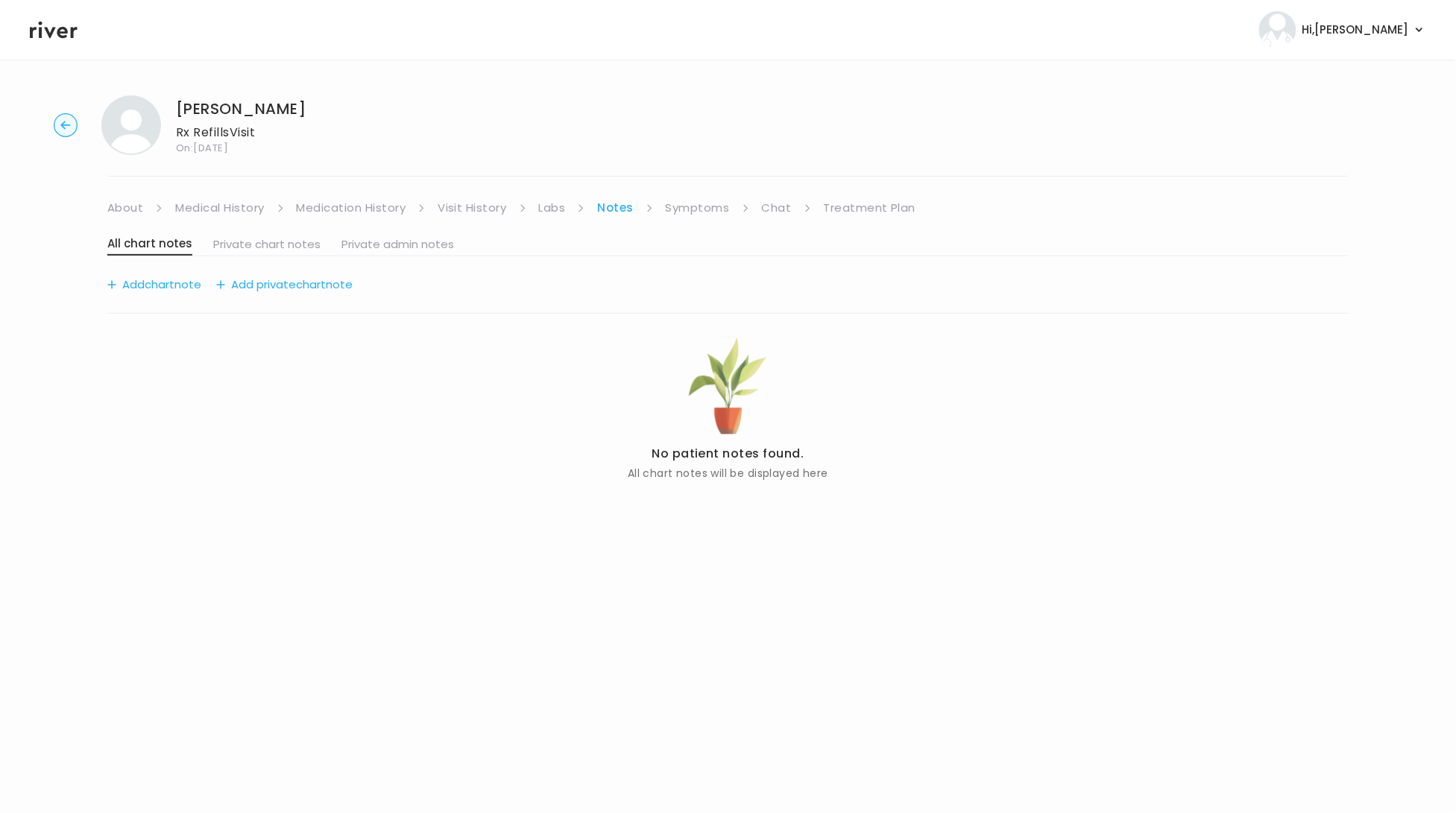 click on "Labs" at bounding box center [552, 208] 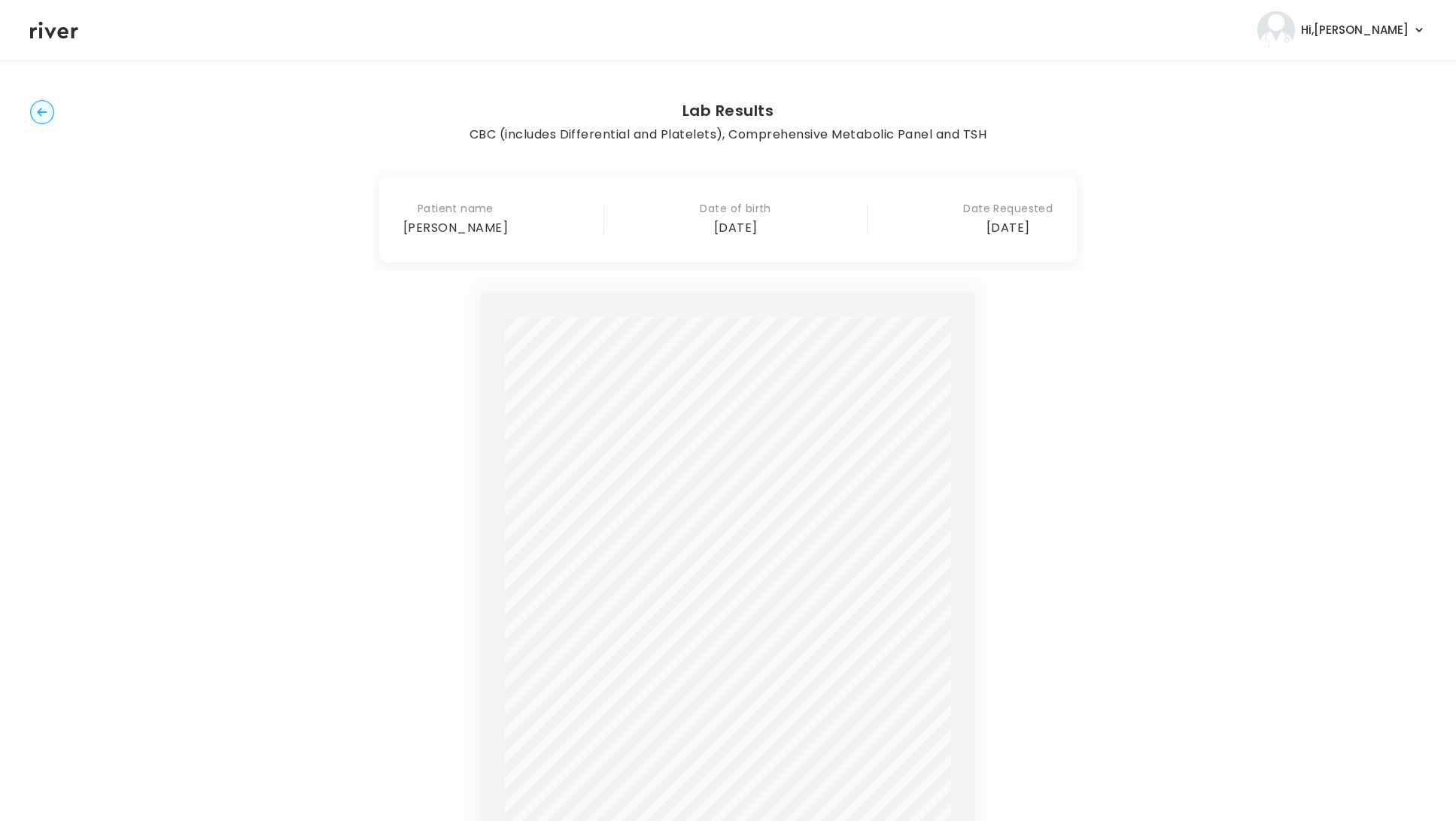 scroll, scrollTop: 0, scrollLeft: 0, axis: both 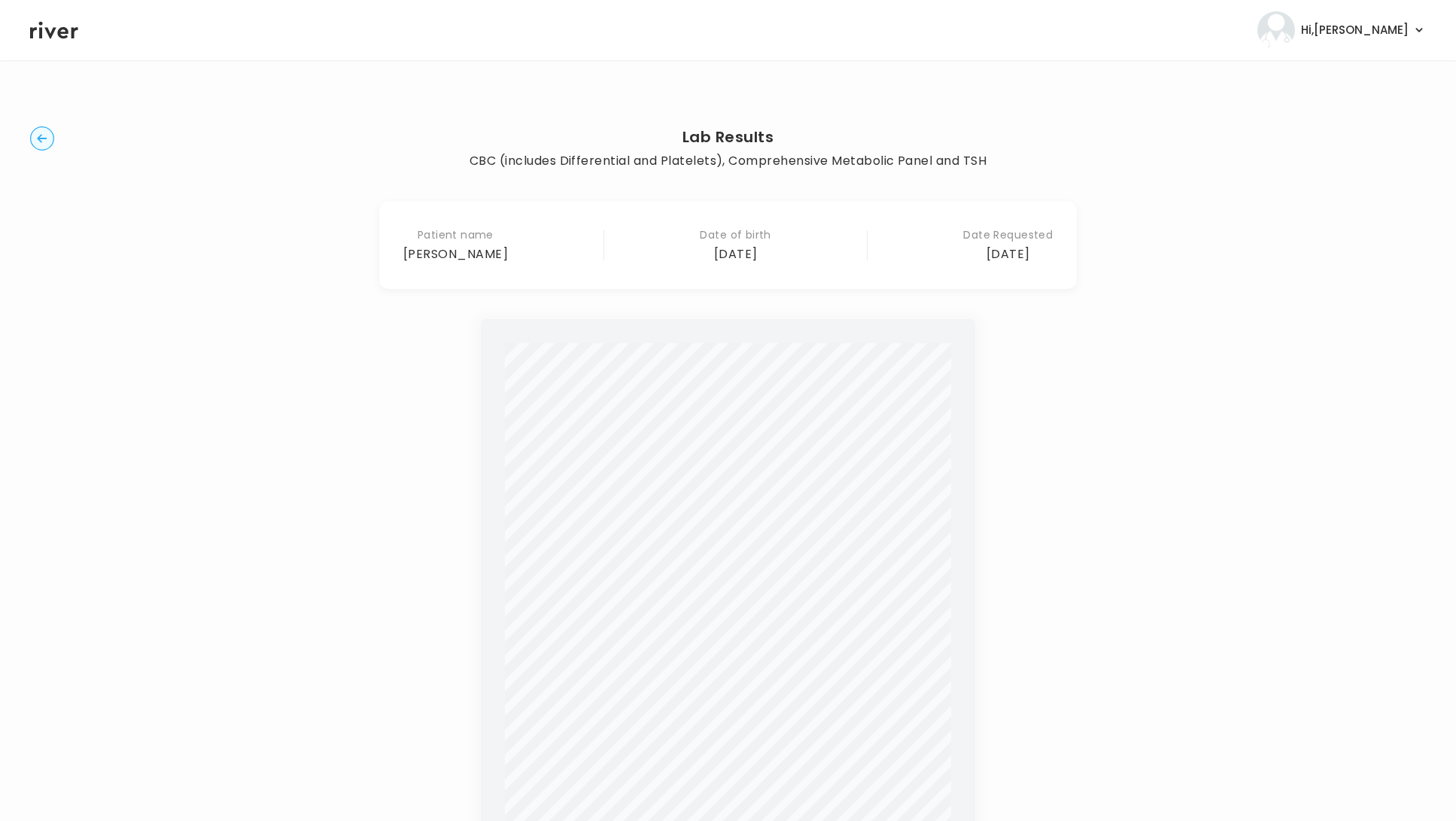 click 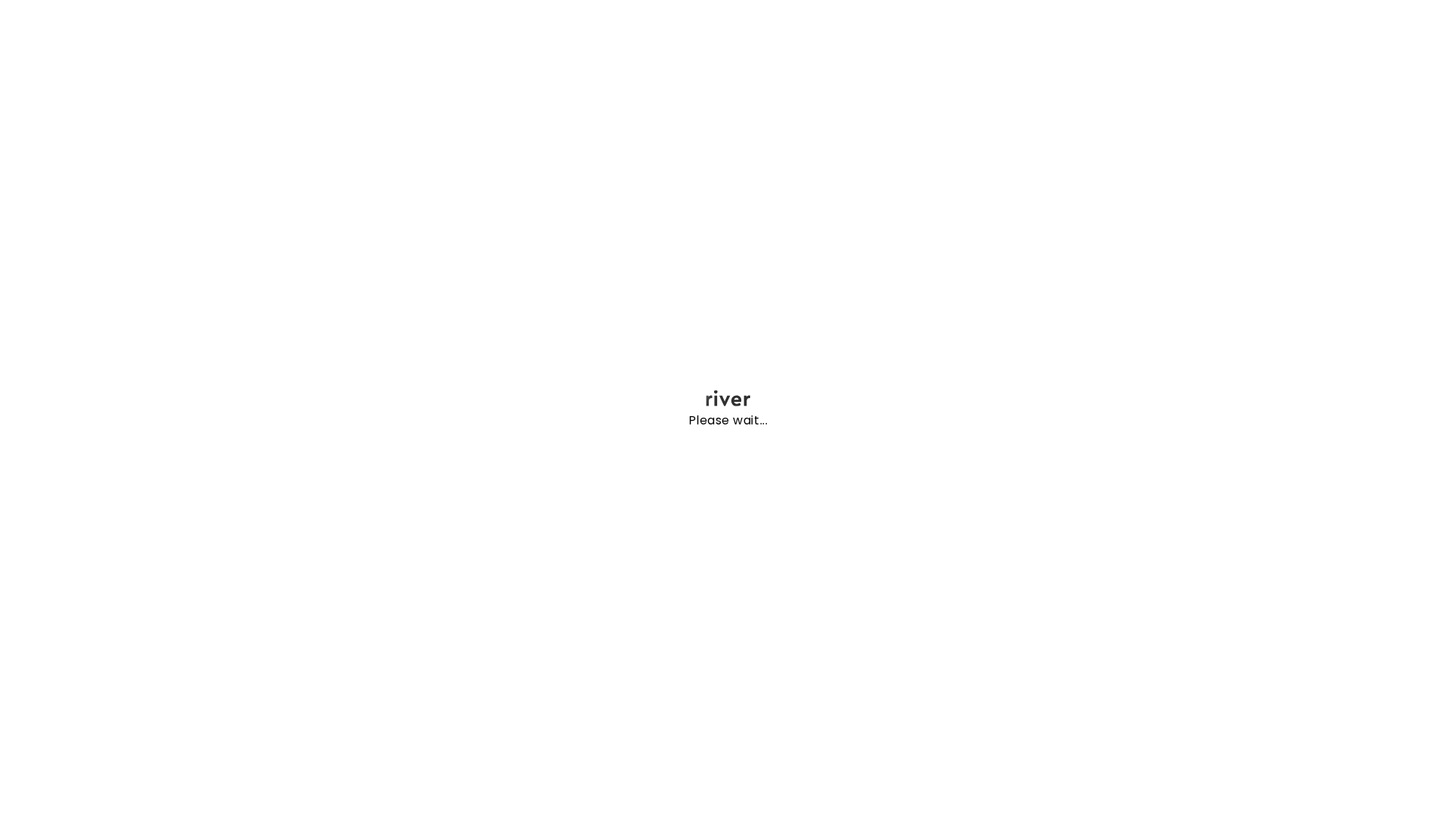scroll, scrollTop: 0, scrollLeft: 0, axis: both 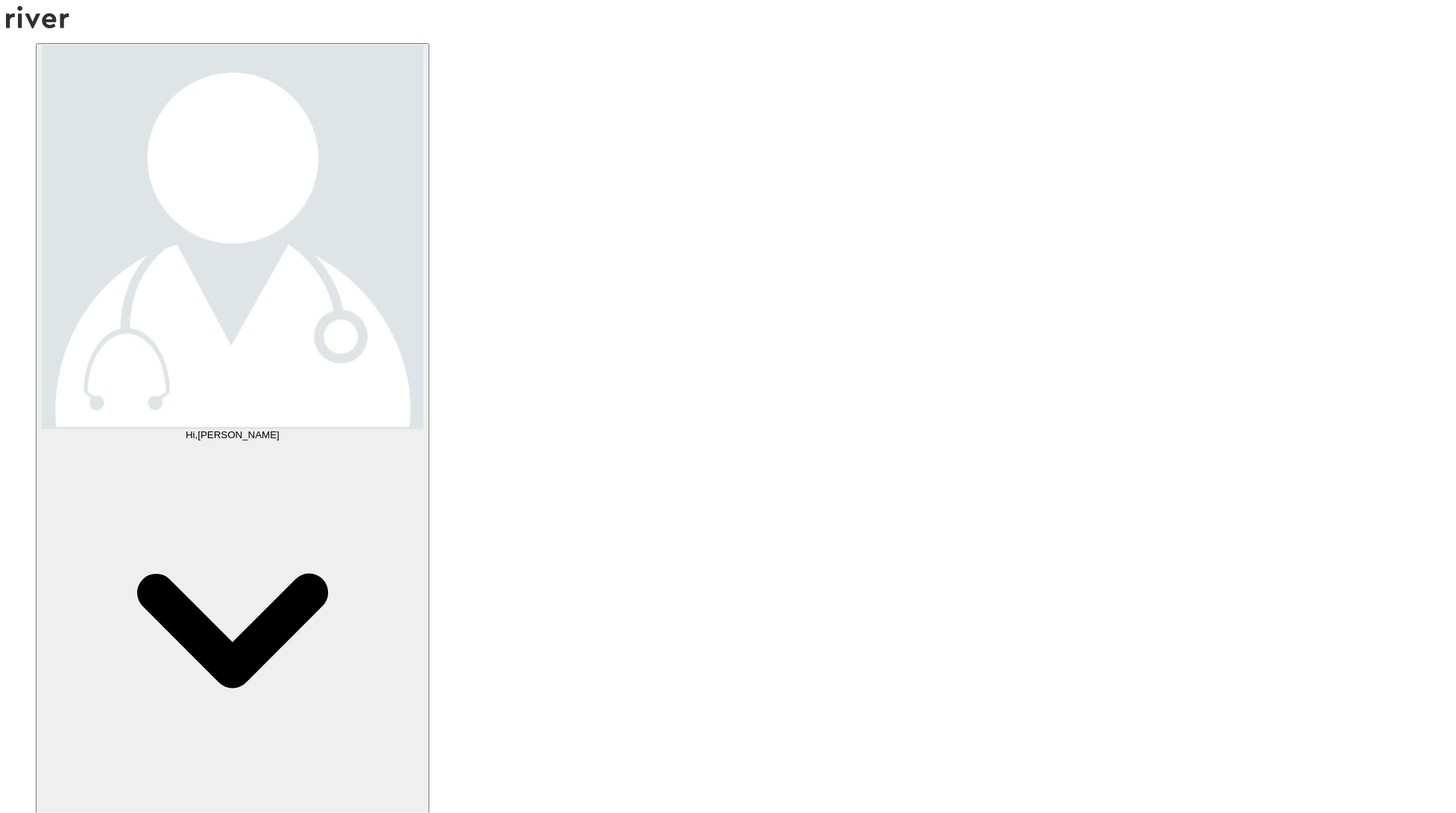 click on "Treatment Plan" at bounding box center [72, 4887] 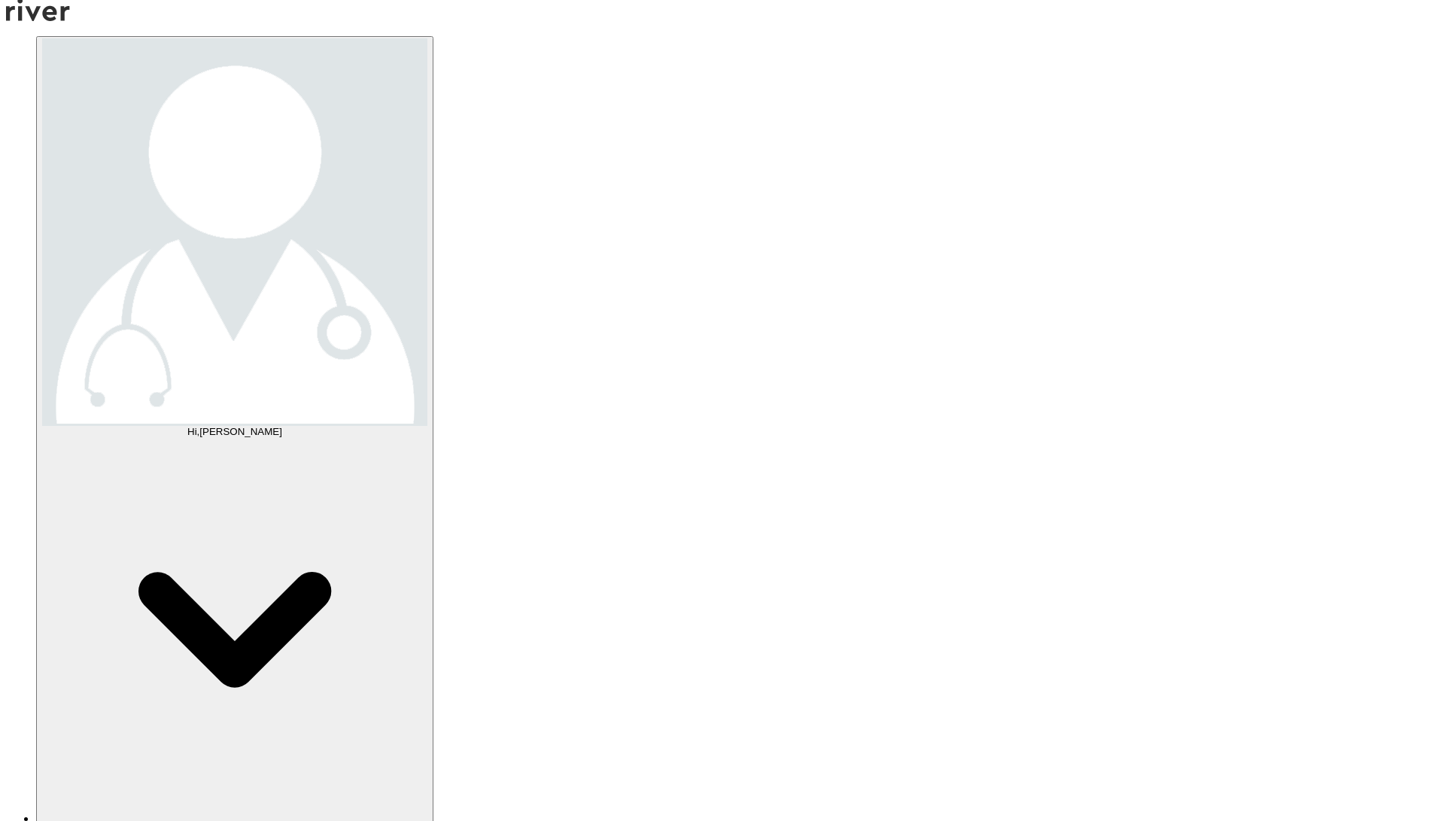 scroll, scrollTop: 21, scrollLeft: 0, axis: vertical 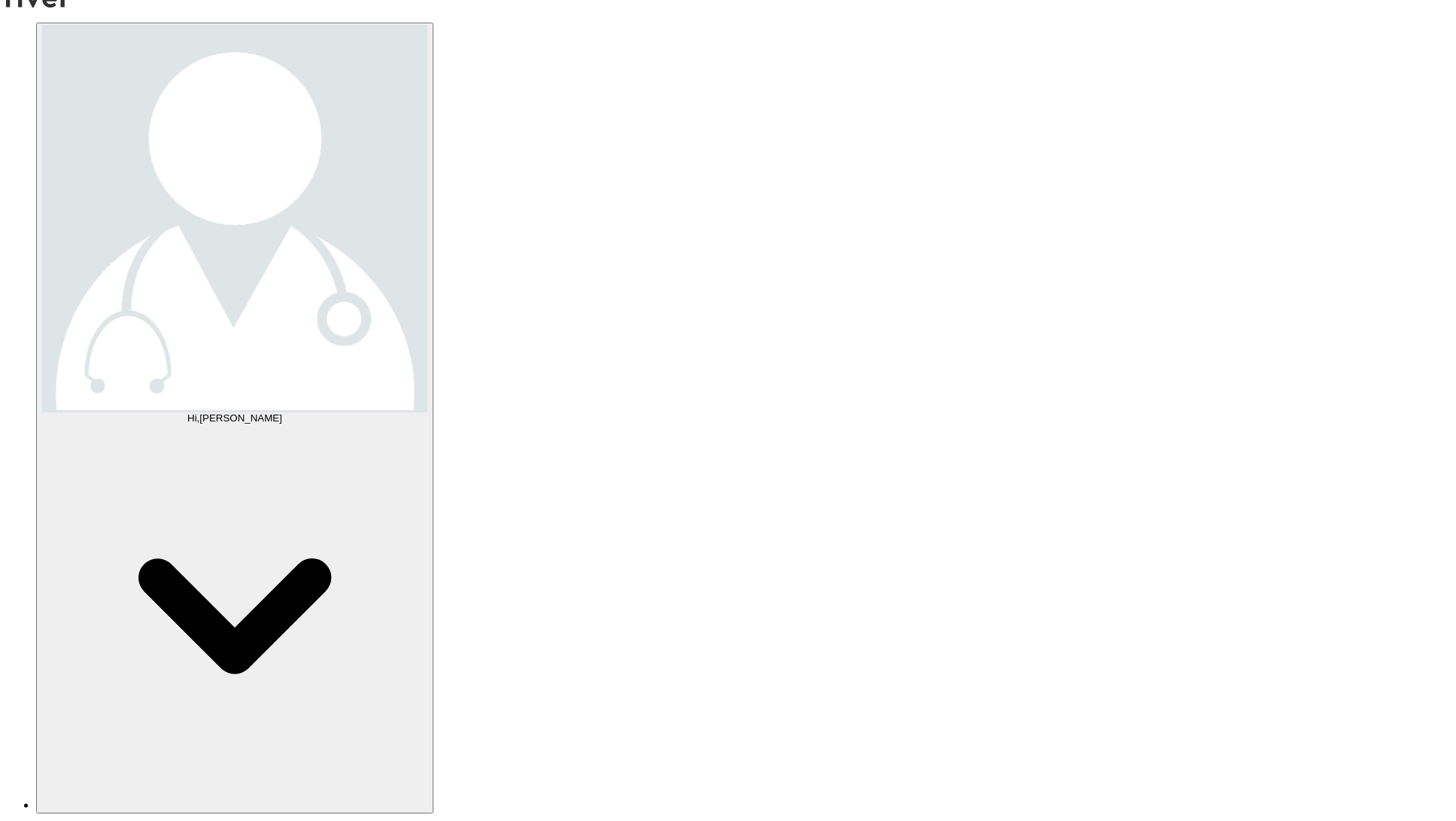 click on "Symptoms" at bounding box center (62, 4854) 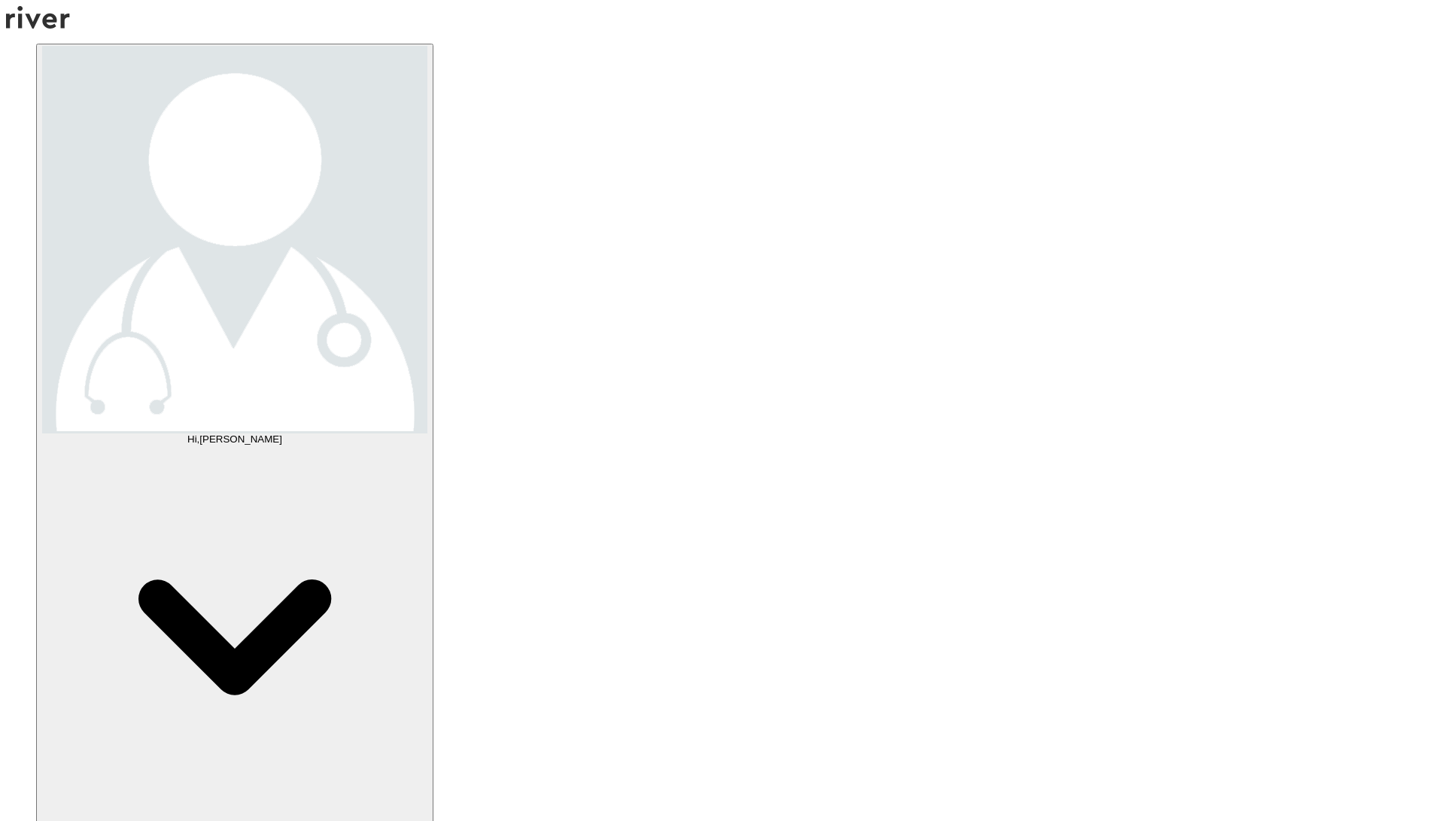 click on "Chat" at bounding box center (47, 4891) 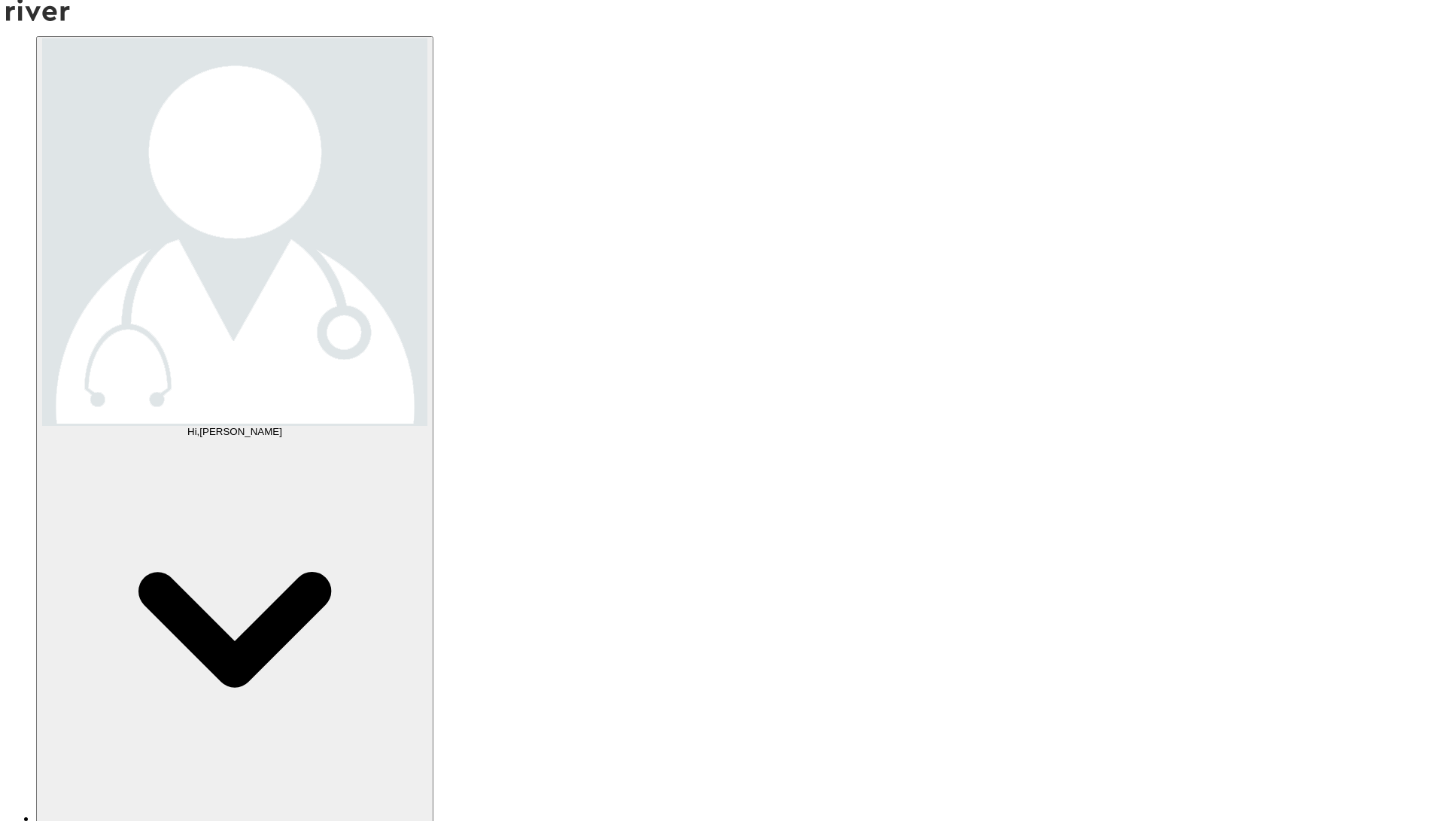 click on "Treatment Plan" at bounding box center [73, 4897] 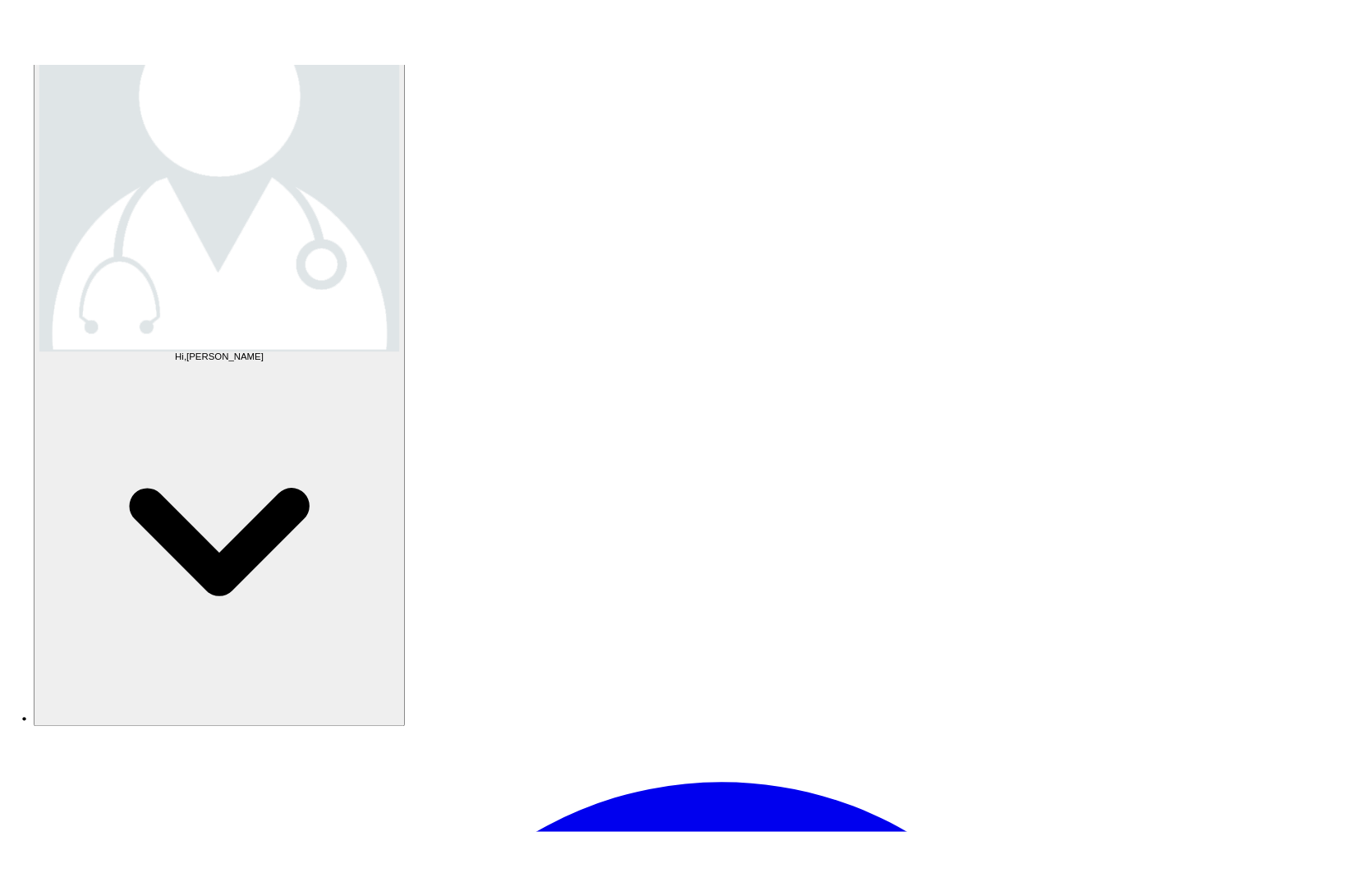scroll, scrollTop: 112, scrollLeft: 0, axis: vertical 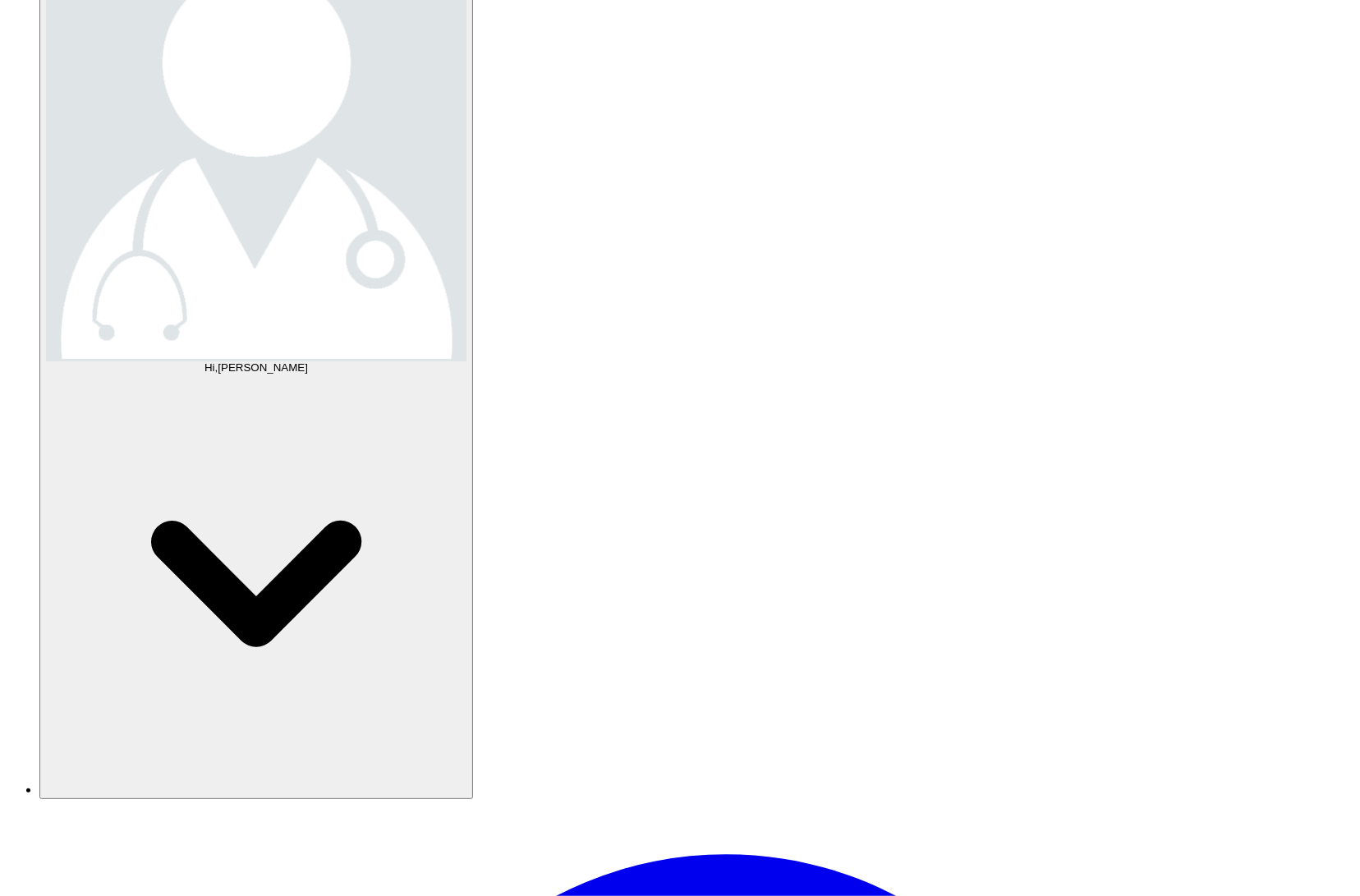 click on "Treatment Plan" at bounding box center (80, 4730) 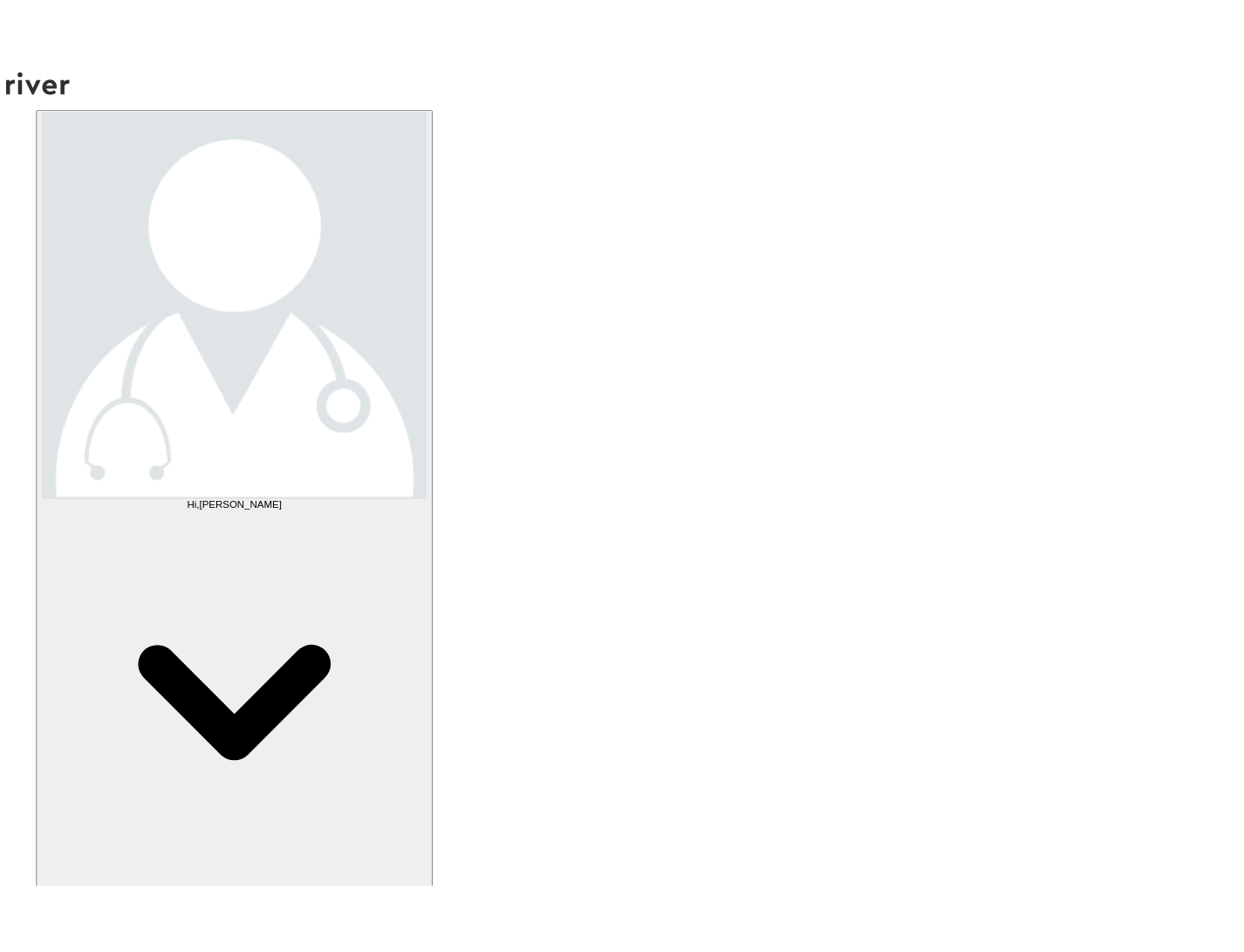 scroll, scrollTop: 4, scrollLeft: 0, axis: vertical 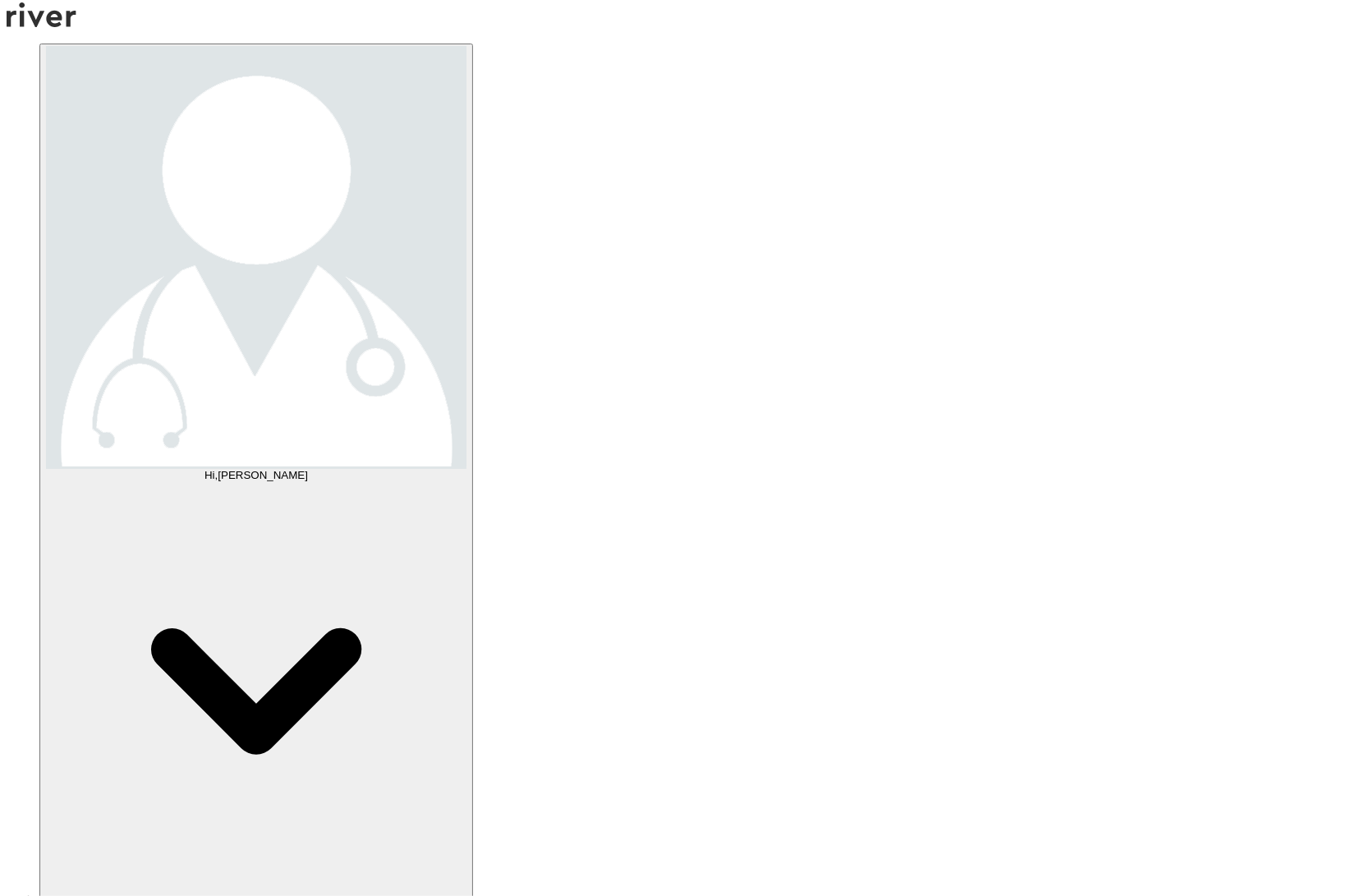 click on "Add another prescription" at bounding box center (79, 4869) 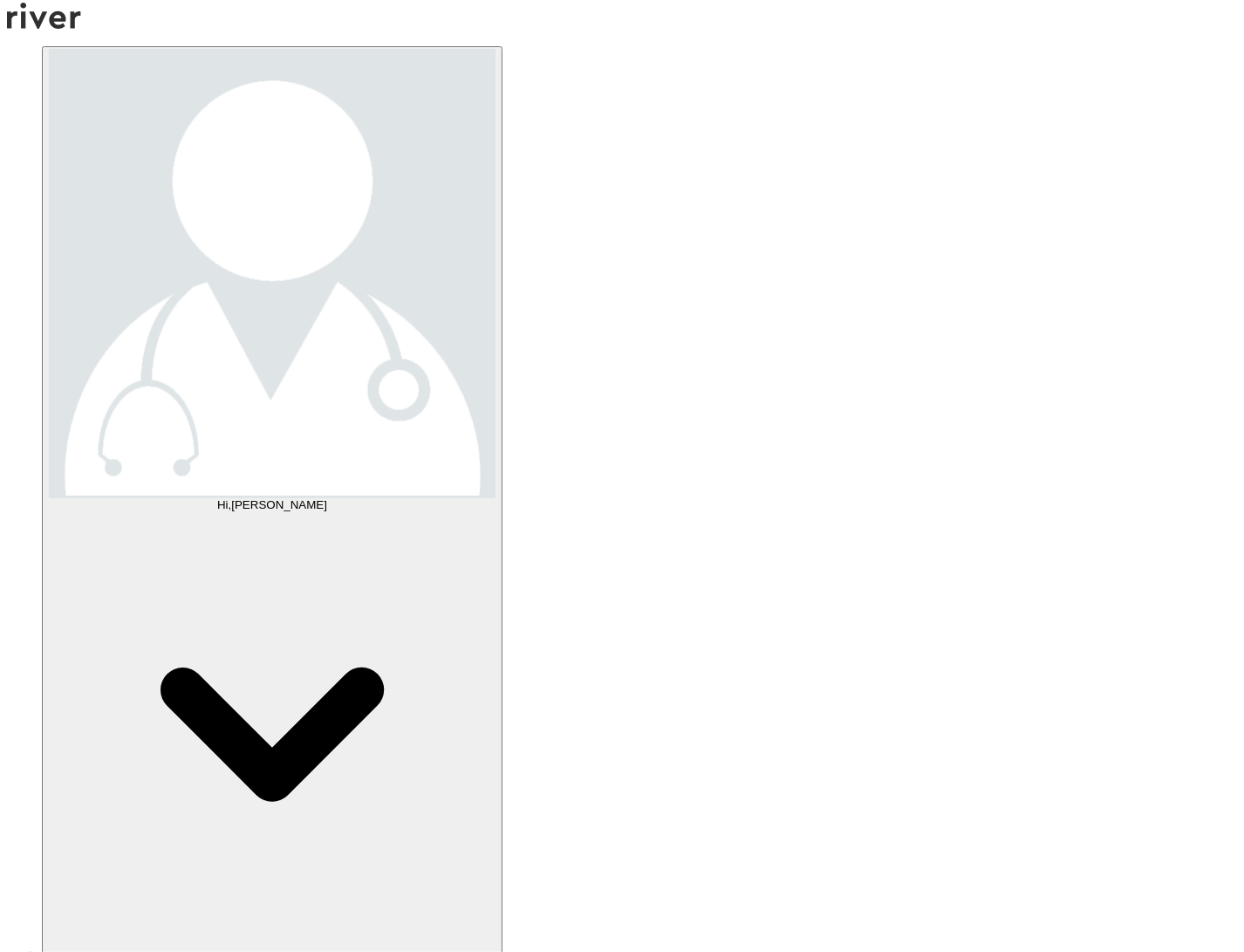 click at bounding box center [608, 6316] 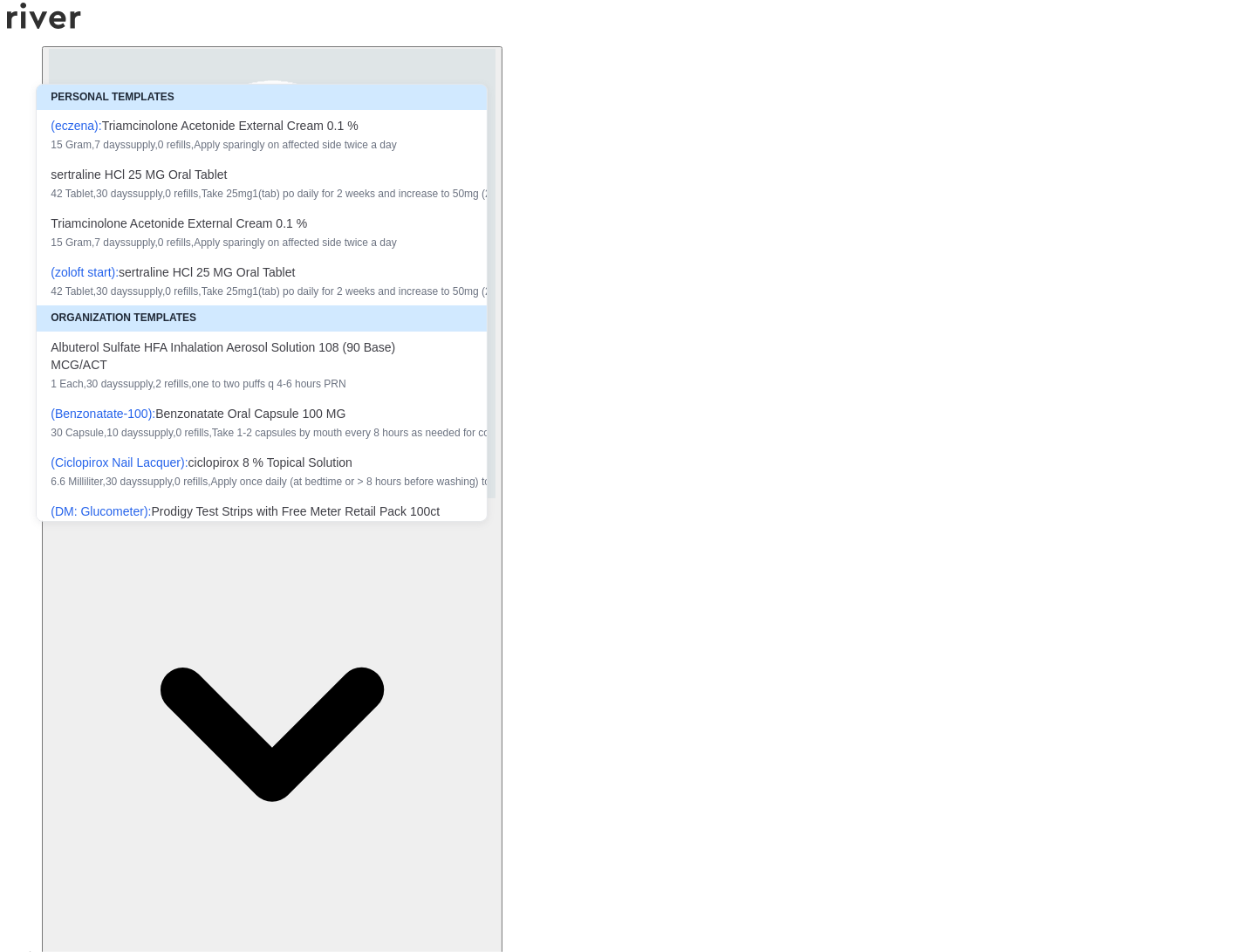 paste on "**********" 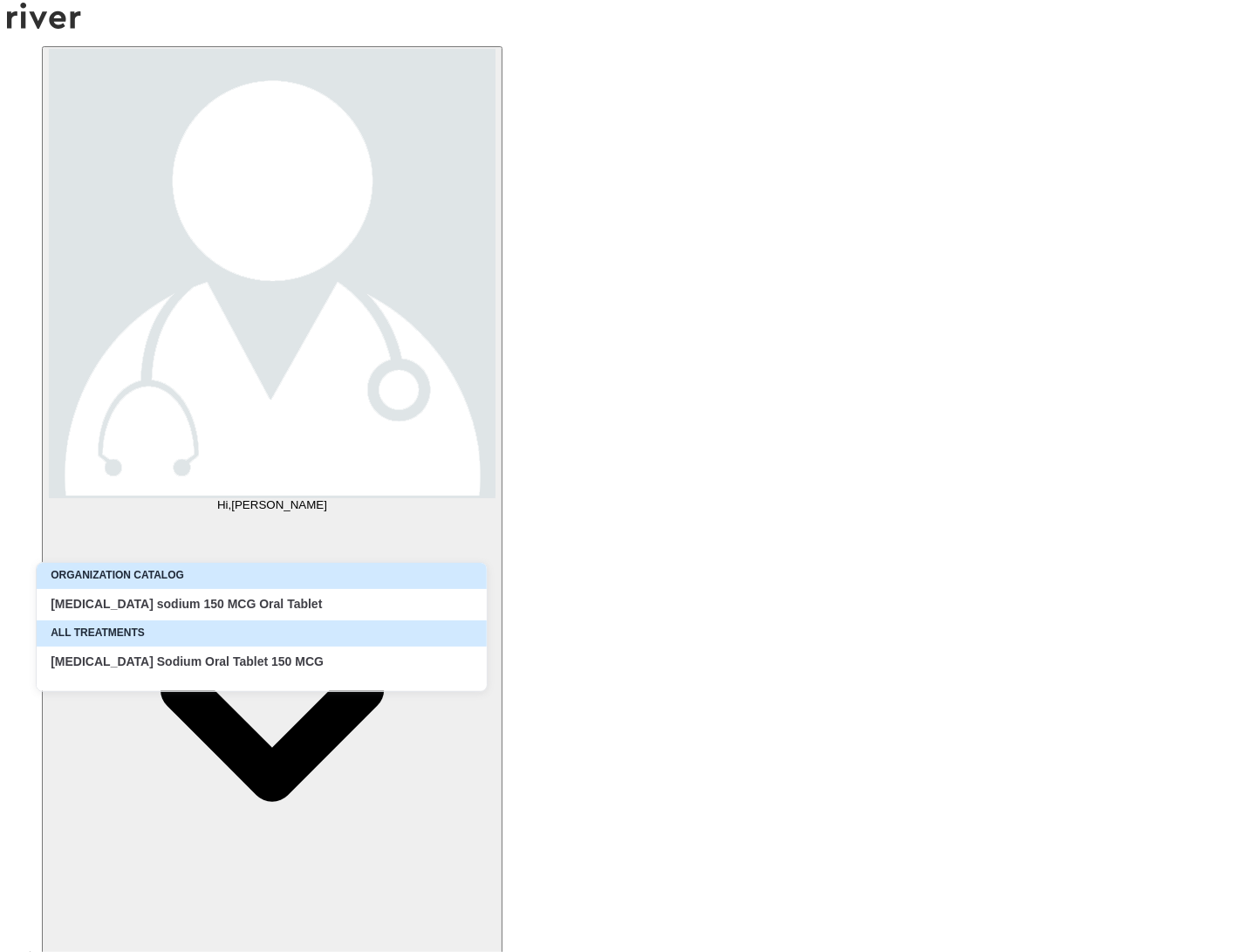 type on "**********" 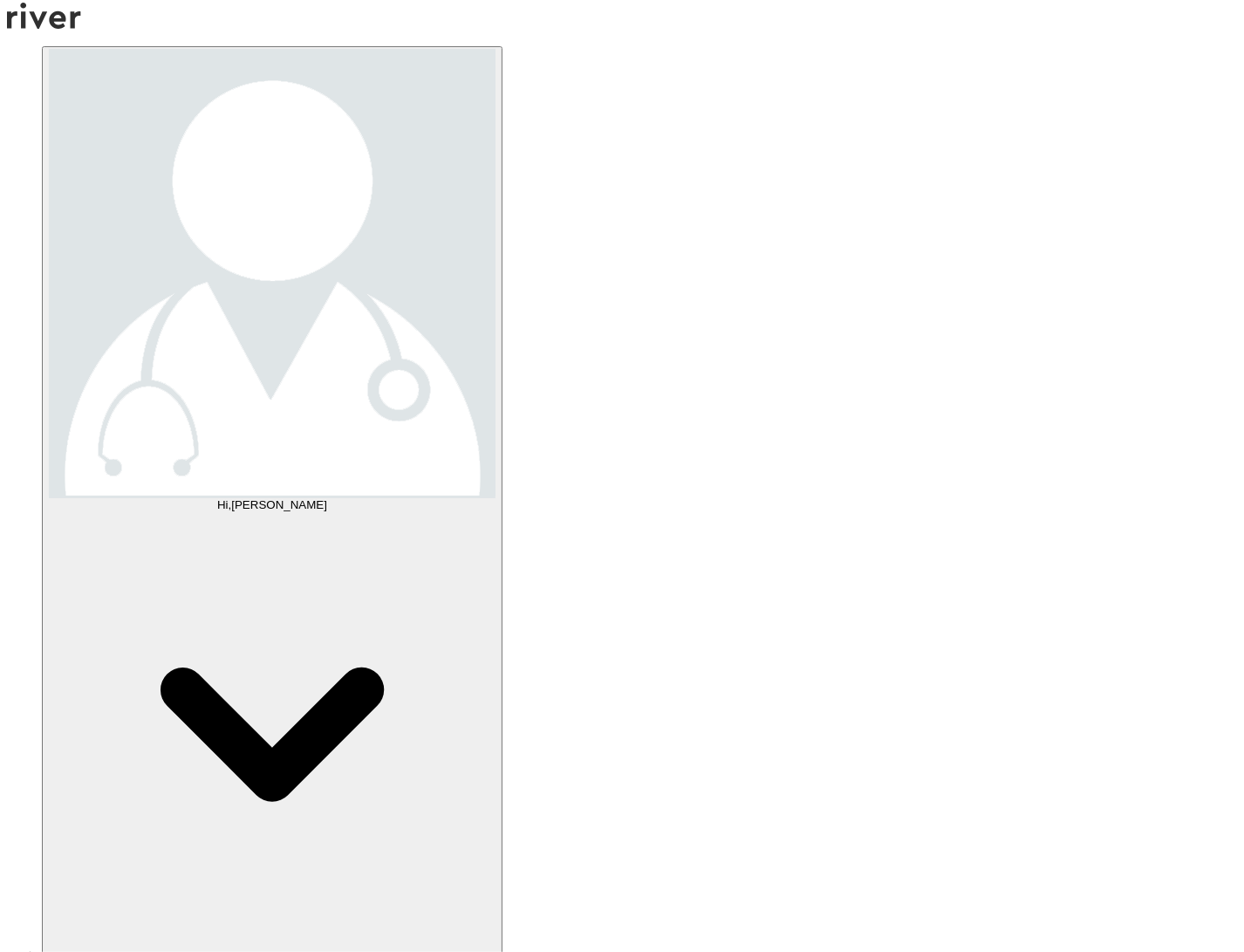 click at bounding box center (301, 6573) 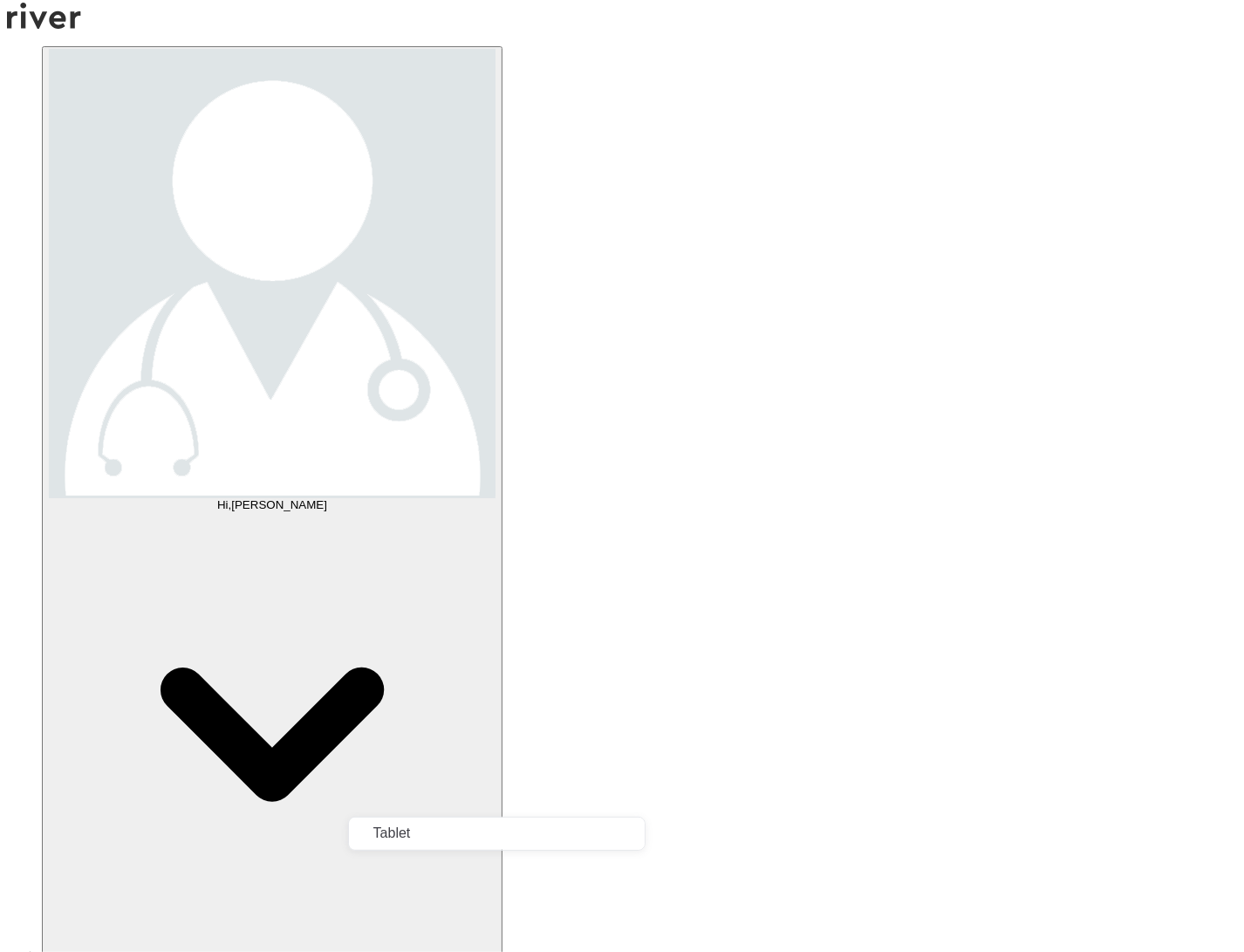 type on "**" 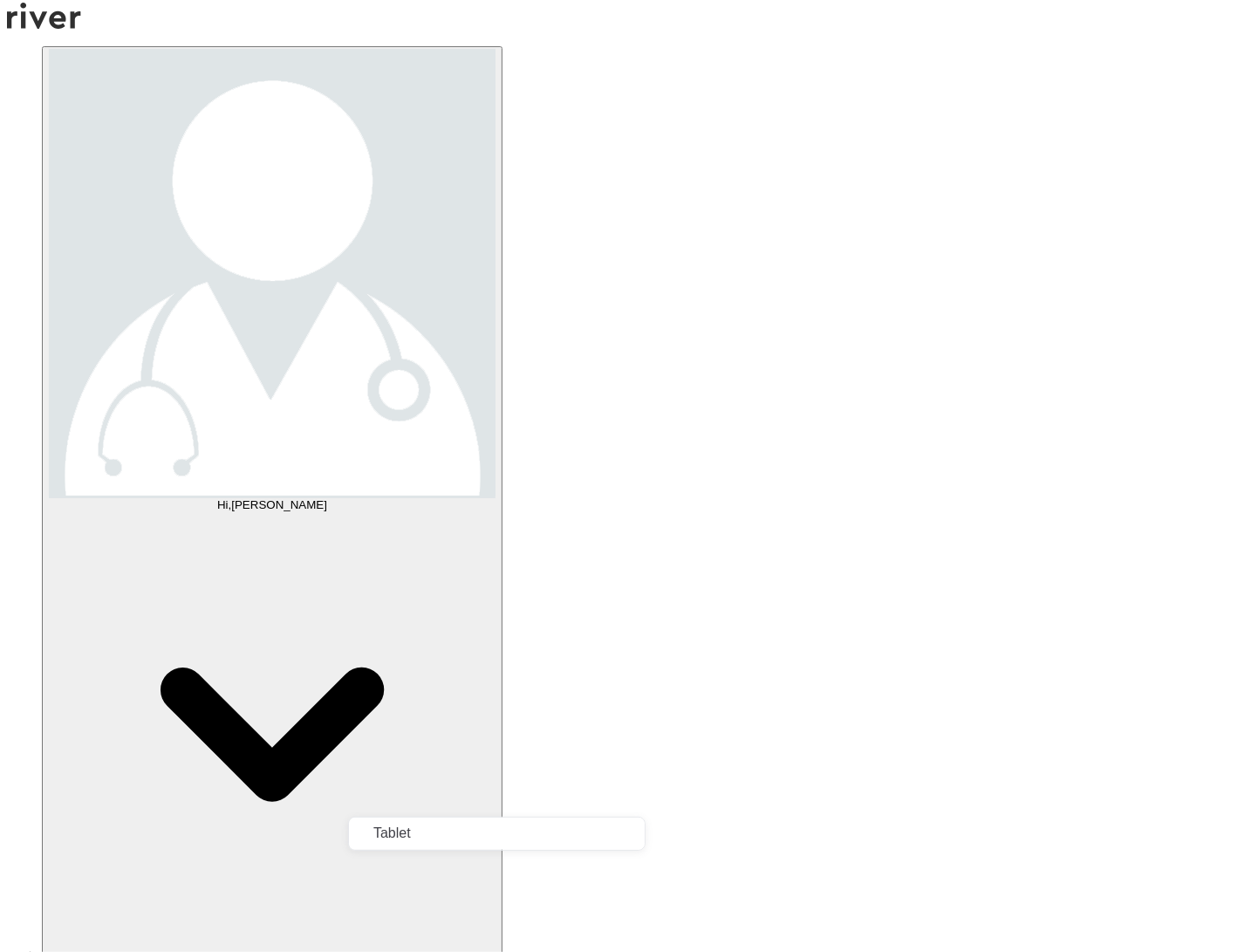 type 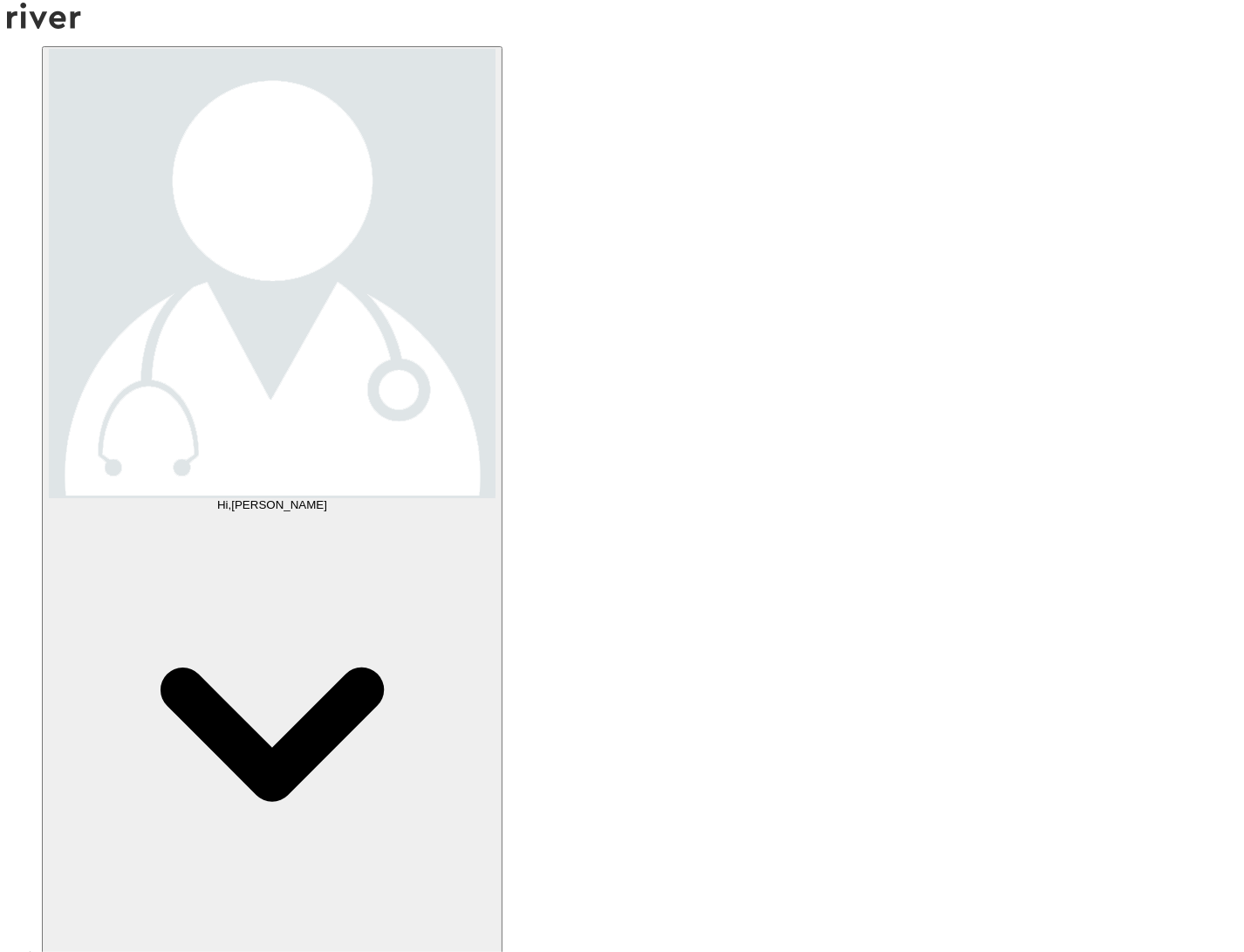 scroll, scrollTop: 131, scrollLeft: 0, axis: vertical 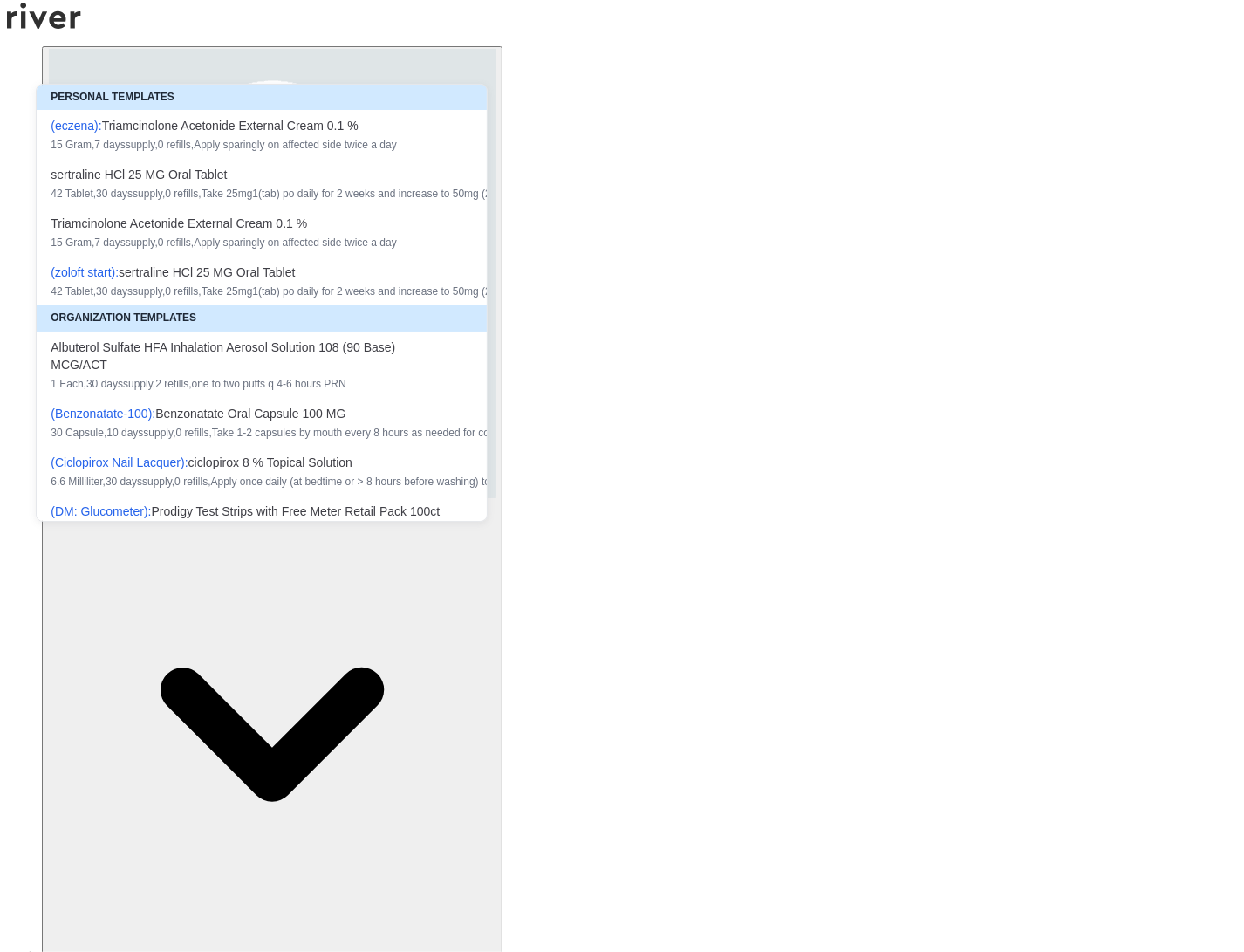type on "**********" 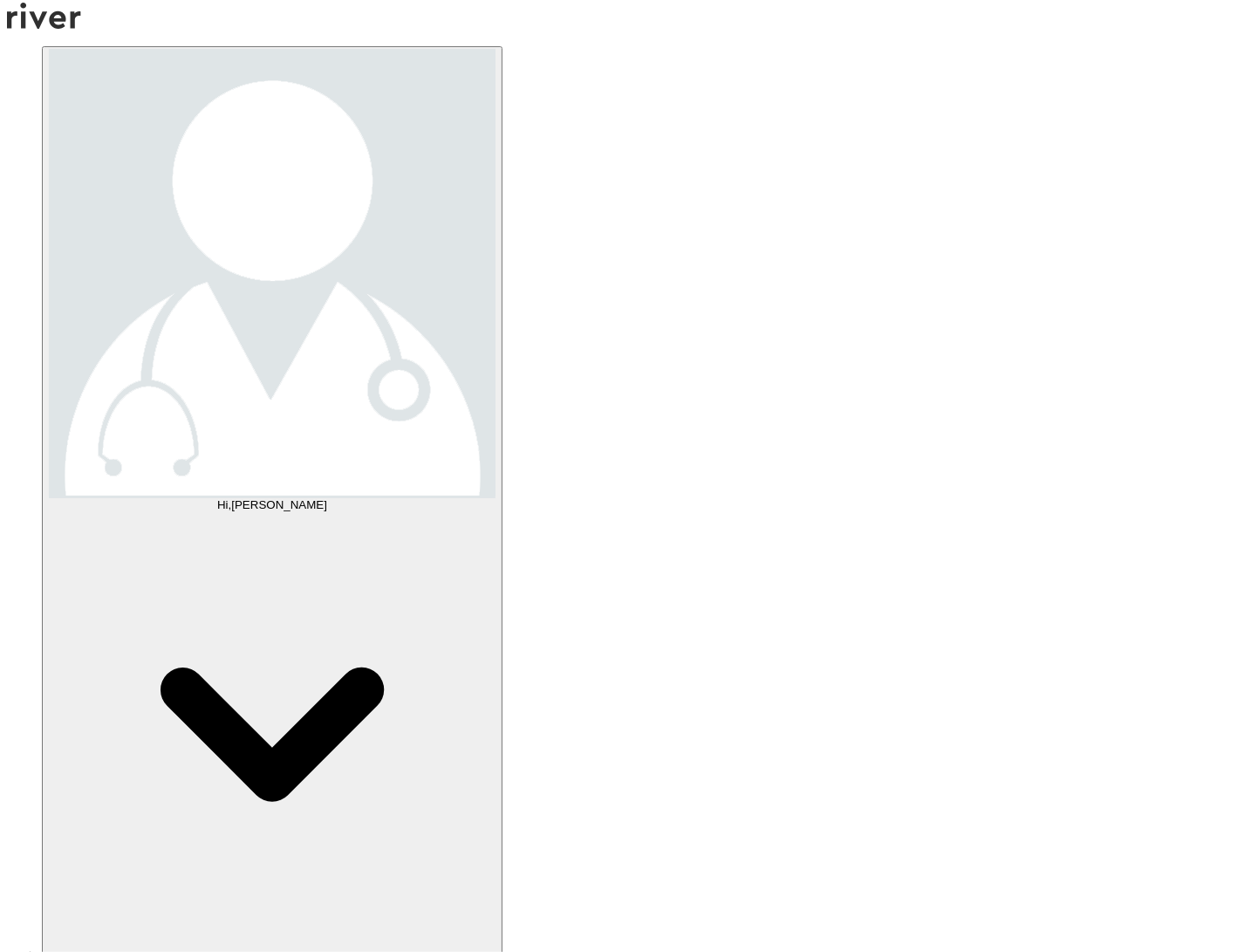 click at bounding box center (608, 6316) 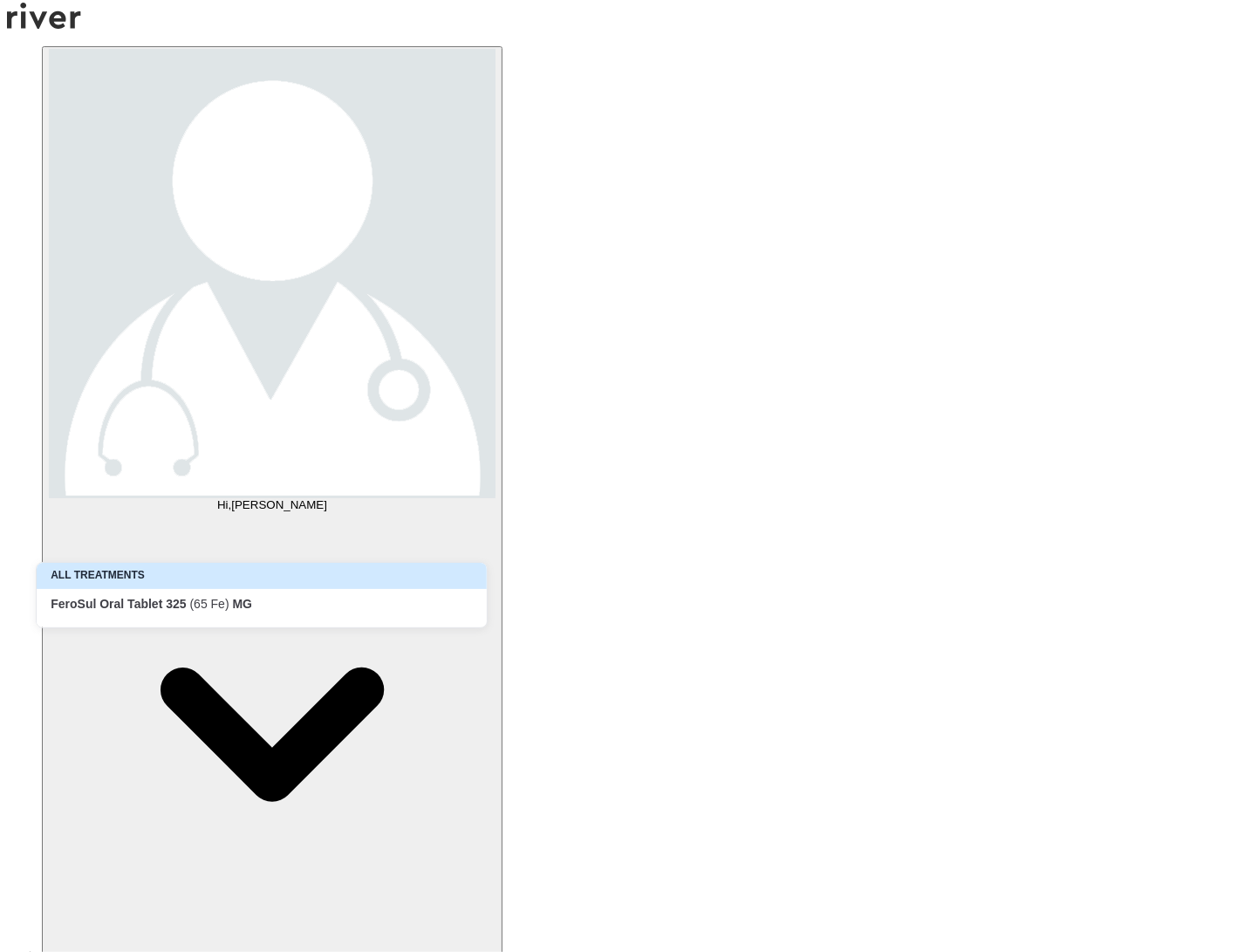 type on "**********" 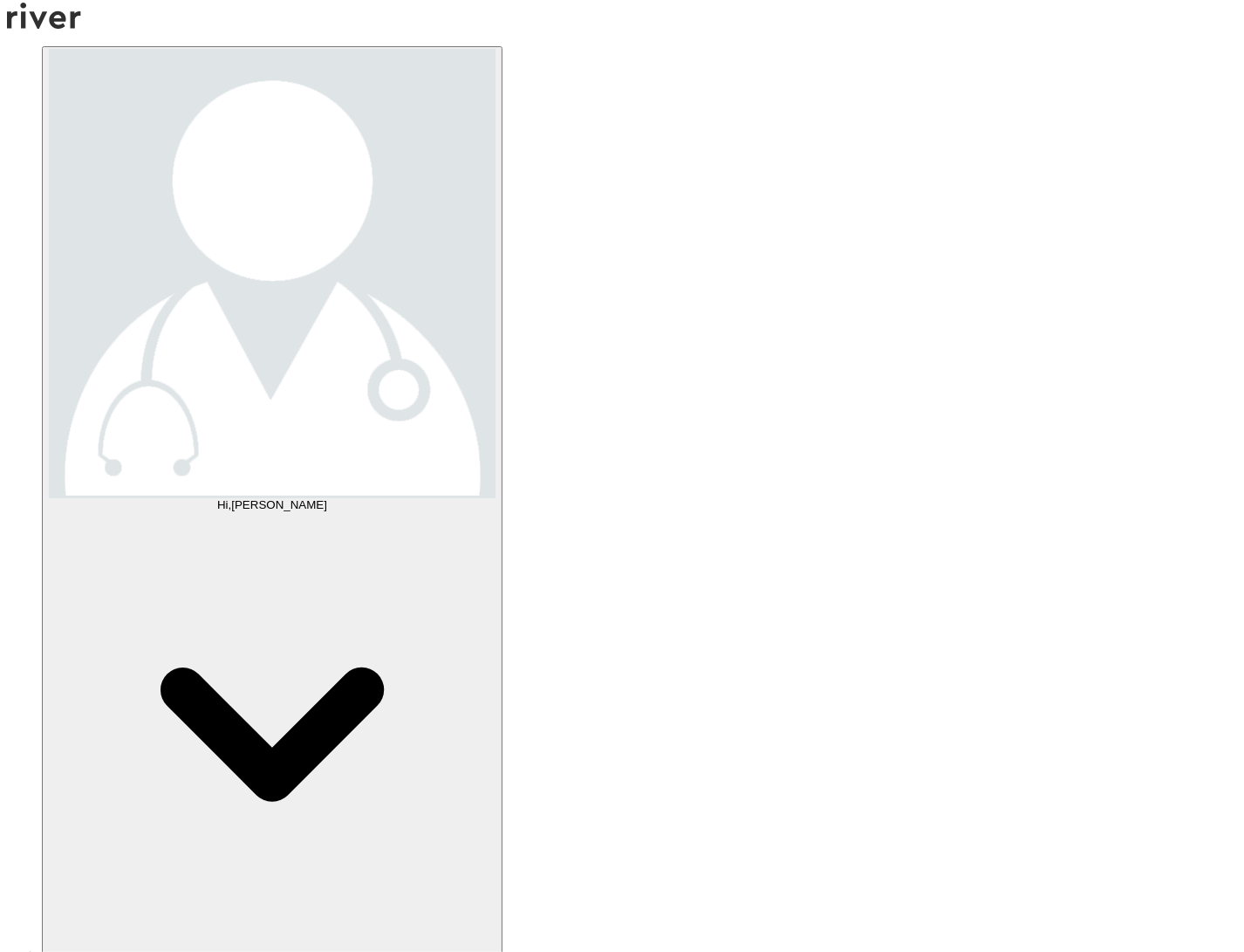 scroll, scrollTop: 61, scrollLeft: 0, axis: vertical 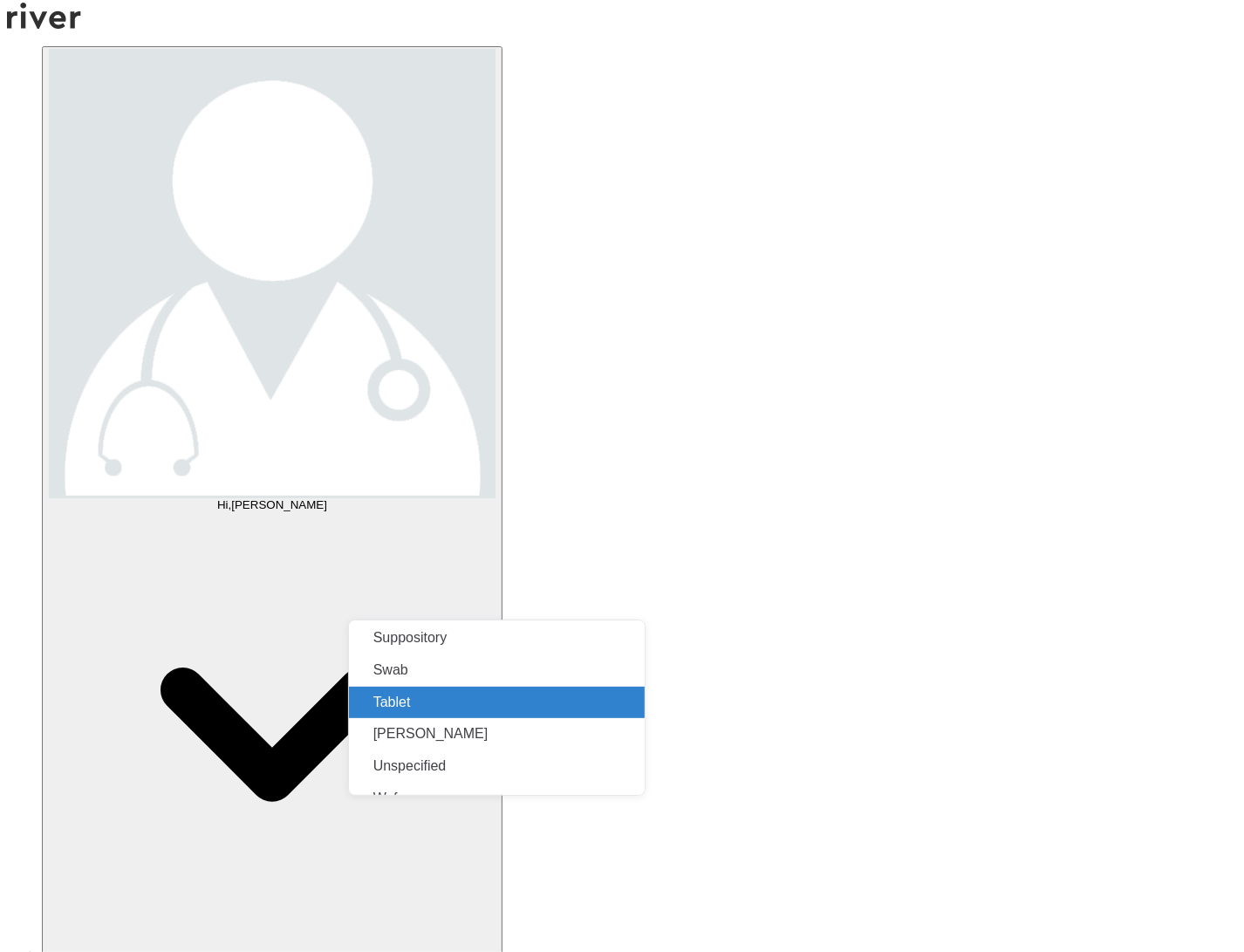 click on "Tablet" at bounding box center (496, 702) 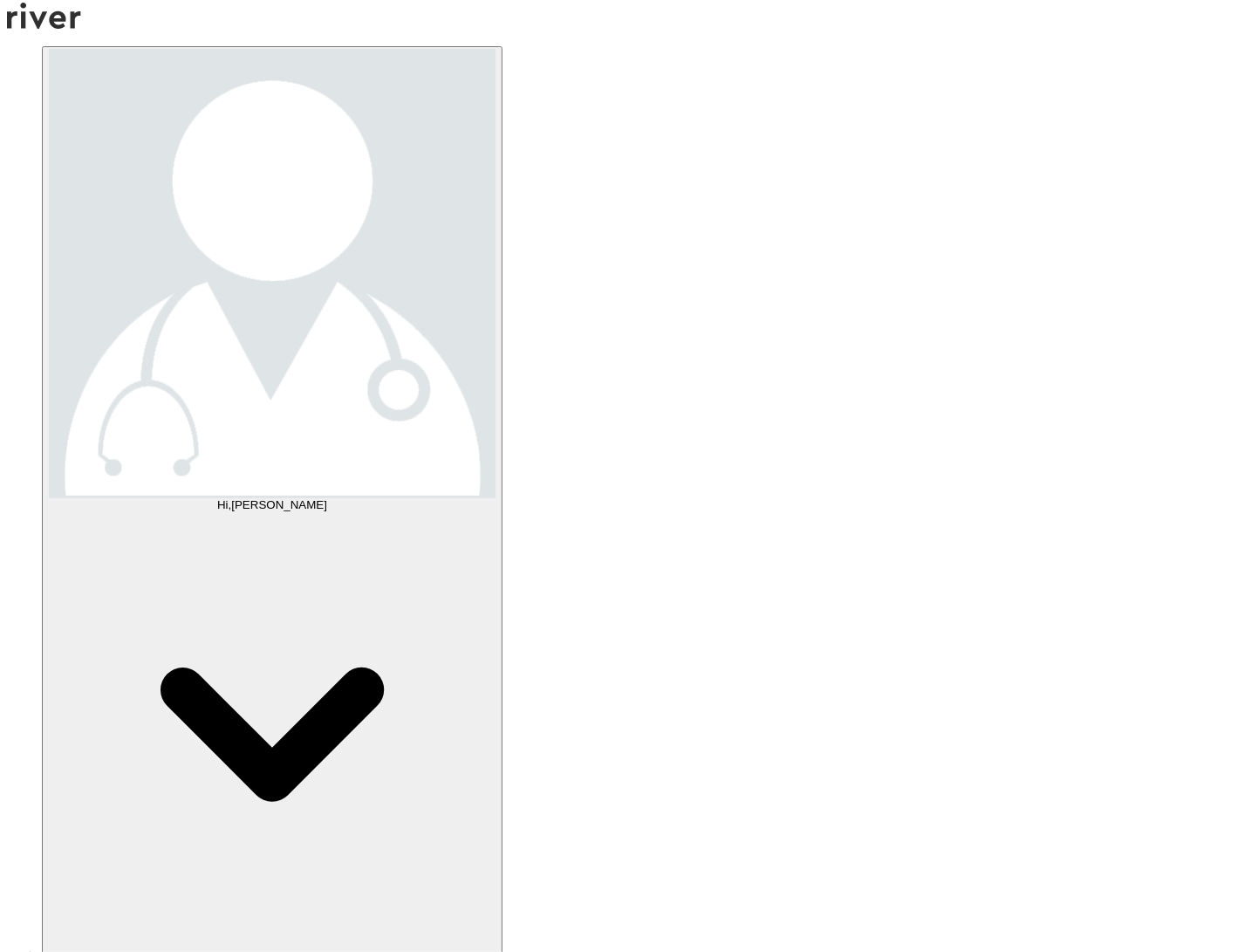 click at bounding box center (322, 6668) 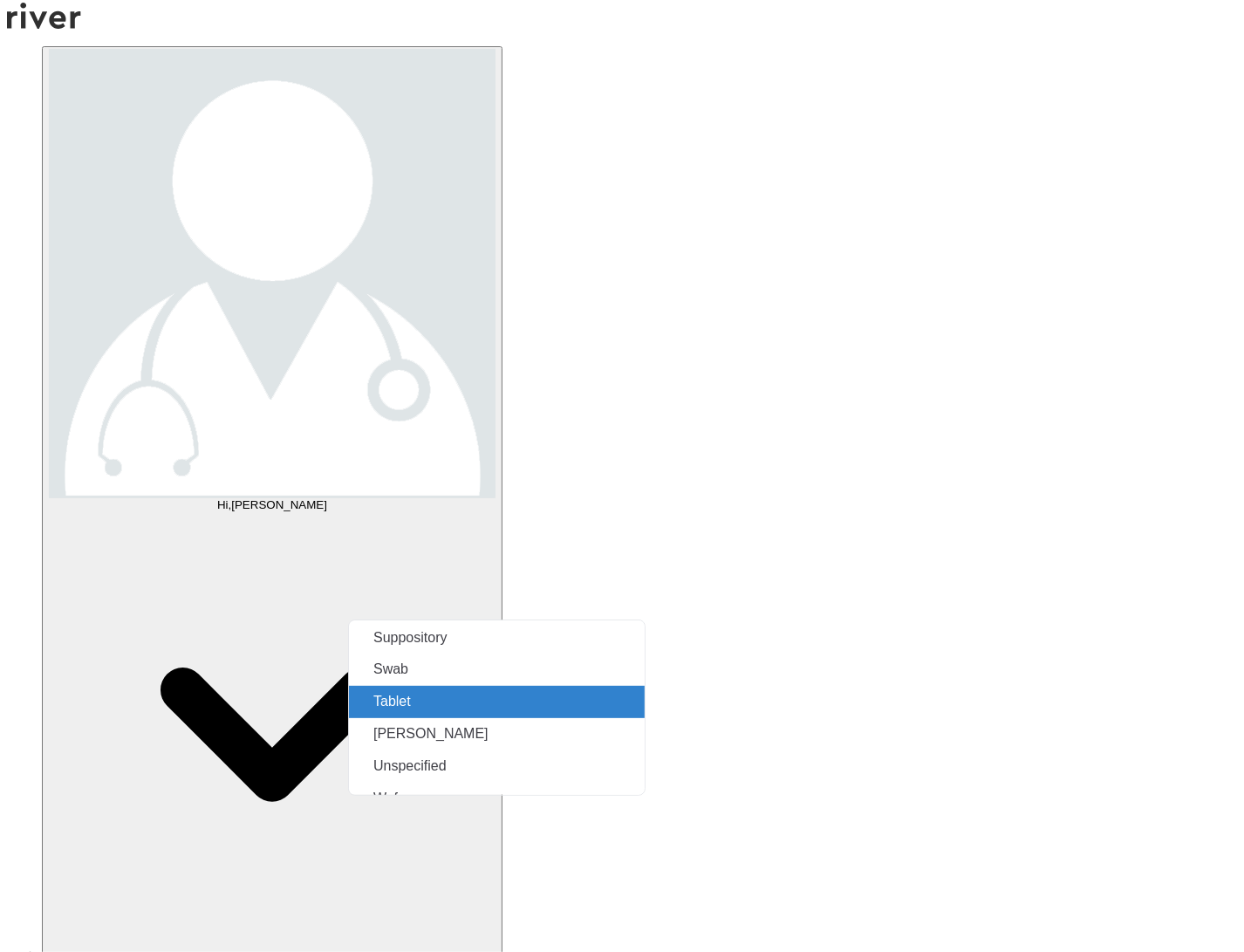 click on "Refills *" at bounding box center [922, 6636] 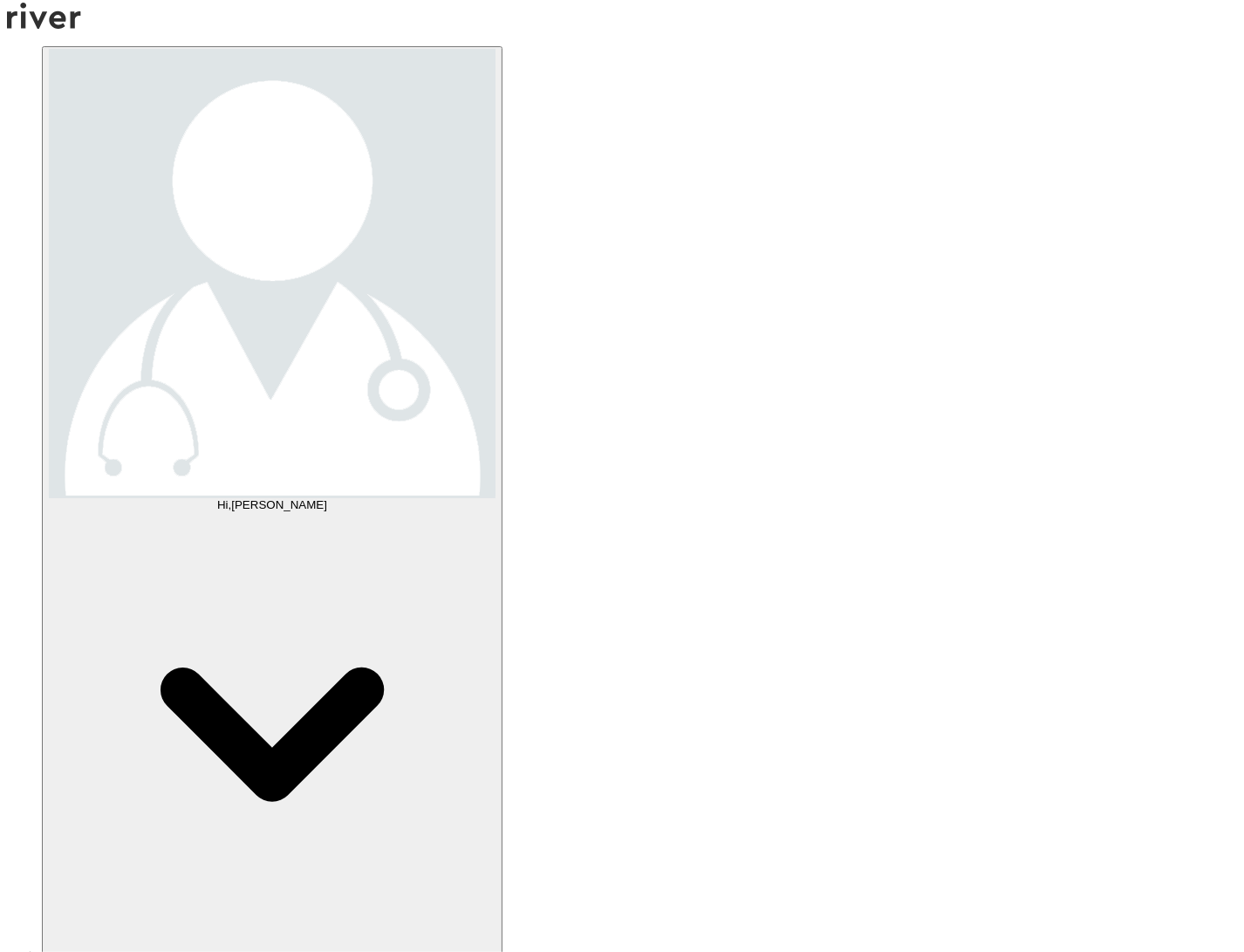 scroll, scrollTop: 311, scrollLeft: 0, axis: vertical 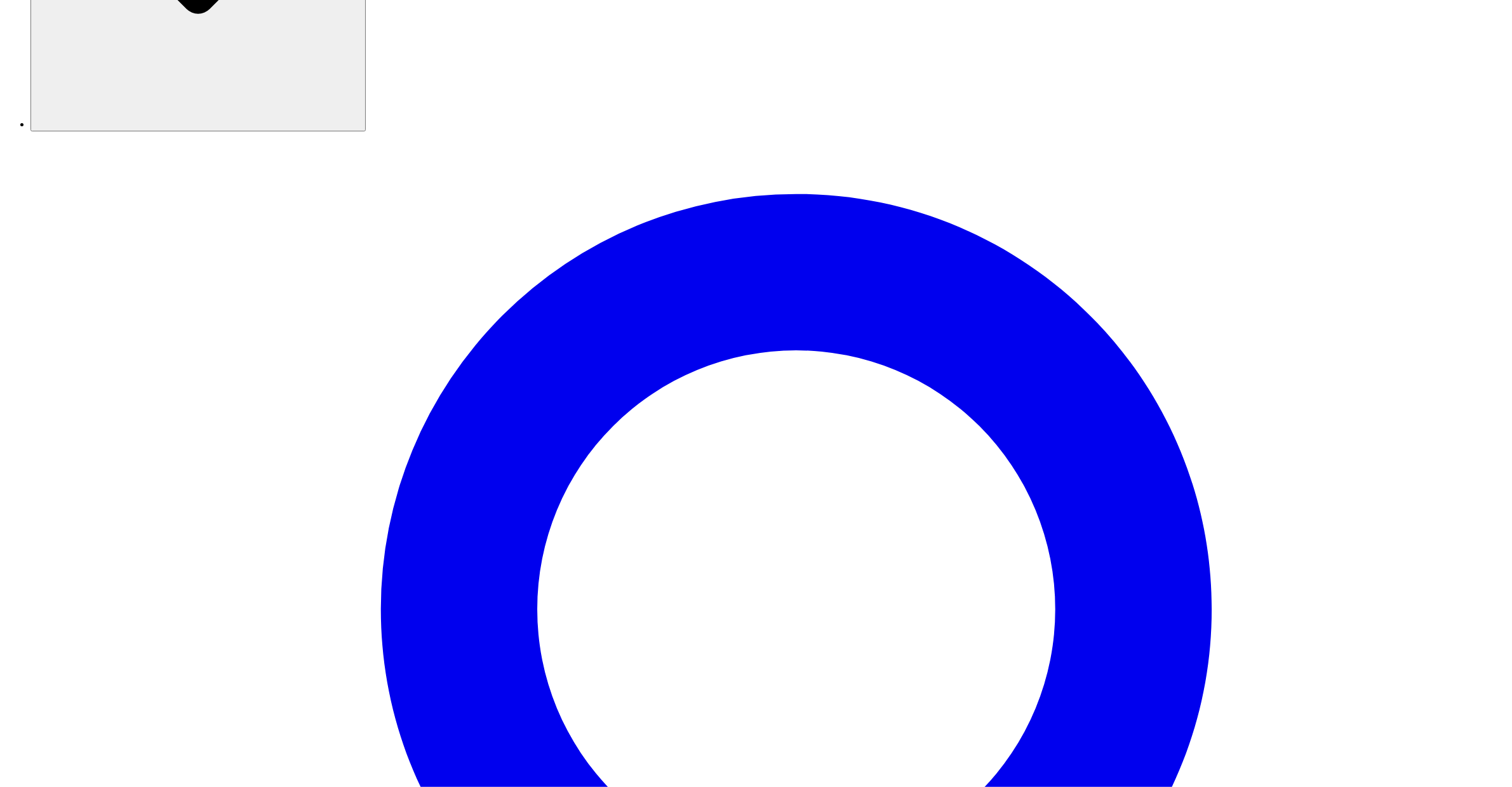 click on "Update treatment notes" at bounding box center [59, 4863] 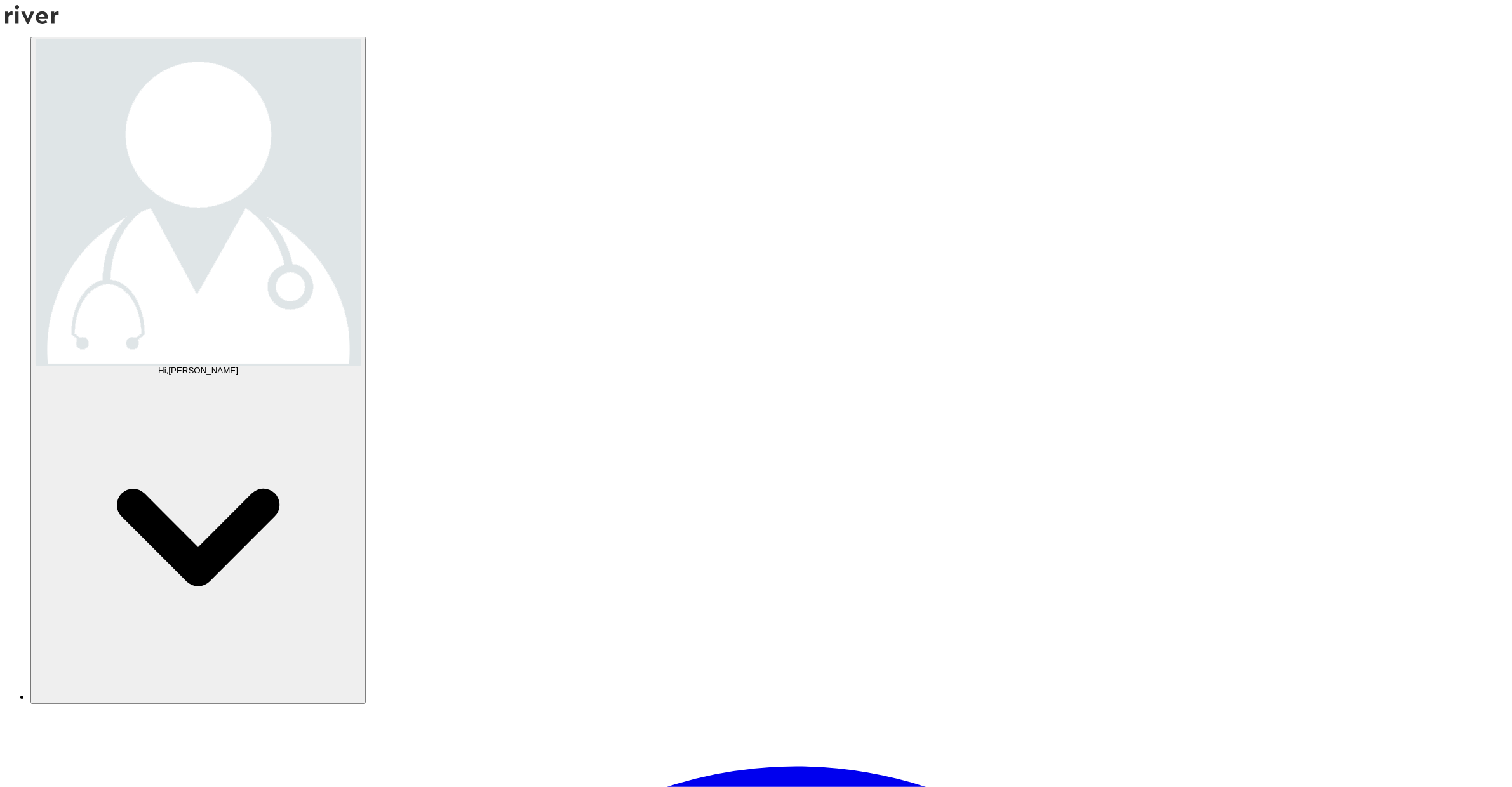 scroll, scrollTop: 572, scrollLeft: 0, axis: vertical 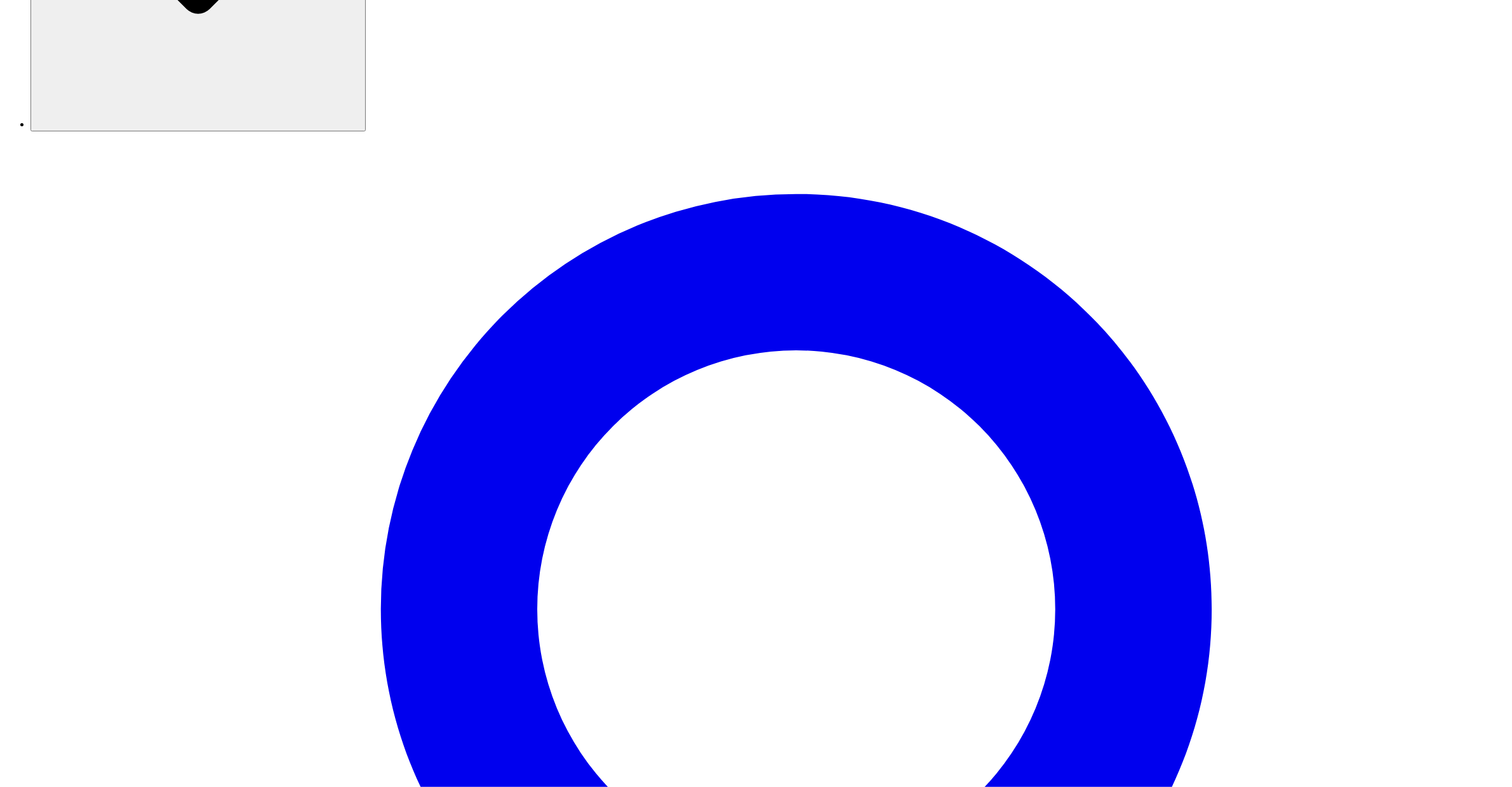 click on "Complete visit" at bounding box center (37, 5145) 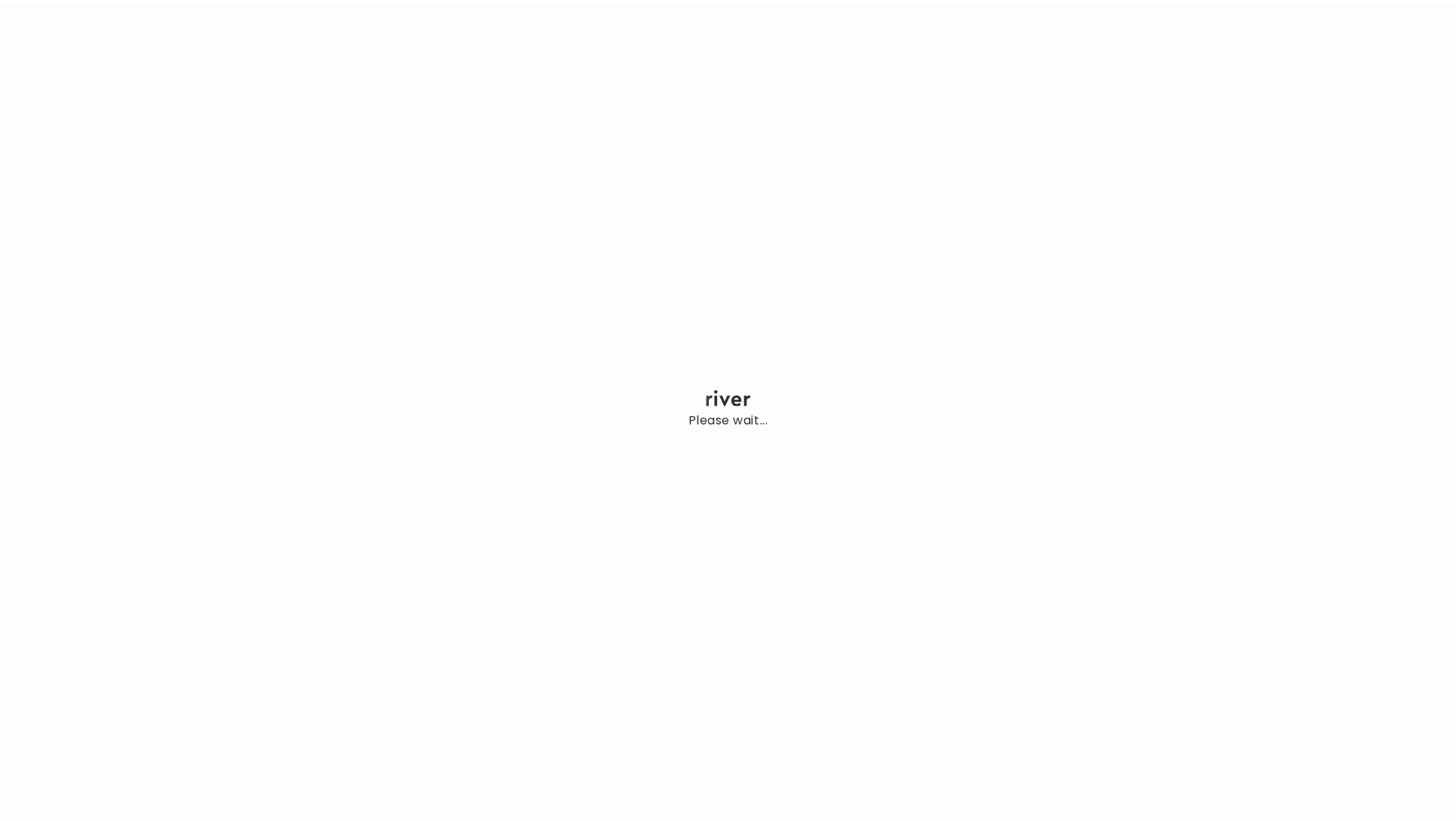 scroll, scrollTop: 0, scrollLeft: 0, axis: both 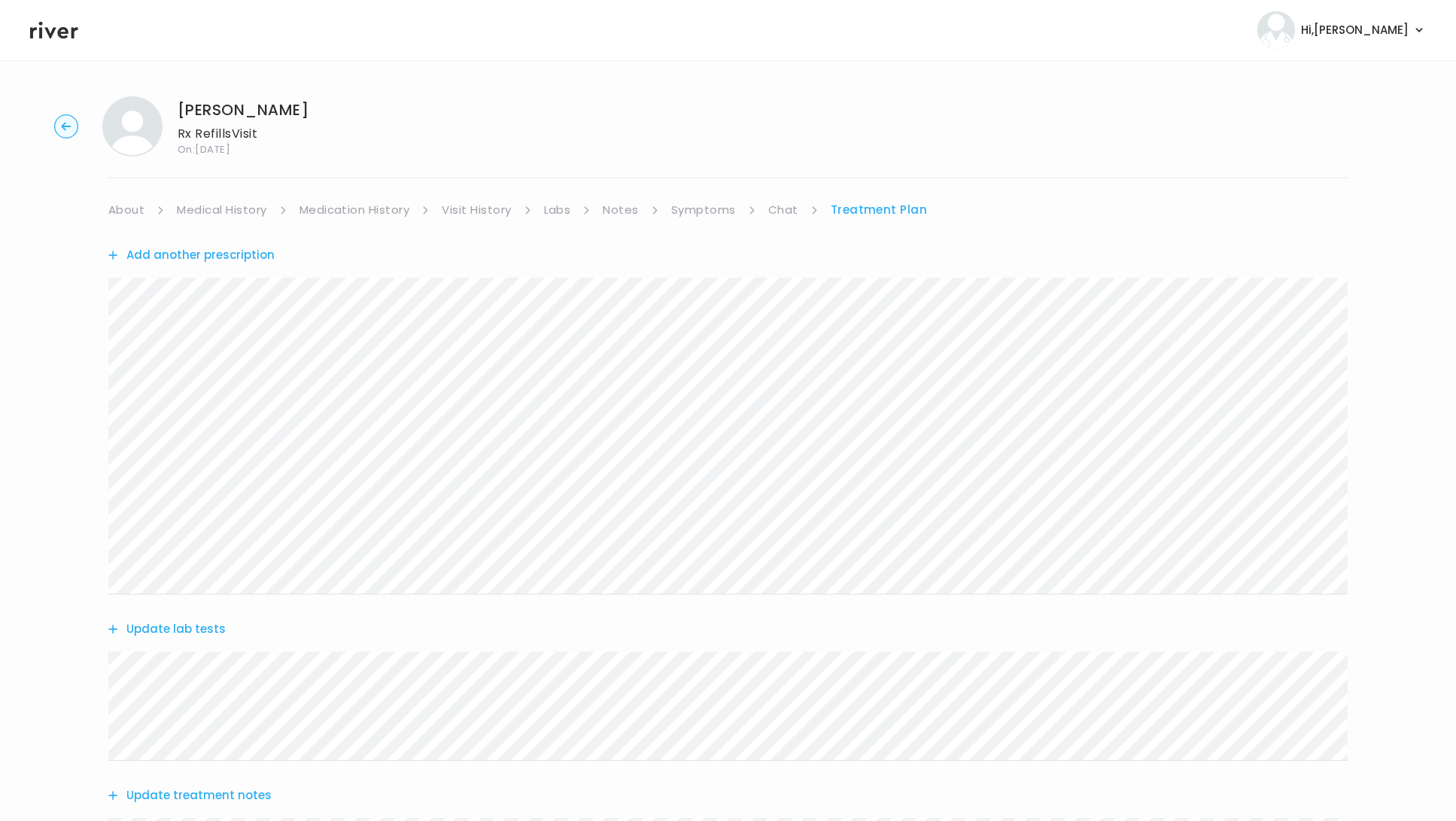 click on "Jessica Teutsch Rx Refills  Visit On:  08 May 2025 About Medical History Medication History Visit History Labs Notes Symptoms Chat Treatment Plan Add another prescription Update lab tests Update treatment notes Referral Ticket No Treatment Plan Offered Complete visit" at bounding box center (728, 686) 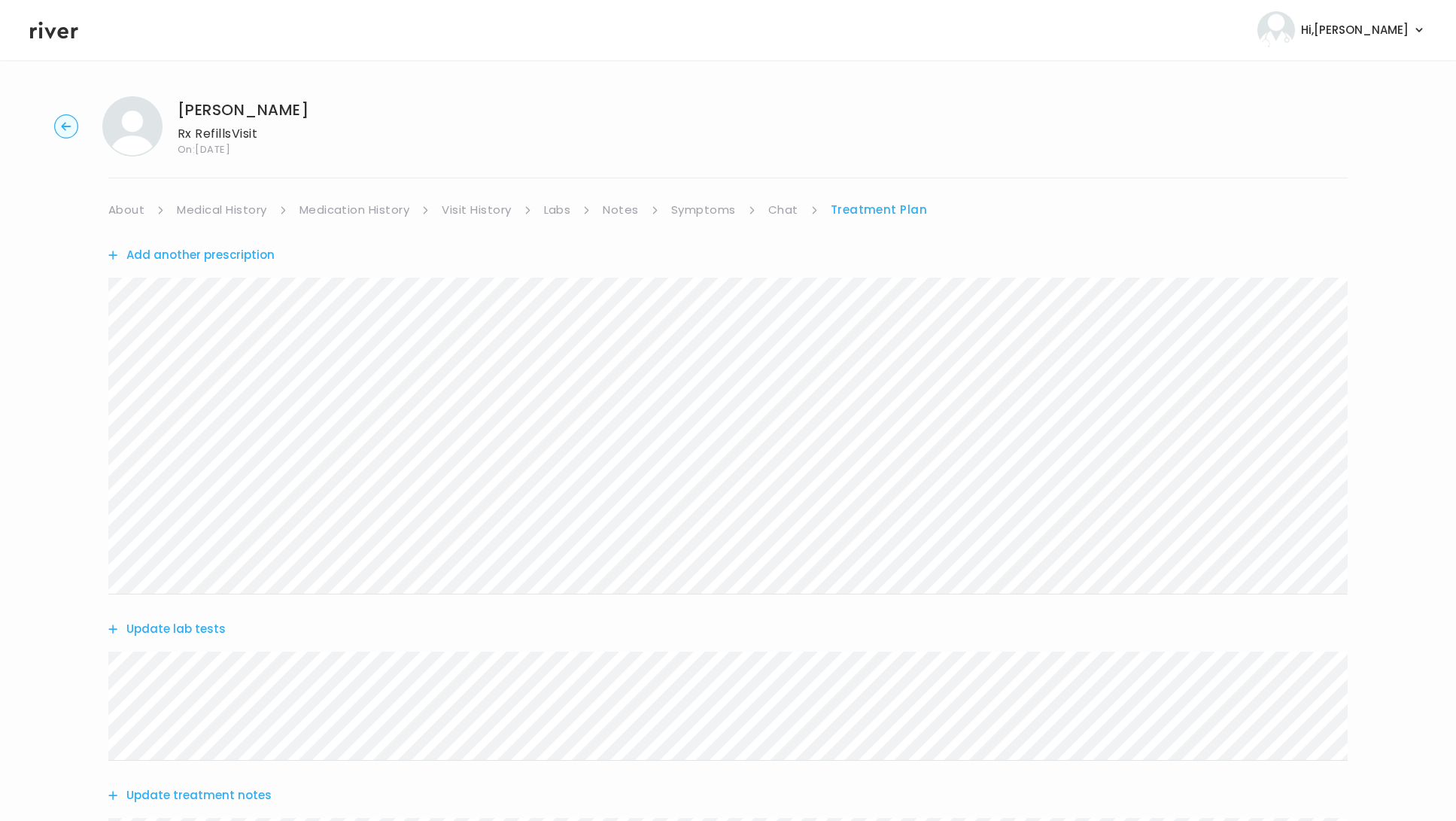 click on "Jessica Teutsch Rx Refills  Visit On:  08 May 2025 About Medical History Medication History Visit History Labs Notes Symptoms Chat Treatment Plan Add another prescription Update lab tests Update treatment notes Referral Ticket No Treatment Plan Offered Complete visit" at bounding box center (728, 686) 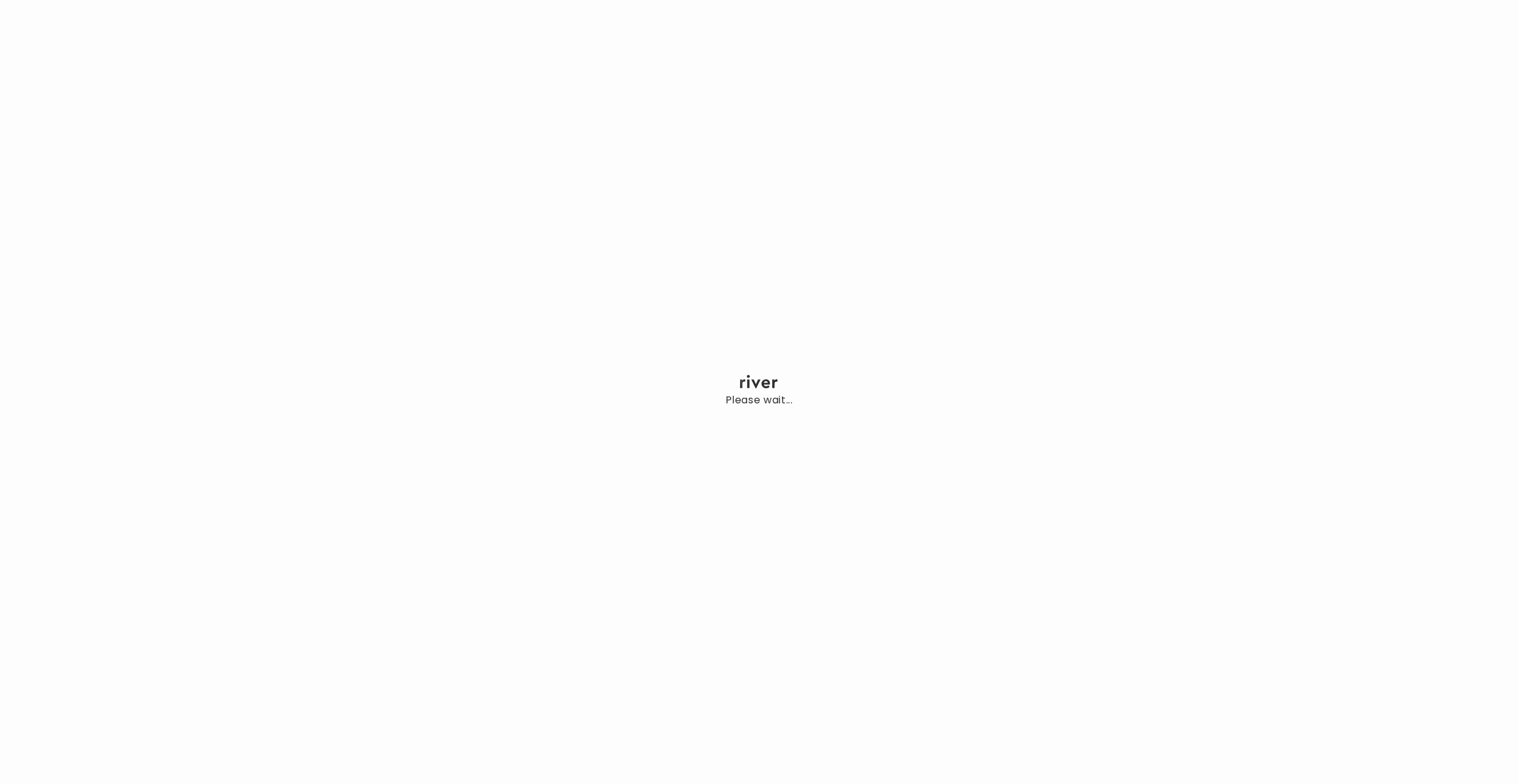 scroll, scrollTop: 0, scrollLeft: 0, axis: both 